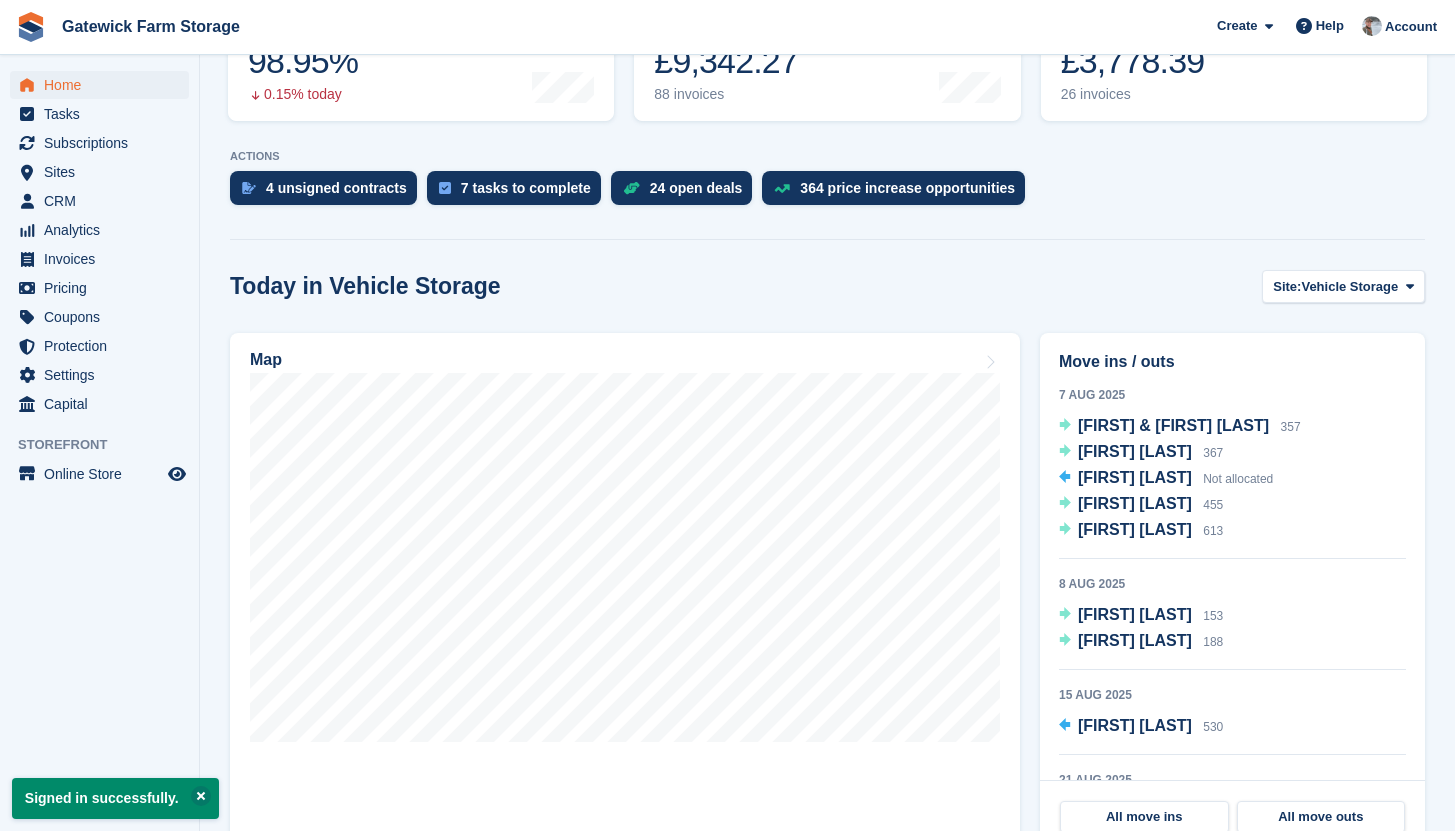 scroll, scrollTop: 0, scrollLeft: 0, axis: both 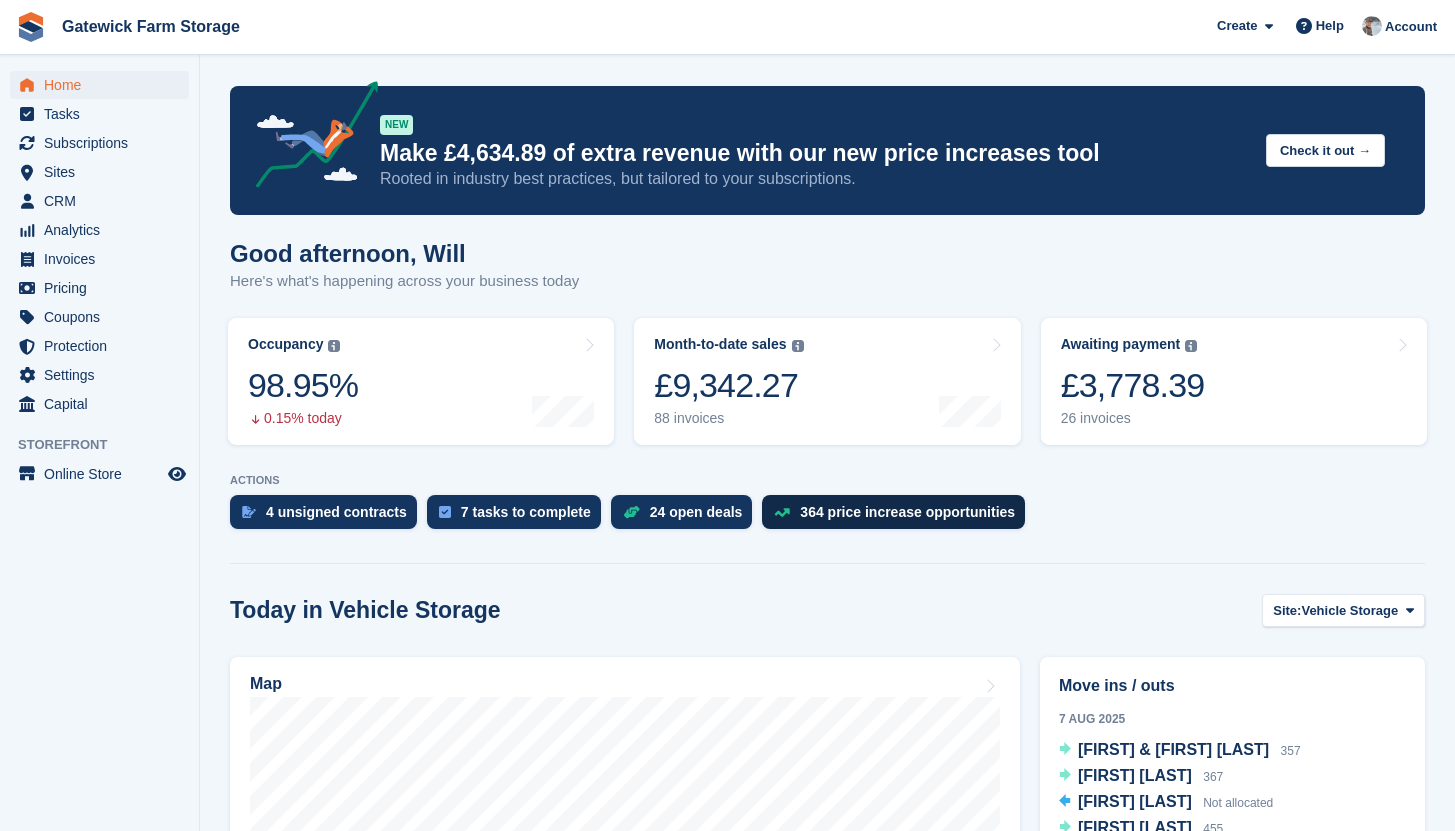 click on "364
price increase opportunities" at bounding box center [907, 512] 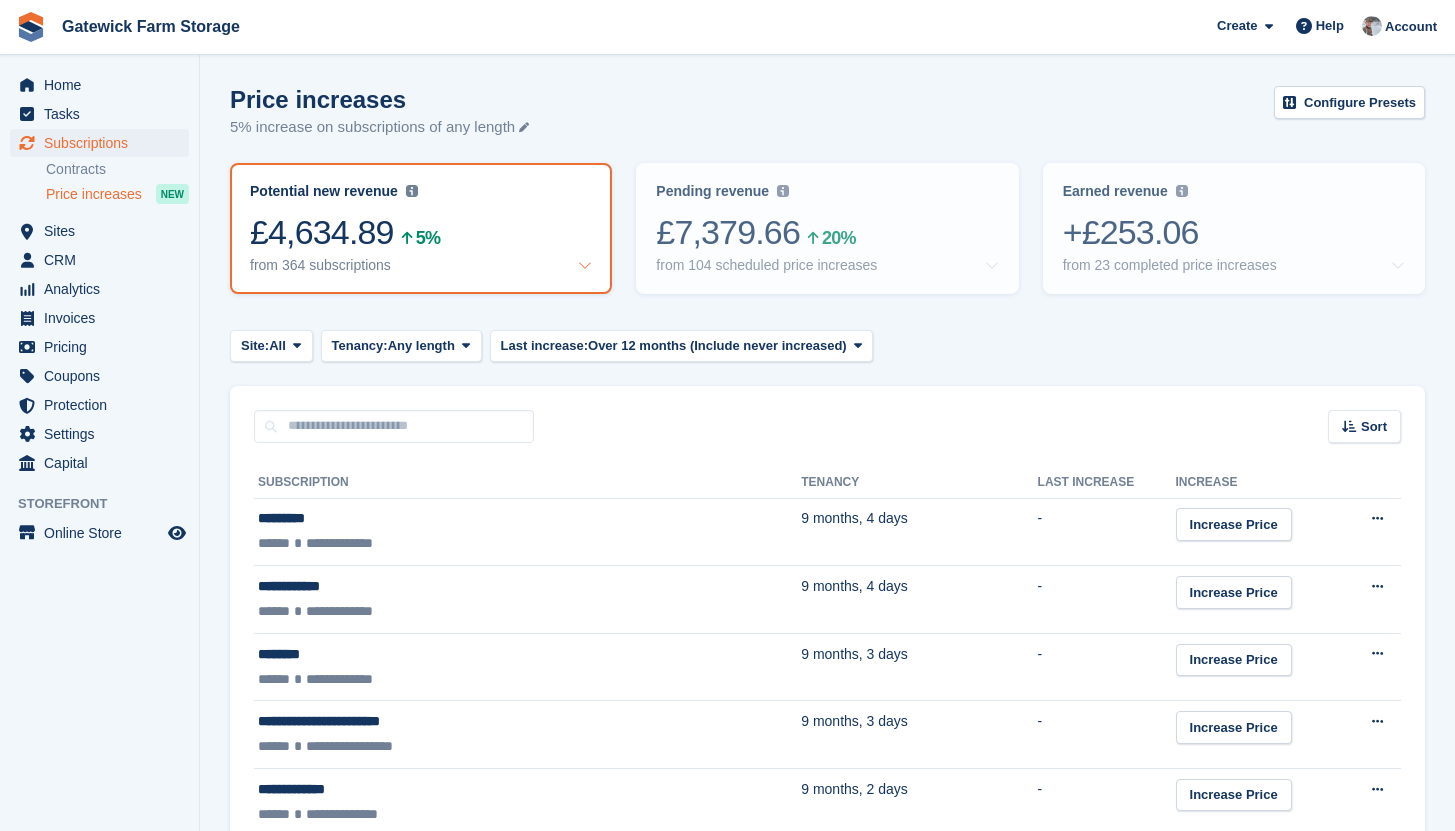 scroll, scrollTop: 0, scrollLeft: 0, axis: both 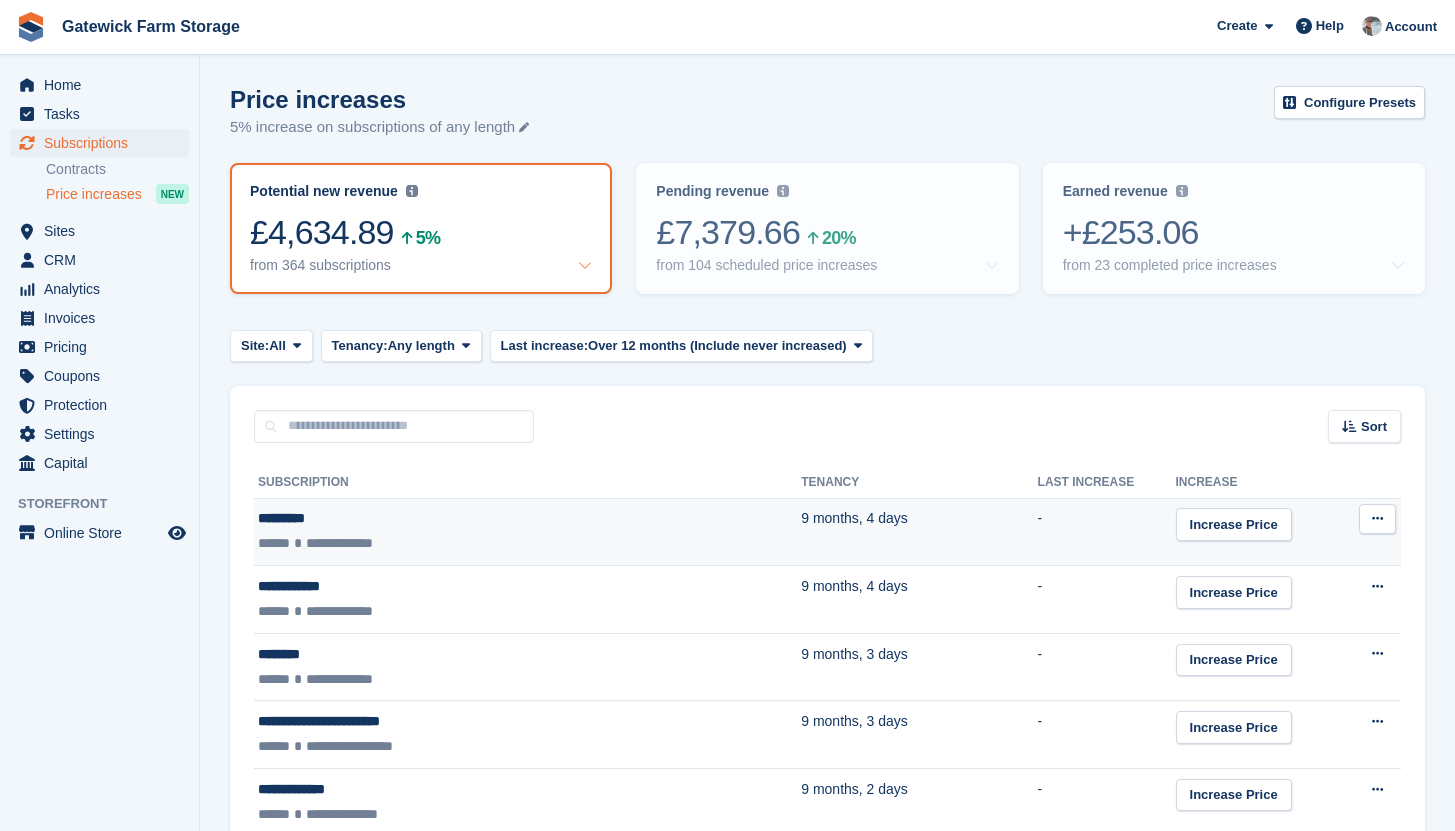 click on "**********" at bounding box center (448, 543) 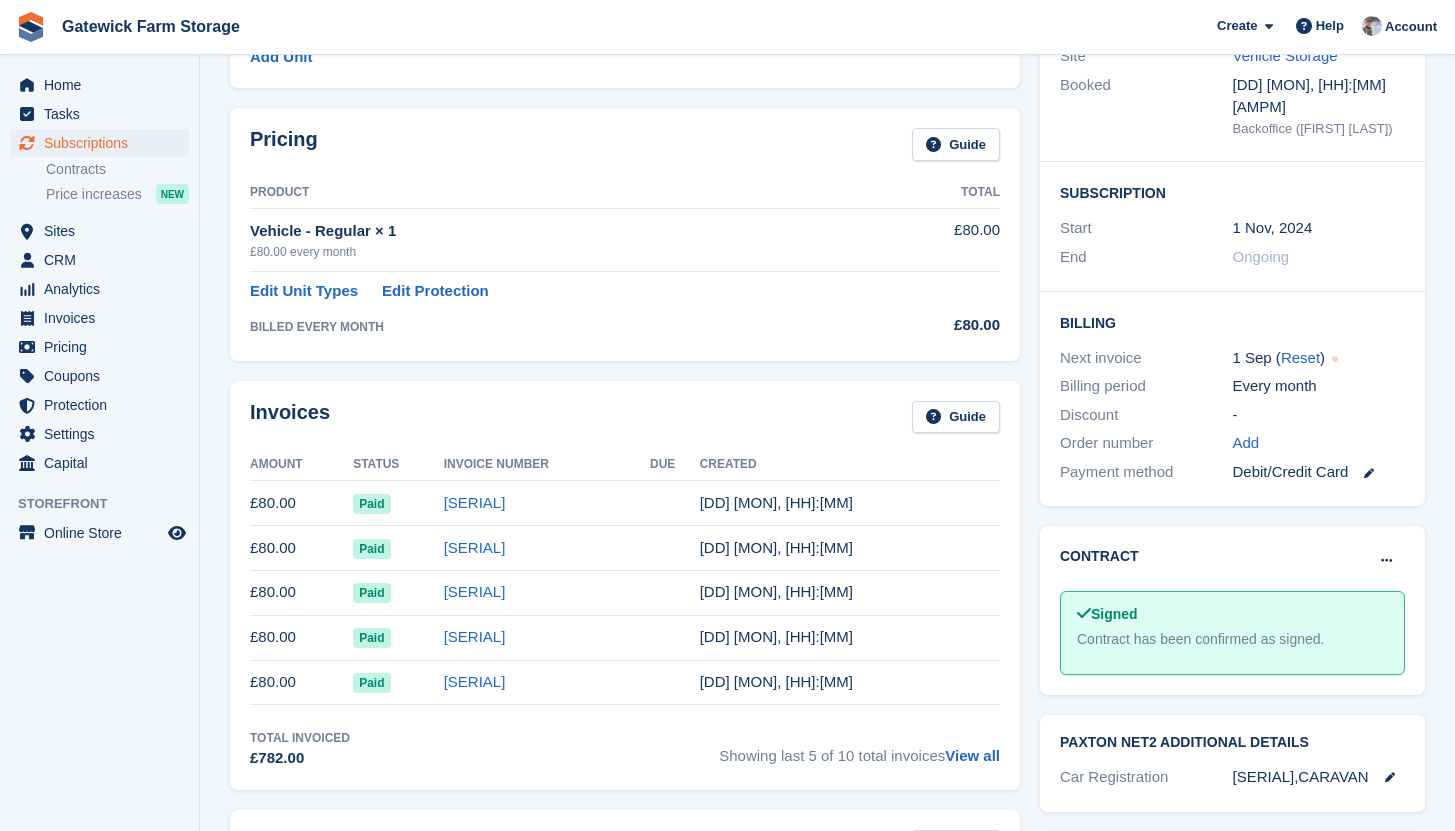 scroll, scrollTop: 265, scrollLeft: 0, axis: vertical 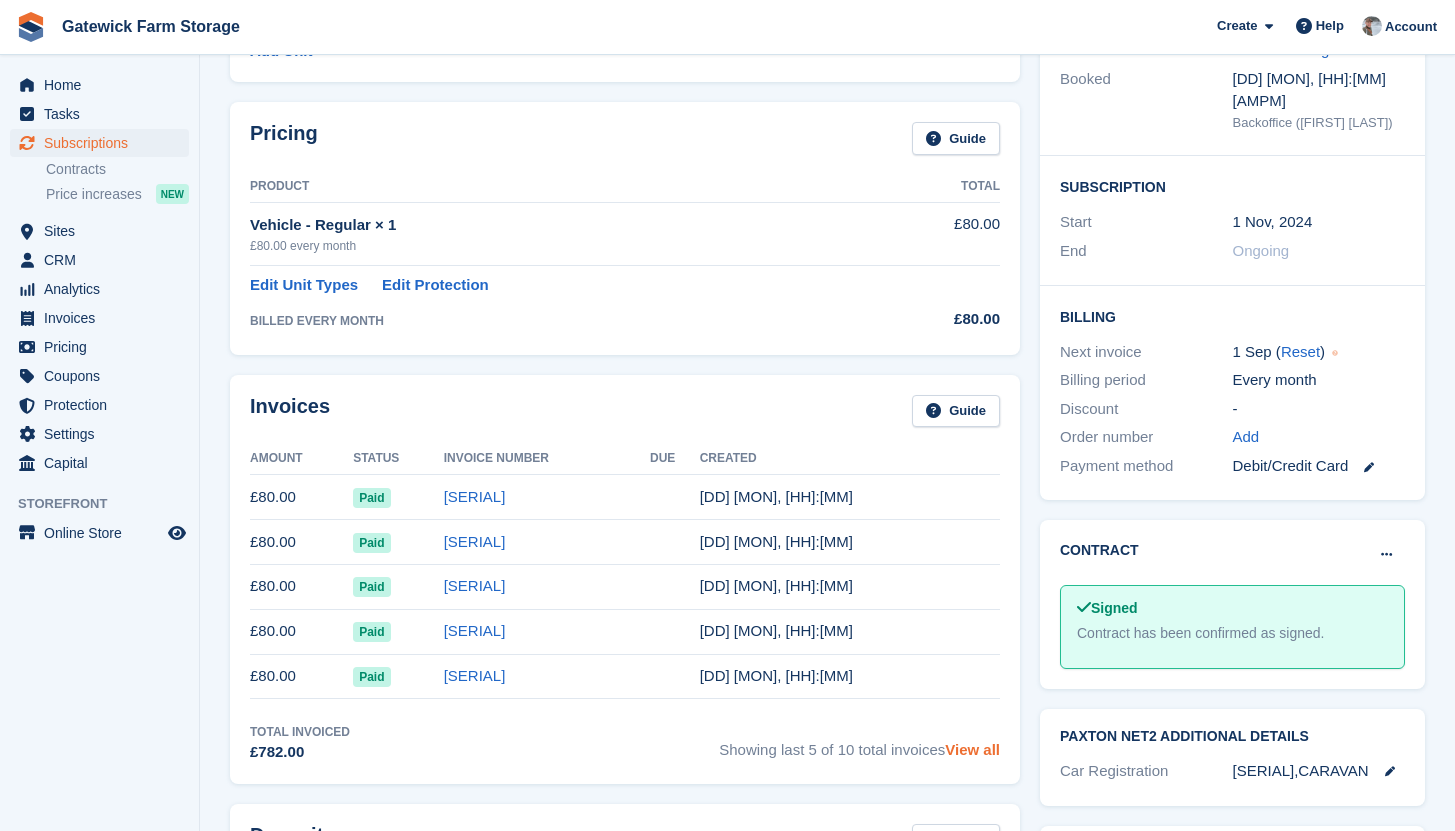 click on "View all" at bounding box center [972, 749] 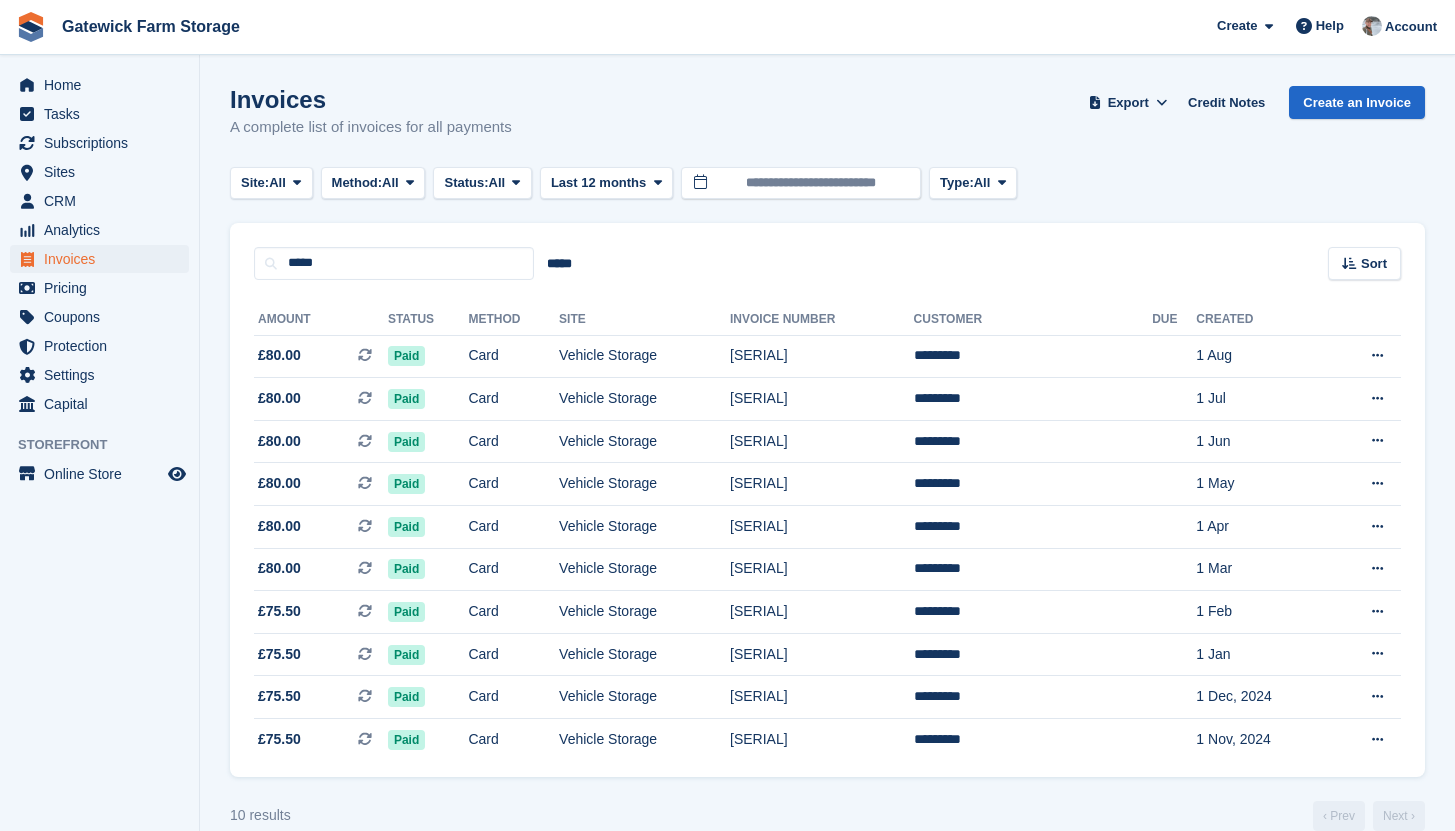 scroll, scrollTop: 29, scrollLeft: 0, axis: vertical 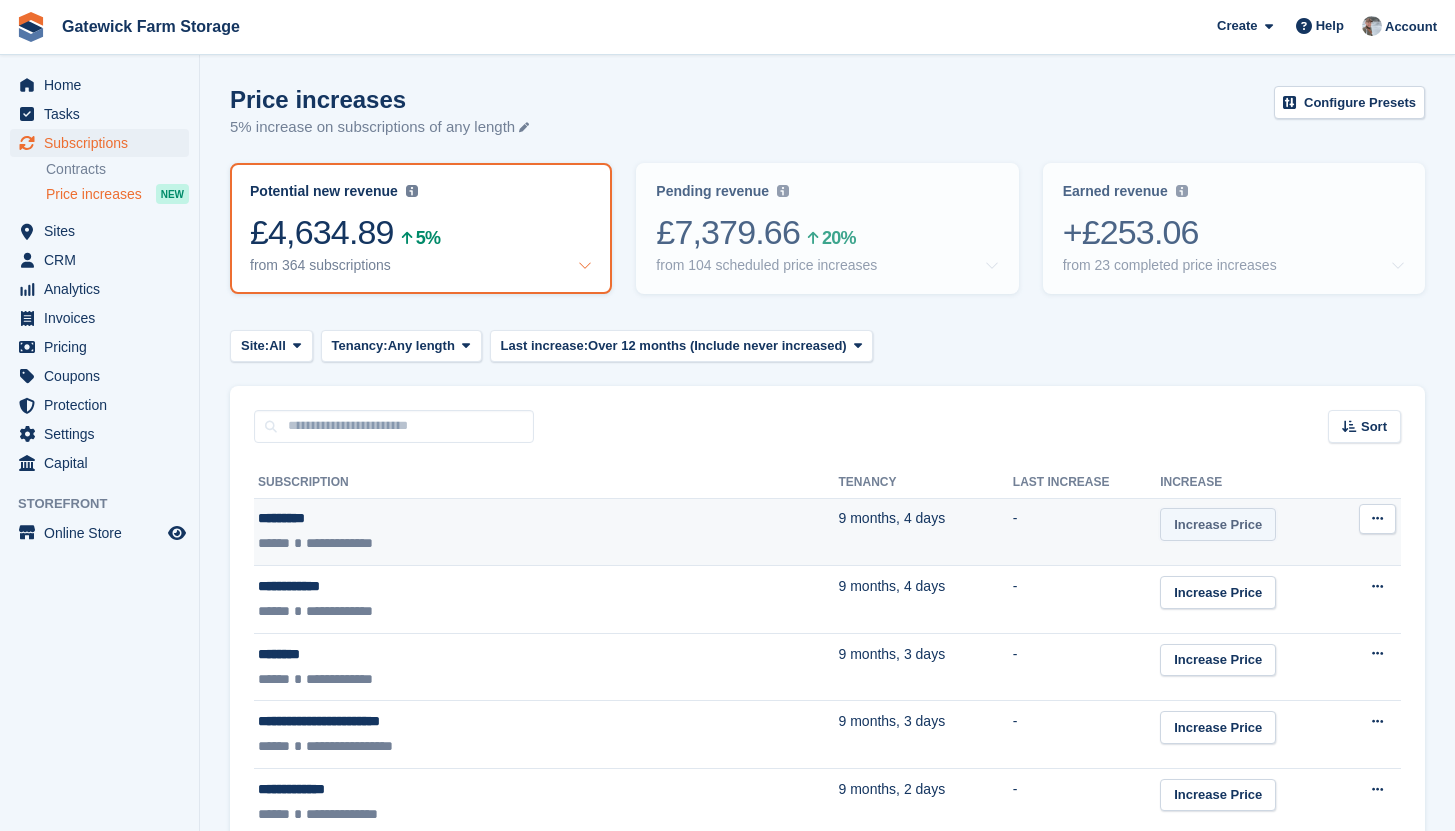 click on "Increase Price" at bounding box center [1218, 524] 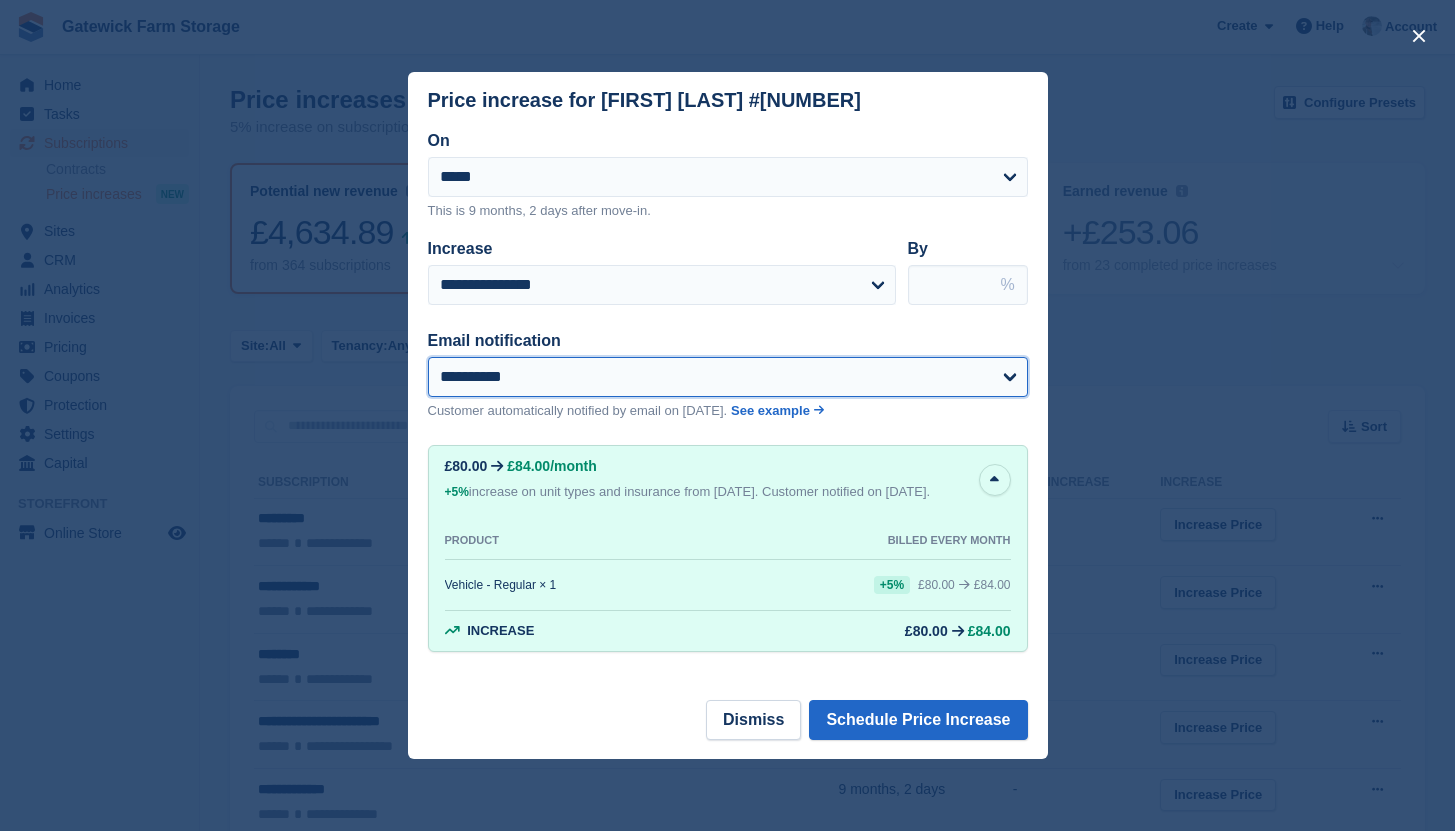 click on "**********" at bounding box center (728, 377) 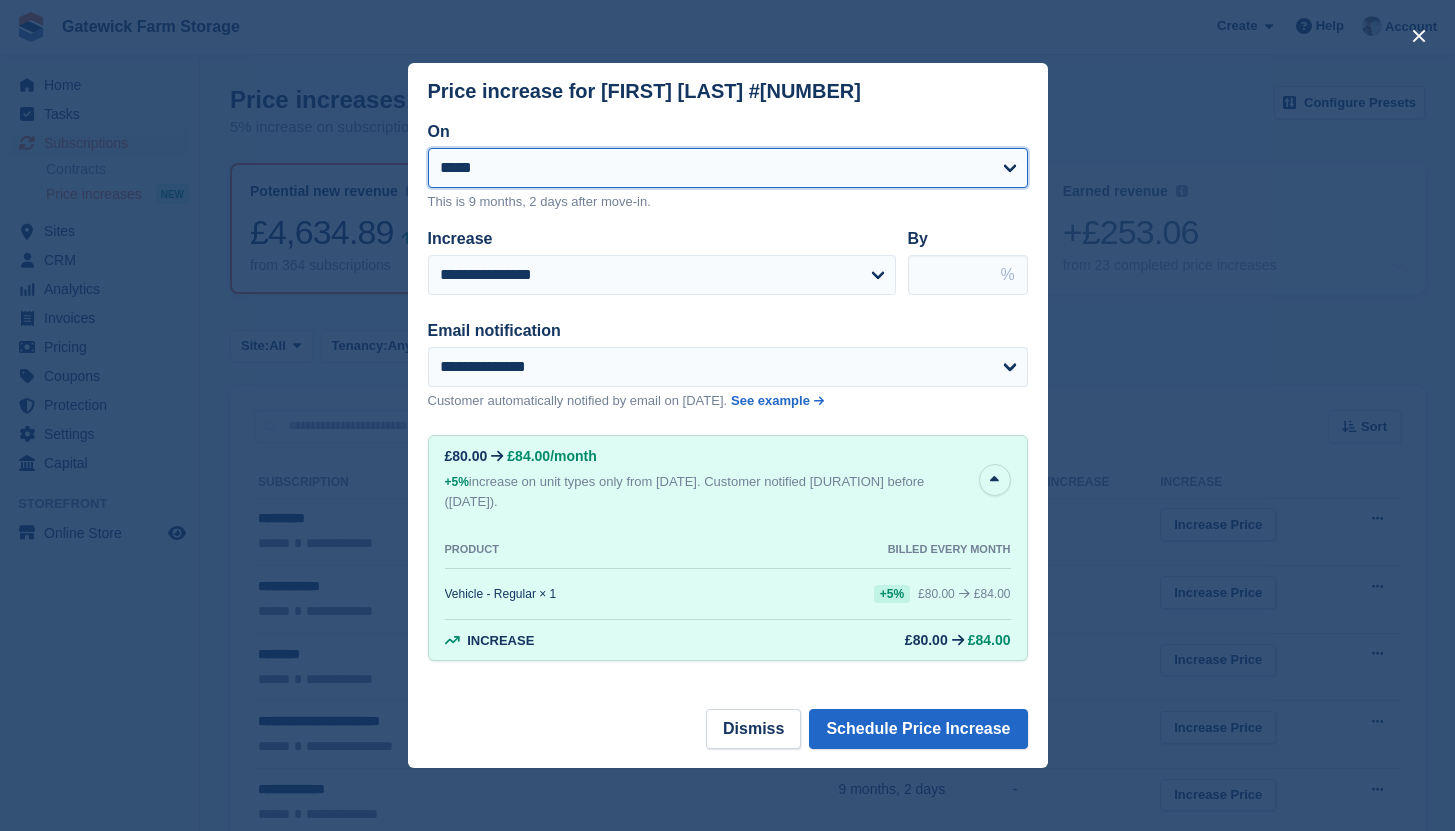 click on "**********" at bounding box center [728, 168] 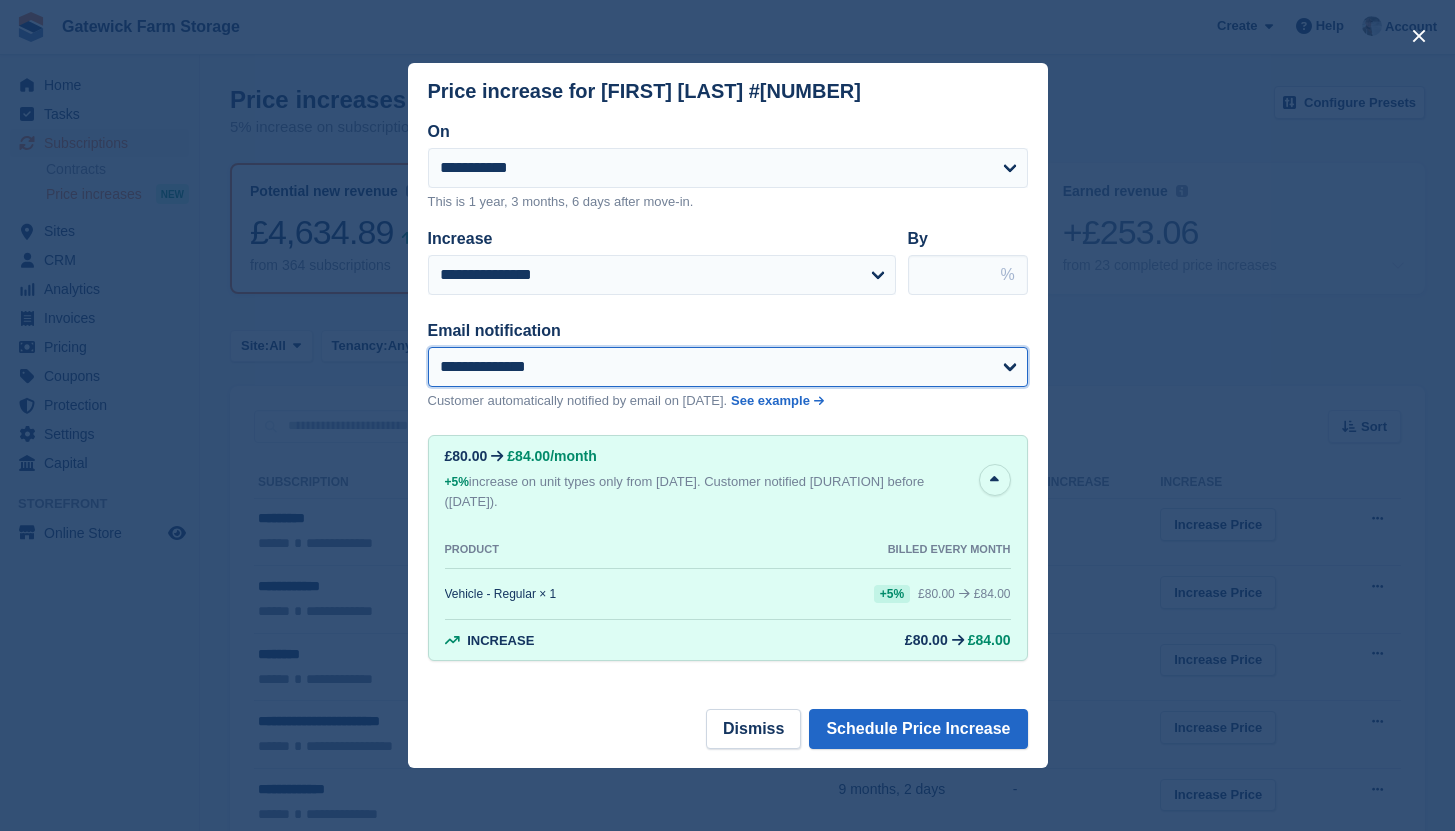click on "**********" at bounding box center (728, 367) 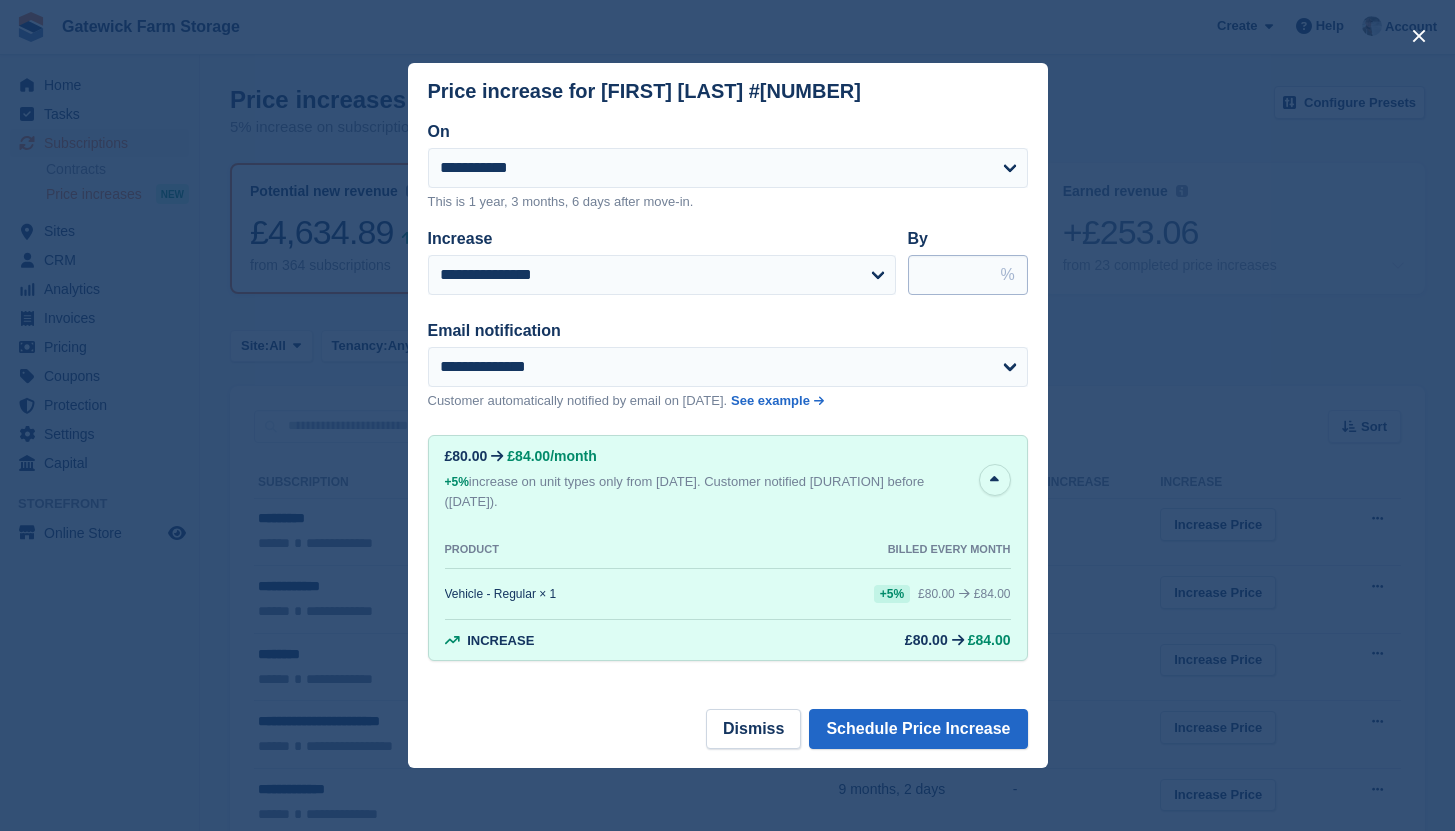 click on "***" at bounding box center (968, 275) 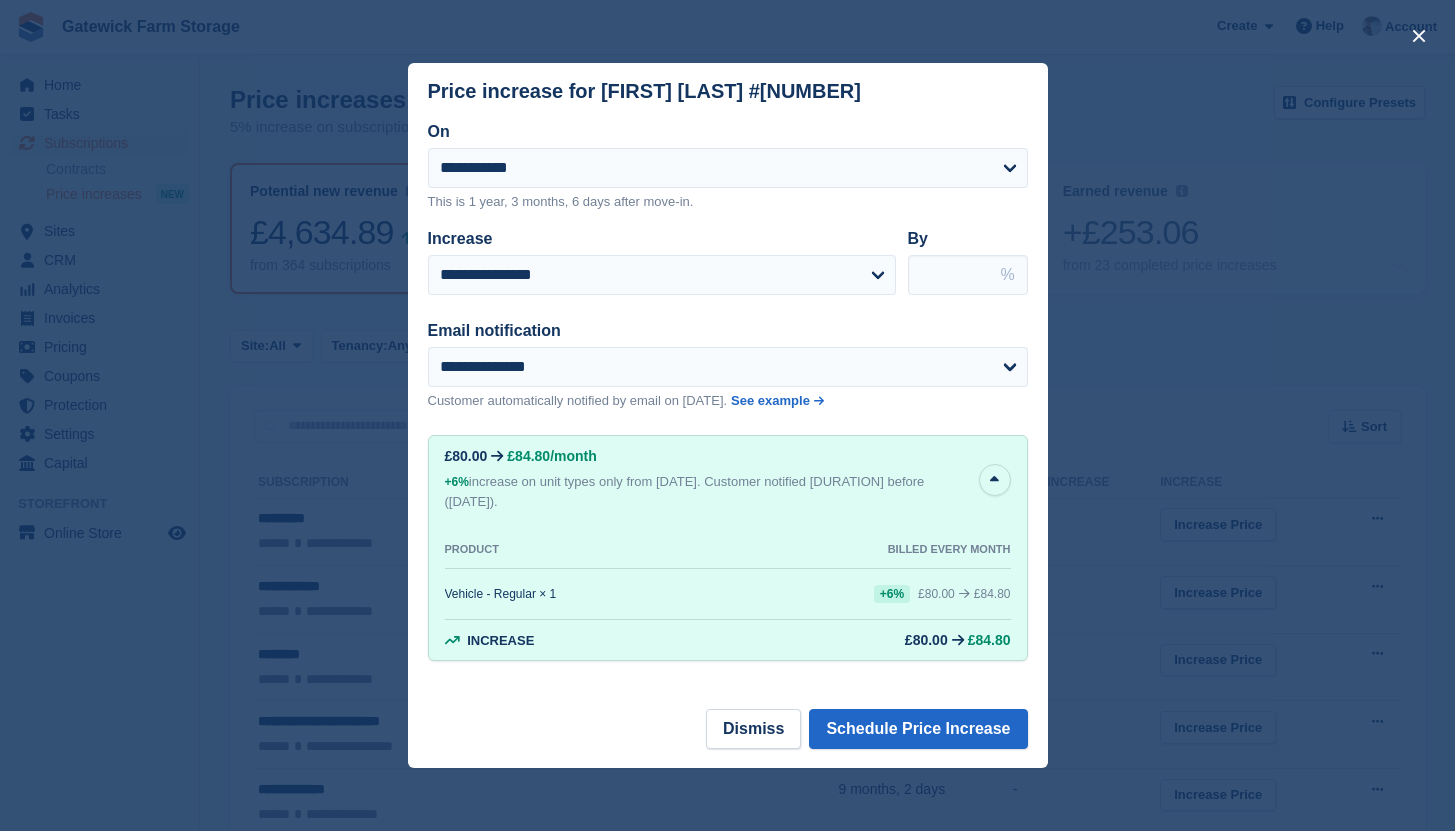 click on "Email notification" at bounding box center (716, 331) 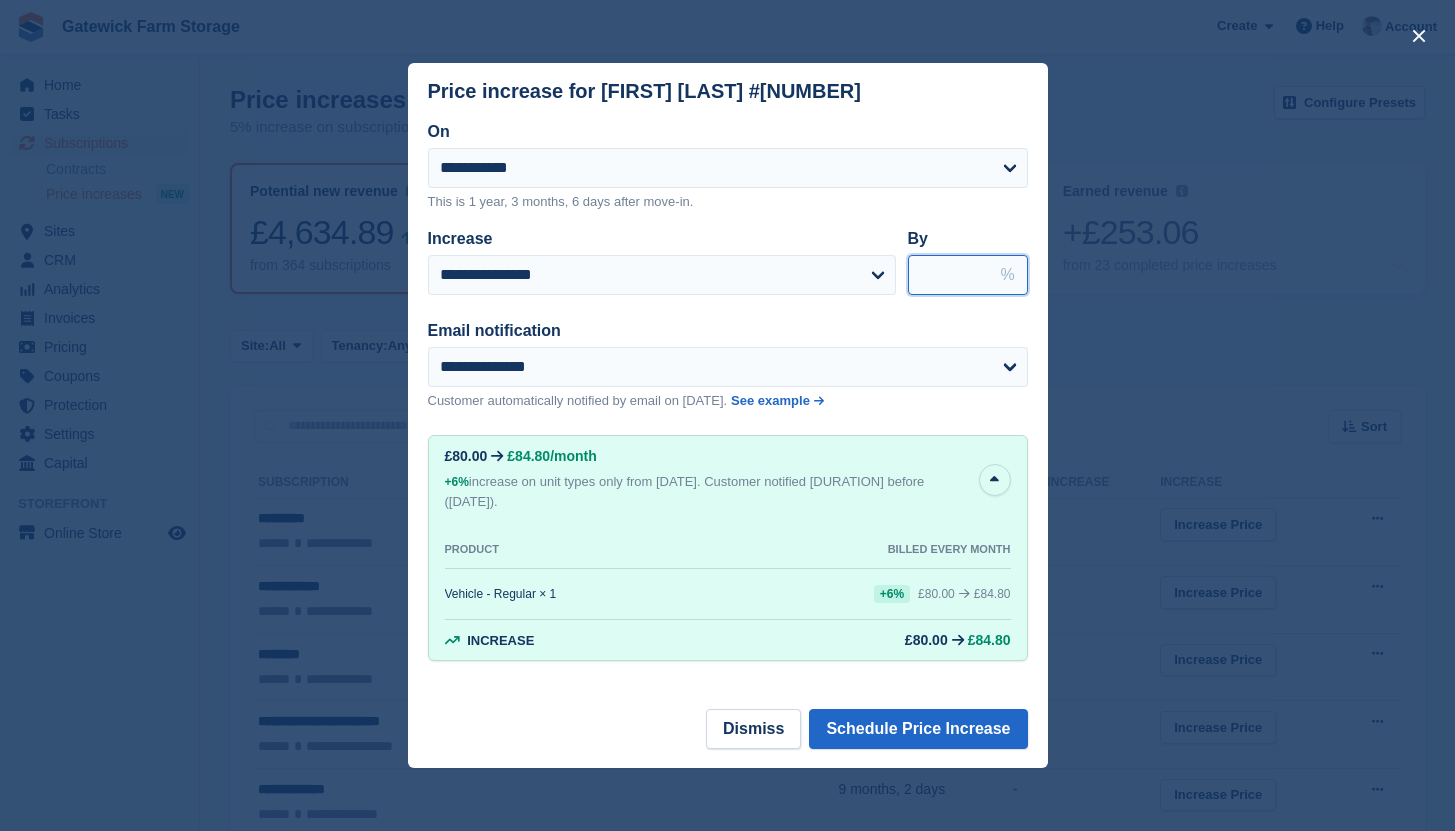 click on "***" at bounding box center (968, 275) 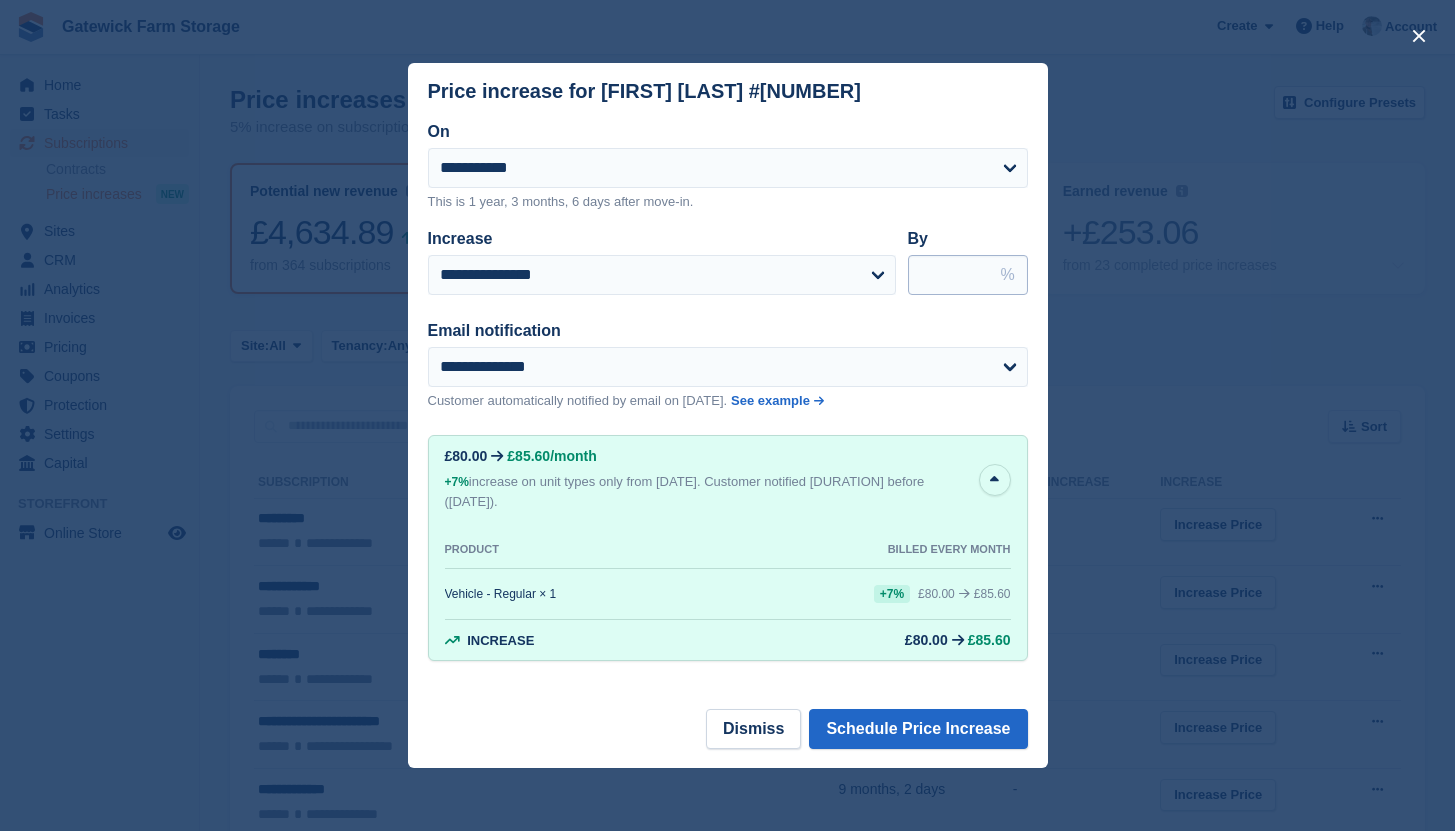 click on "***" at bounding box center (968, 275) 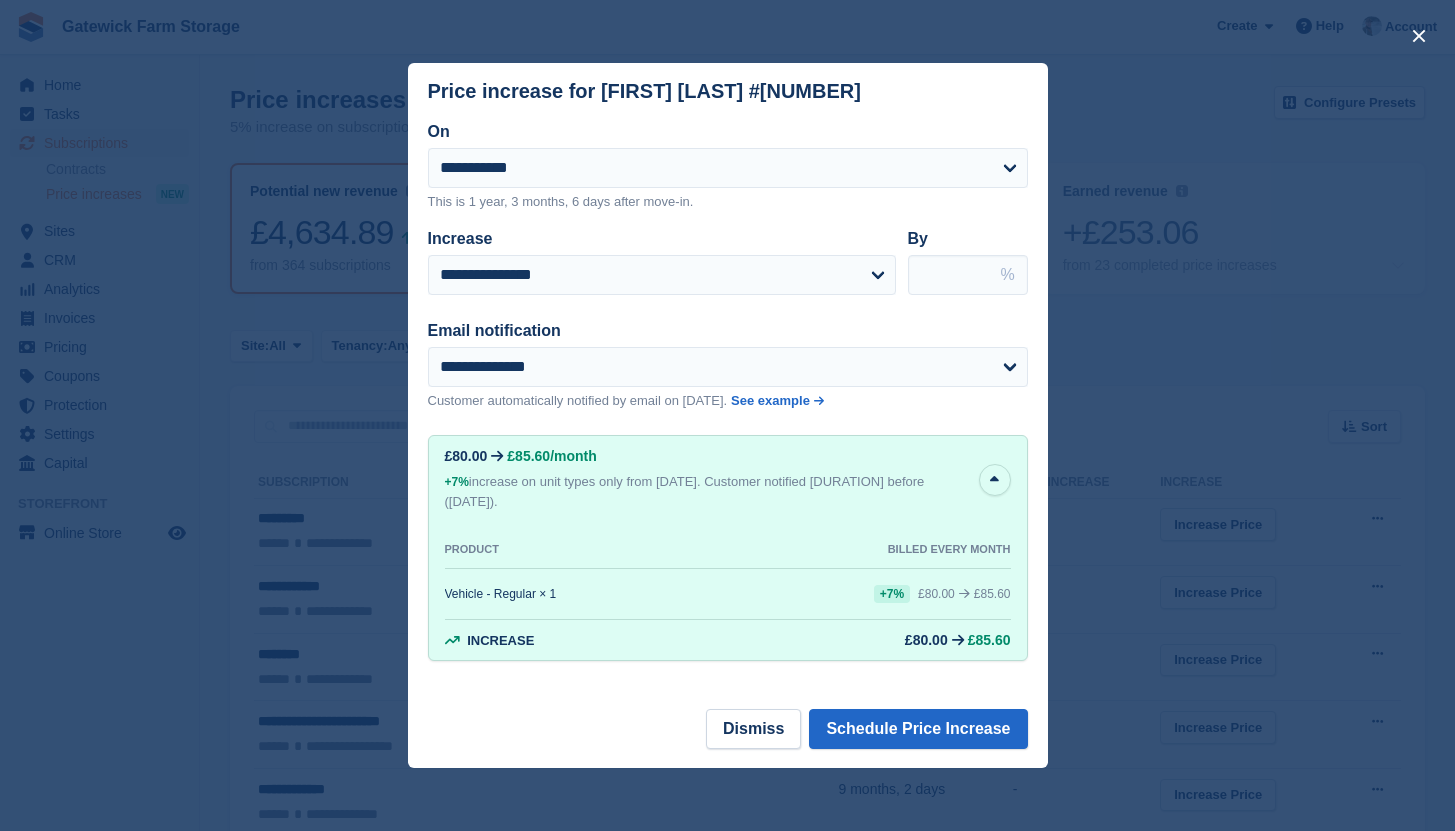 click on "**********" at bounding box center (728, 254) 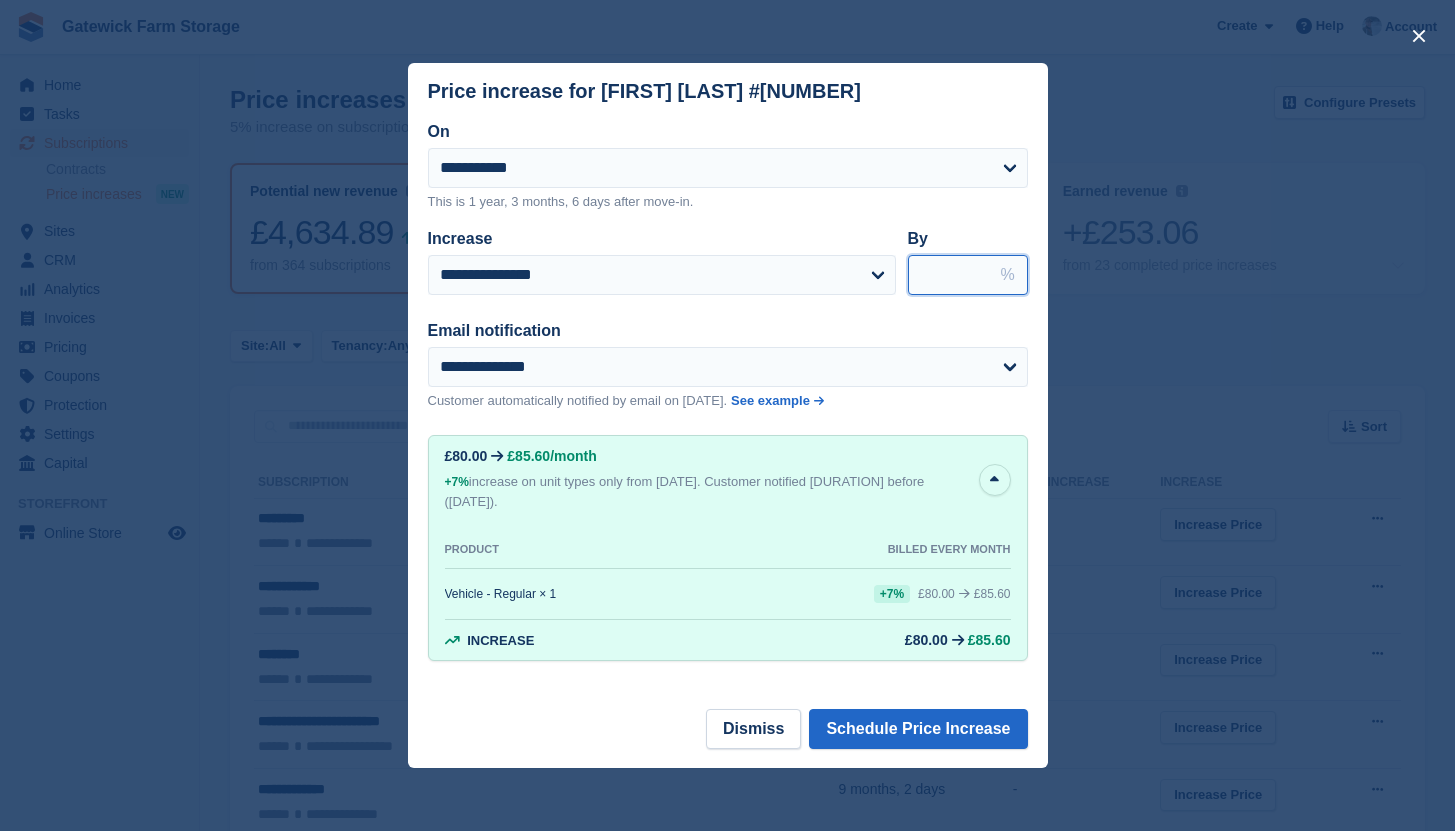 click on "***" at bounding box center [968, 275] 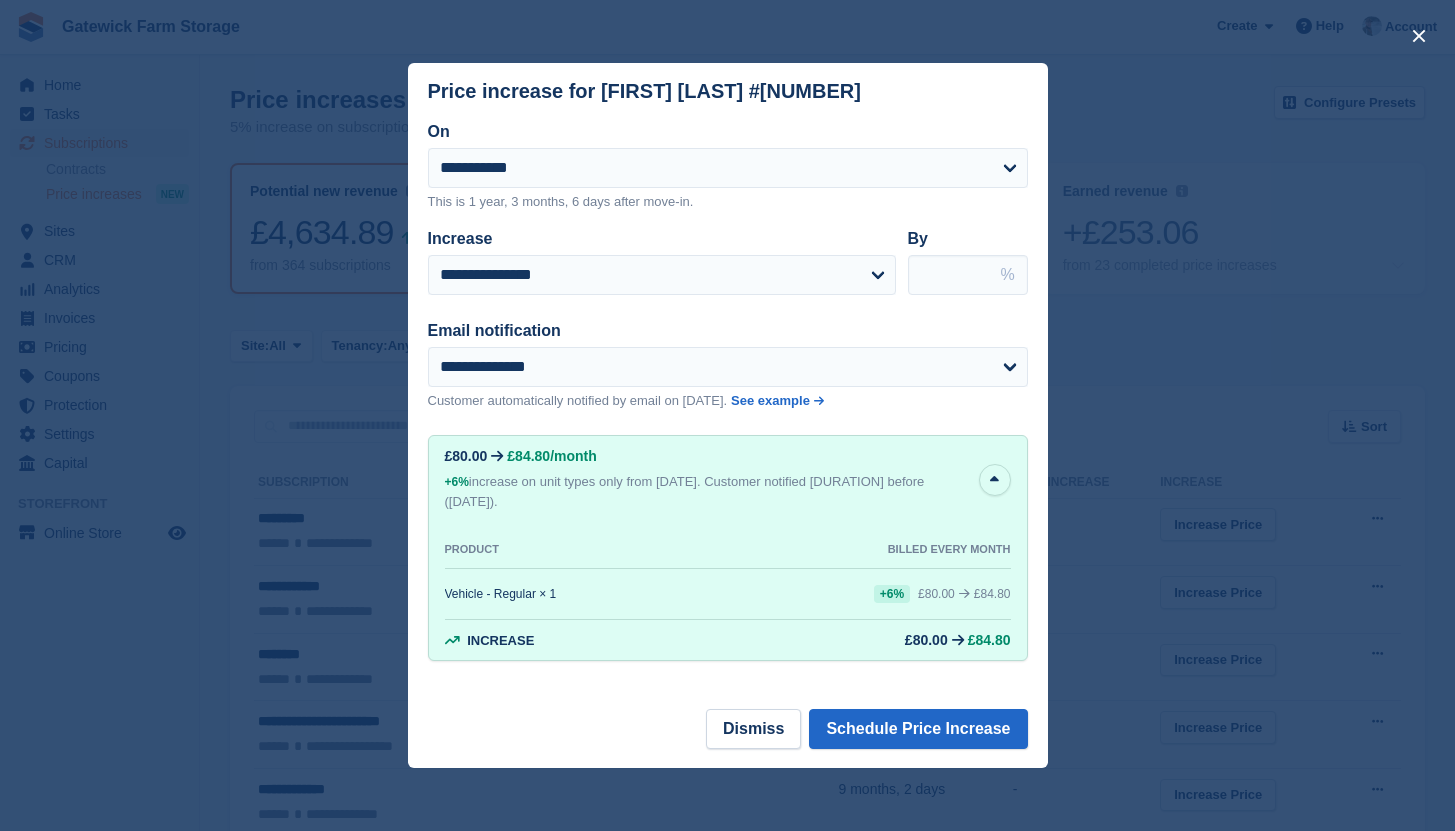 click on "**********" at bounding box center (728, 254) 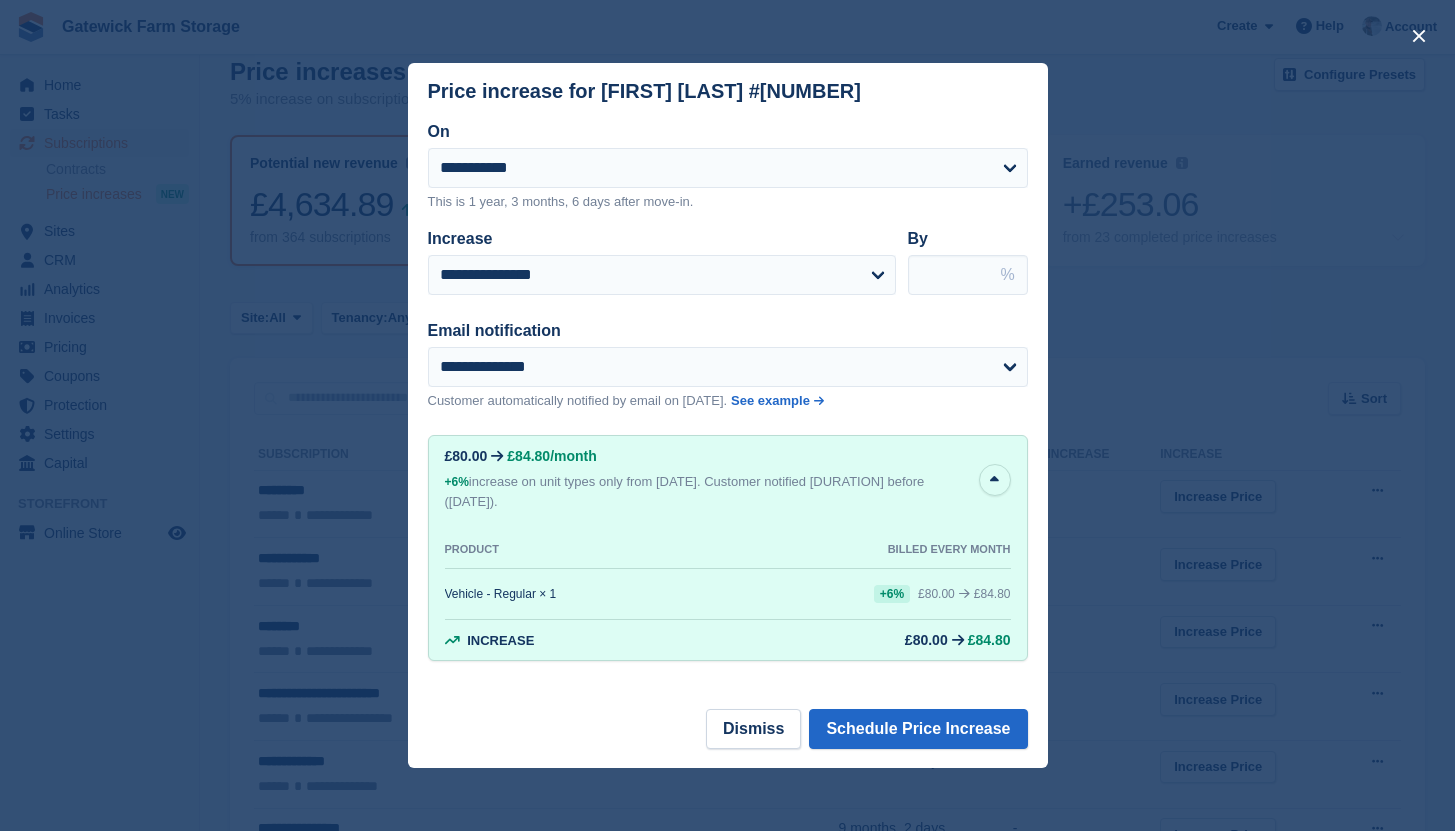 scroll, scrollTop: 0, scrollLeft: 0, axis: both 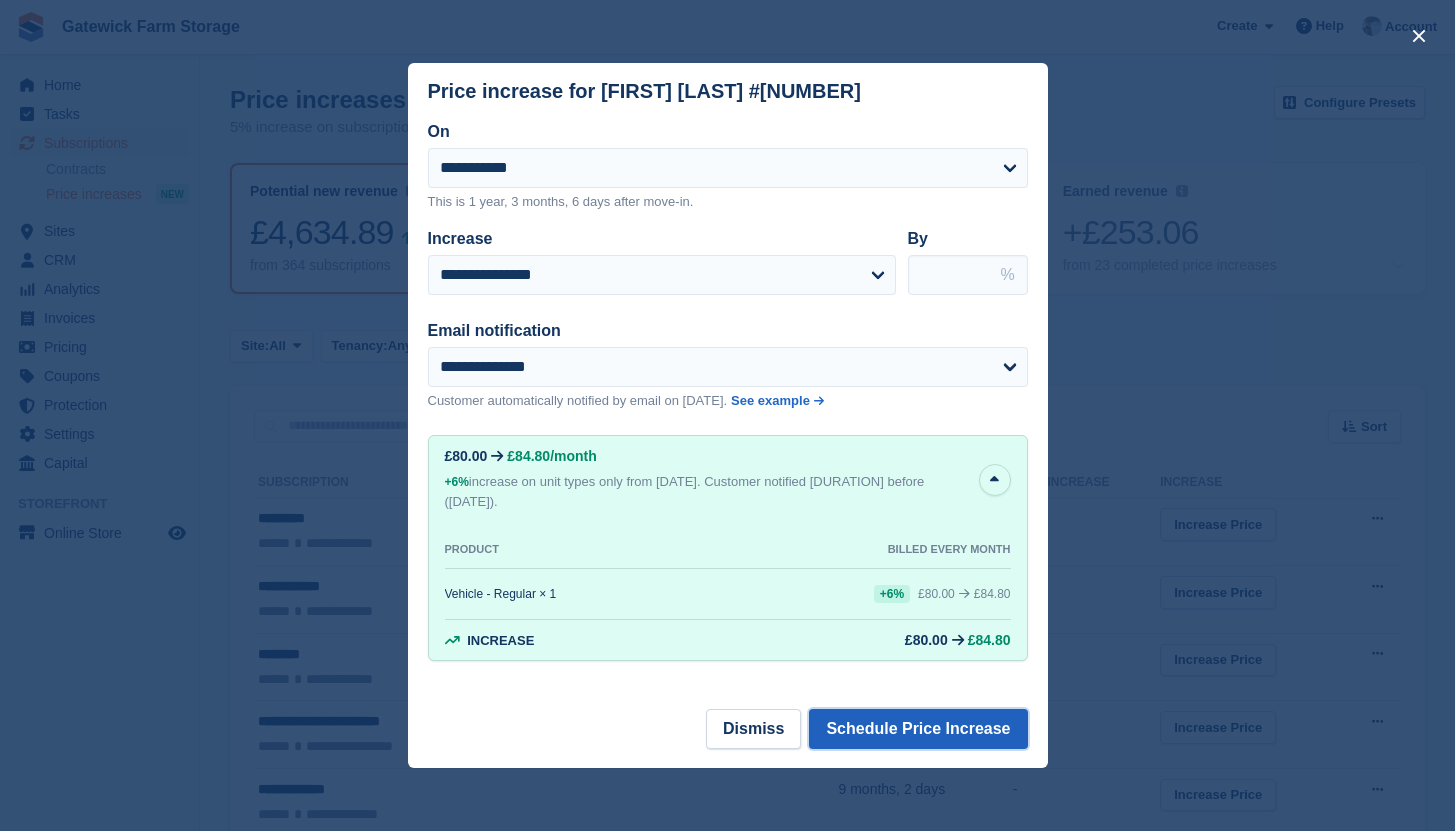 click on "Schedule Price Increase" at bounding box center (918, 729) 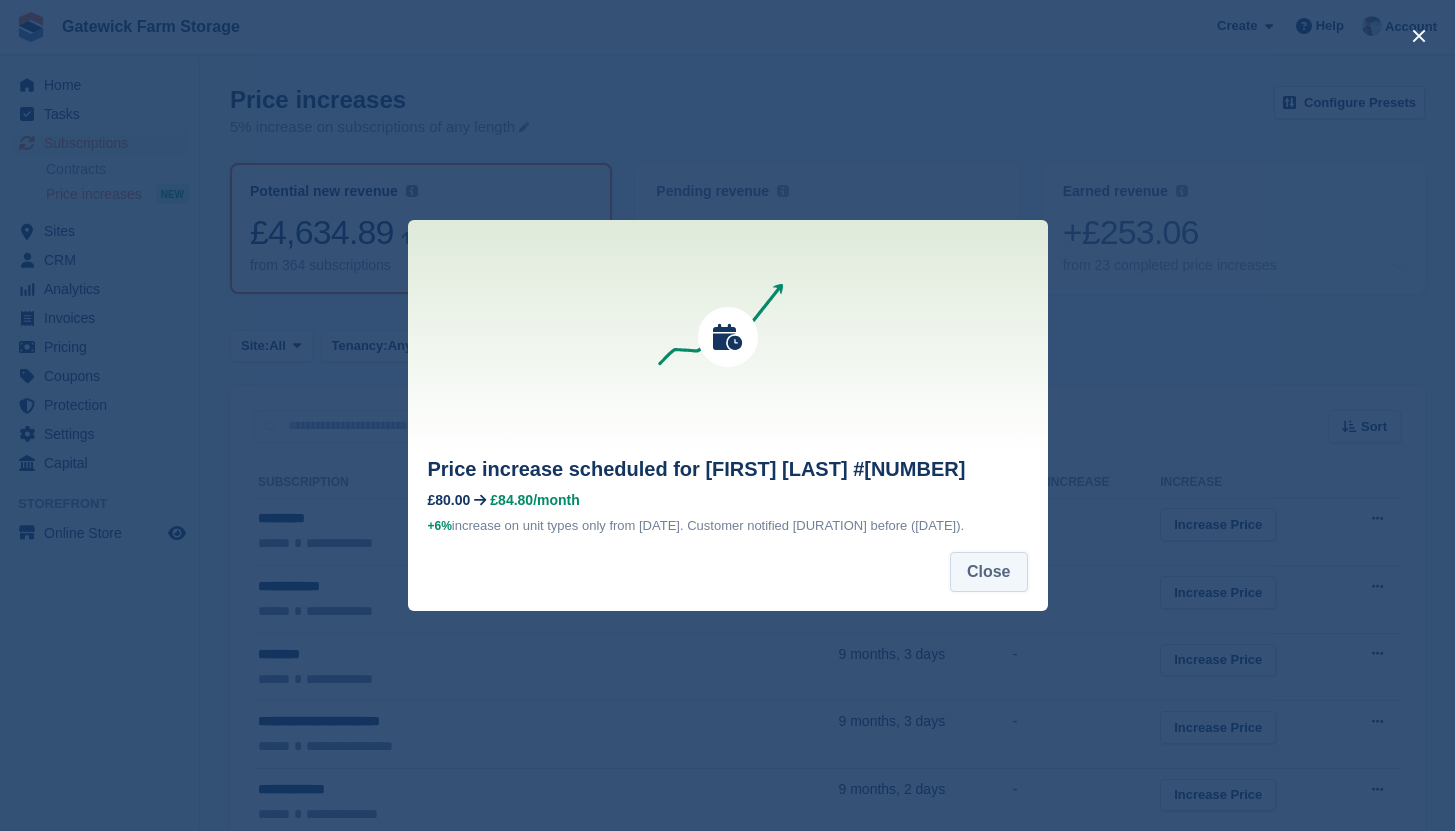 click on "Close" at bounding box center (989, 572) 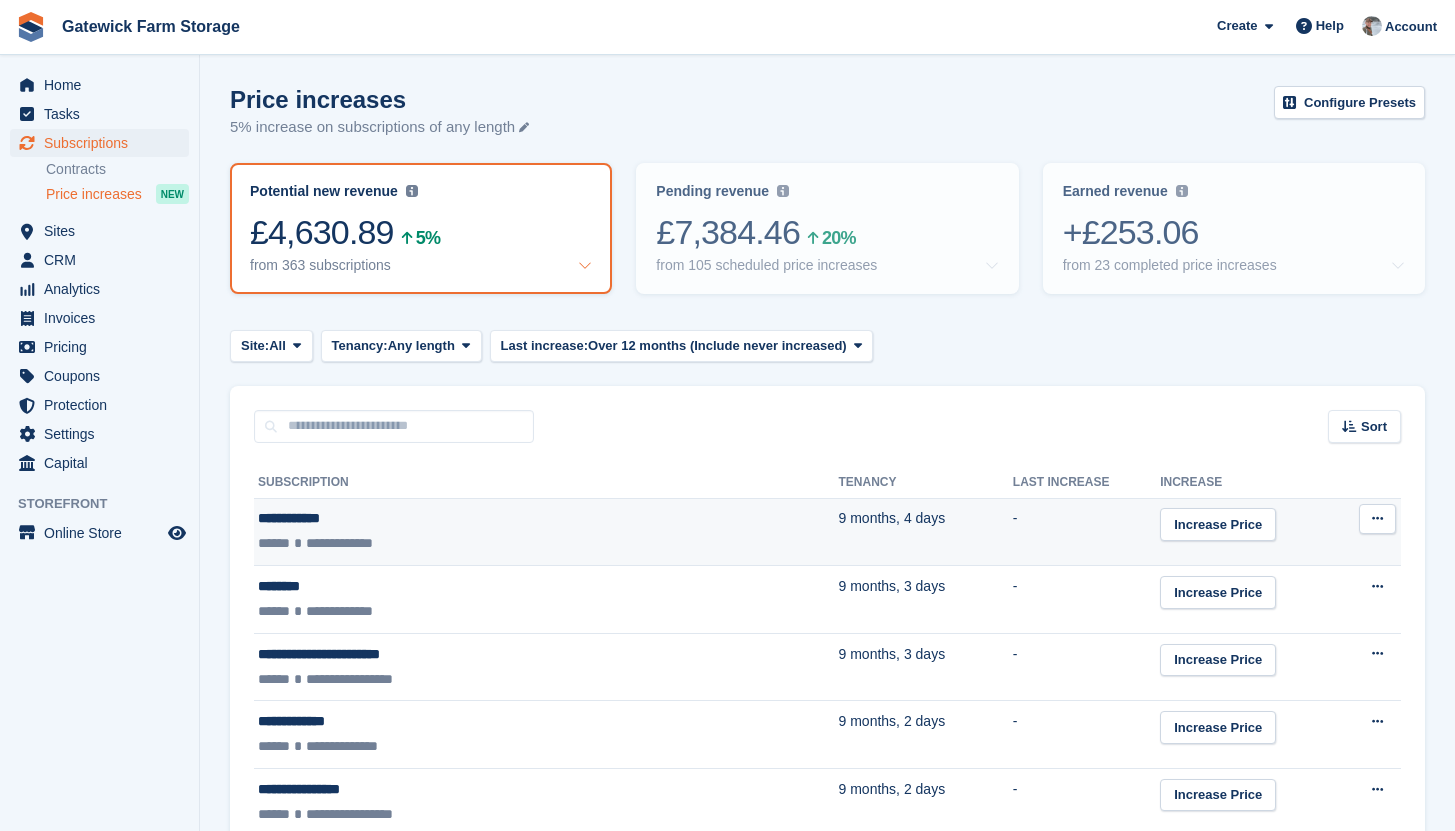 click on "-" at bounding box center (1086, 532) 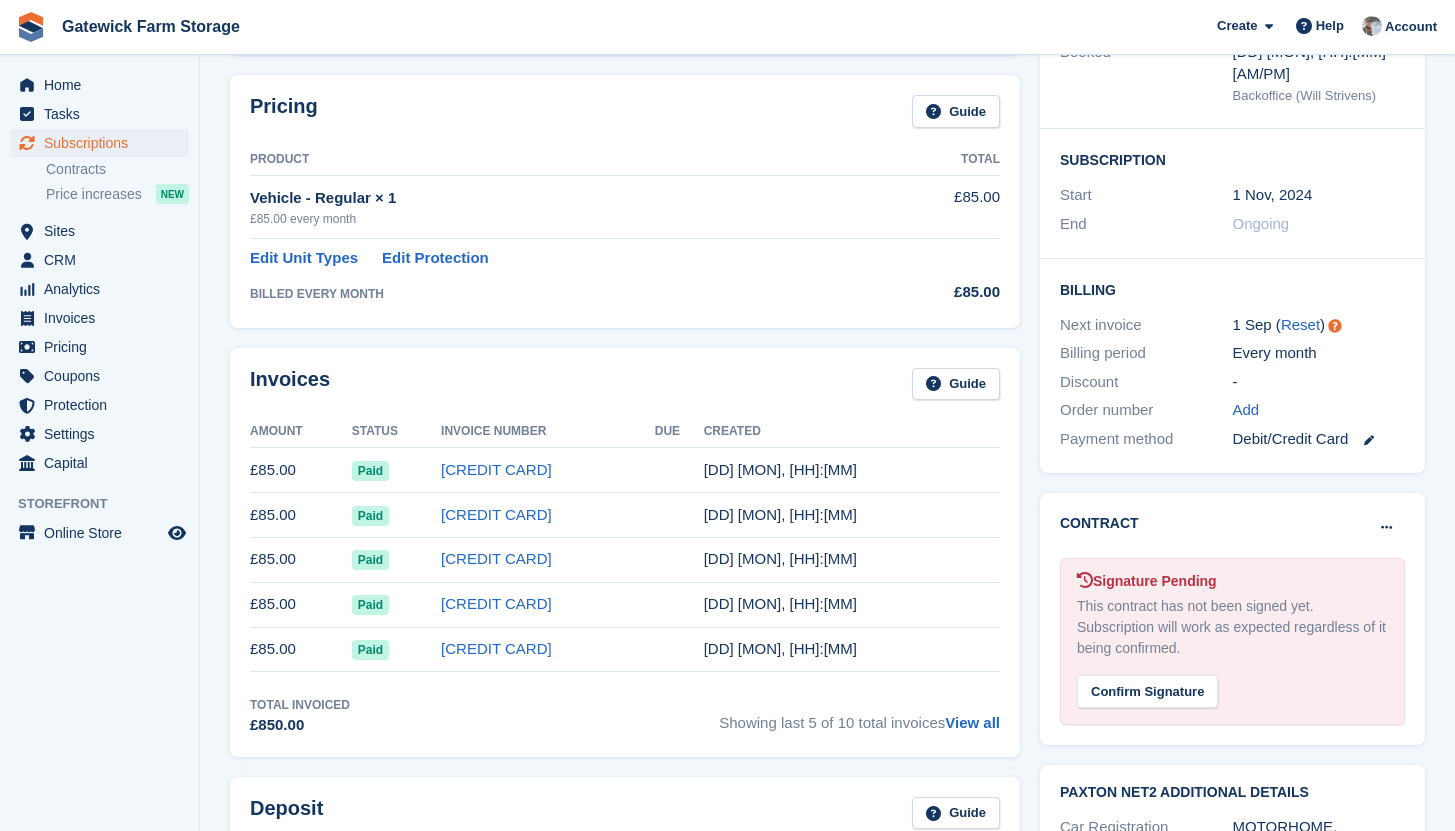 scroll, scrollTop: 305, scrollLeft: 0, axis: vertical 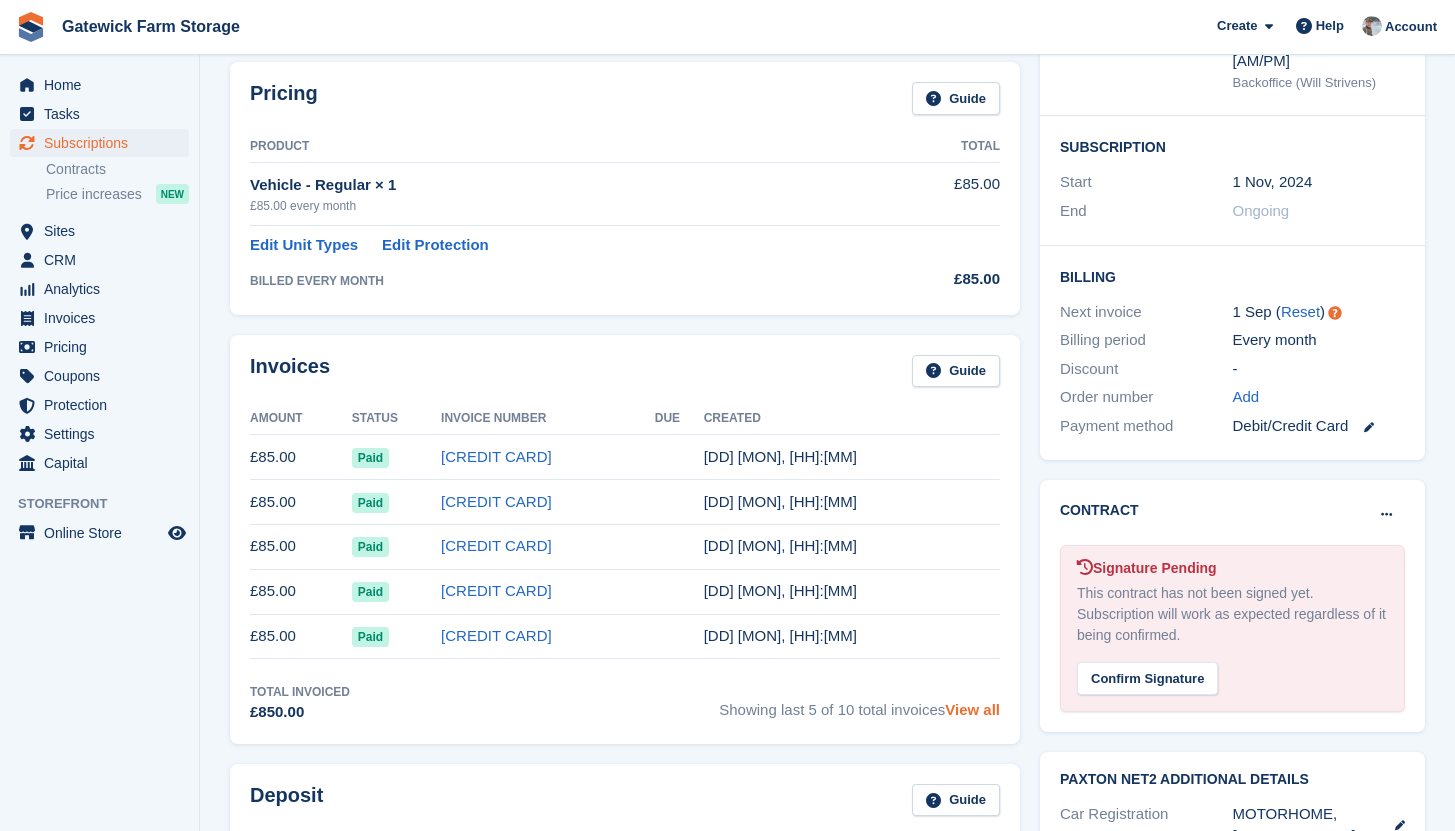 click on "View all" at bounding box center (972, 709) 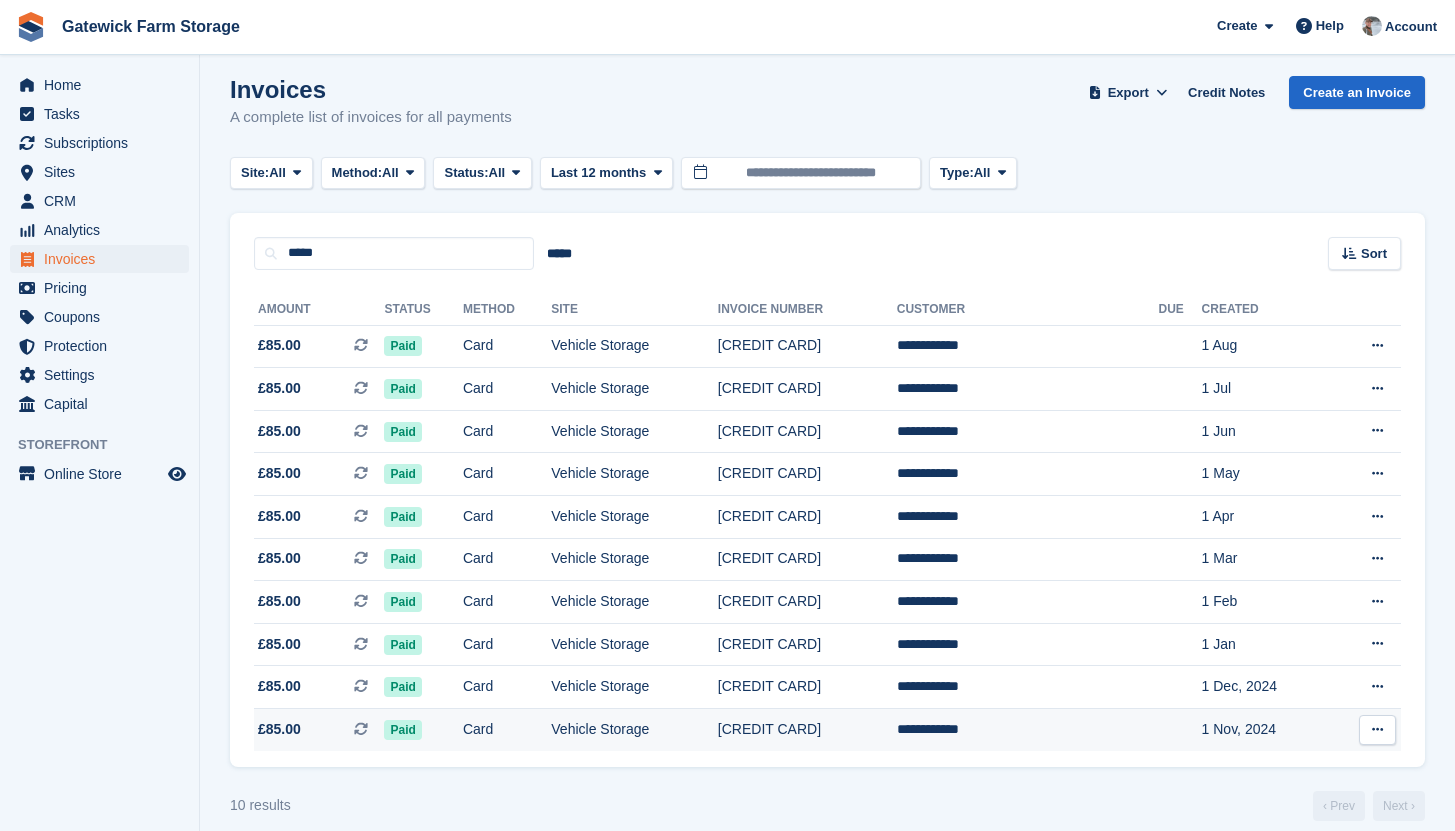 scroll, scrollTop: 0, scrollLeft: 0, axis: both 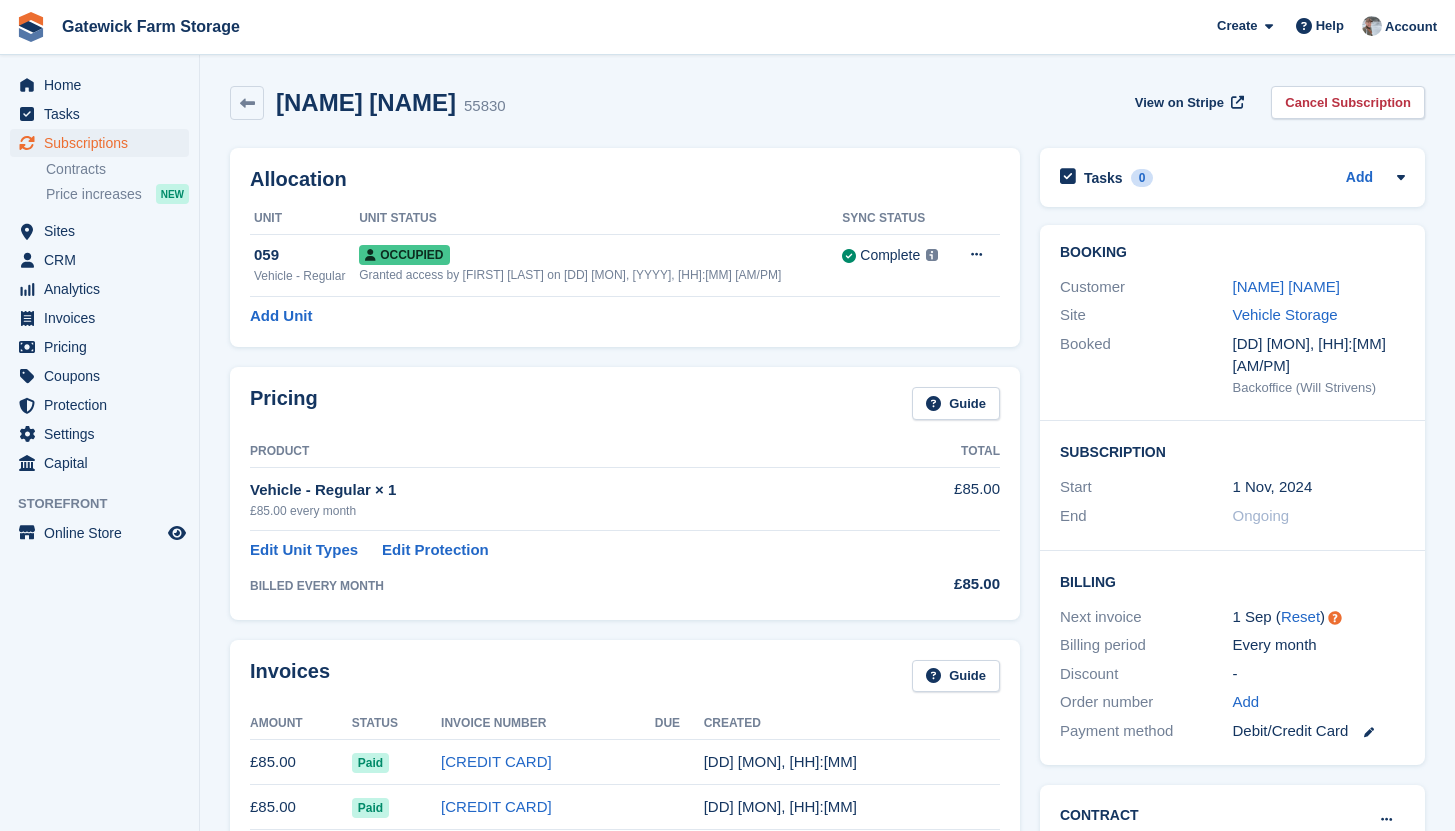 click on "Steve Davies" at bounding box center [366, 102] 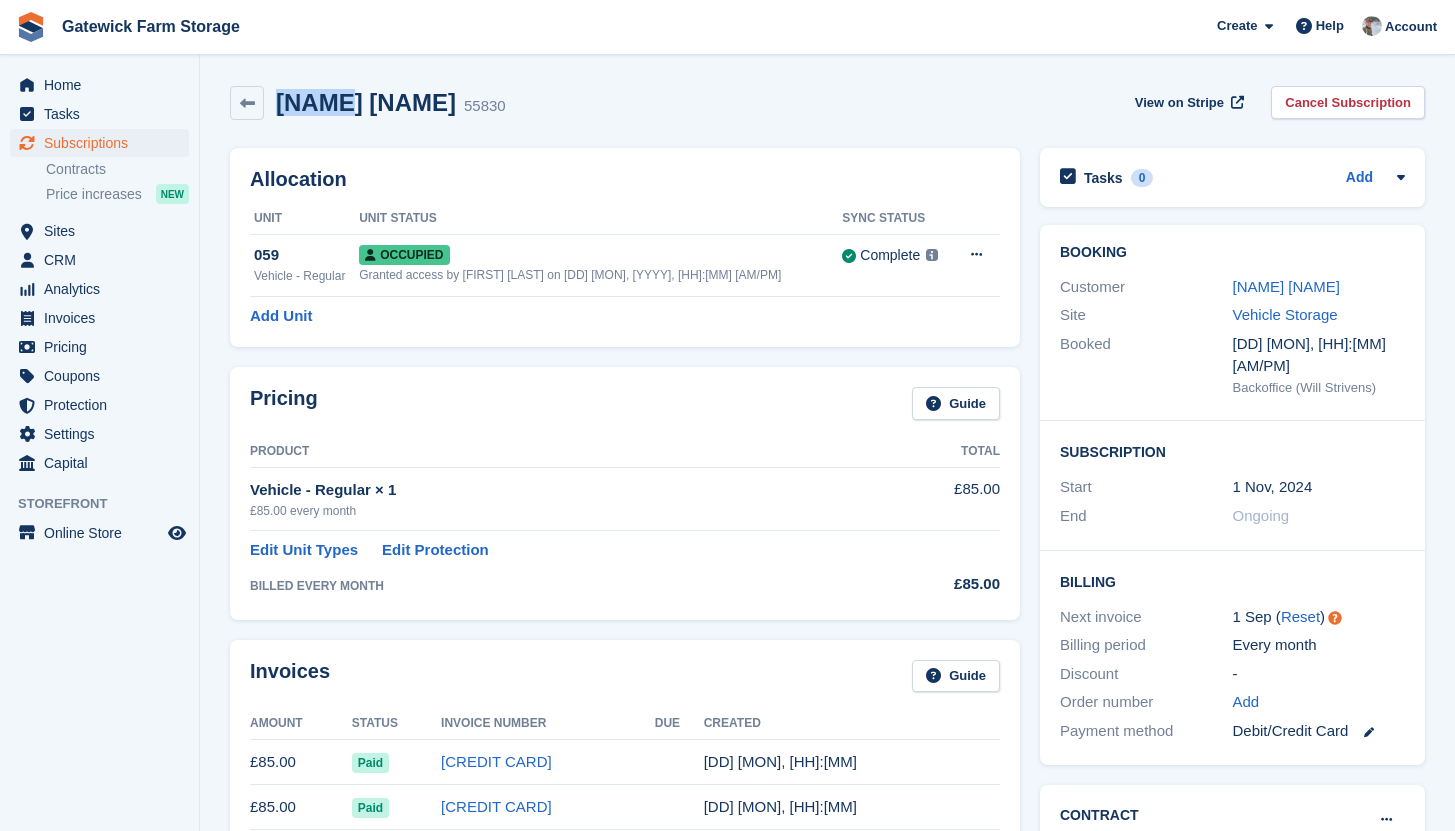 click on "Steve Davies" at bounding box center (366, 102) 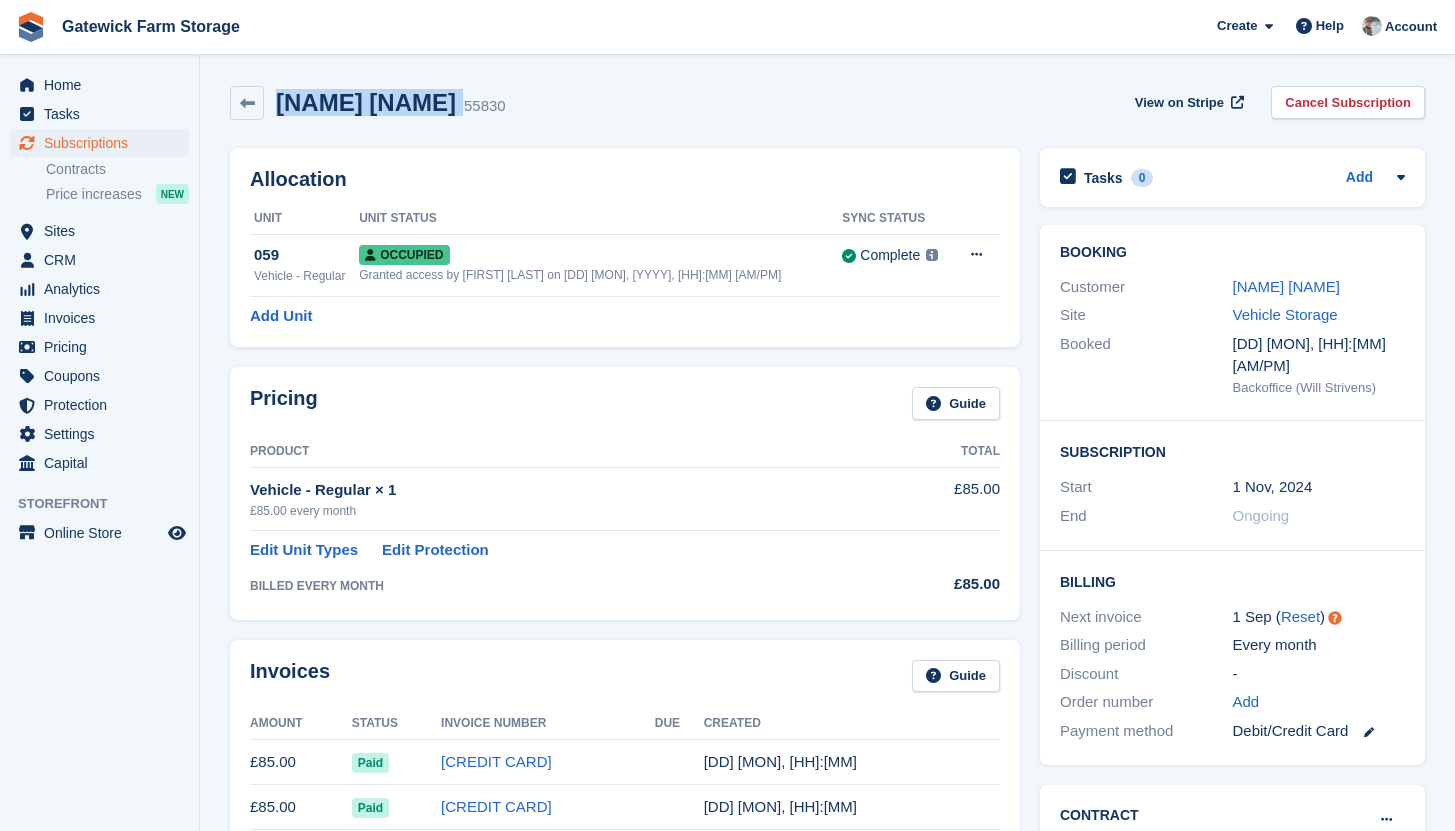 click on "Steve Davies" at bounding box center (366, 102) 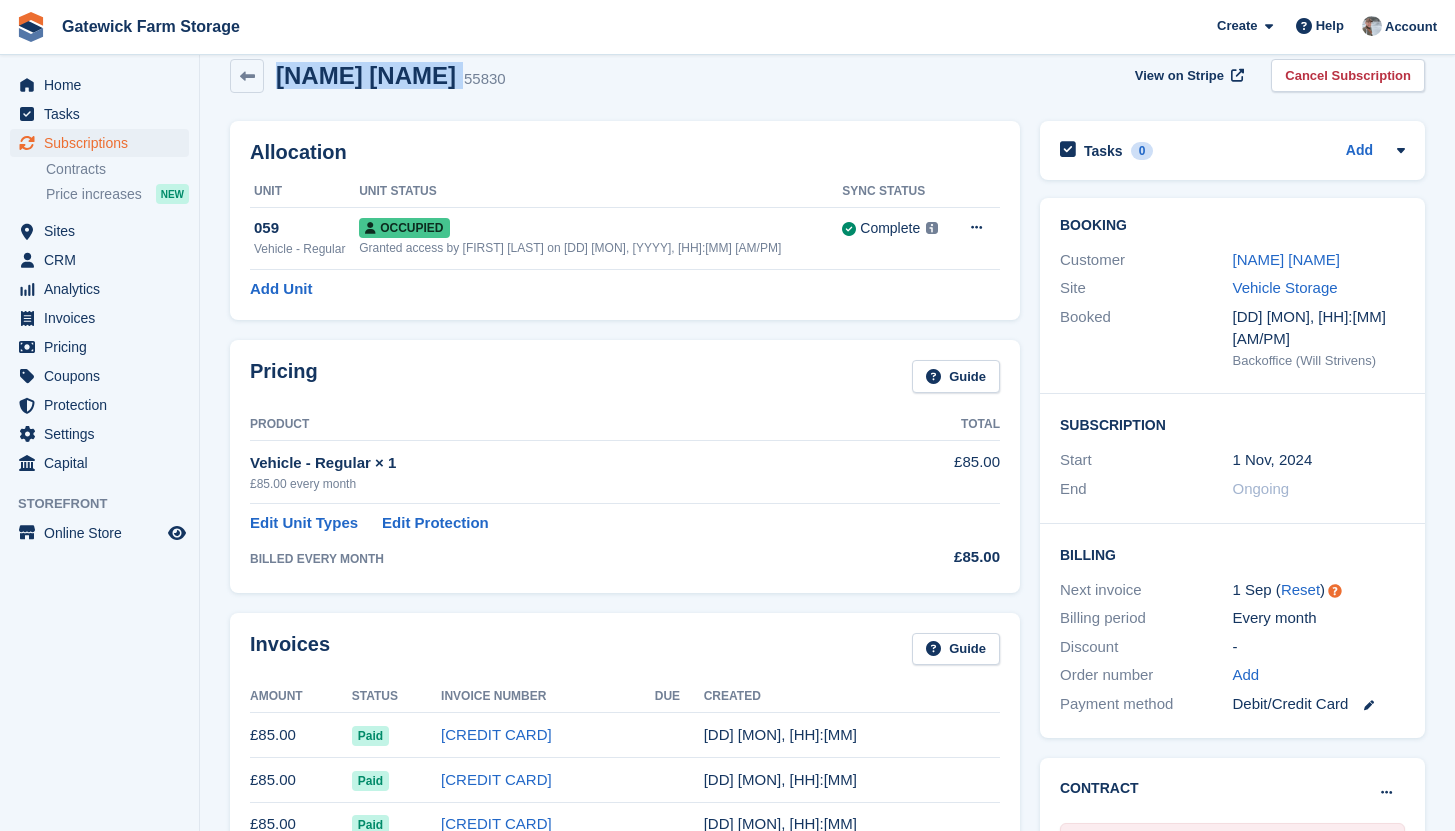 scroll, scrollTop: 0, scrollLeft: 0, axis: both 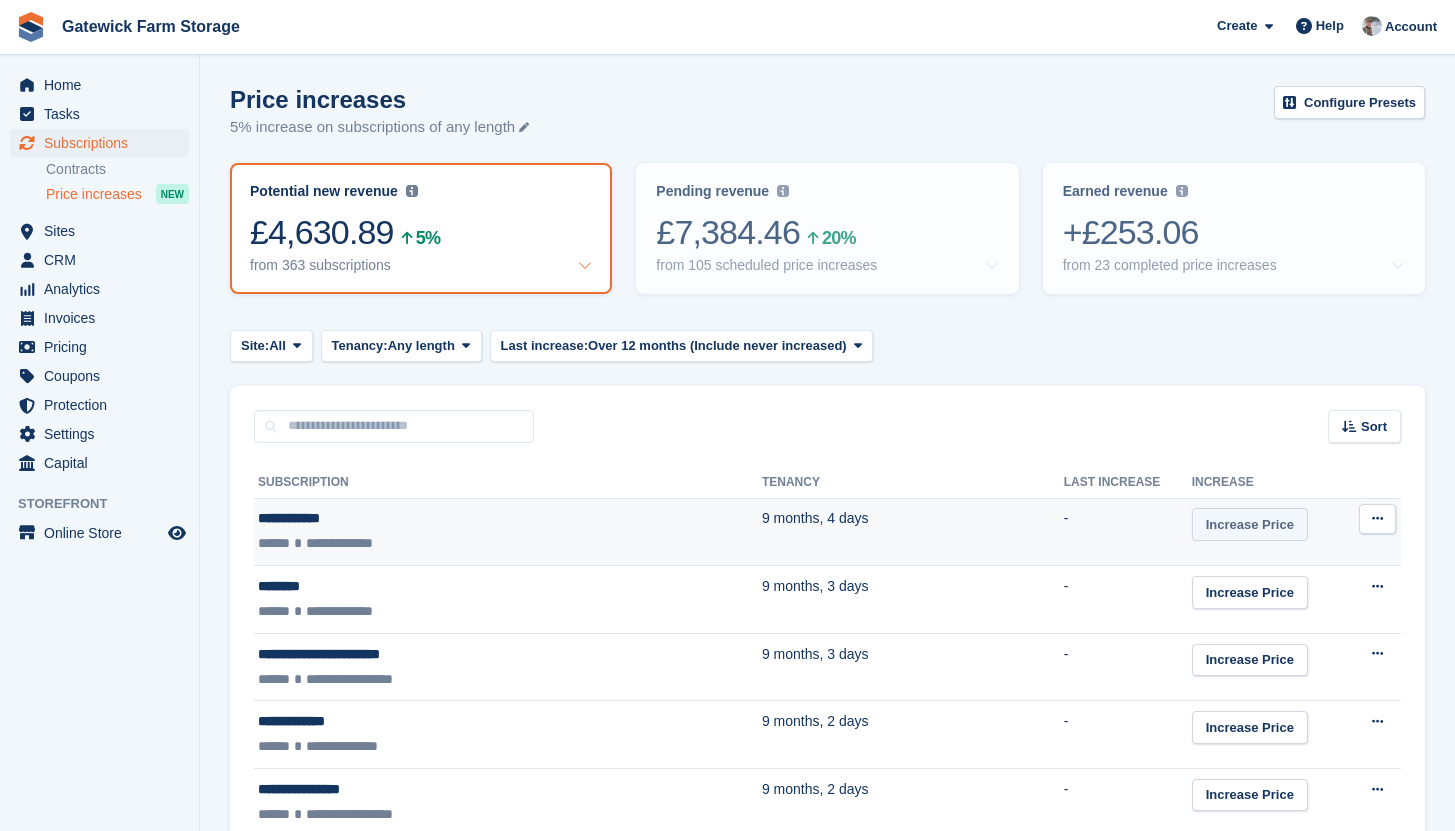 click on "Increase Price" at bounding box center (1250, 524) 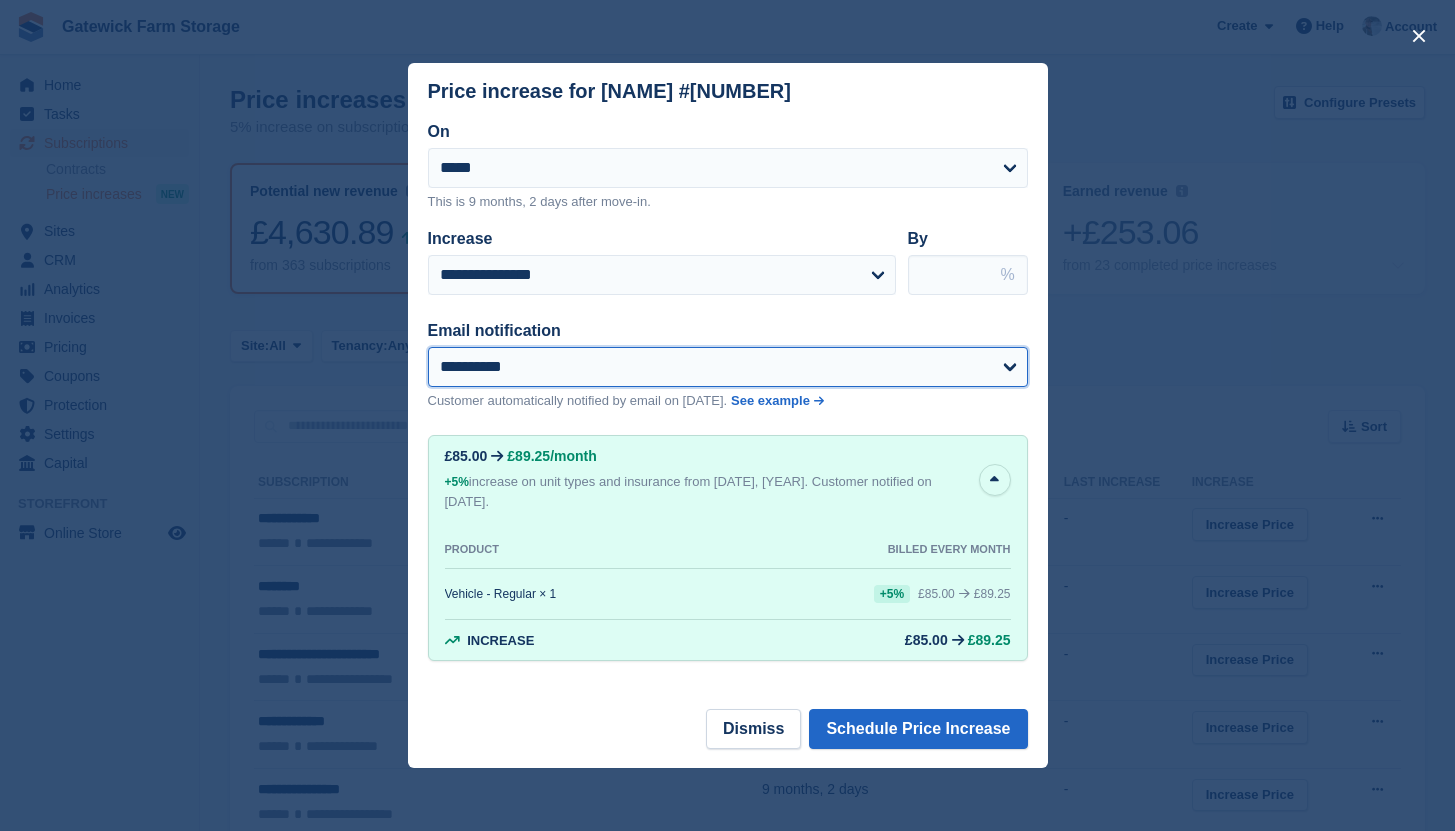 click on "**********" at bounding box center (728, 367) 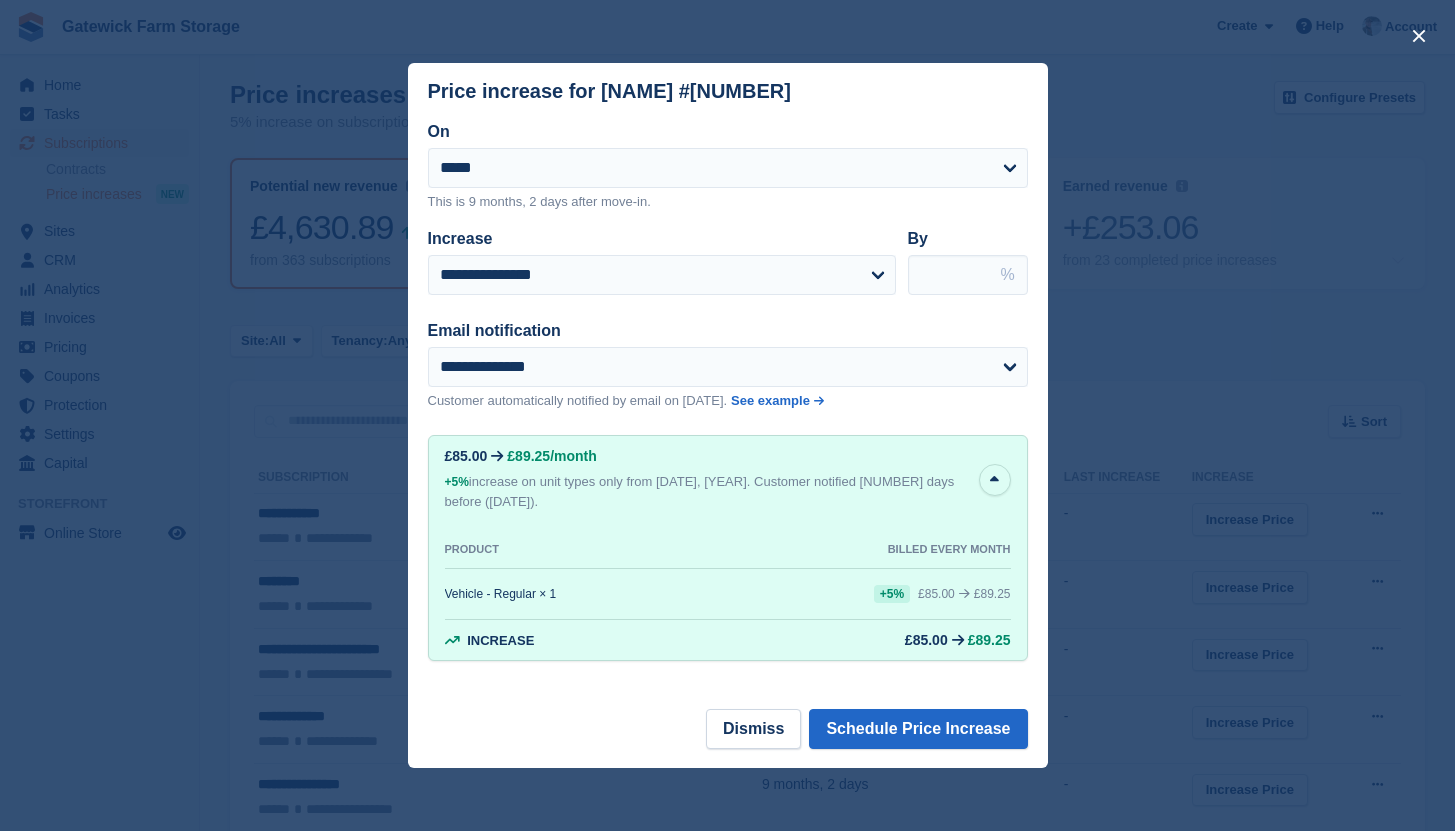 scroll, scrollTop: 0, scrollLeft: 0, axis: both 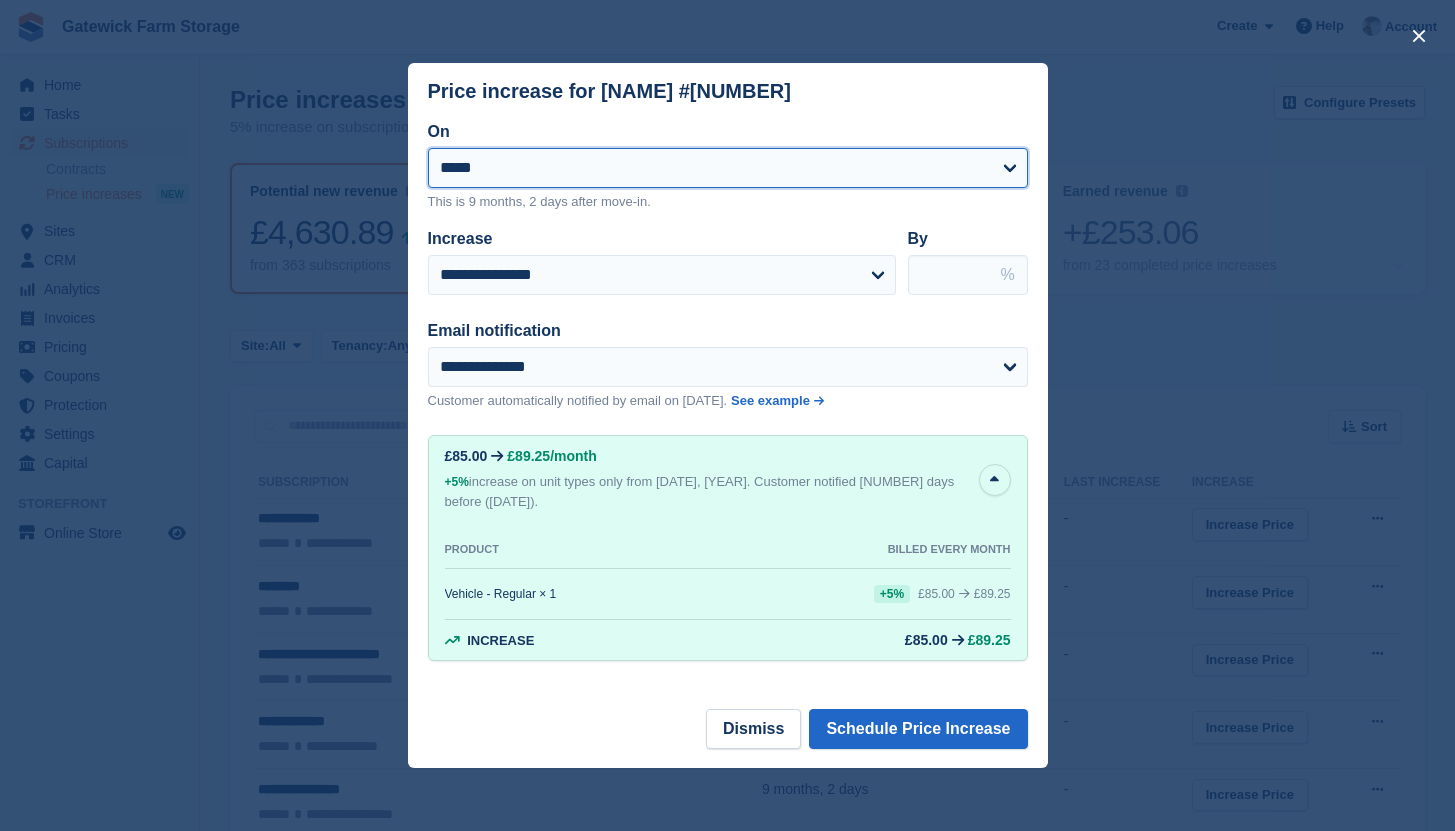 click on "**********" at bounding box center [728, 168] 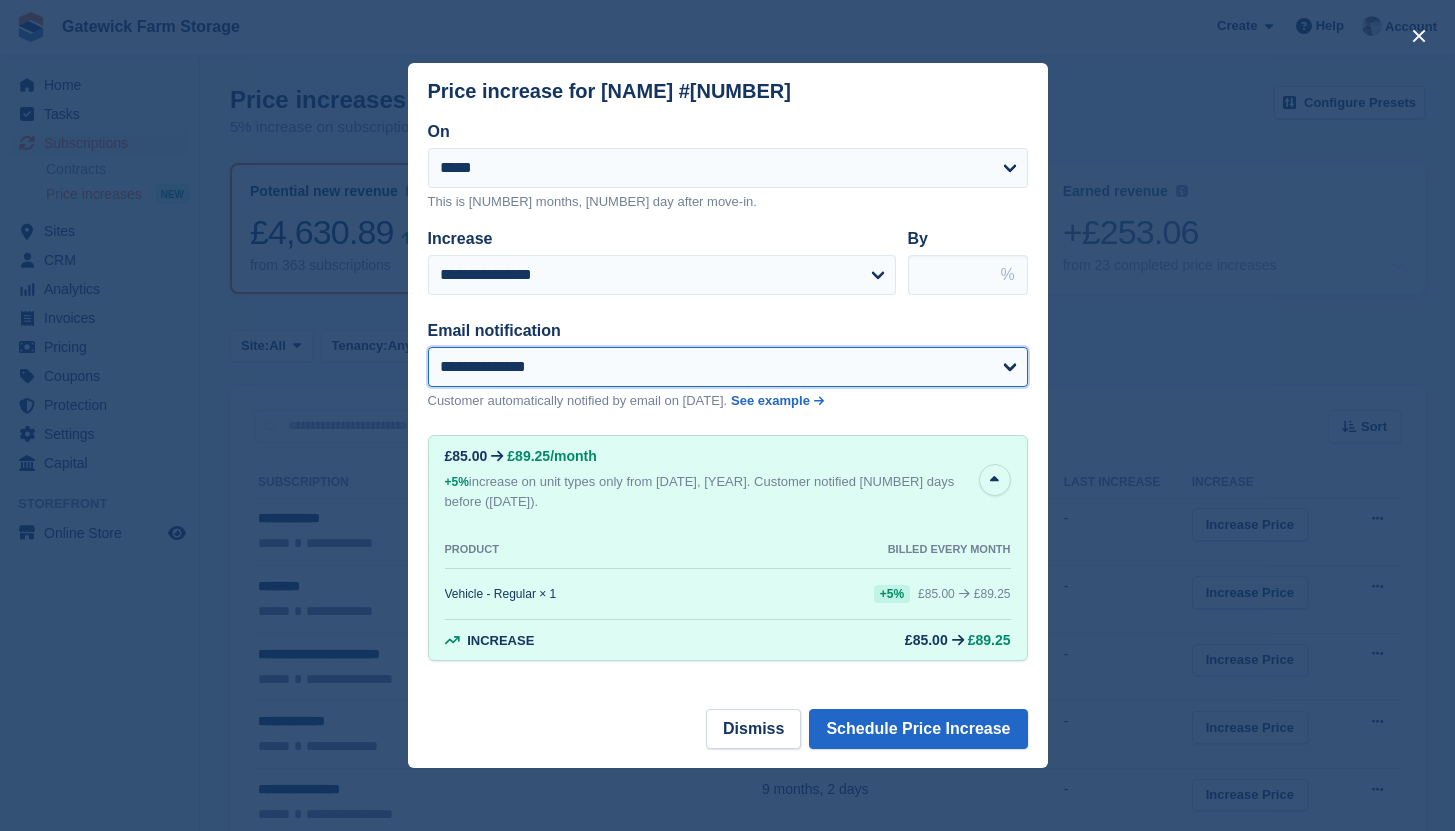 click on "**********" at bounding box center [728, 367] 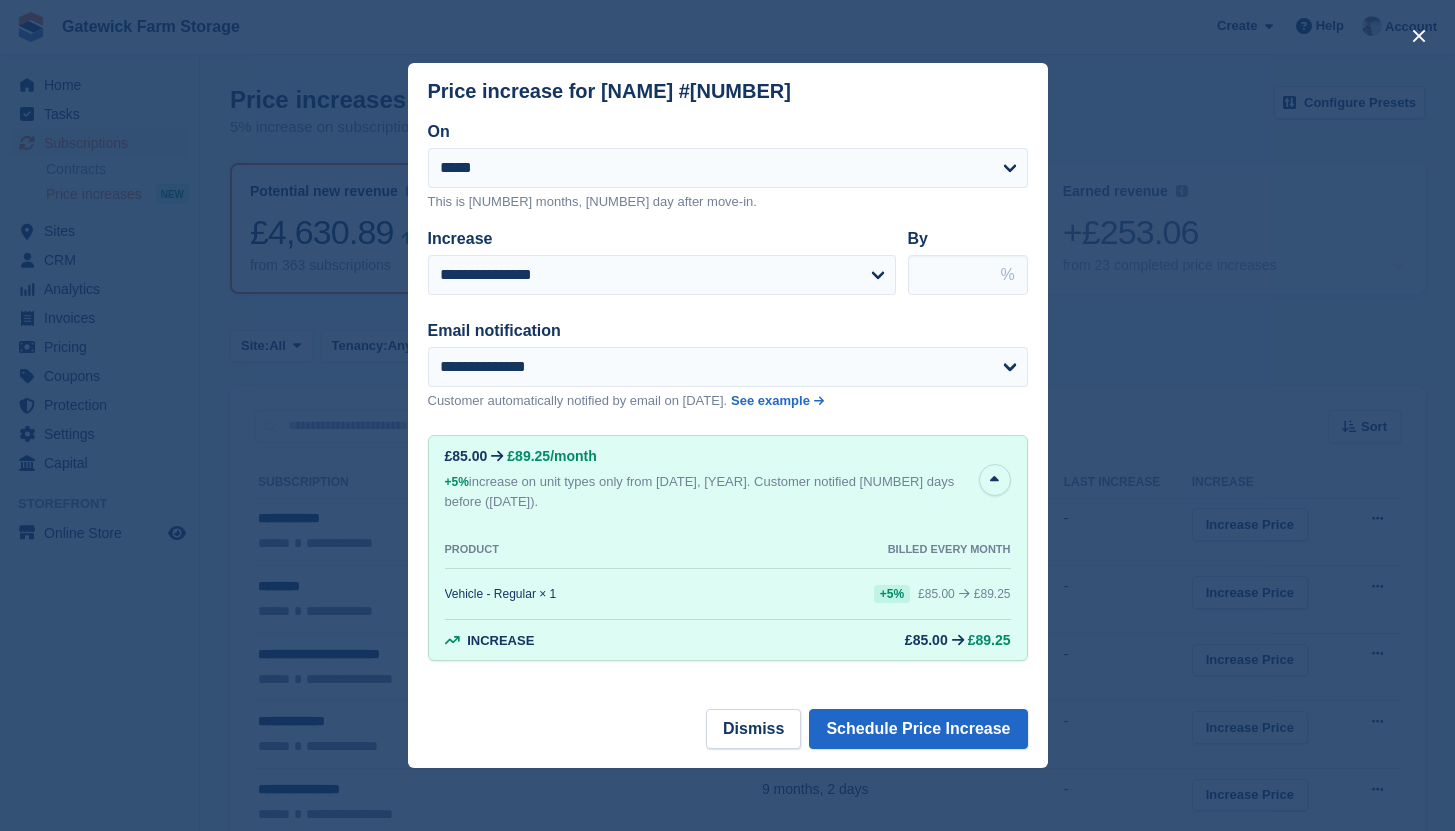 click on "Email notification" at bounding box center (494, 330) 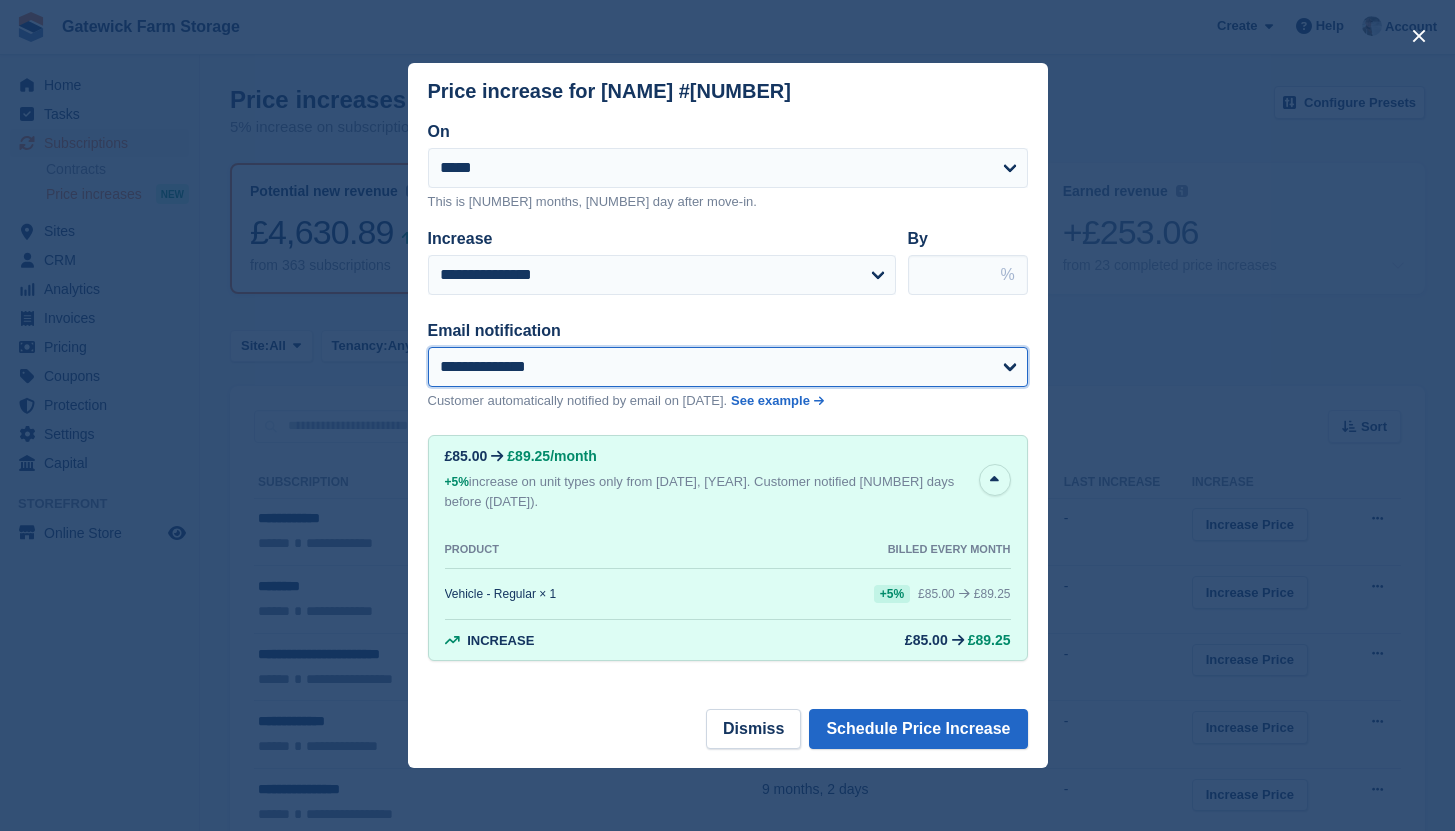 click on "**********" at bounding box center (728, 367) 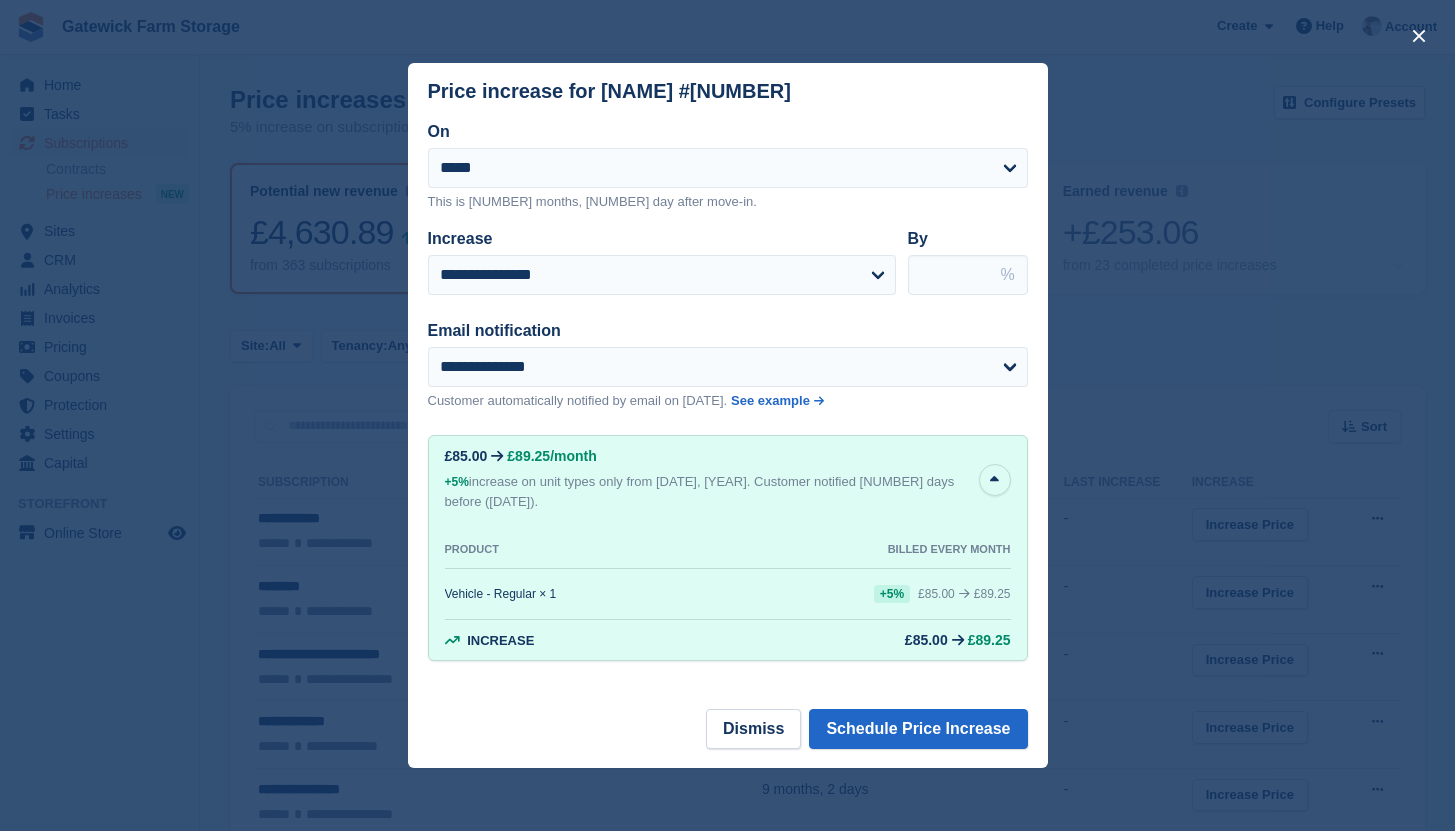 click on "**********" at bounding box center (728, 254) 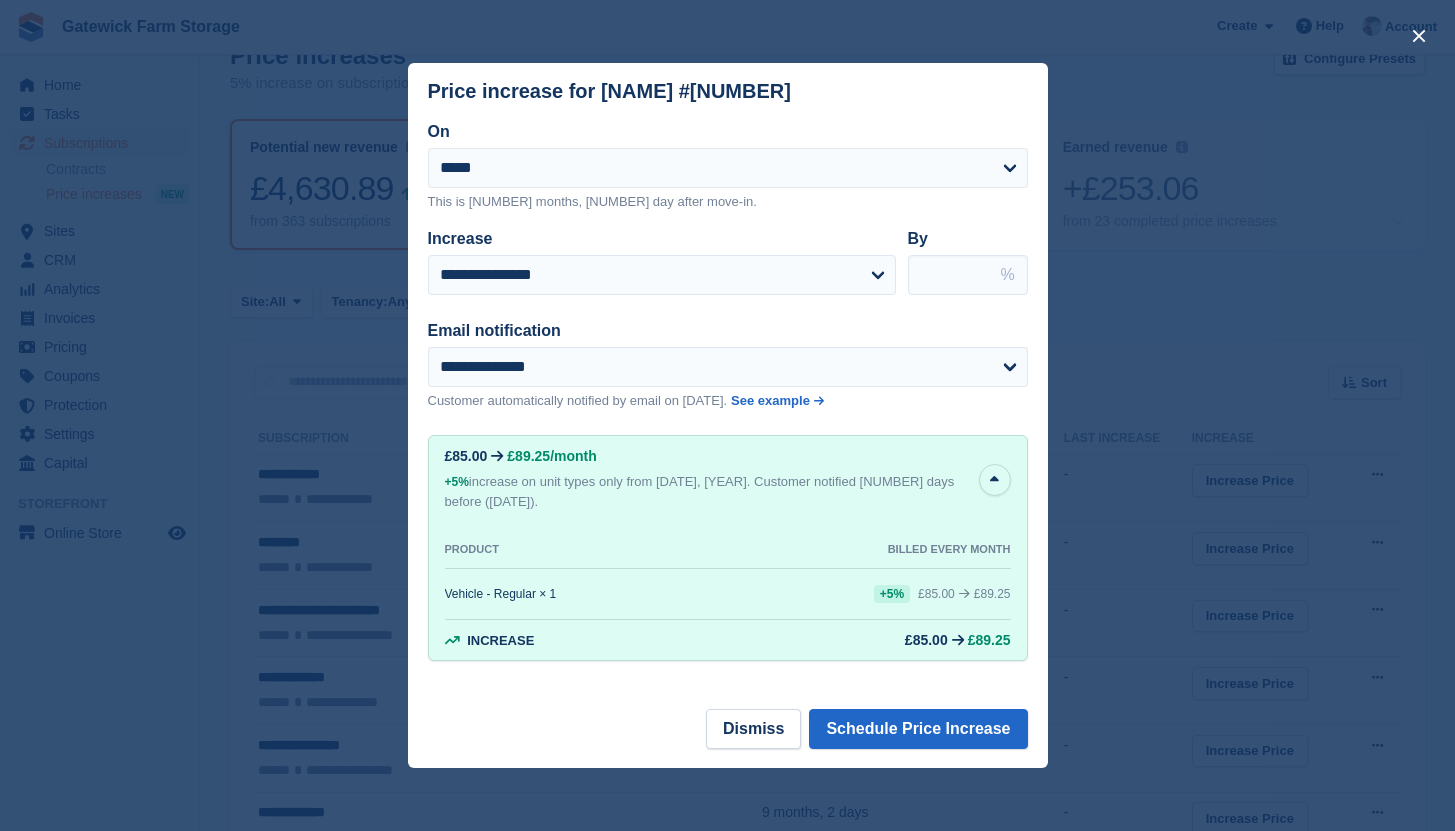 scroll, scrollTop: 0, scrollLeft: 0, axis: both 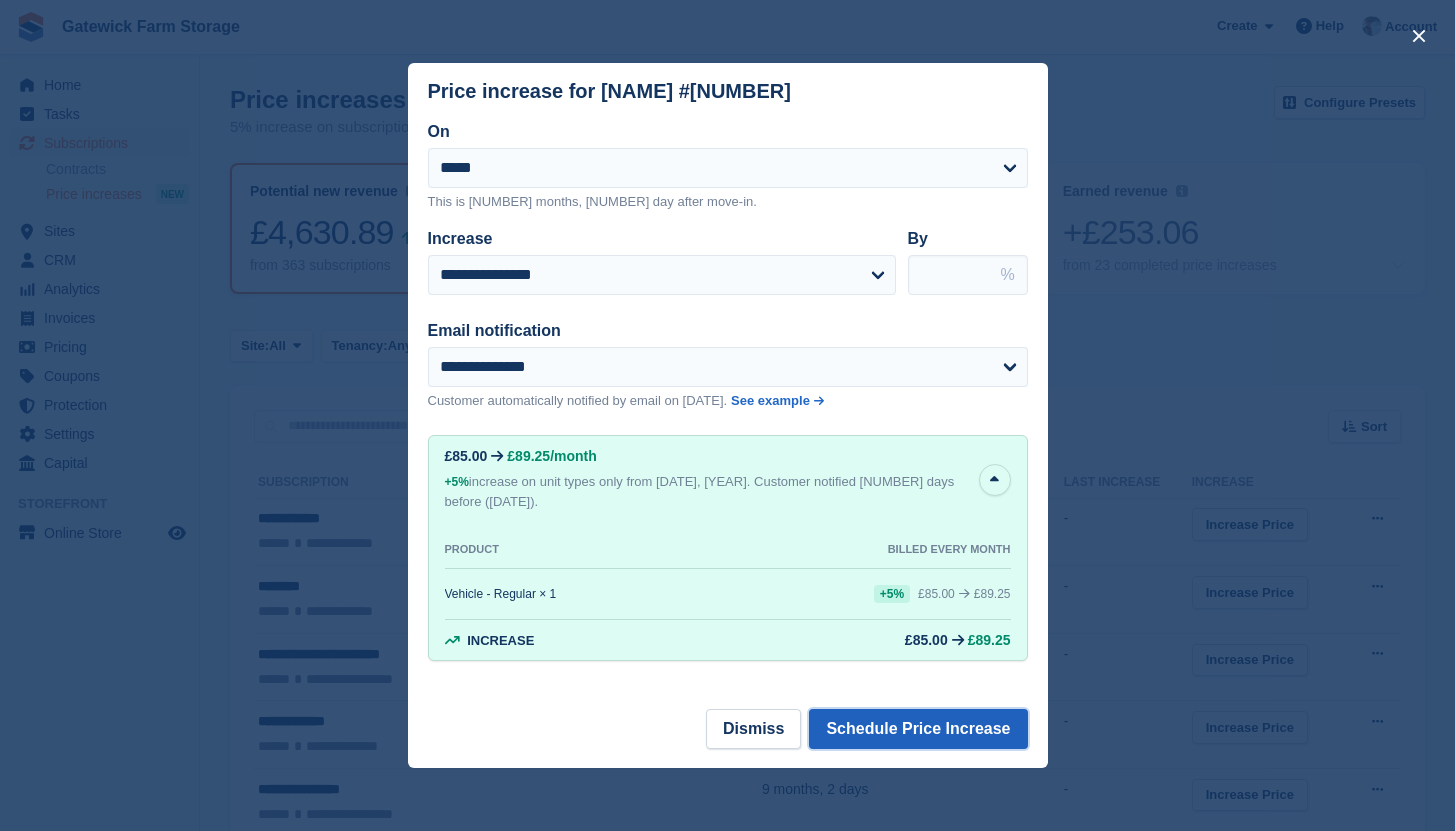 click on "Schedule Price Increase" at bounding box center [918, 729] 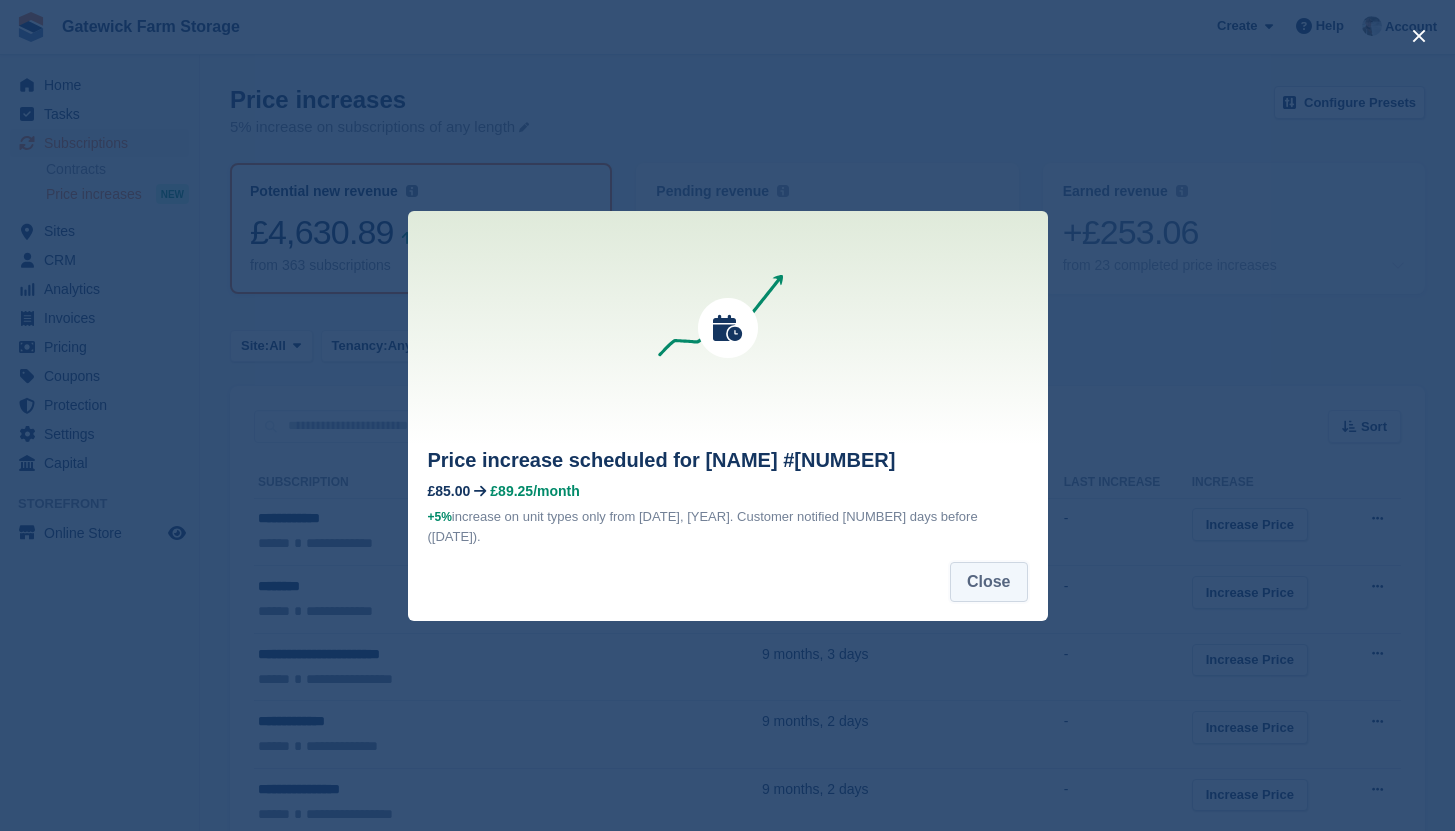 click on "Close" at bounding box center (989, 582) 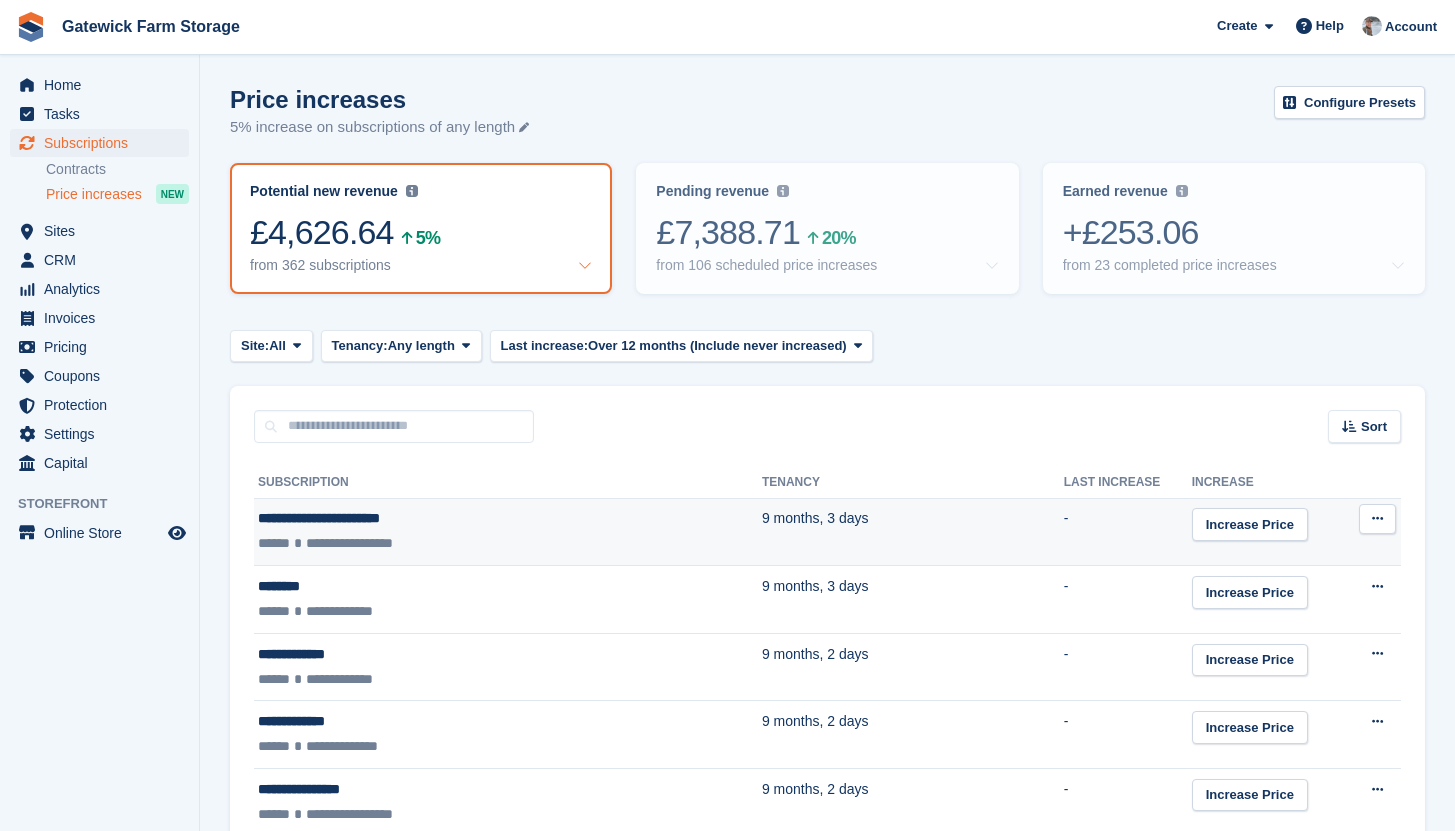 click on "9 months, 3 days" at bounding box center [913, 532] 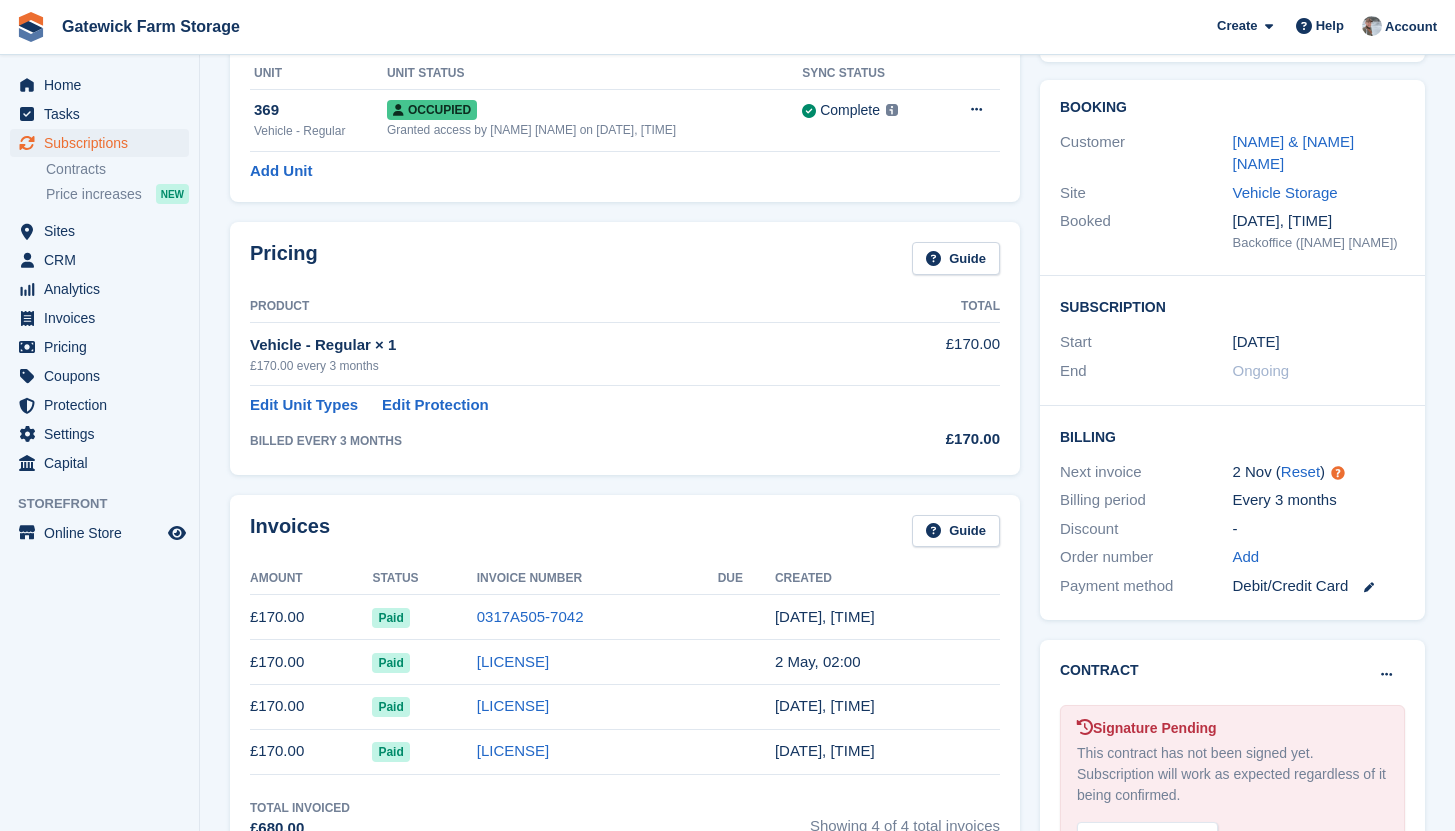 scroll, scrollTop: 0, scrollLeft: 0, axis: both 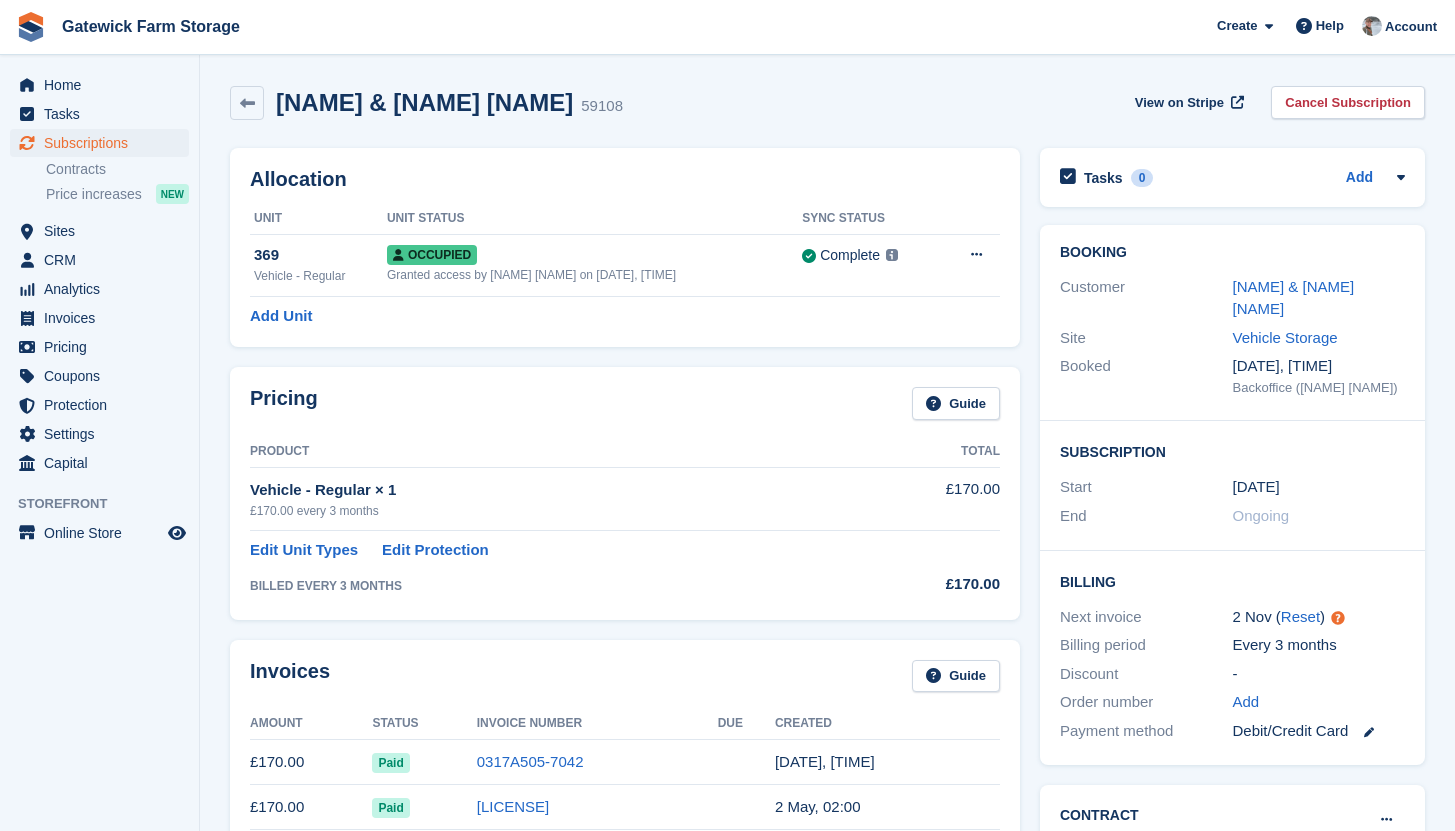 click on "Peter & Barbara Humphrey" at bounding box center (424, 102) 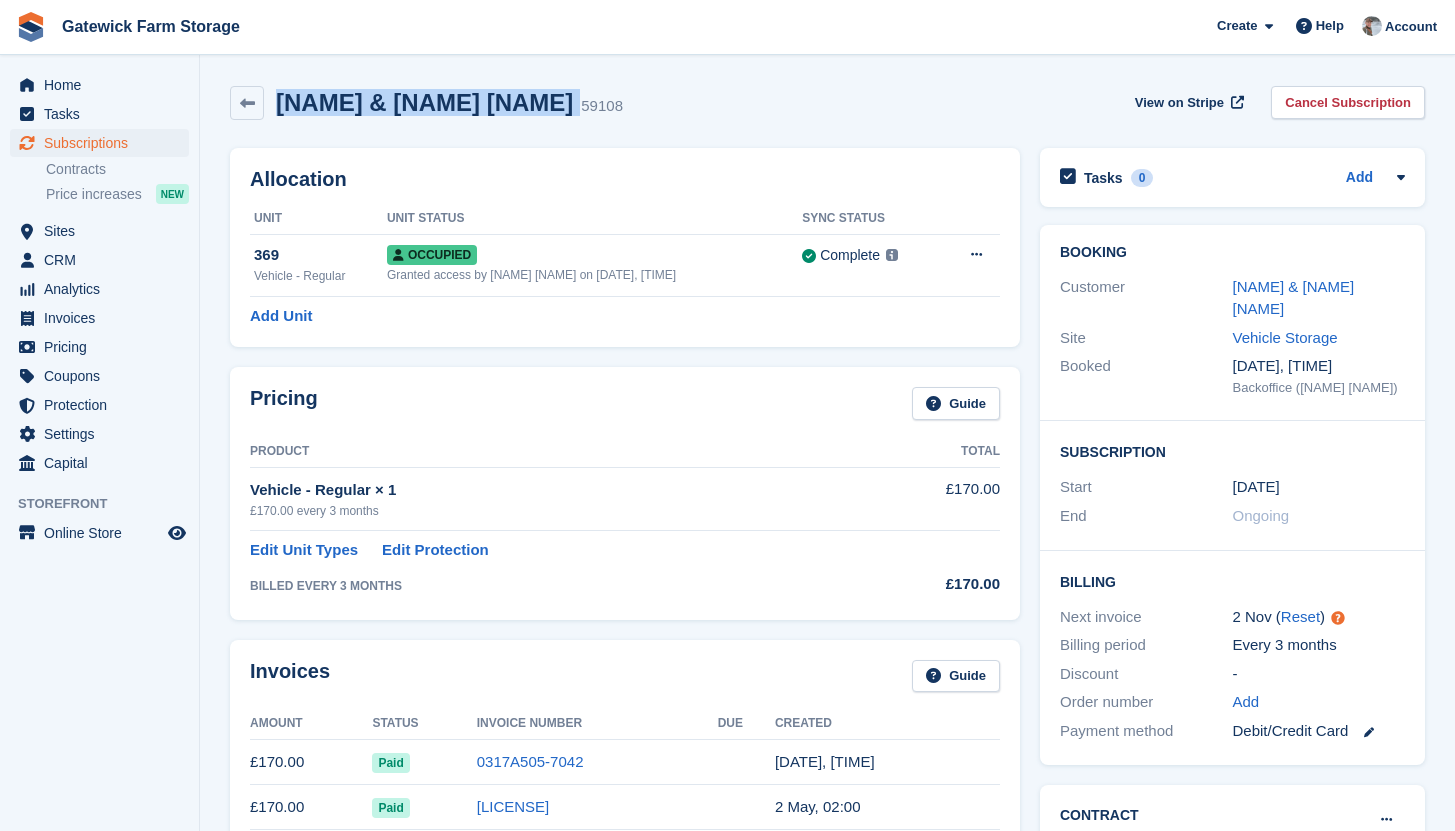 click on "Peter & Barbara Humphrey" at bounding box center (424, 102) 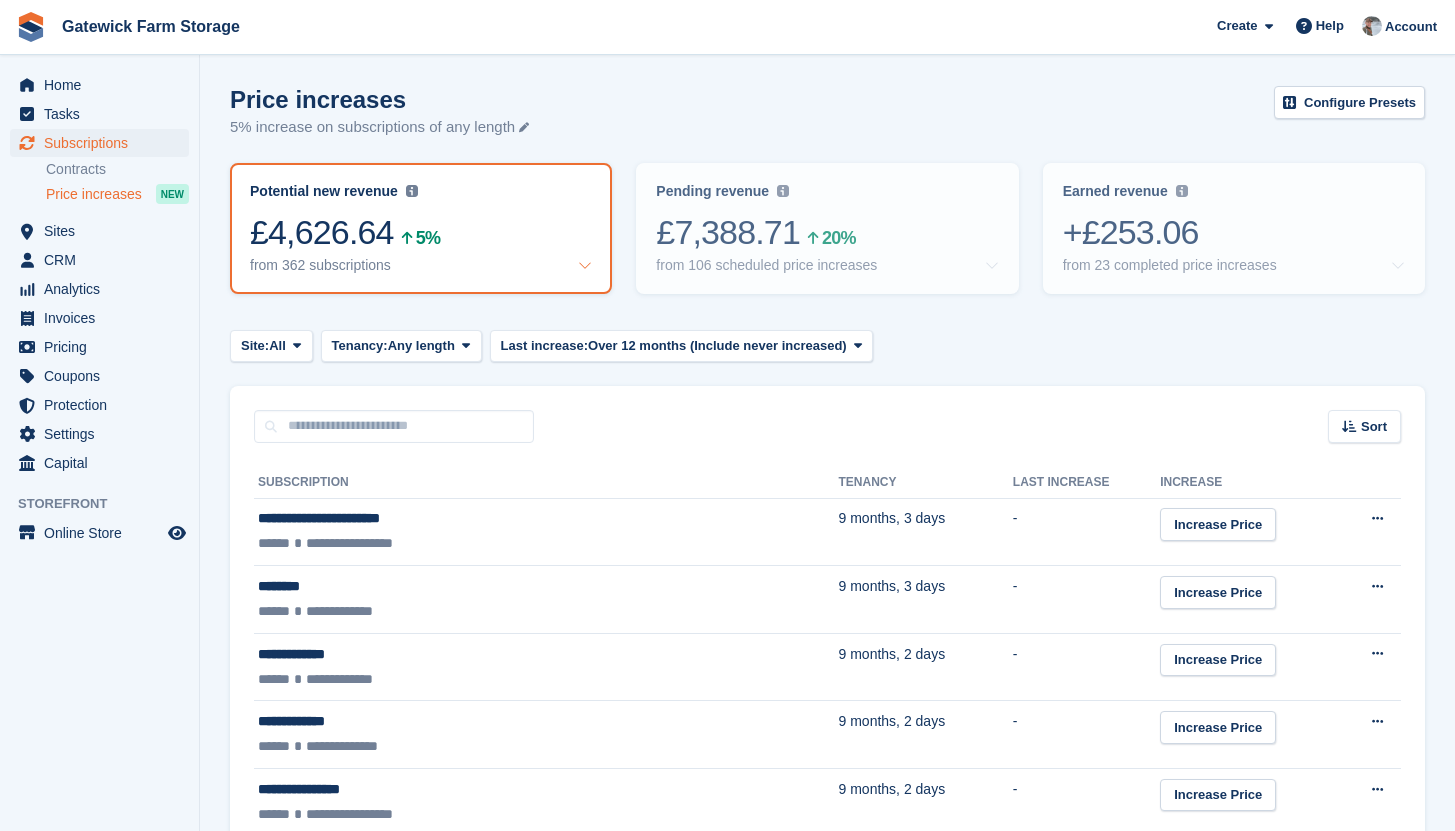 scroll, scrollTop: 0, scrollLeft: 0, axis: both 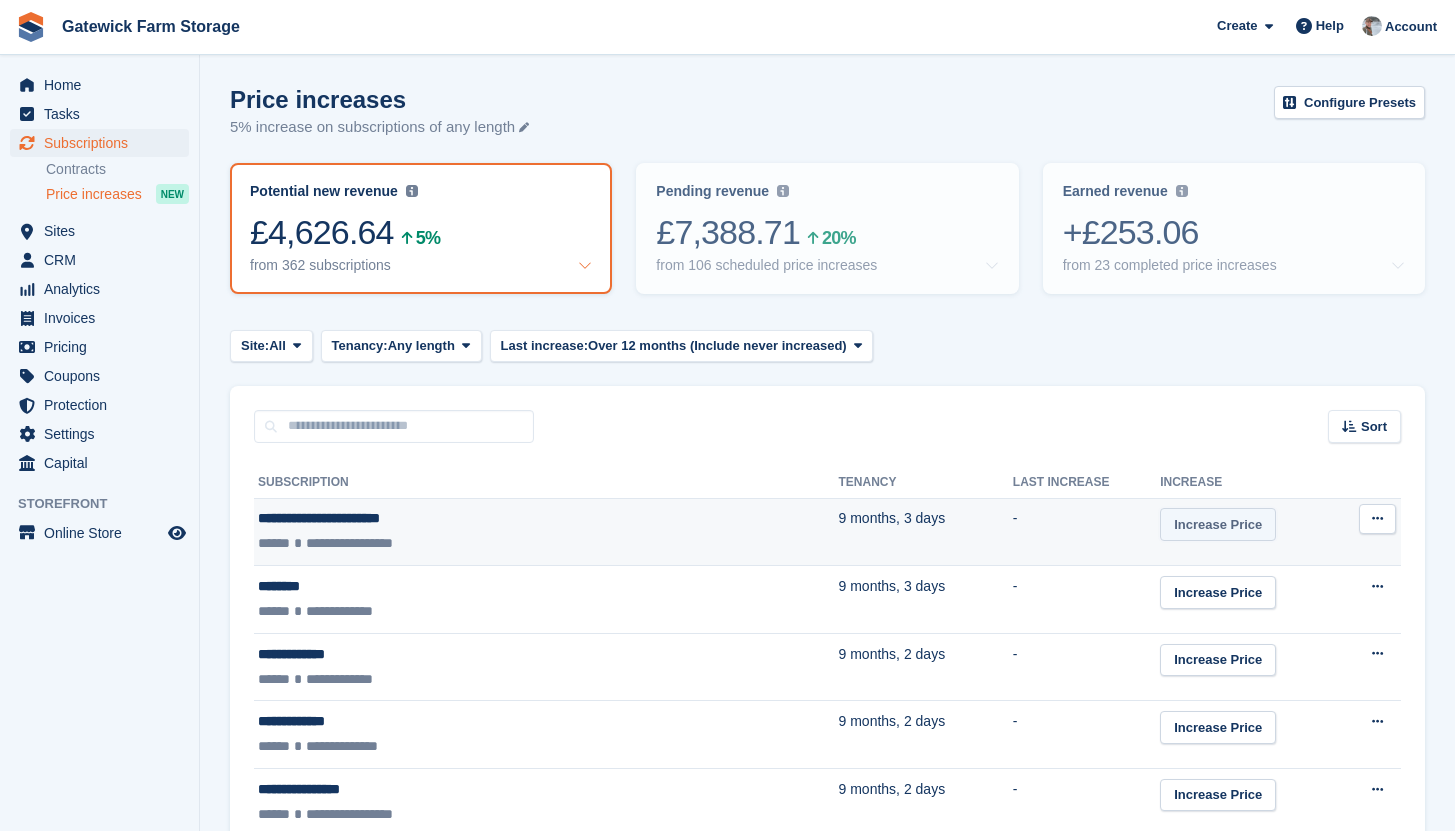 click on "Increase Price" at bounding box center [1218, 524] 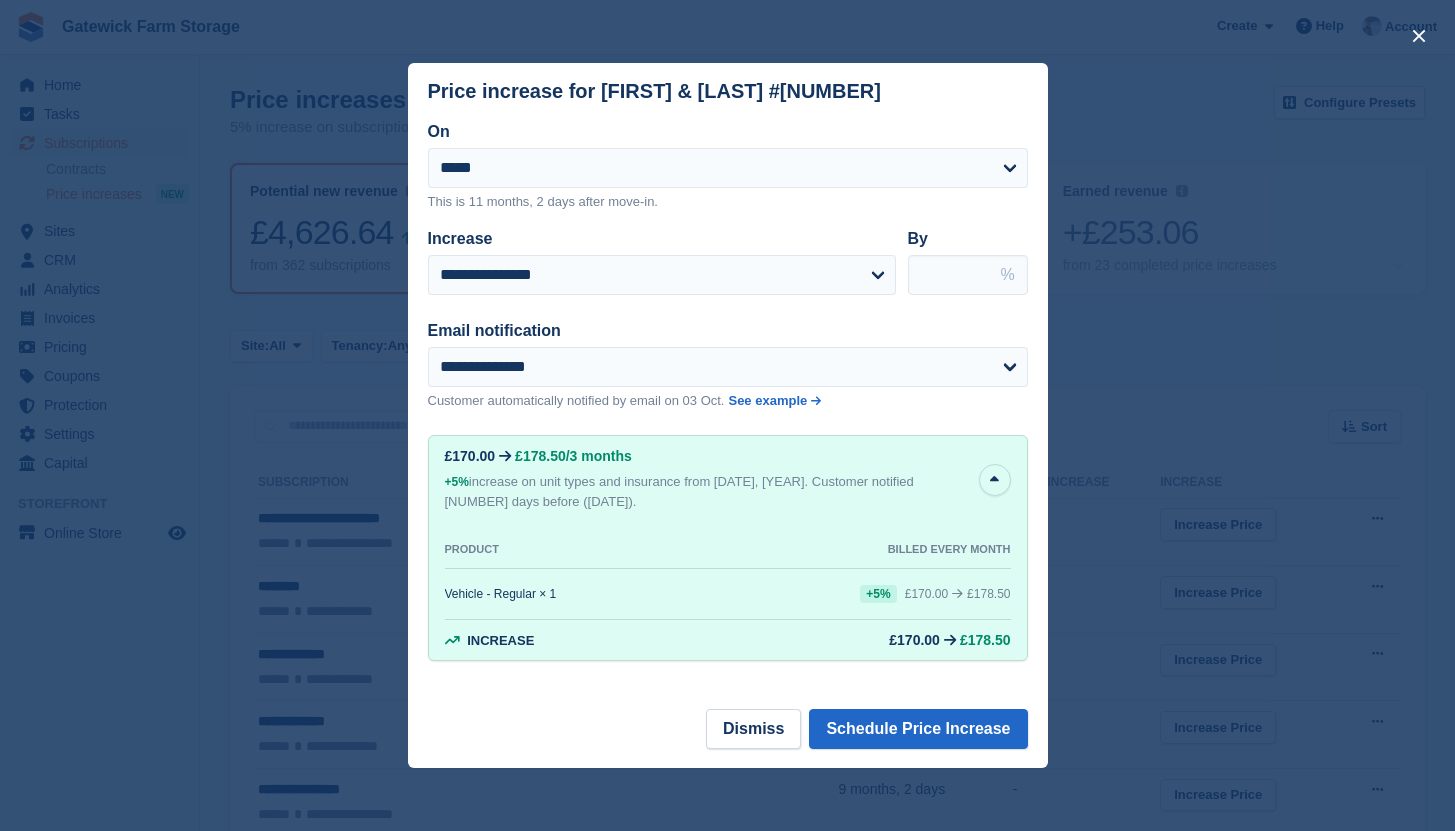 click on "Email notification" at bounding box center [716, 331] 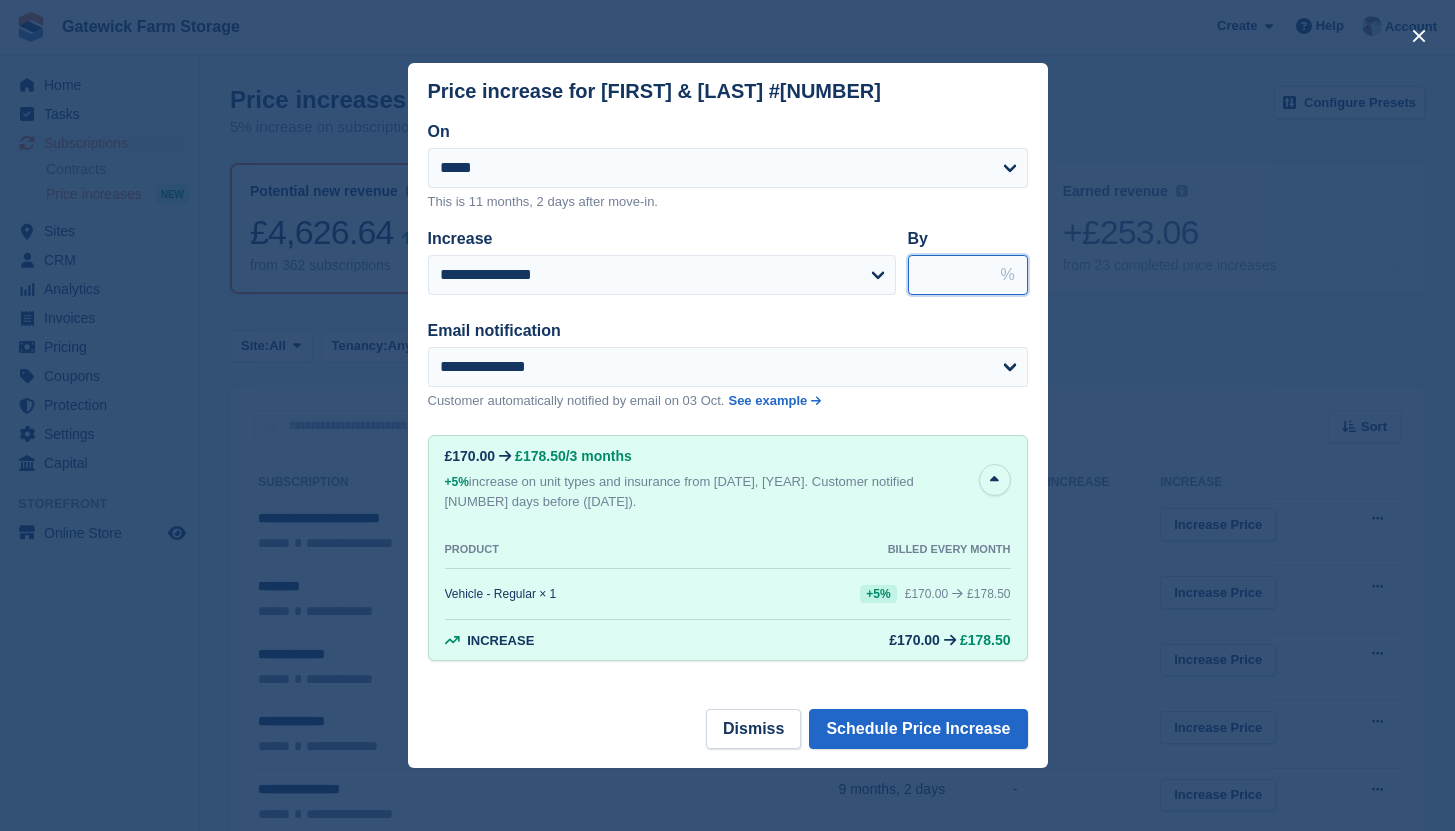 click on "***" at bounding box center (968, 275) 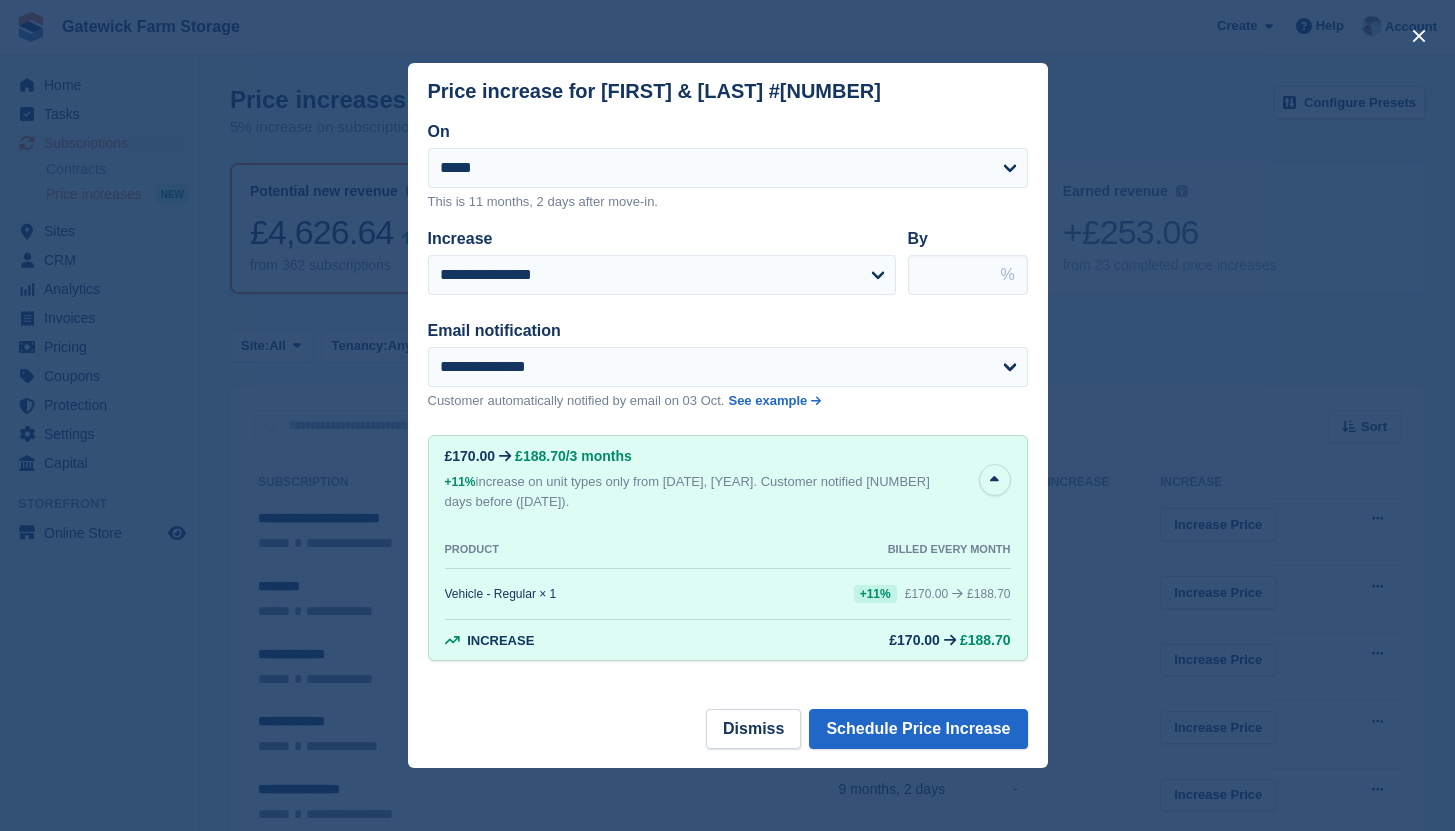 type on "**" 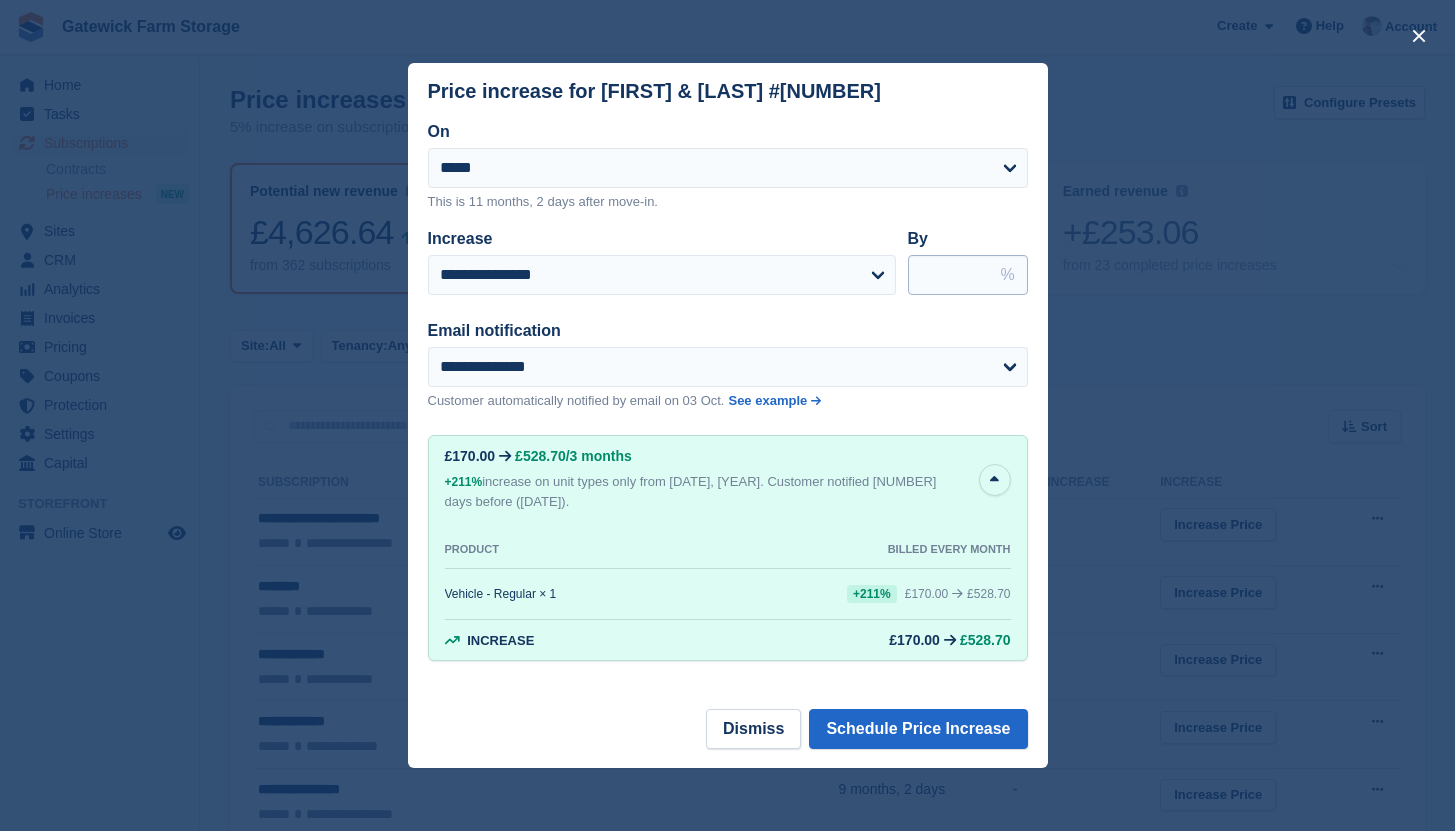 click on "*****" at bounding box center (968, 275) 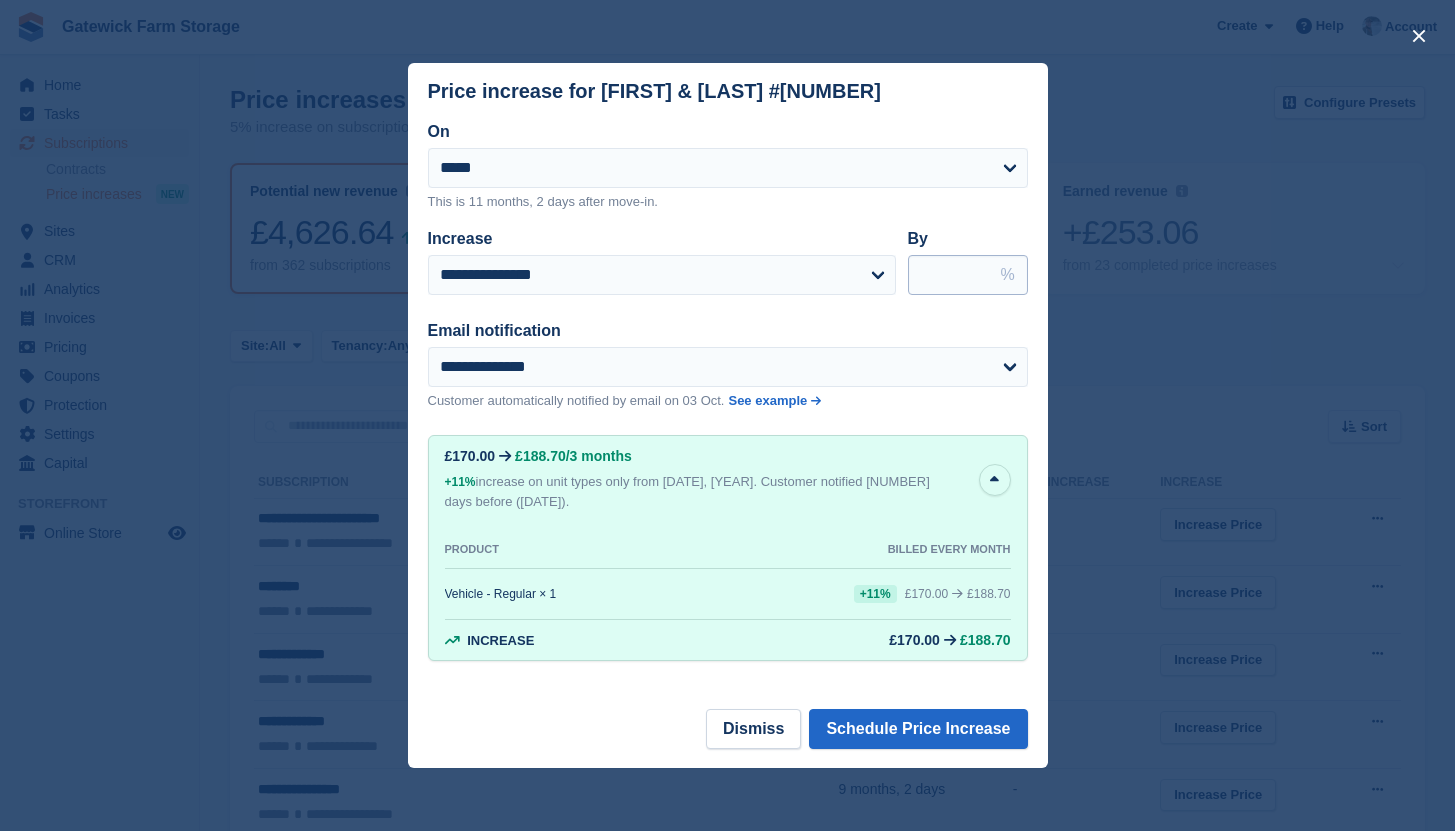 type on "*****" 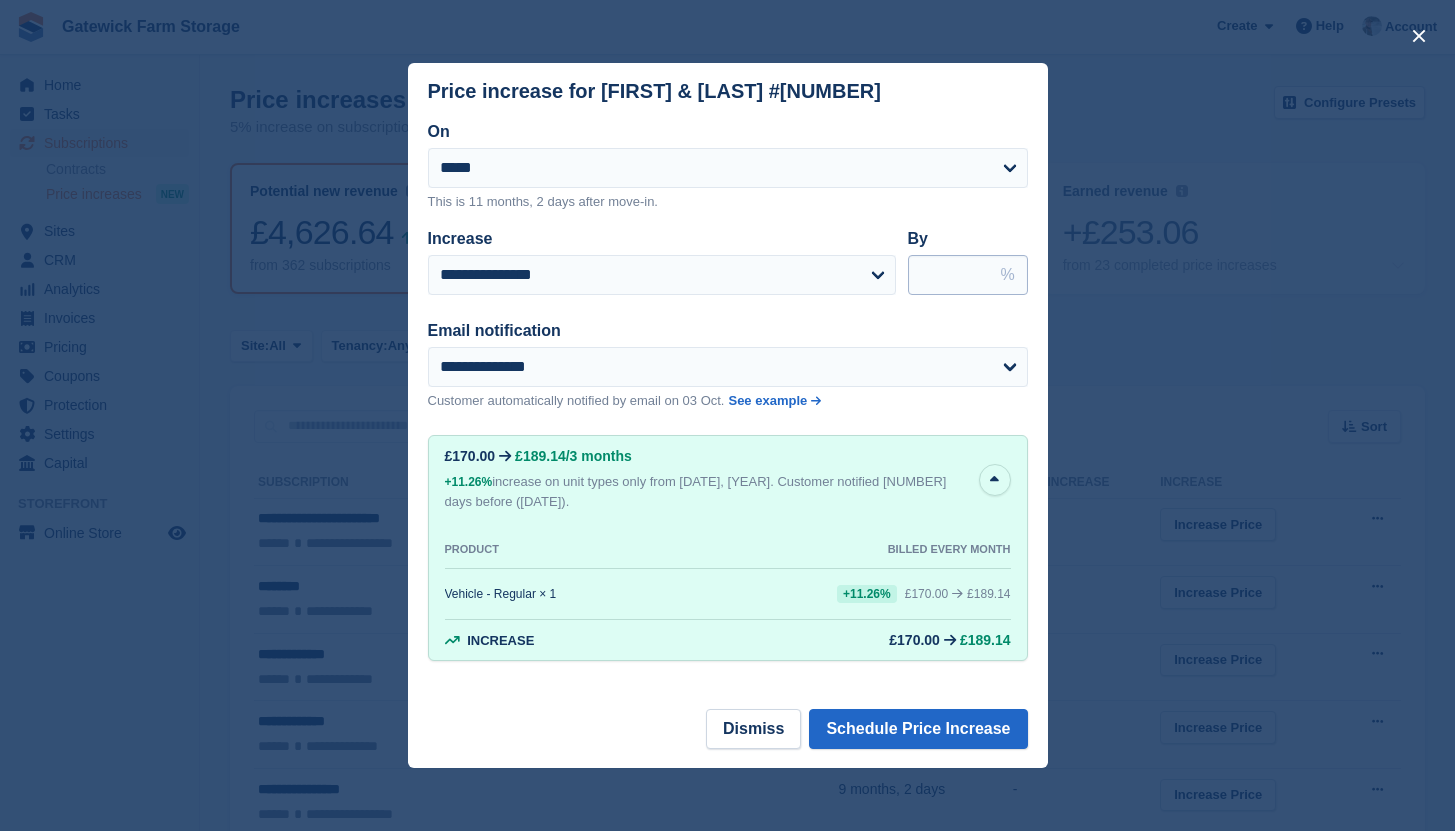 type on "*****" 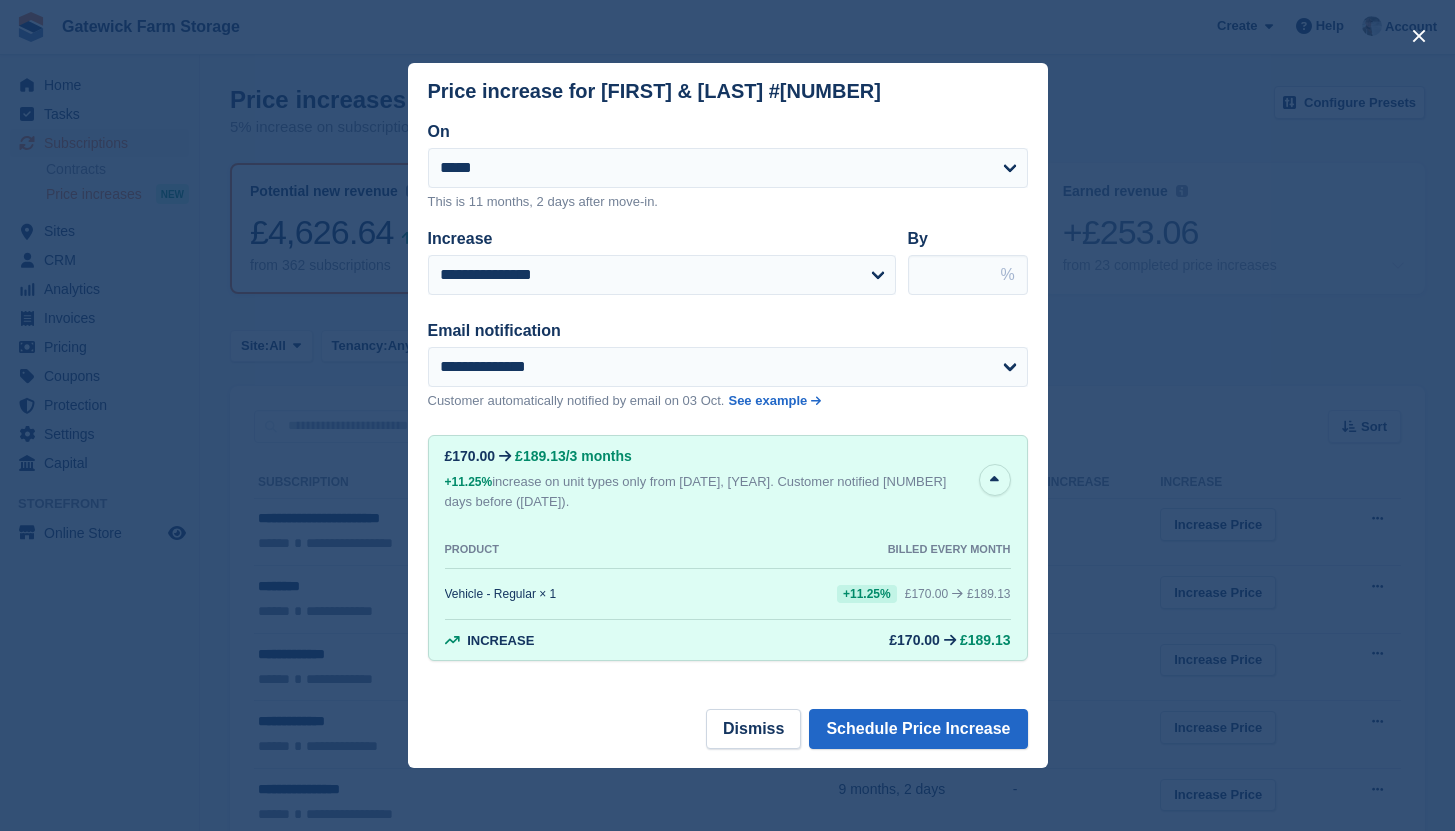 type on "*****" 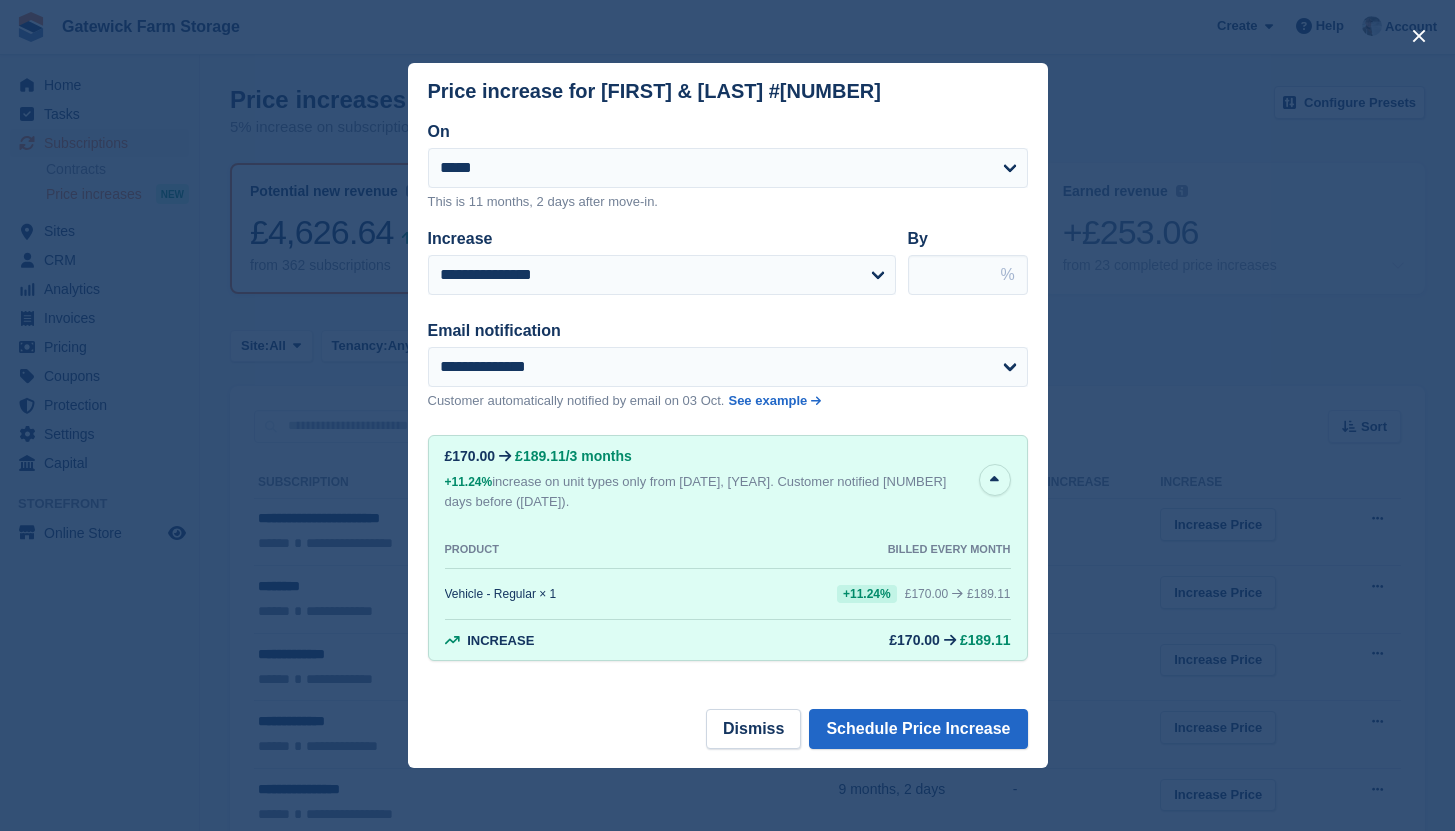 type on "*****" 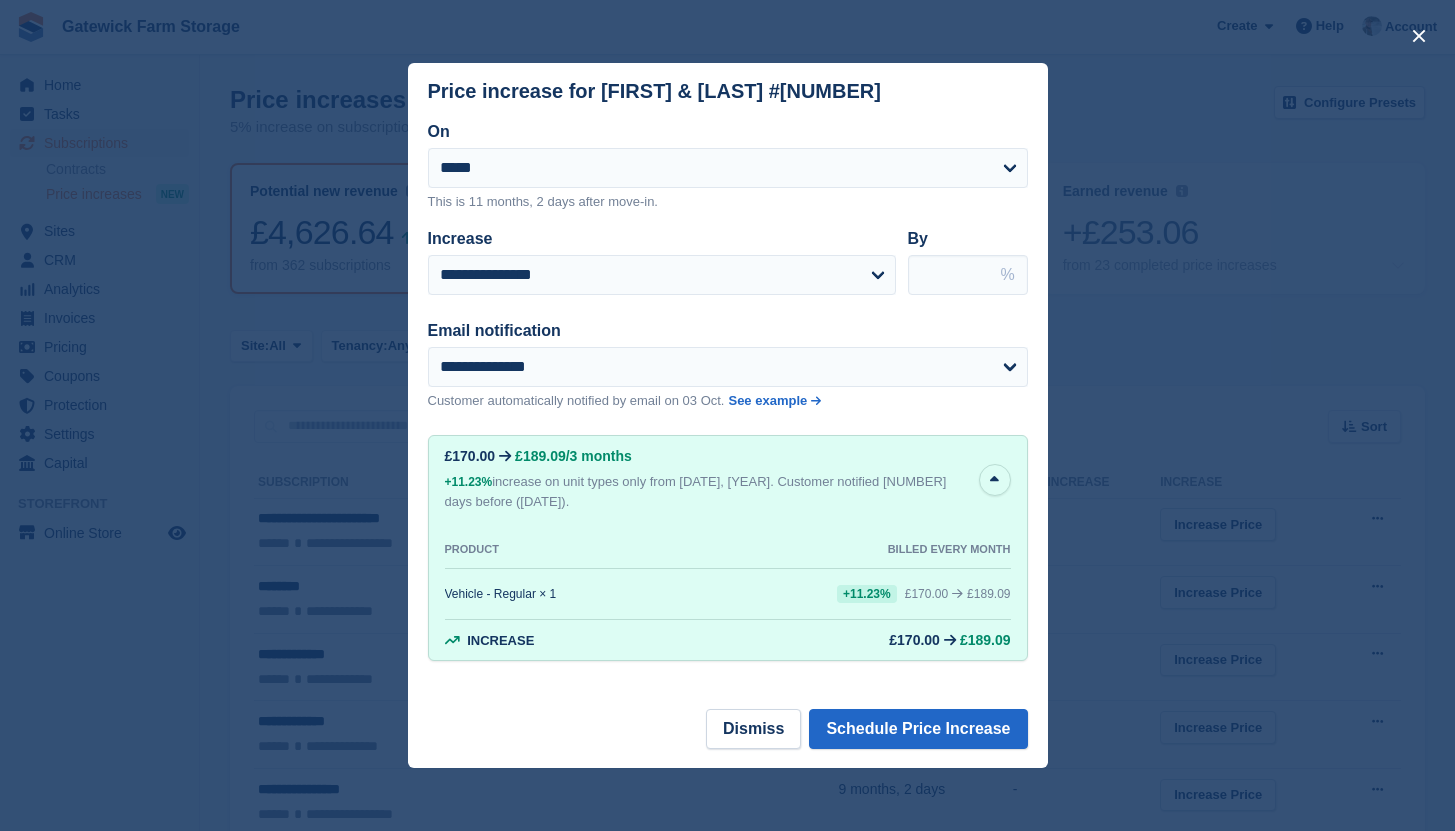 type on "*****" 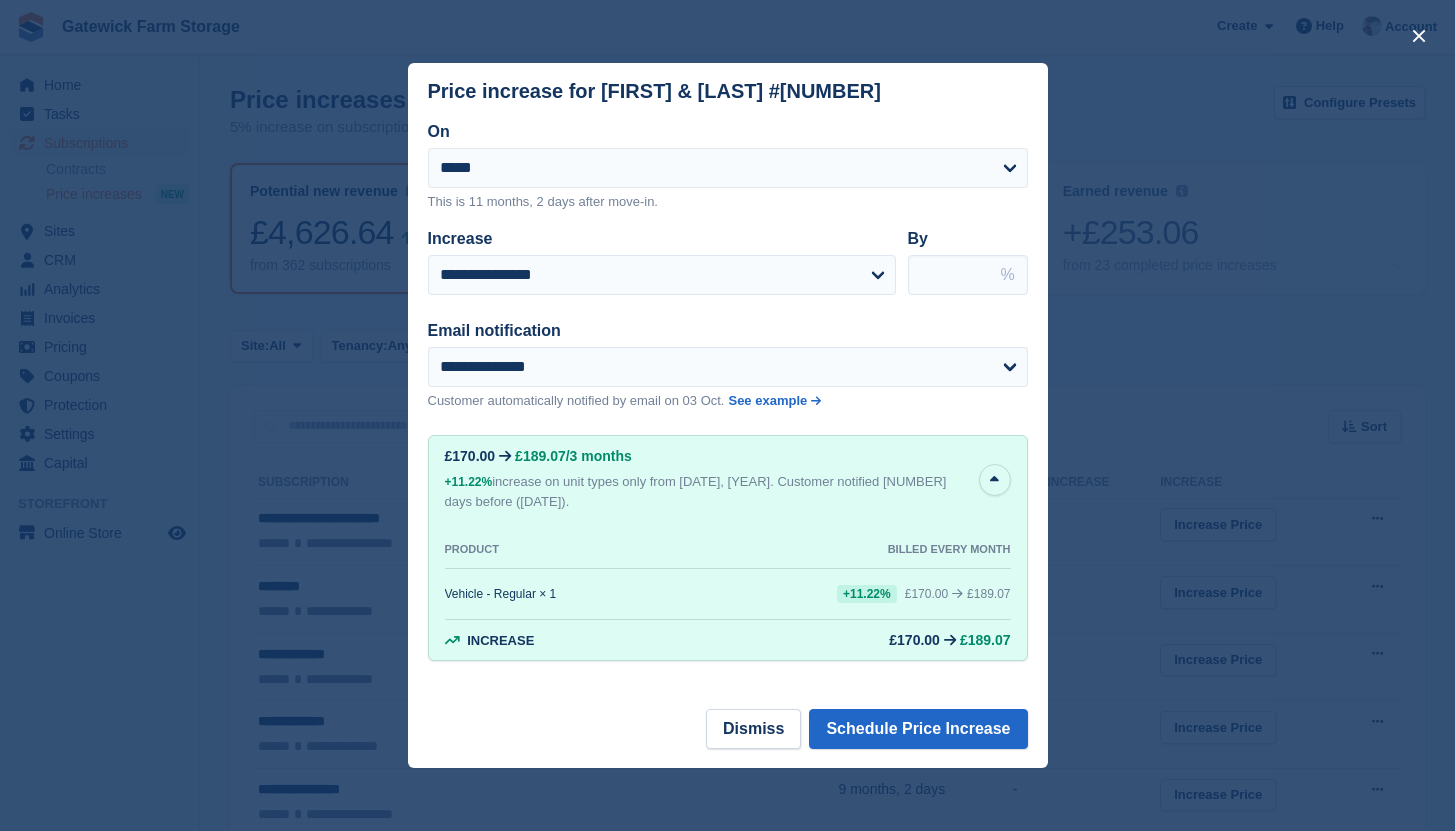 type on "*****" 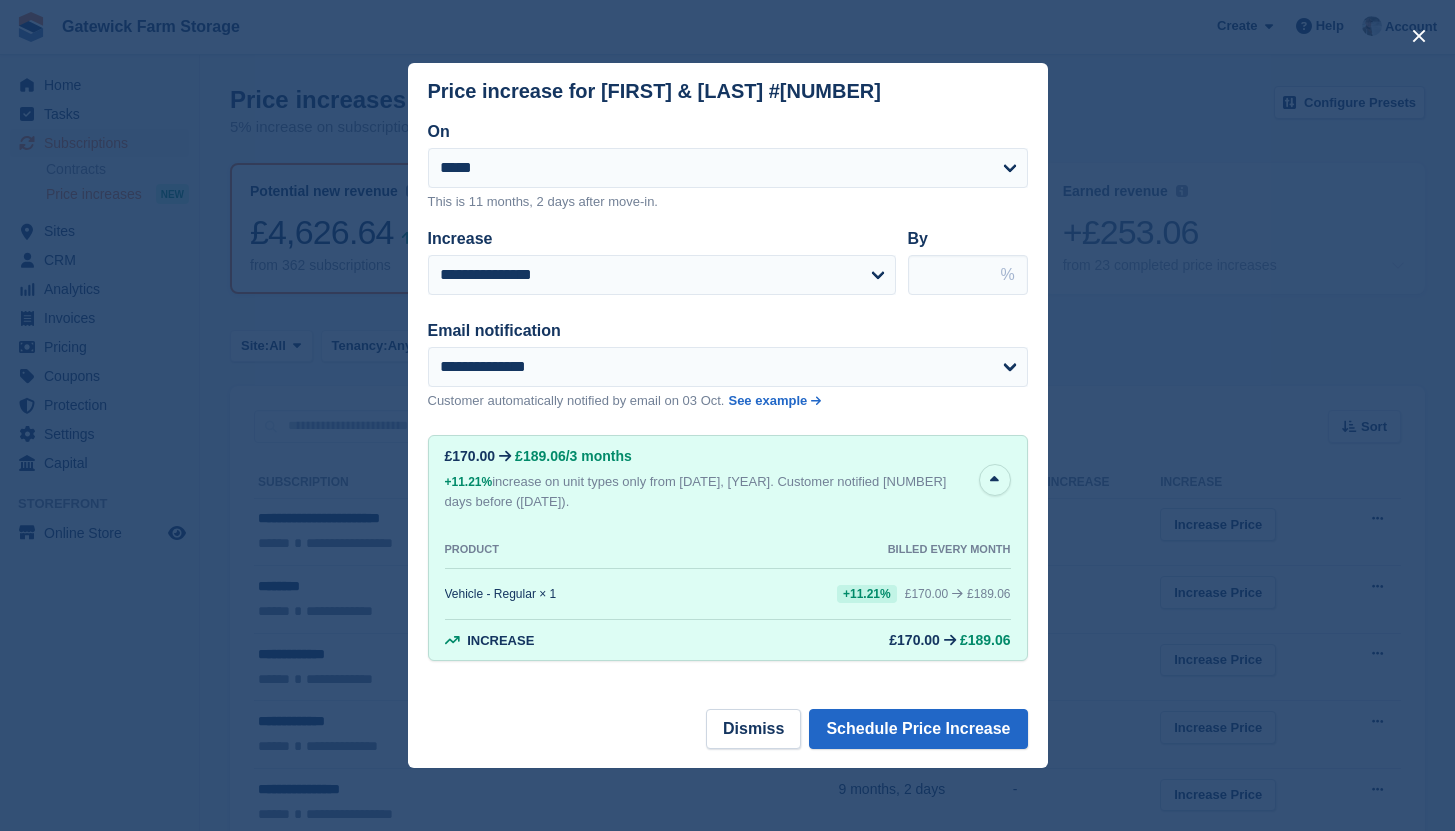 type on "****" 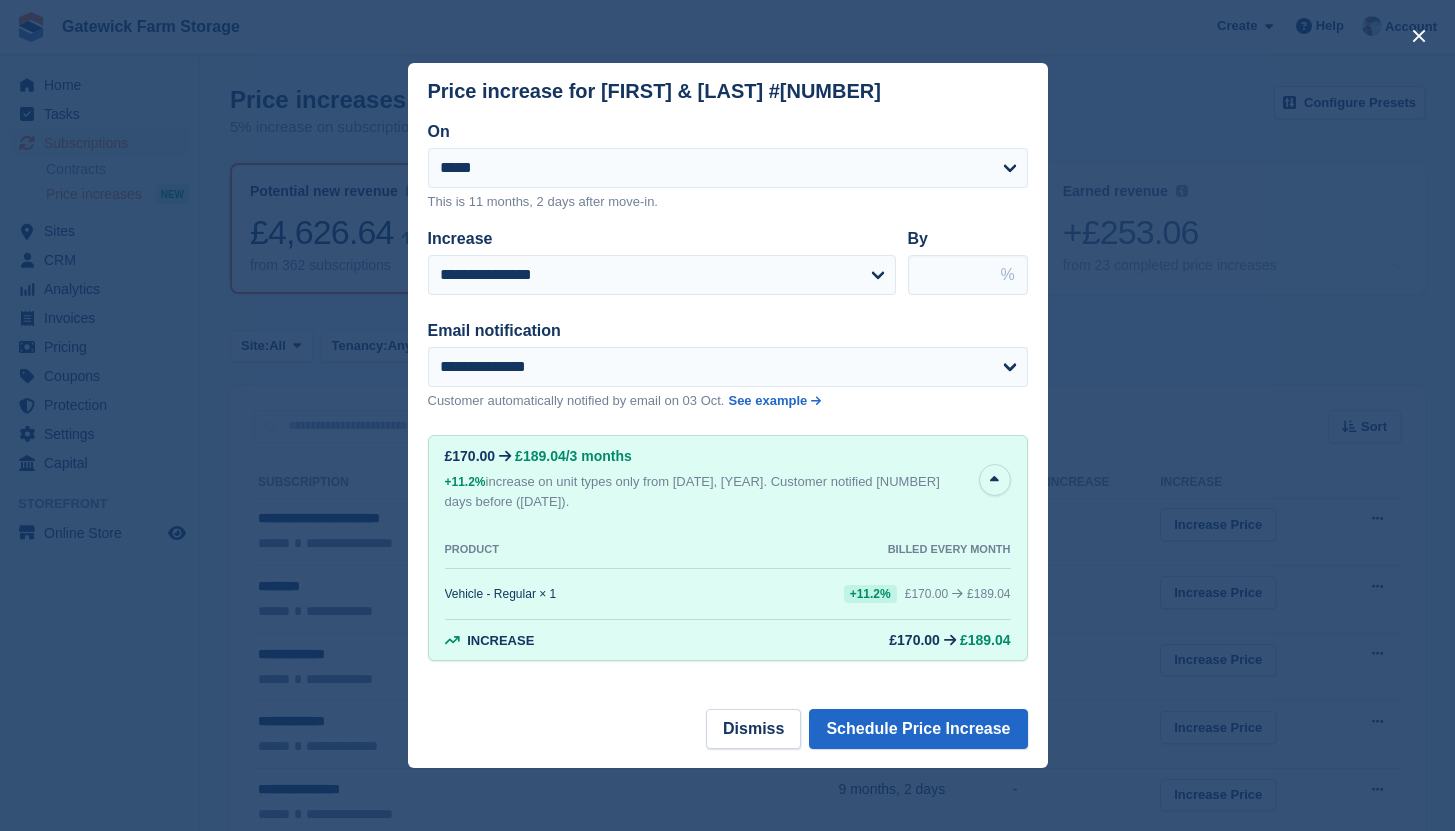 type on "*****" 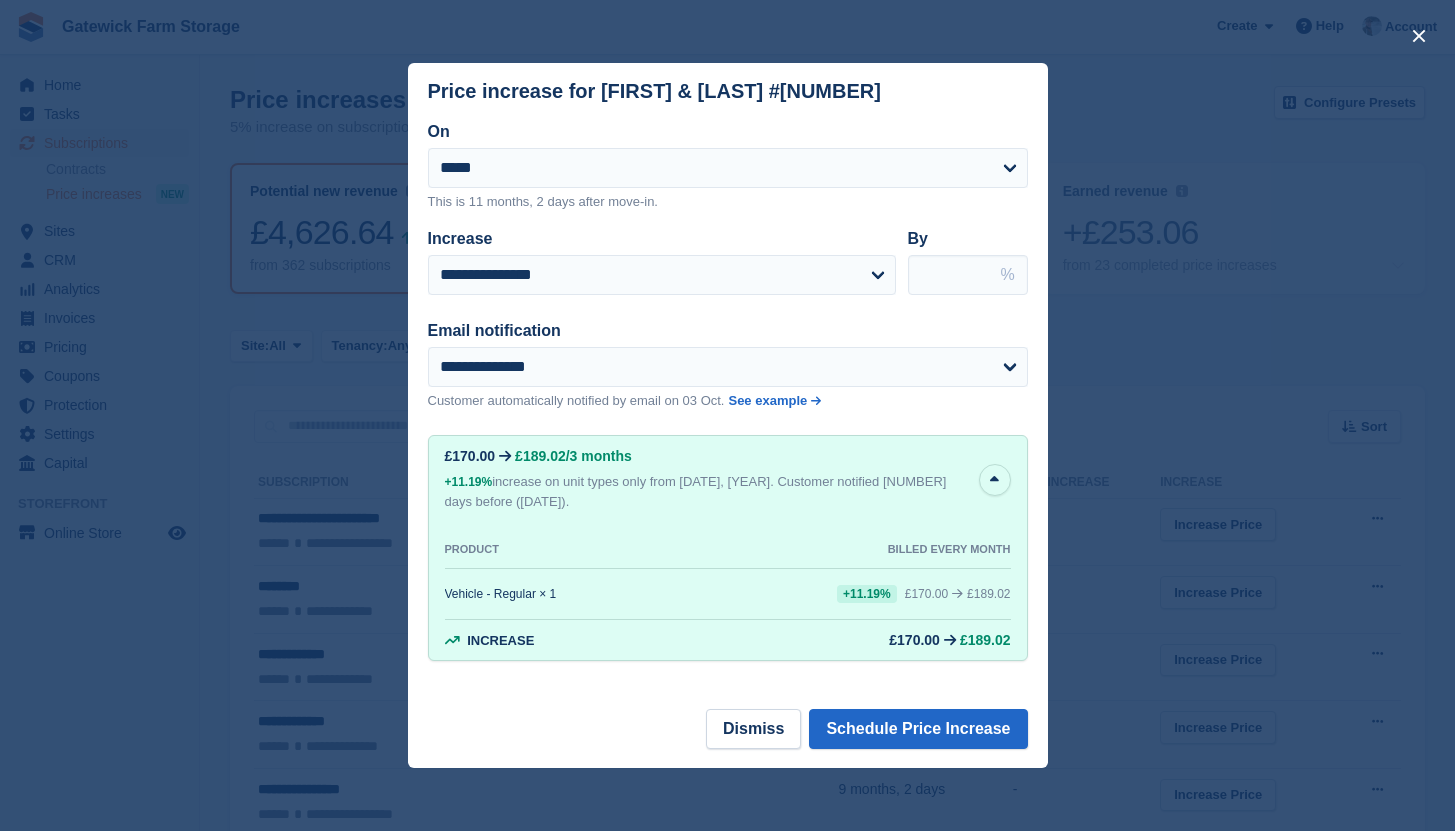 type on "*****" 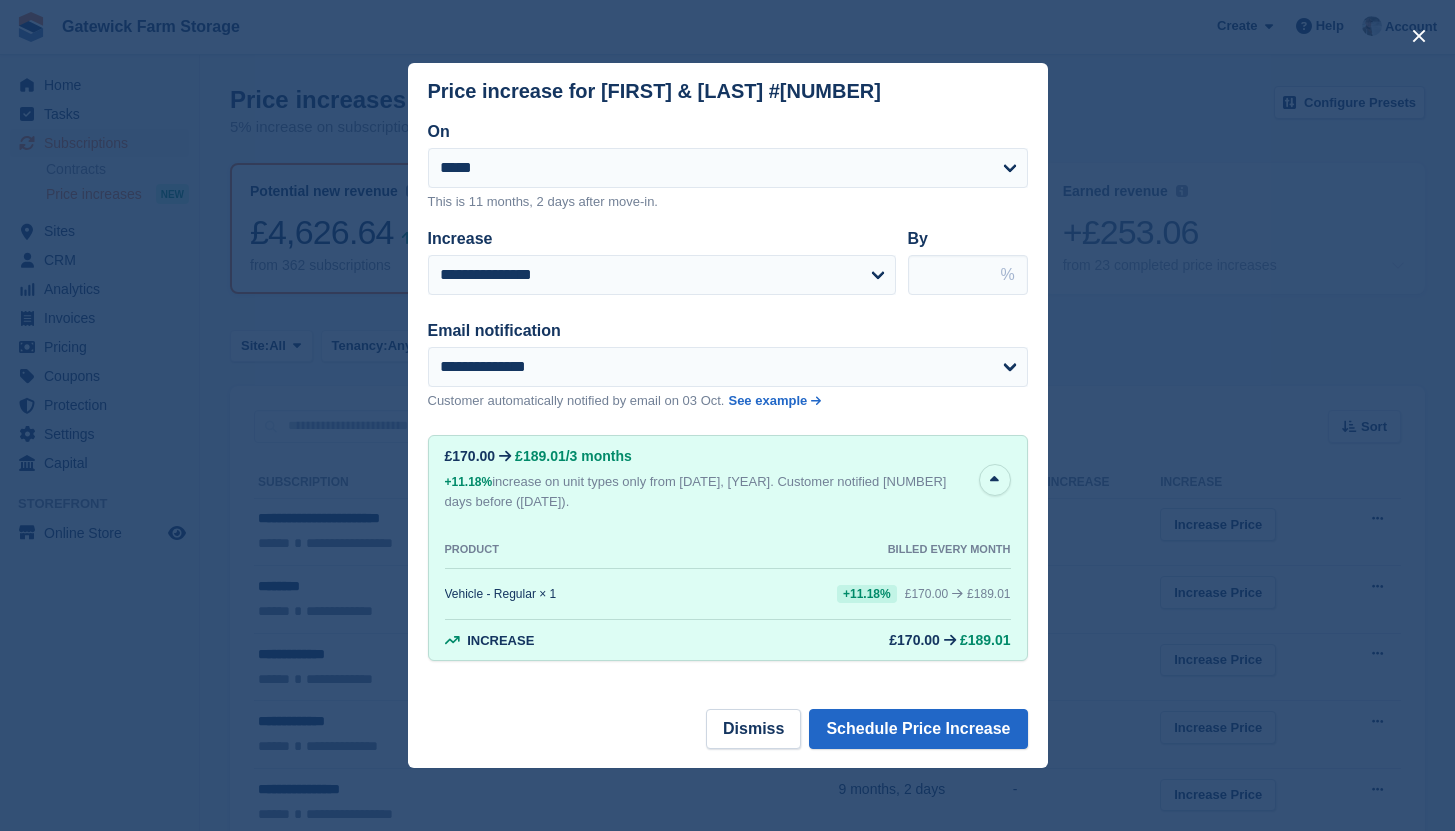 type on "*****" 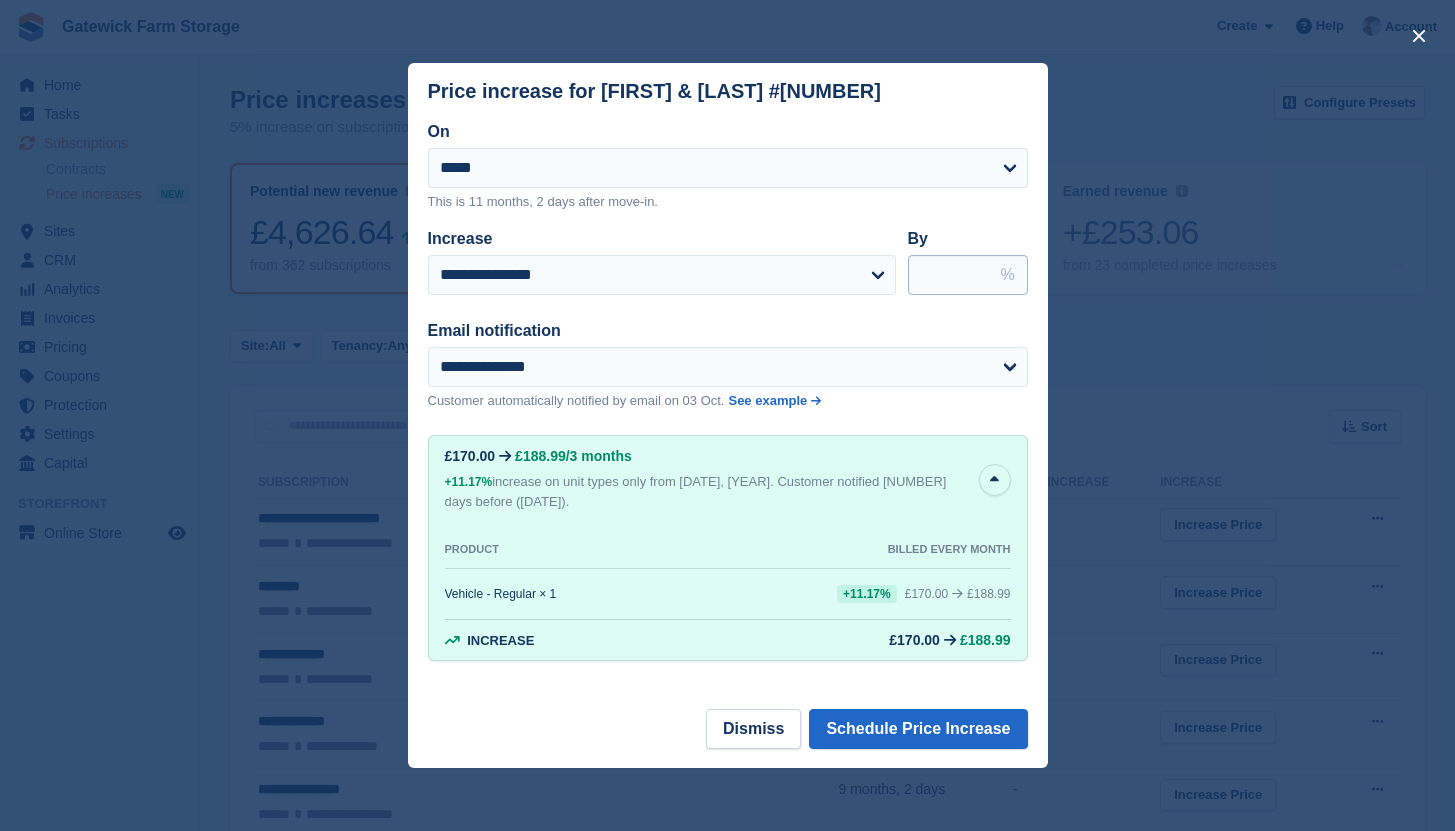 type on "*****" 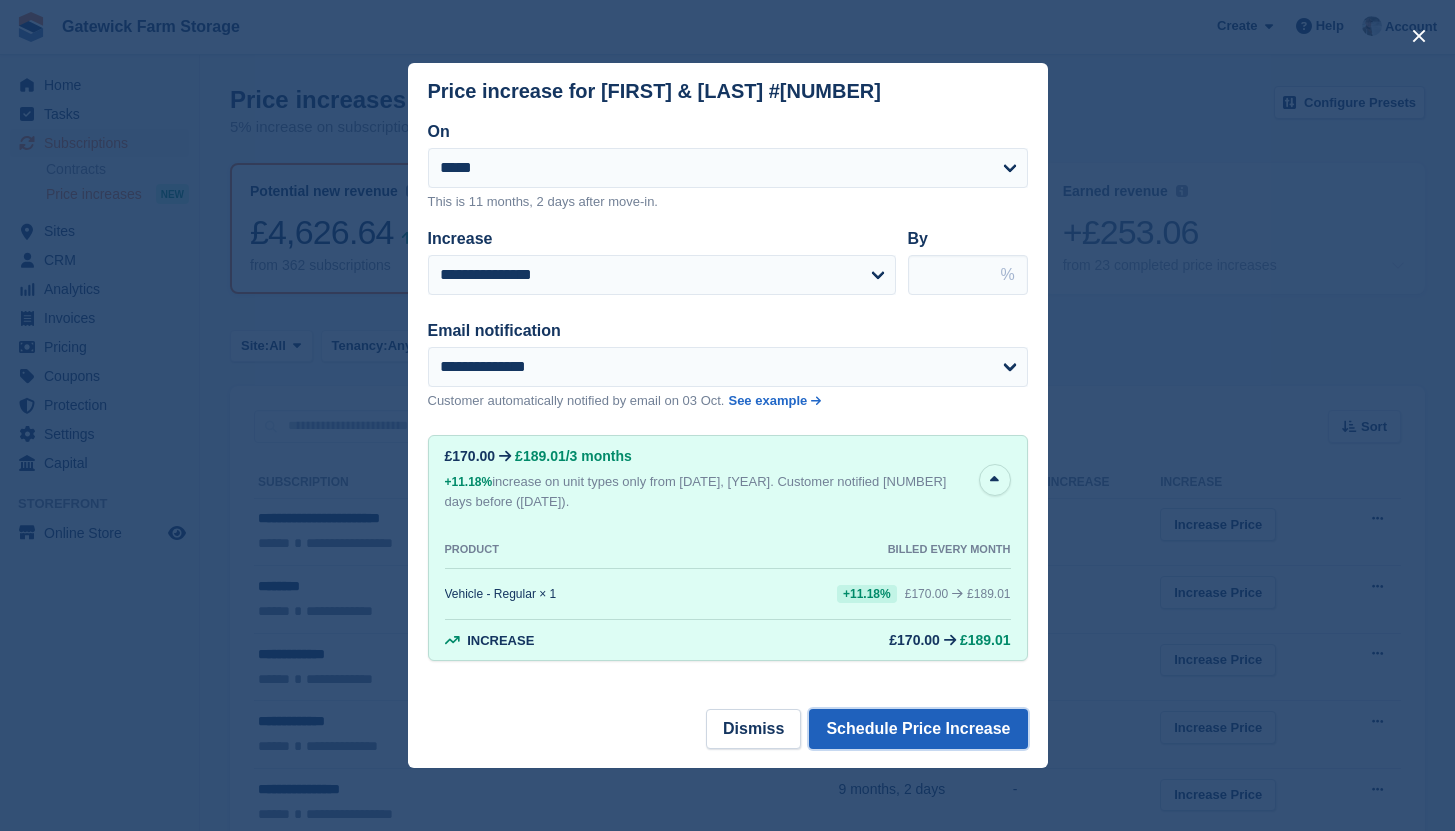 click on "Schedule Price Increase" at bounding box center (918, 729) 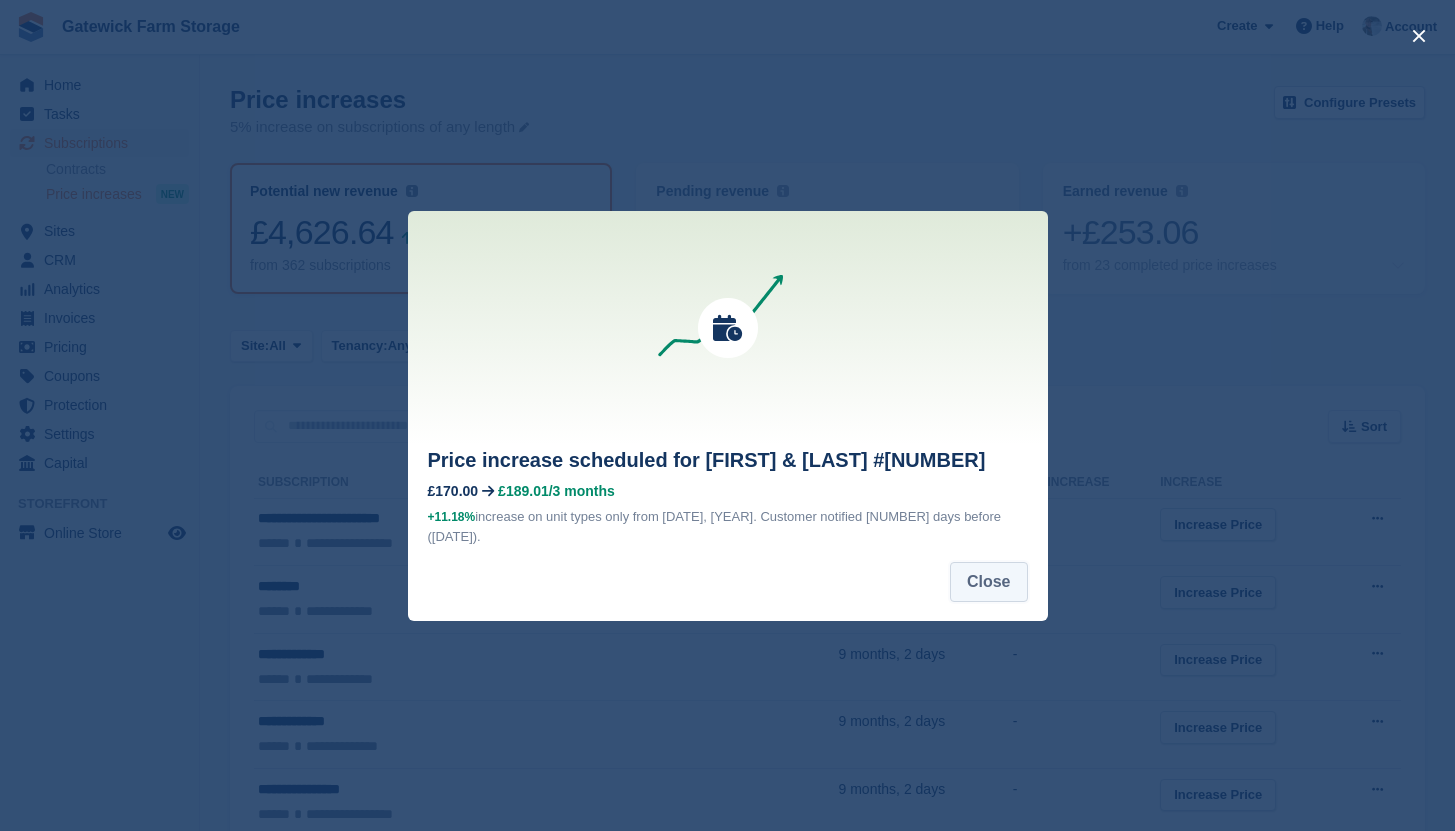 click on "Close" at bounding box center (989, 582) 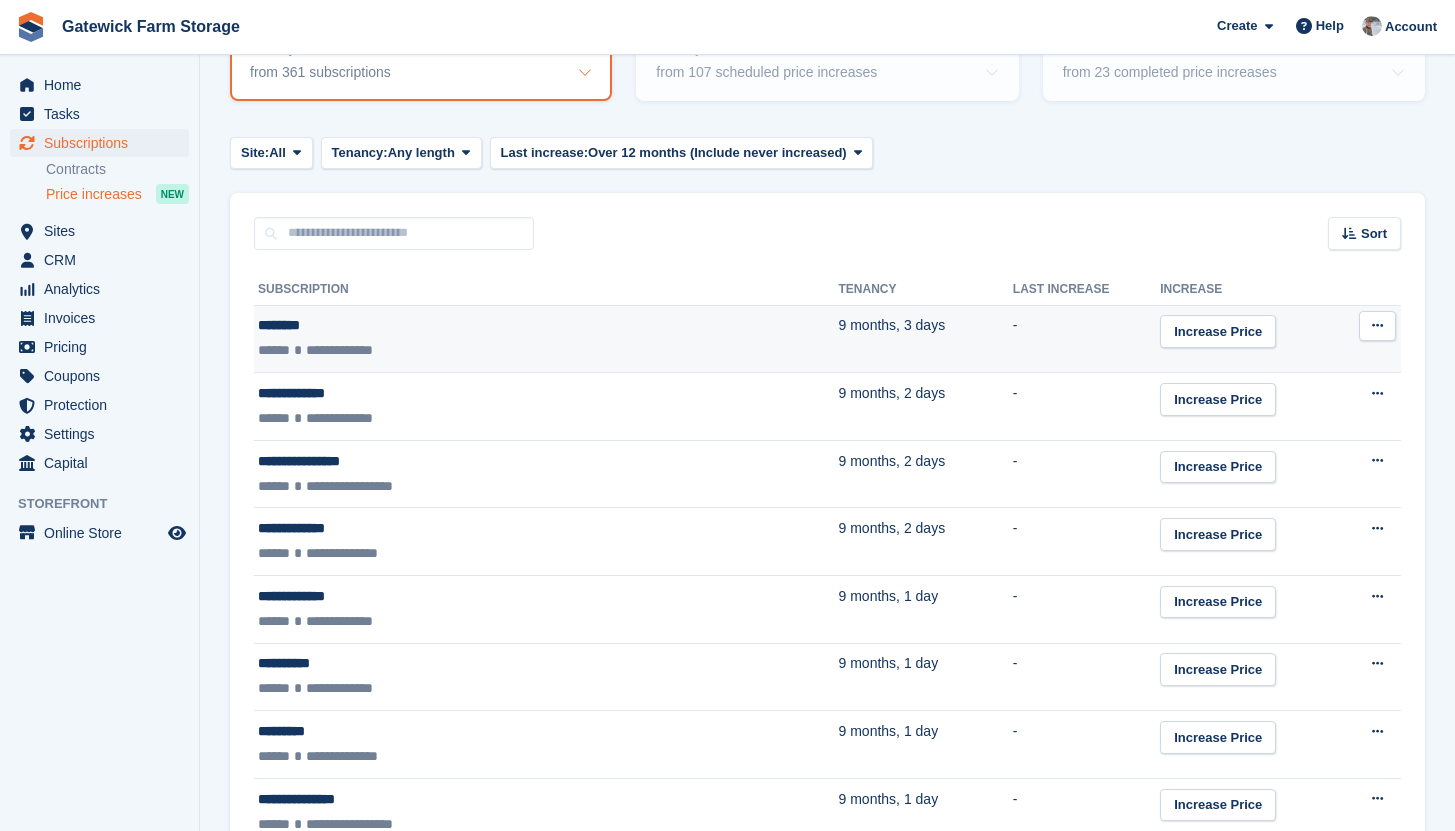 scroll, scrollTop: 0, scrollLeft: 0, axis: both 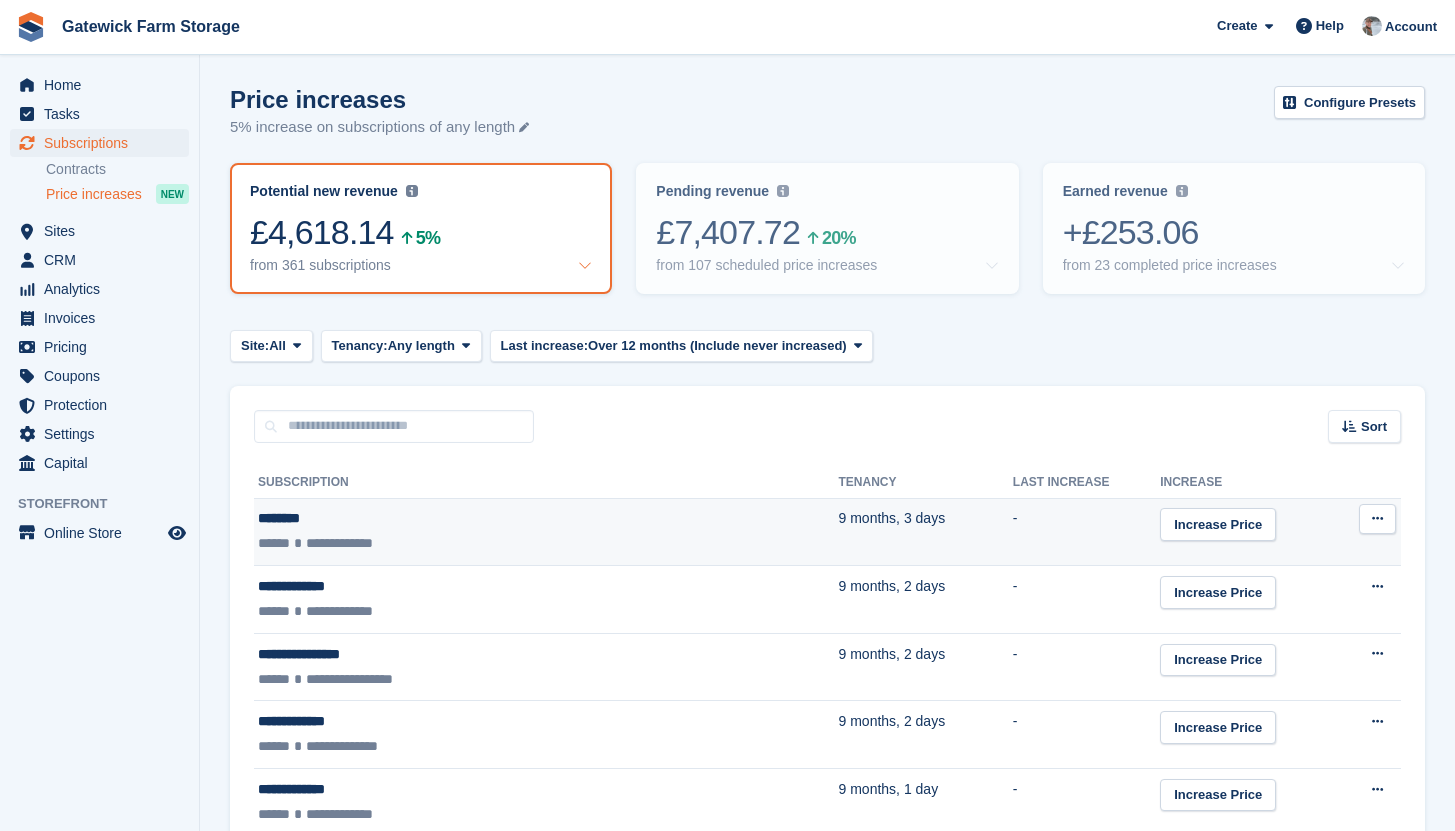 click on "-" at bounding box center [1086, 532] 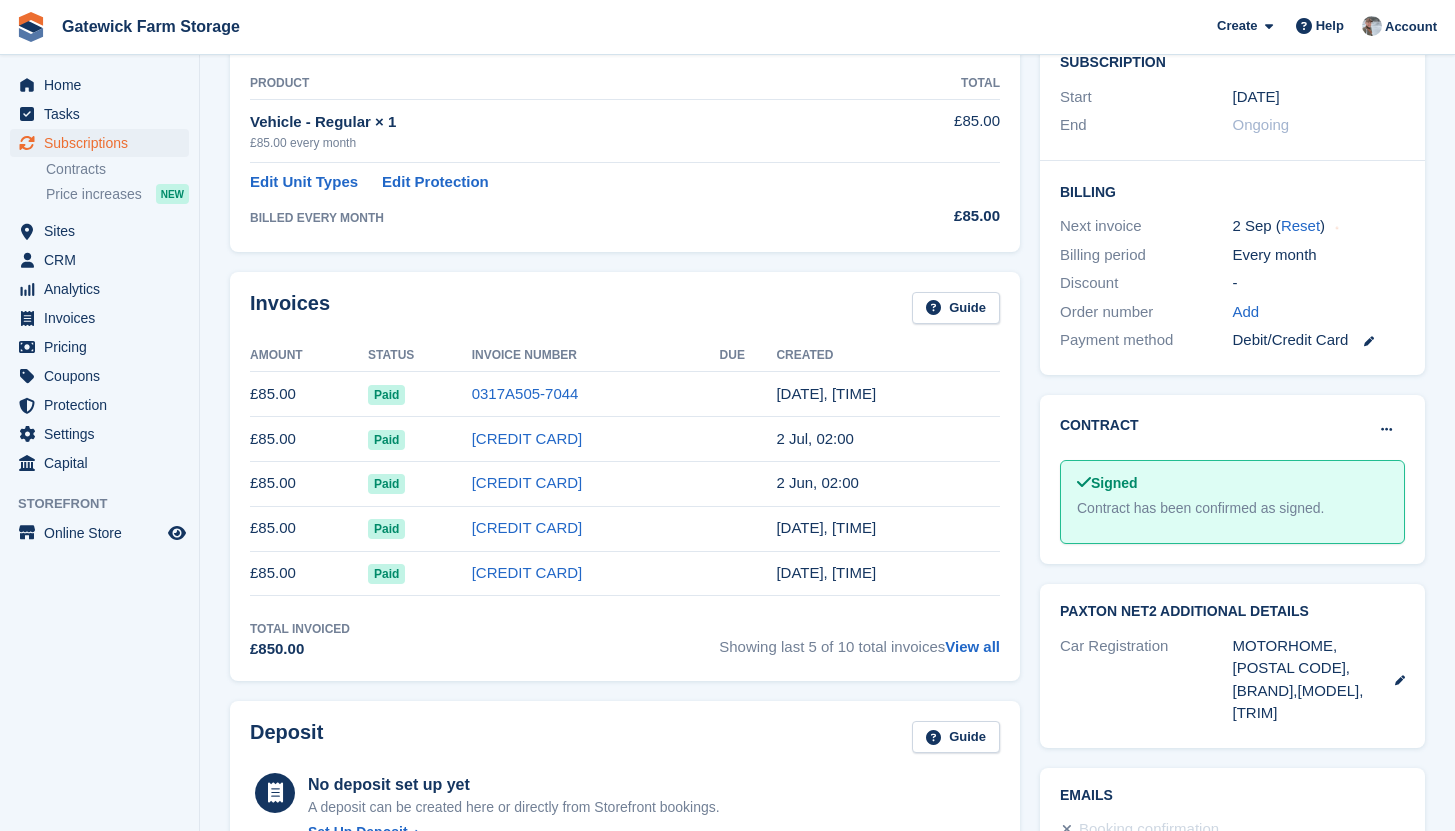 scroll, scrollTop: 397, scrollLeft: 0, axis: vertical 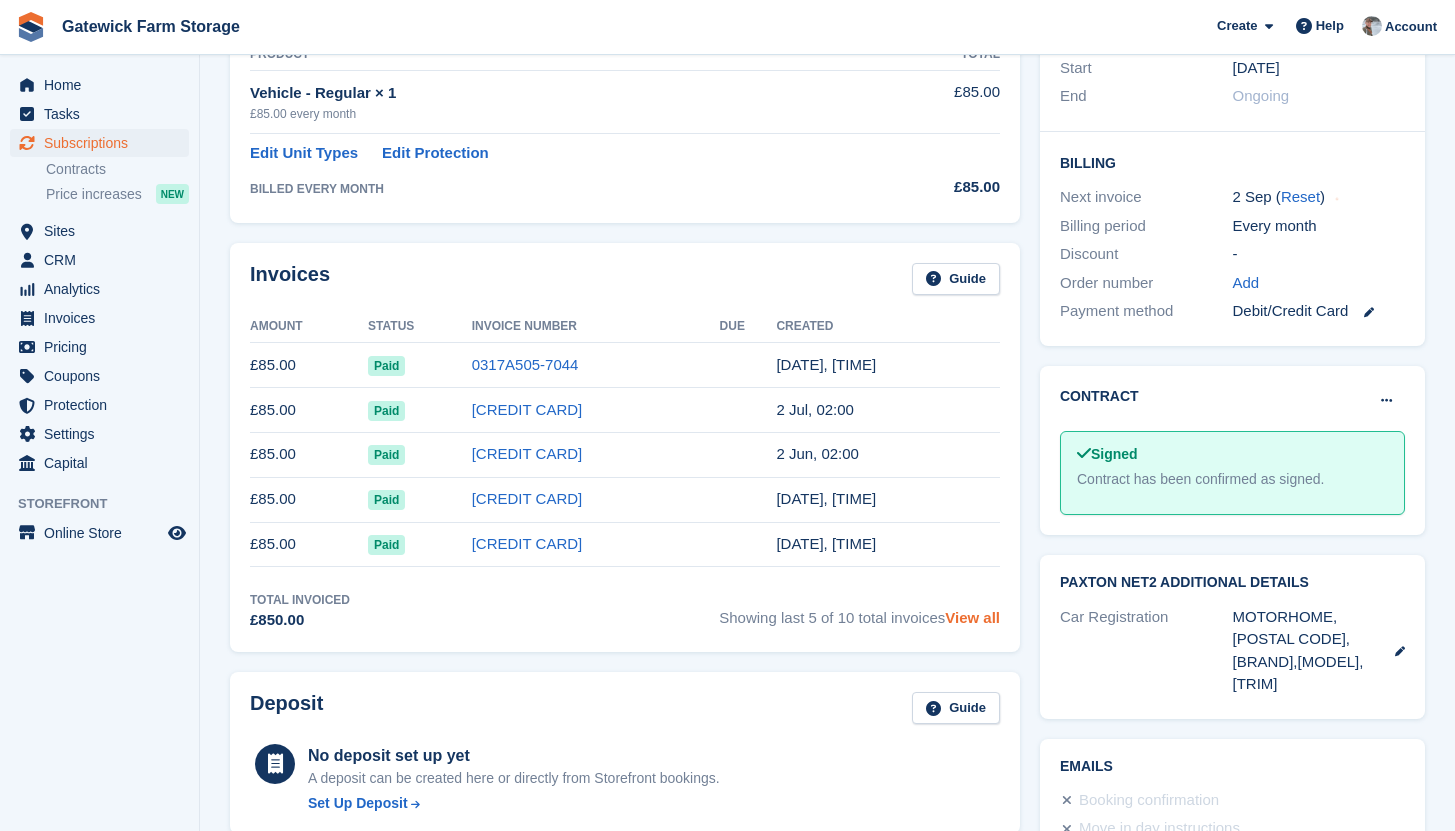 click on "View all" at bounding box center [972, 617] 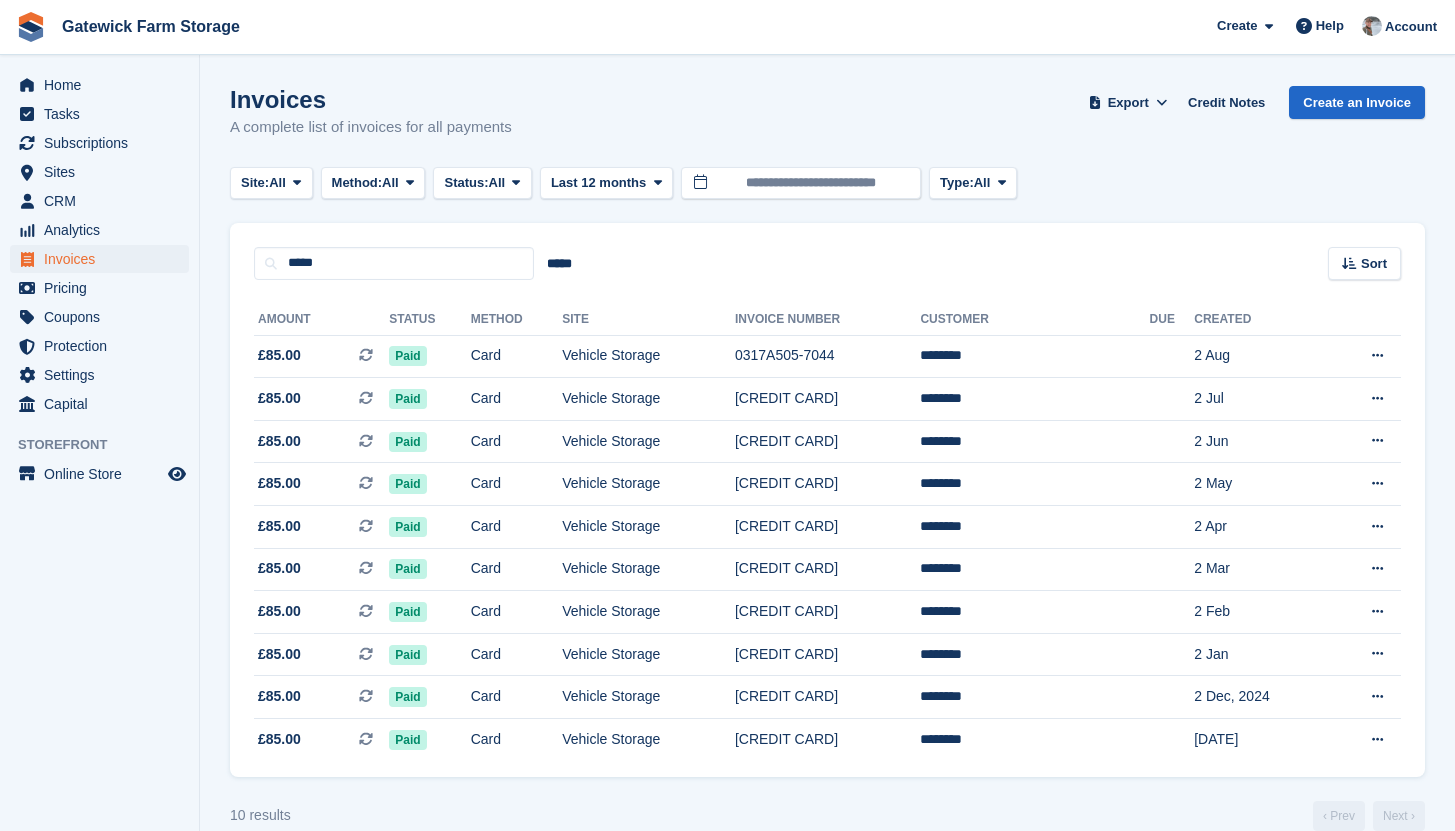 scroll, scrollTop: 29, scrollLeft: 0, axis: vertical 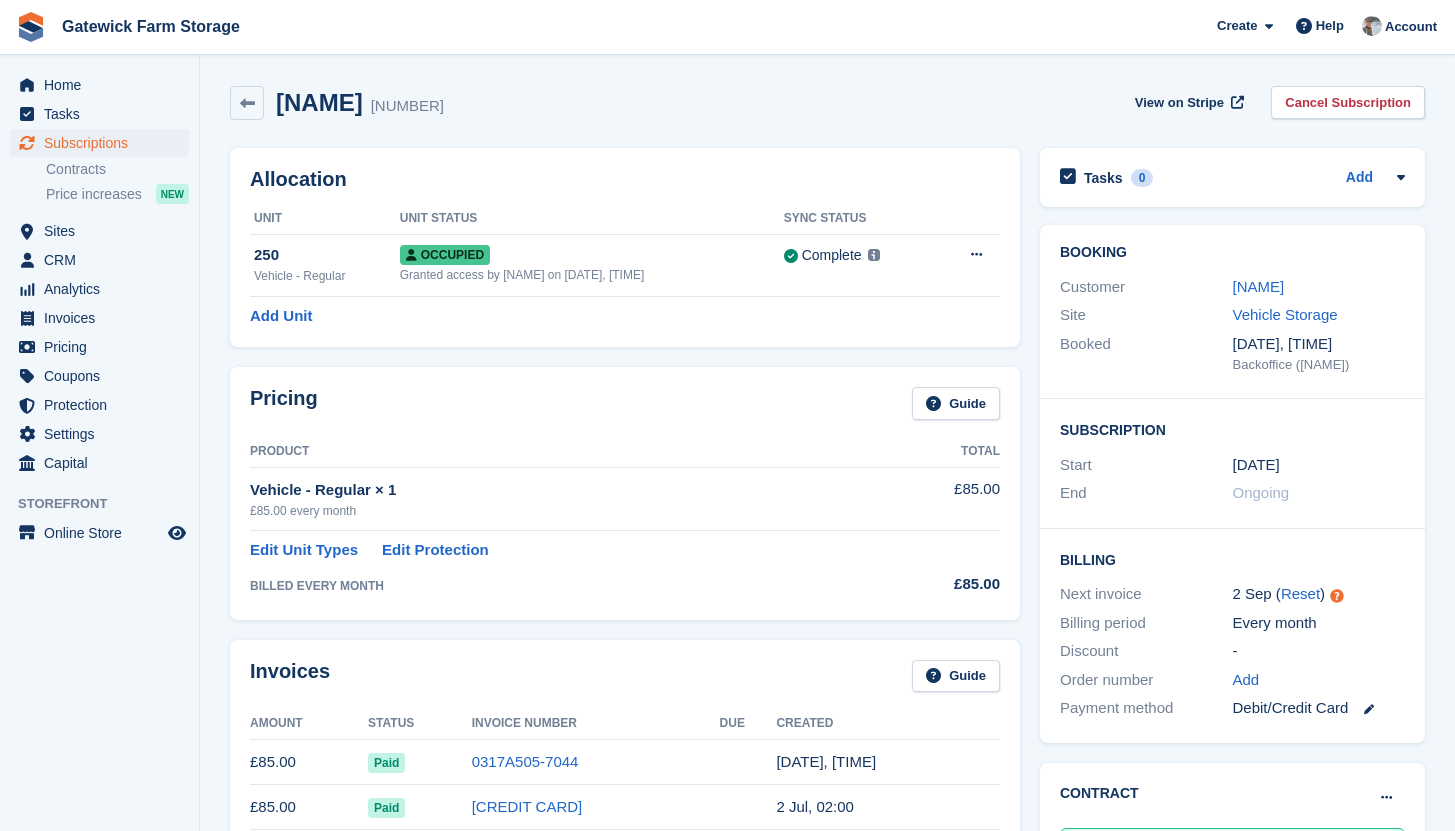 click on "[NAME]" at bounding box center [319, 102] 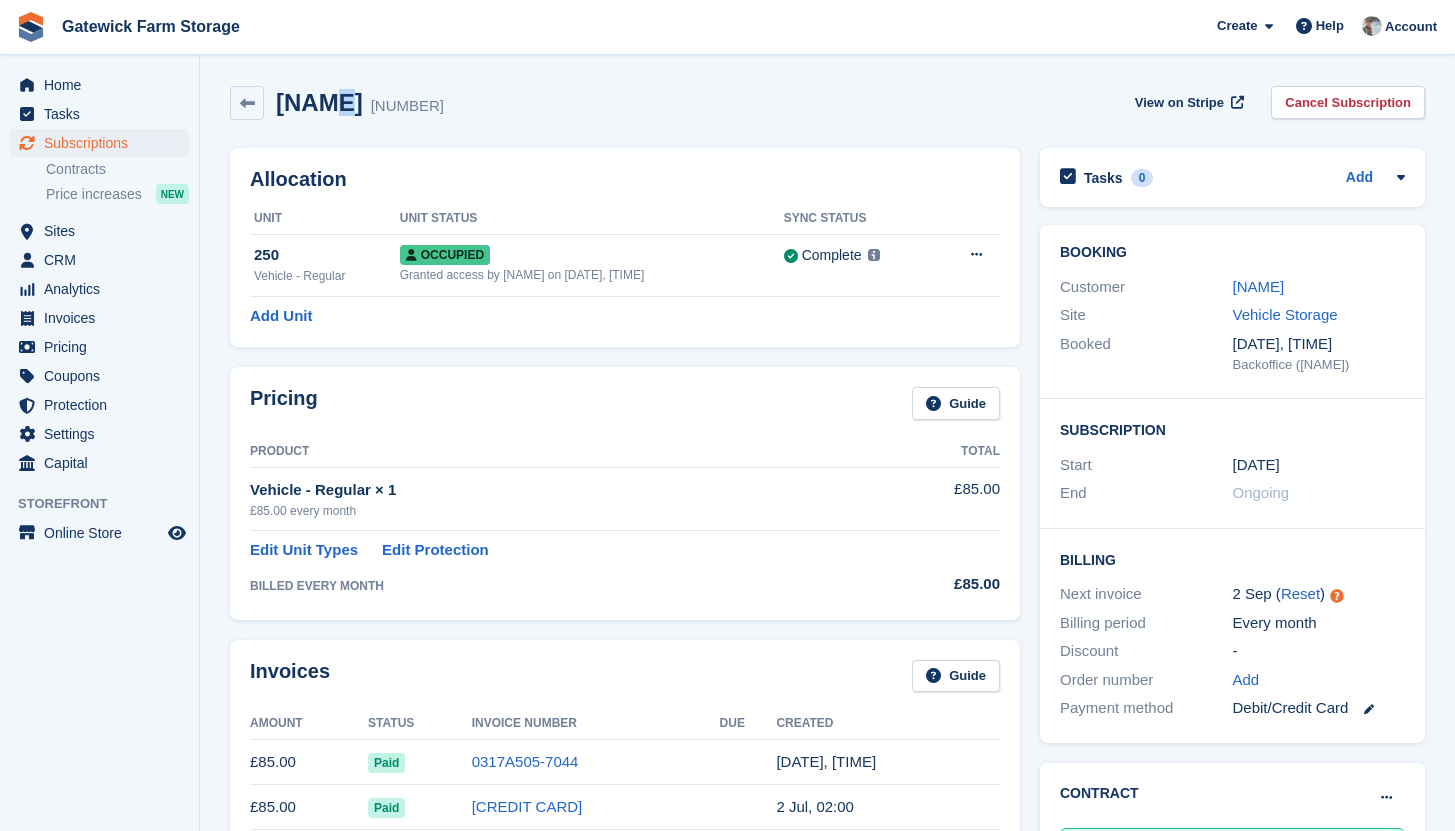 click on "[NAME]" at bounding box center [319, 102] 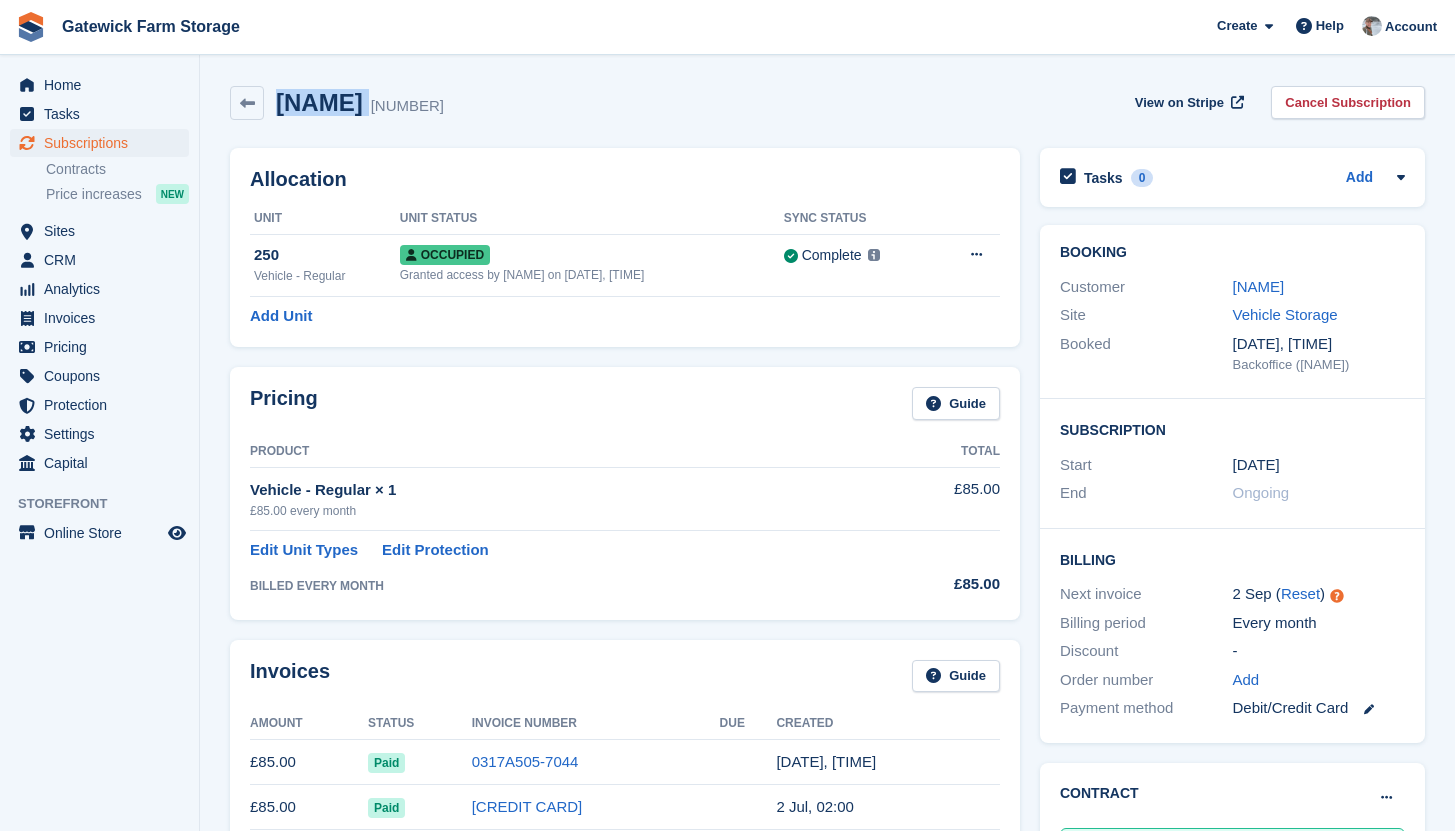 click on "[NAME]" at bounding box center [319, 102] 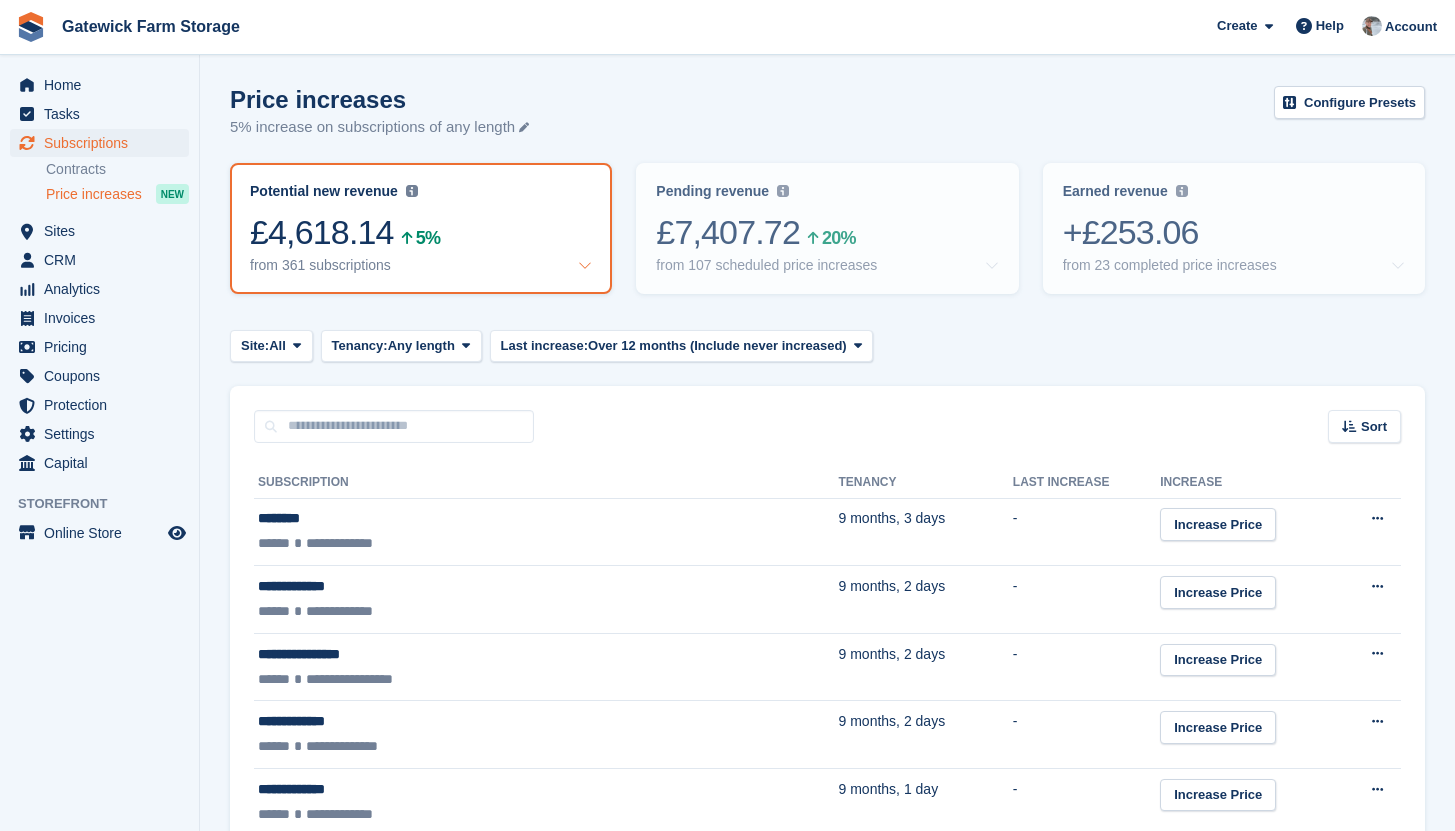 scroll, scrollTop: 0, scrollLeft: 0, axis: both 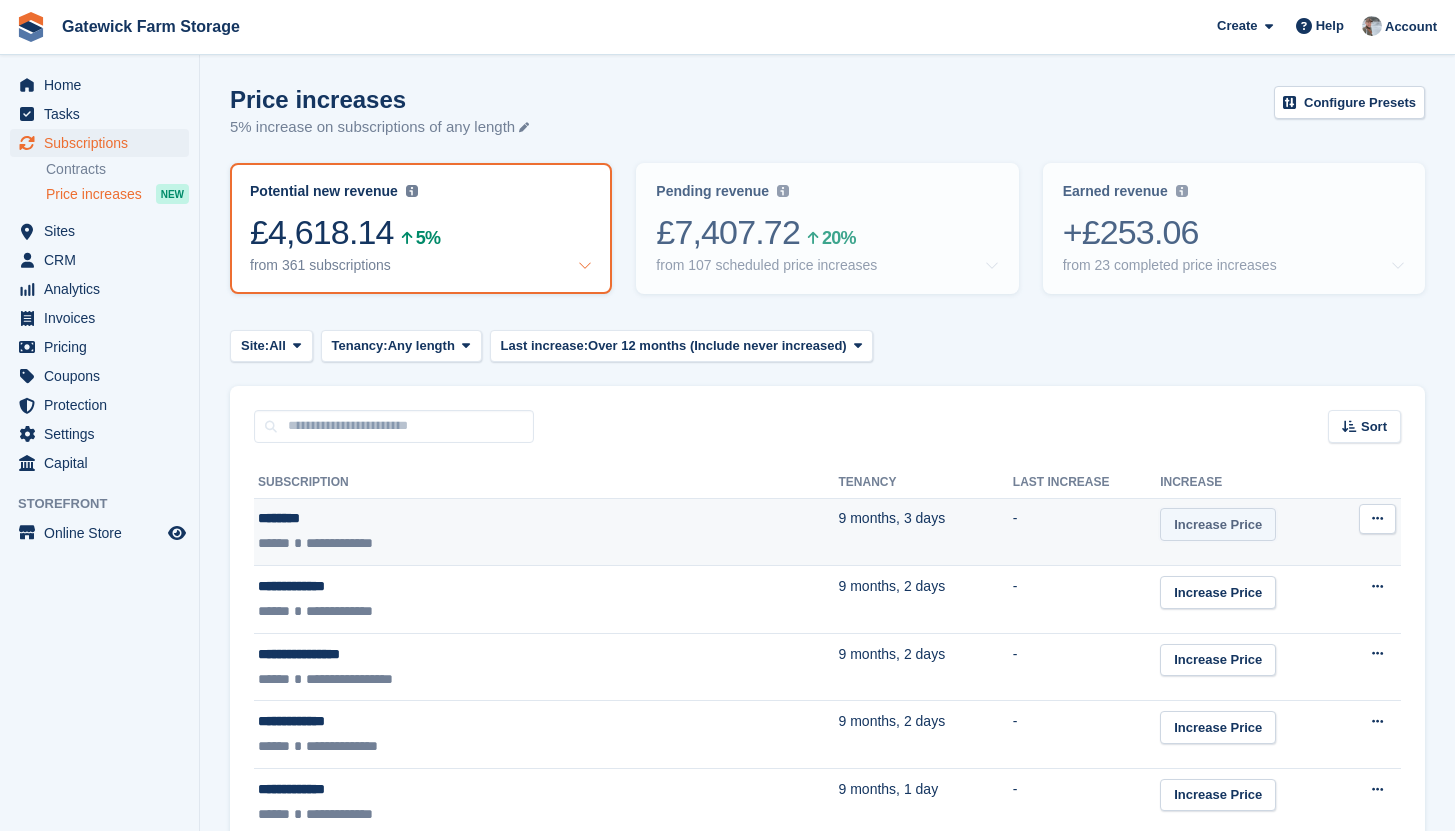 click on "Increase Price" at bounding box center (1218, 524) 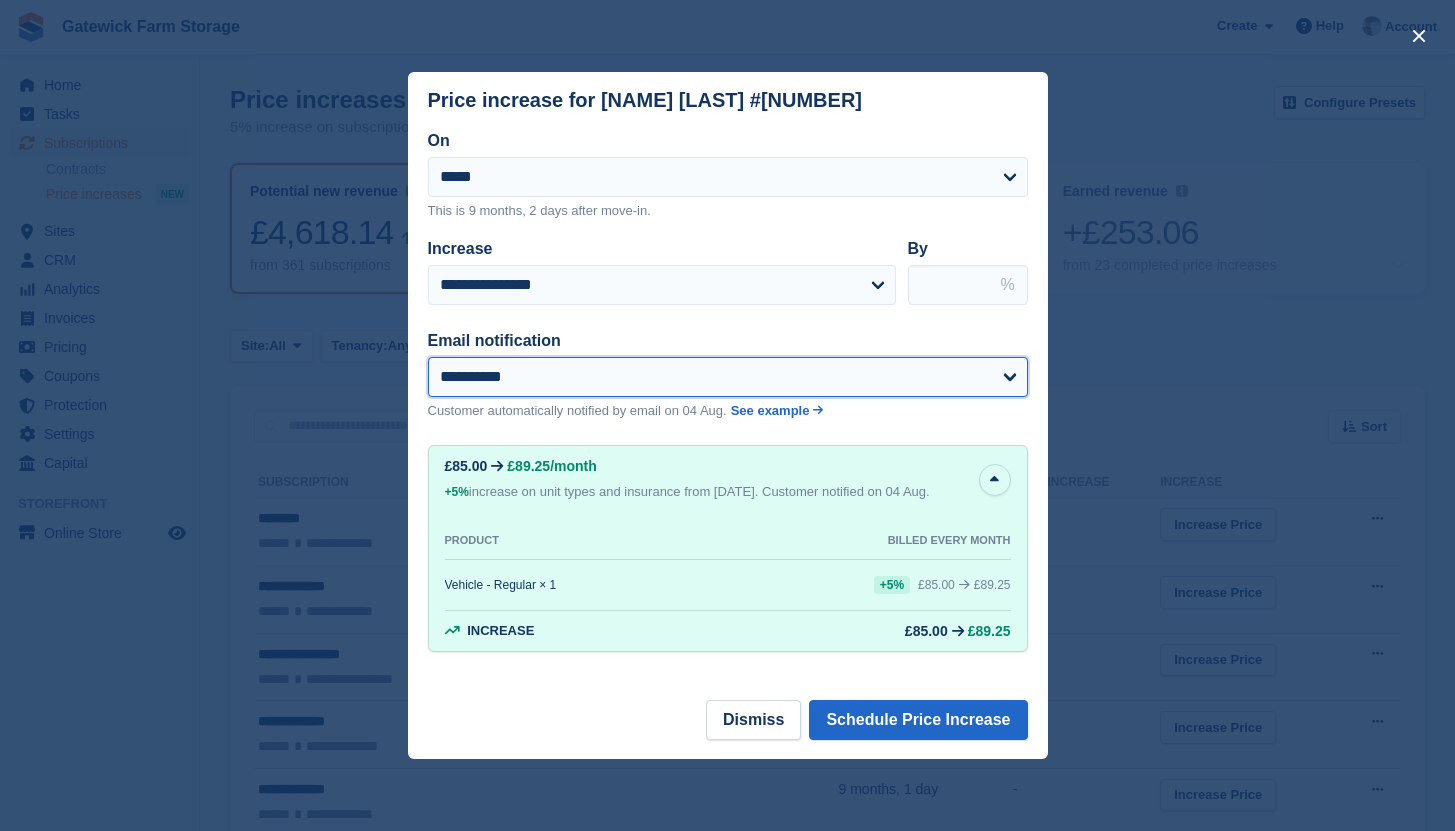 click on "**********" at bounding box center [728, 377] 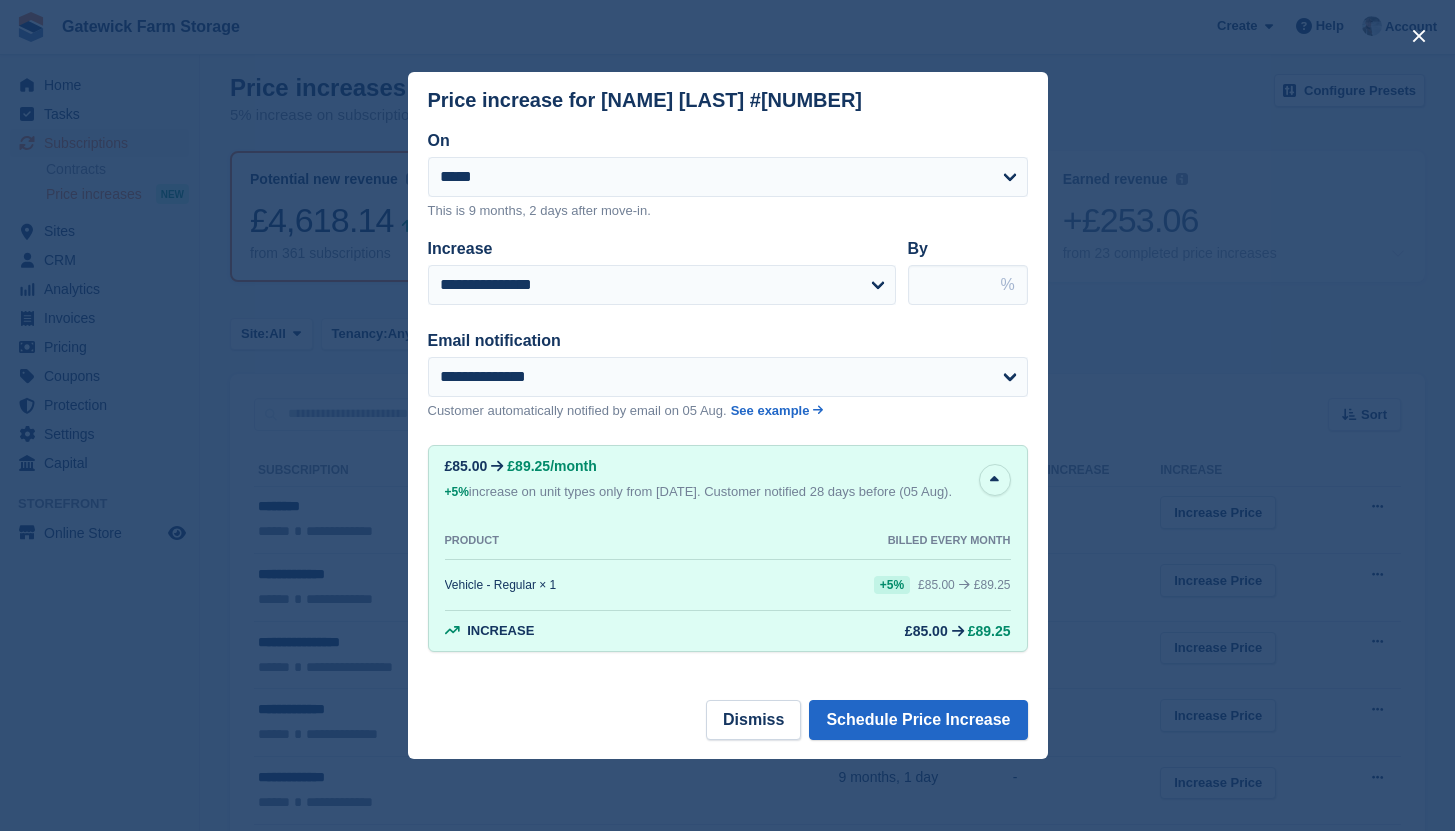 scroll, scrollTop: 14, scrollLeft: 0, axis: vertical 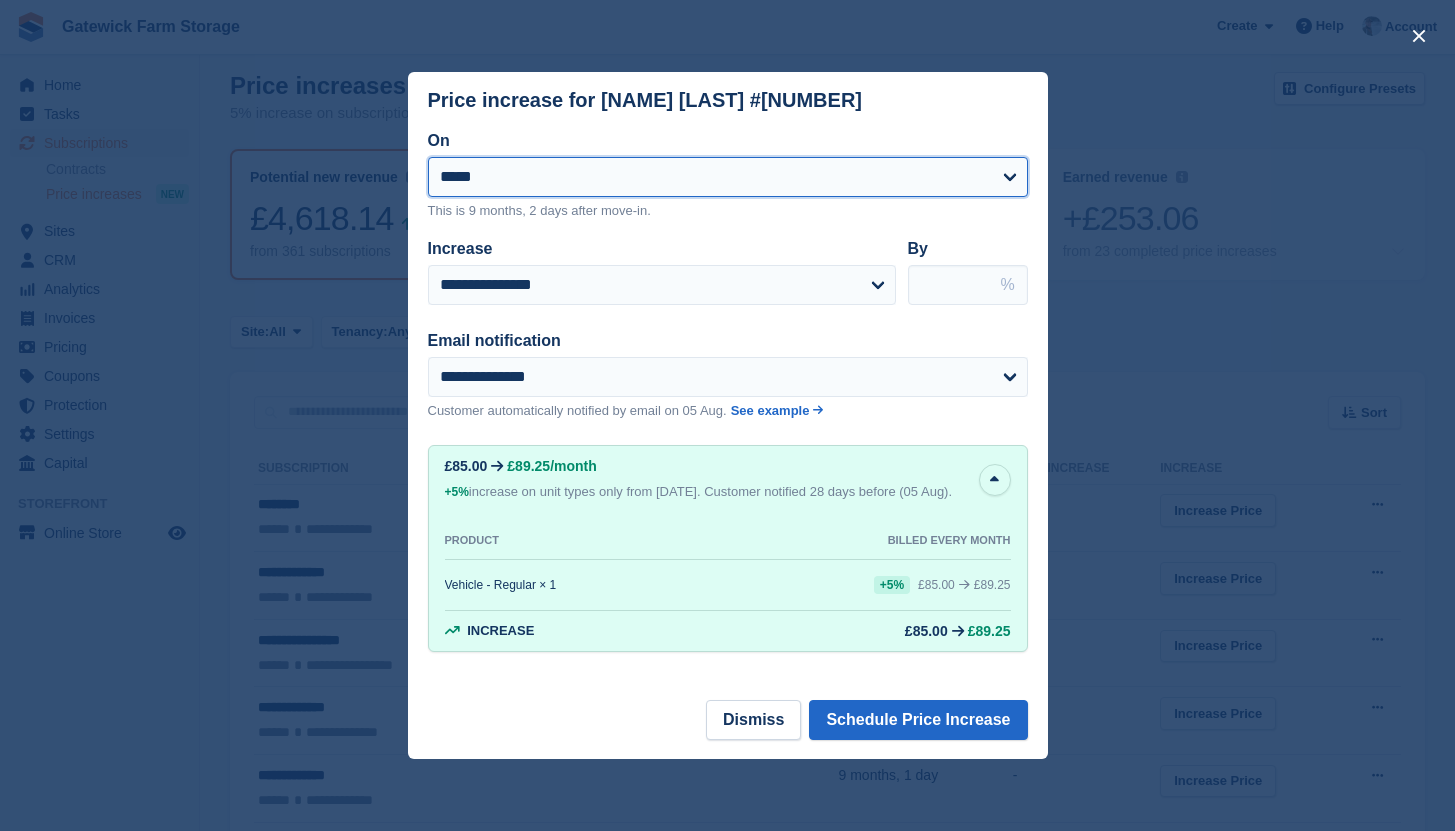 click on "**********" at bounding box center (728, 177) 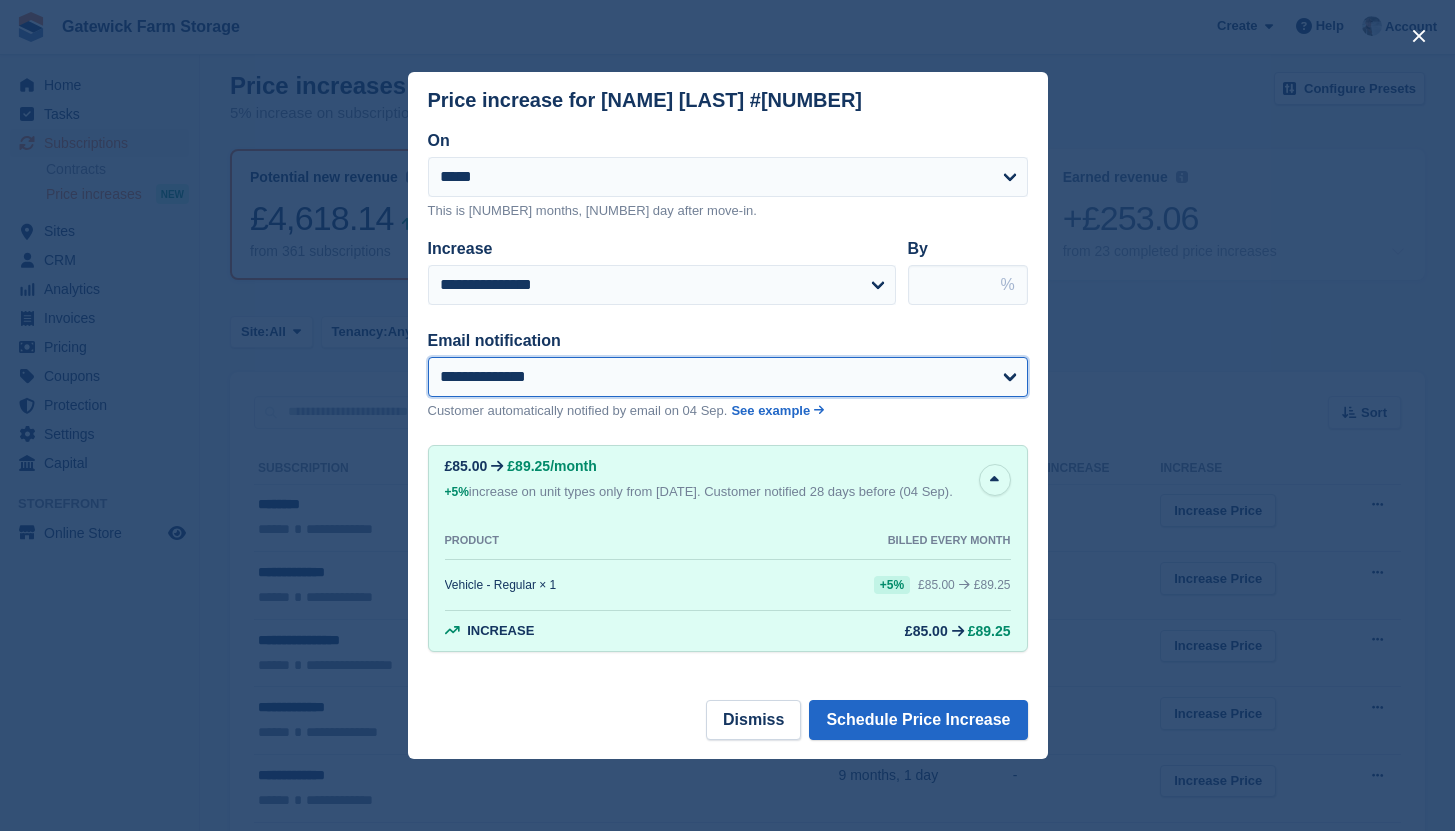 click on "**********" at bounding box center (728, 377) 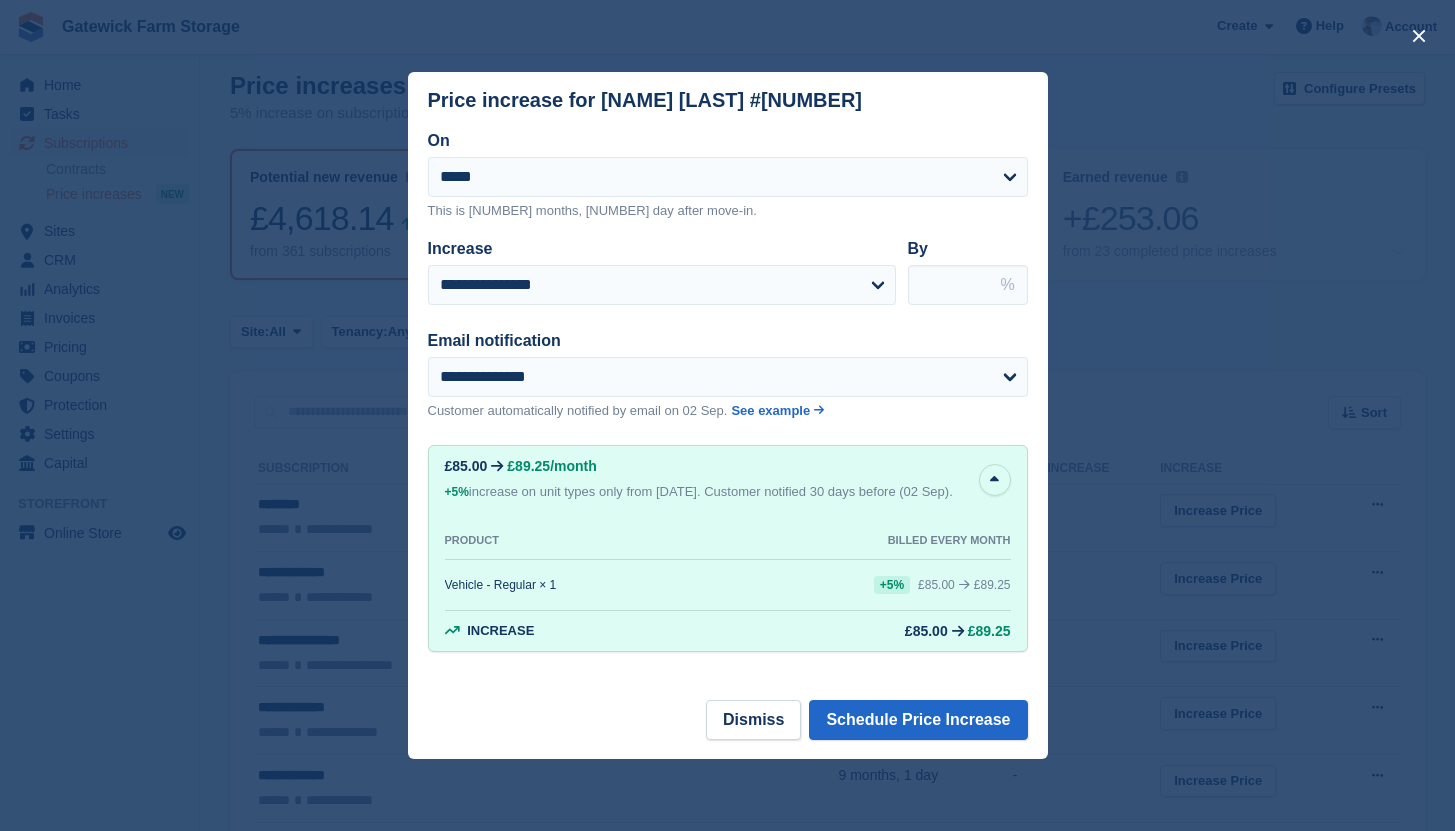 click on "**********" at bounding box center [728, 390] 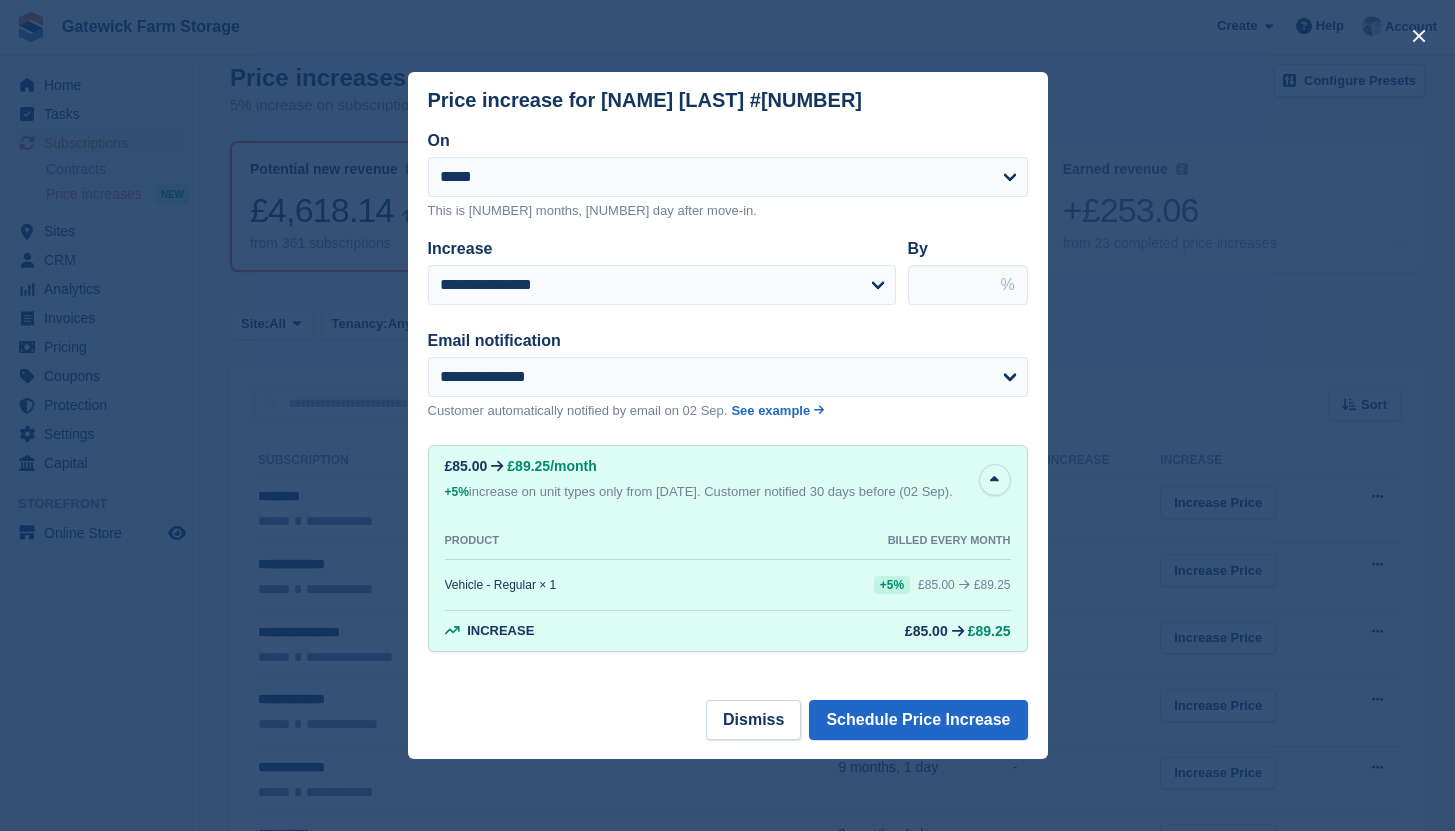 scroll, scrollTop: 0, scrollLeft: 0, axis: both 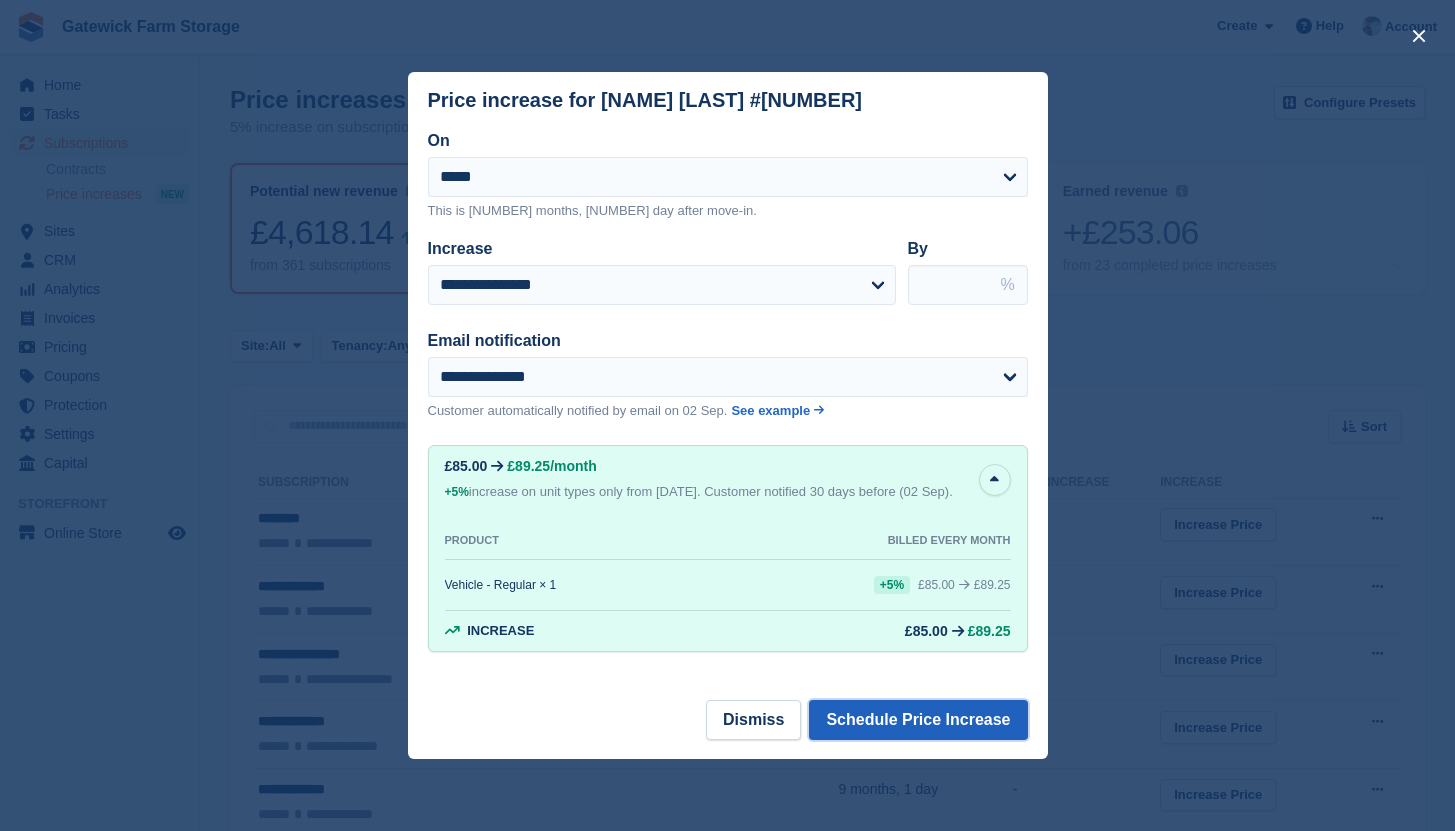 click on "Schedule Price Increase" at bounding box center [918, 720] 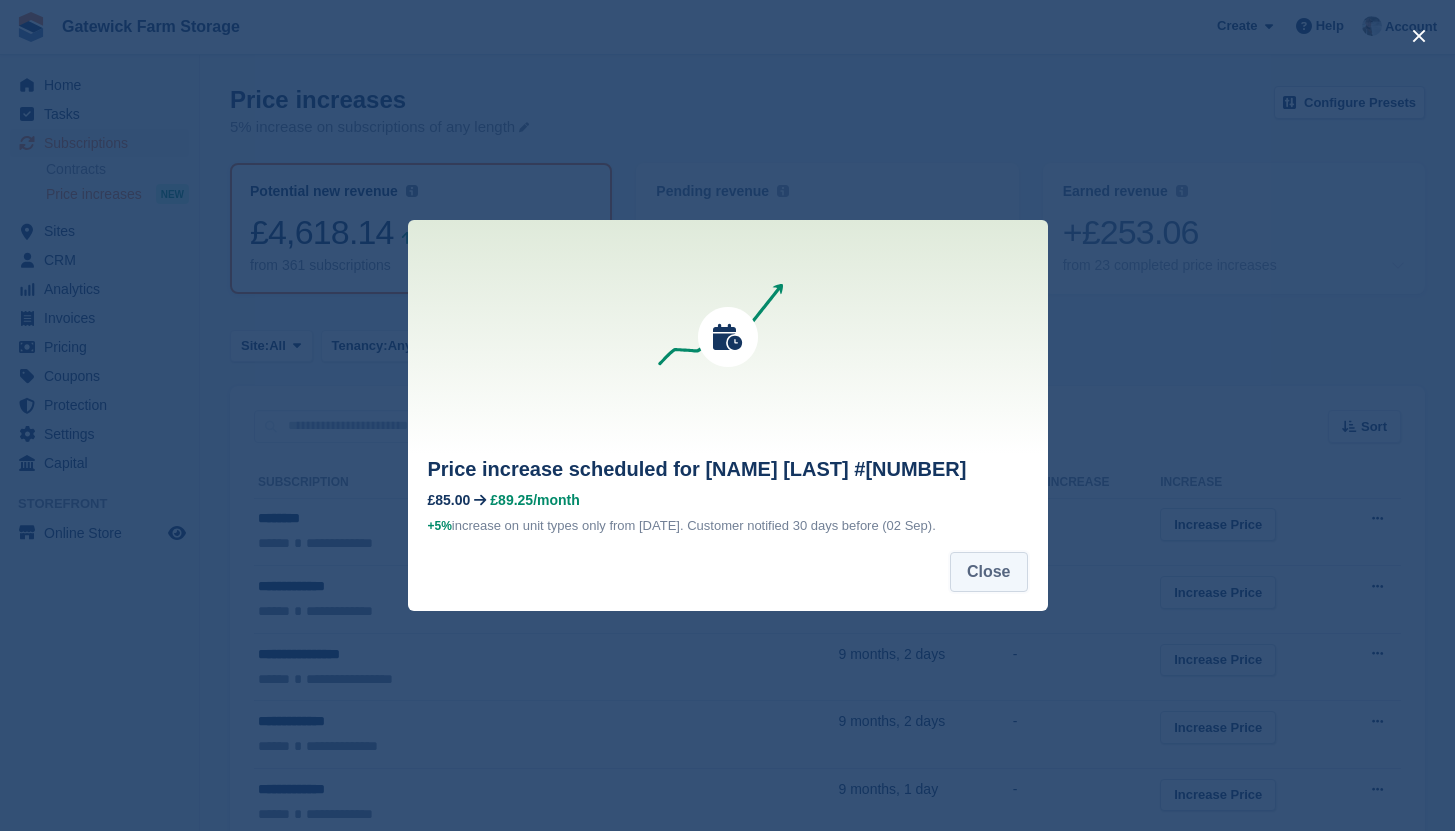 click on "Close" at bounding box center [989, 572] 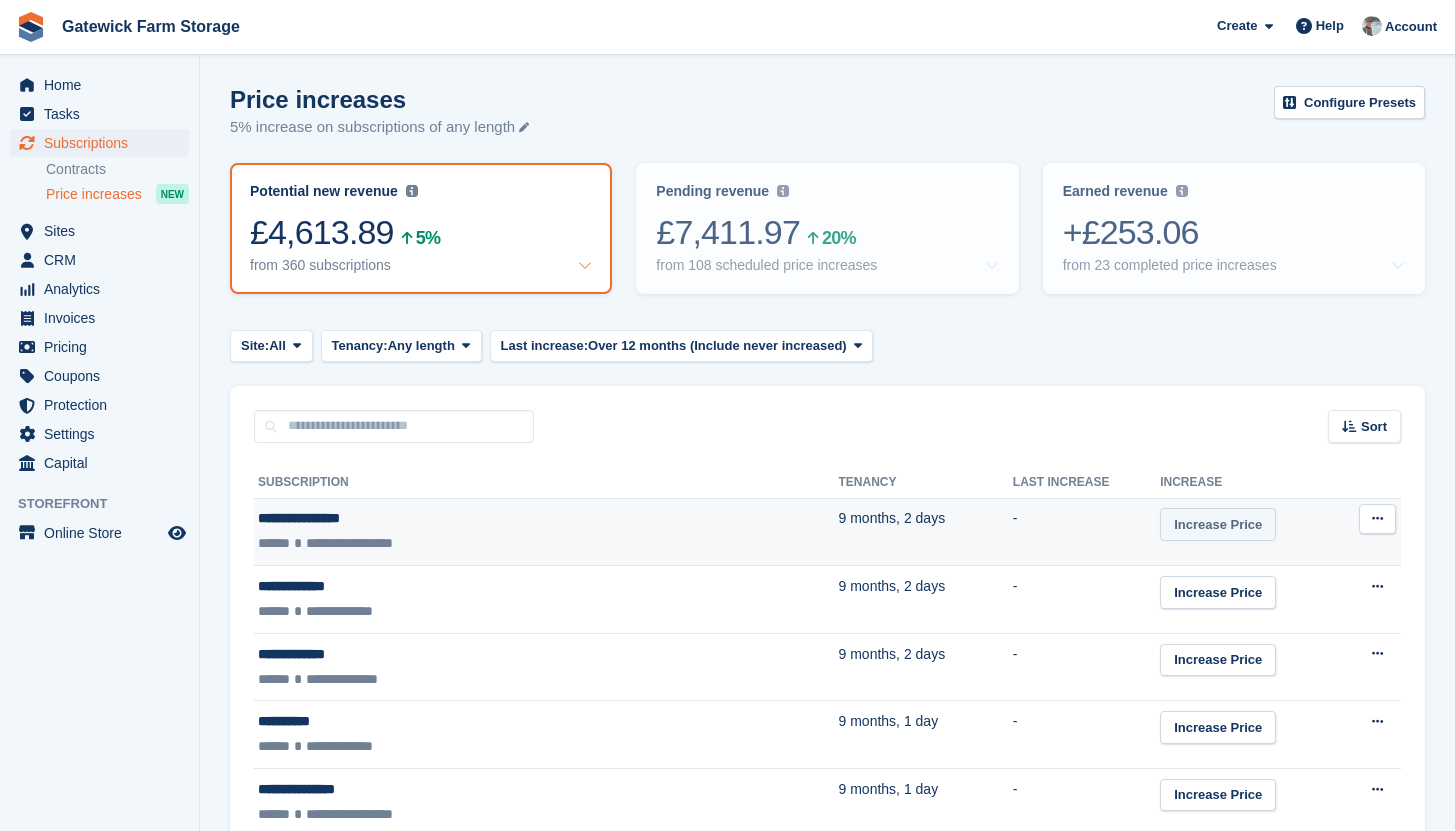 click on "Increase Price" at bounding box center (1218, 524) 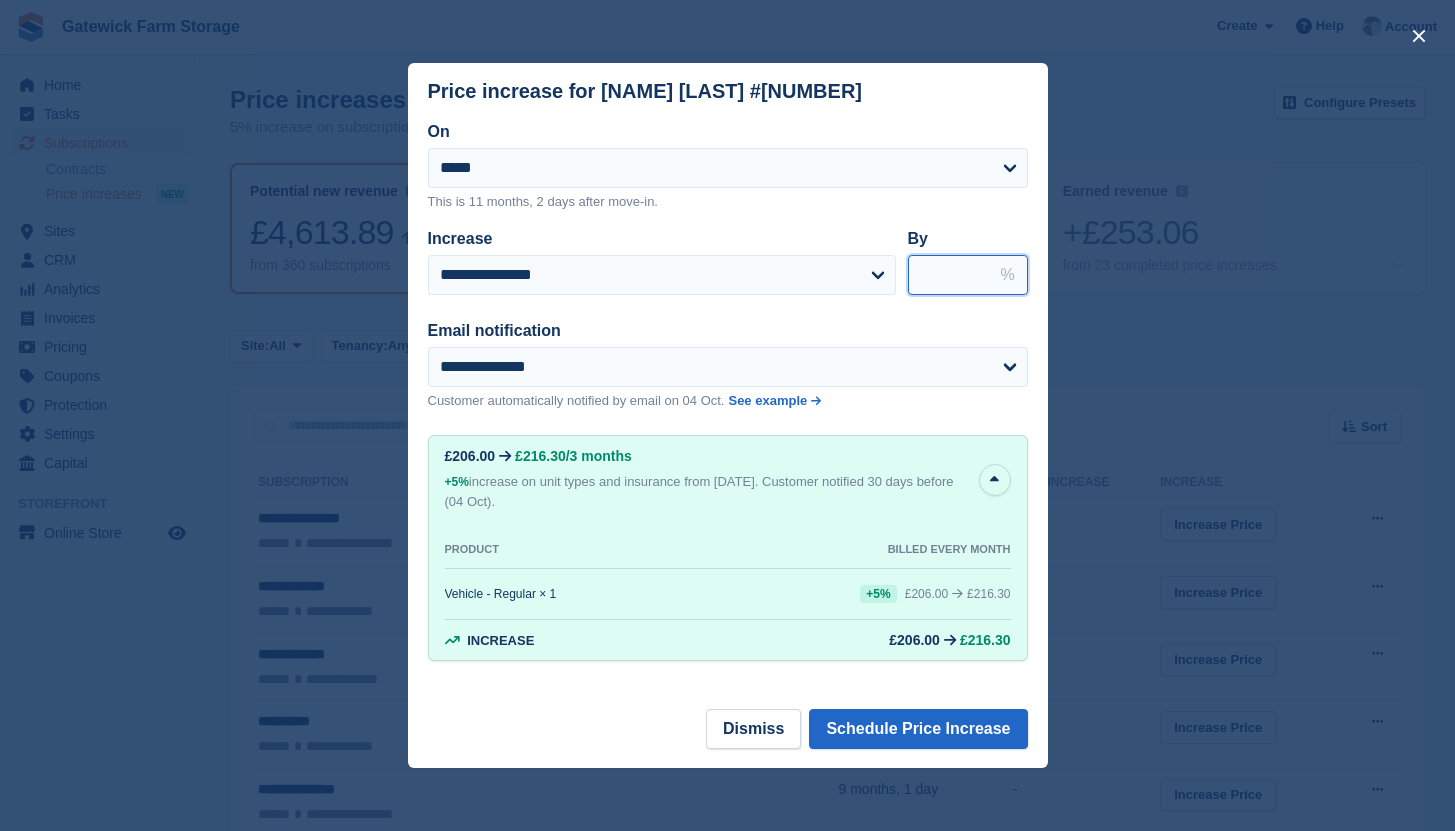 click on "***" at bounding box center [968, 275] 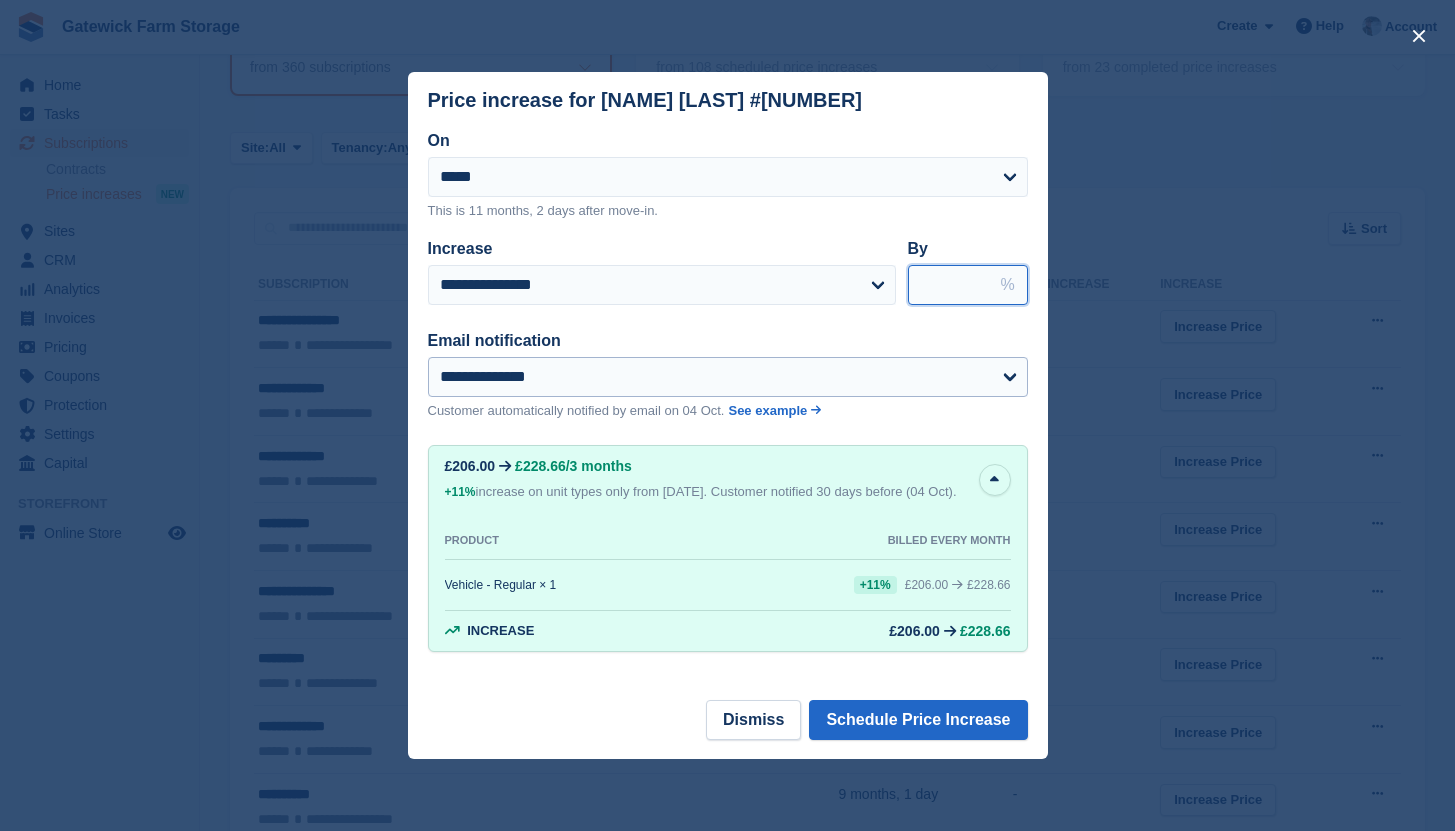 scroll, scrollTop: 0, scrollLeft: 0, axis: both 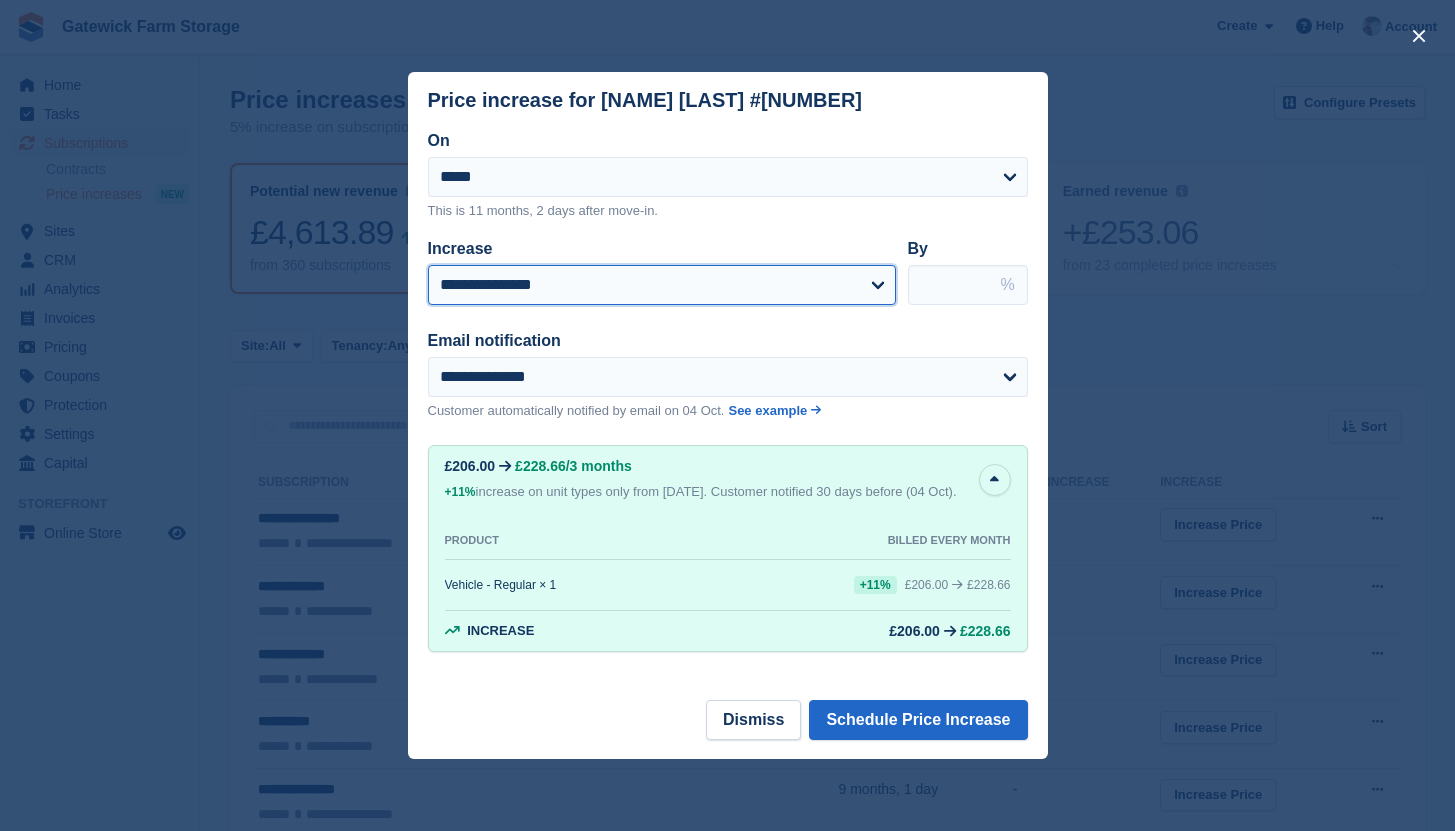 click on "**********" at bounding box center [662, 285] 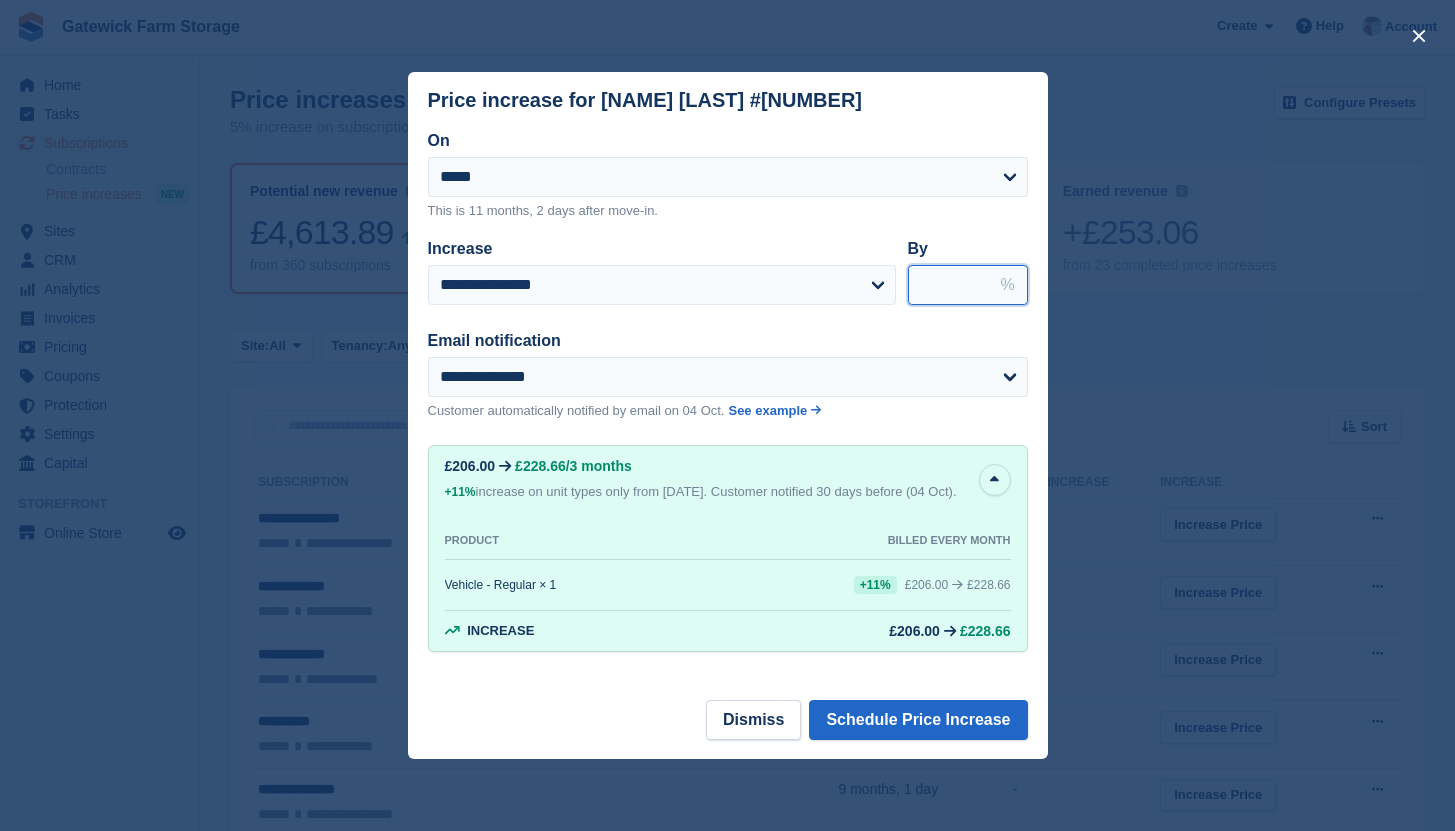 type on "*****" 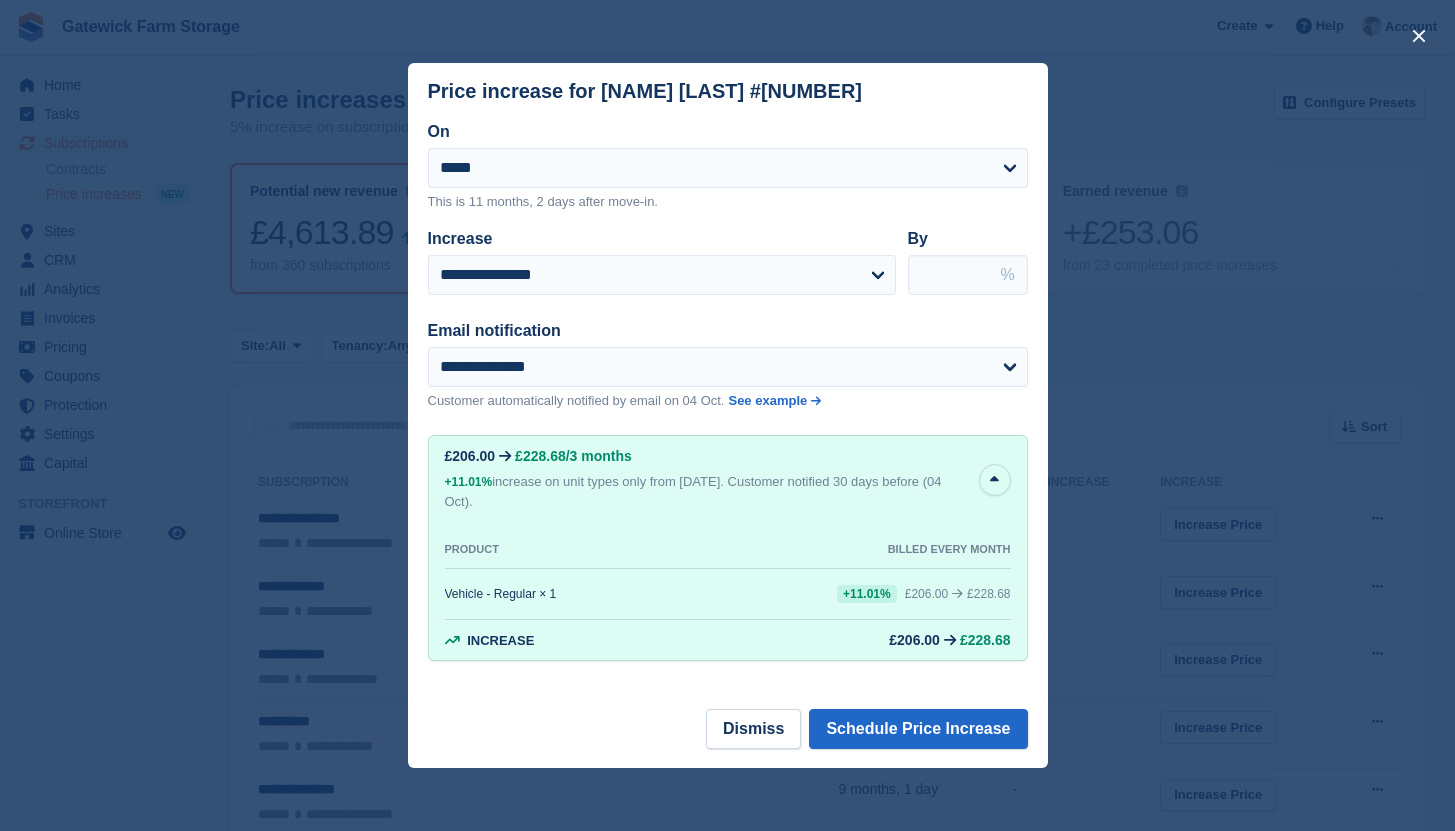 click on "*****" at bounding box center (968, 275) 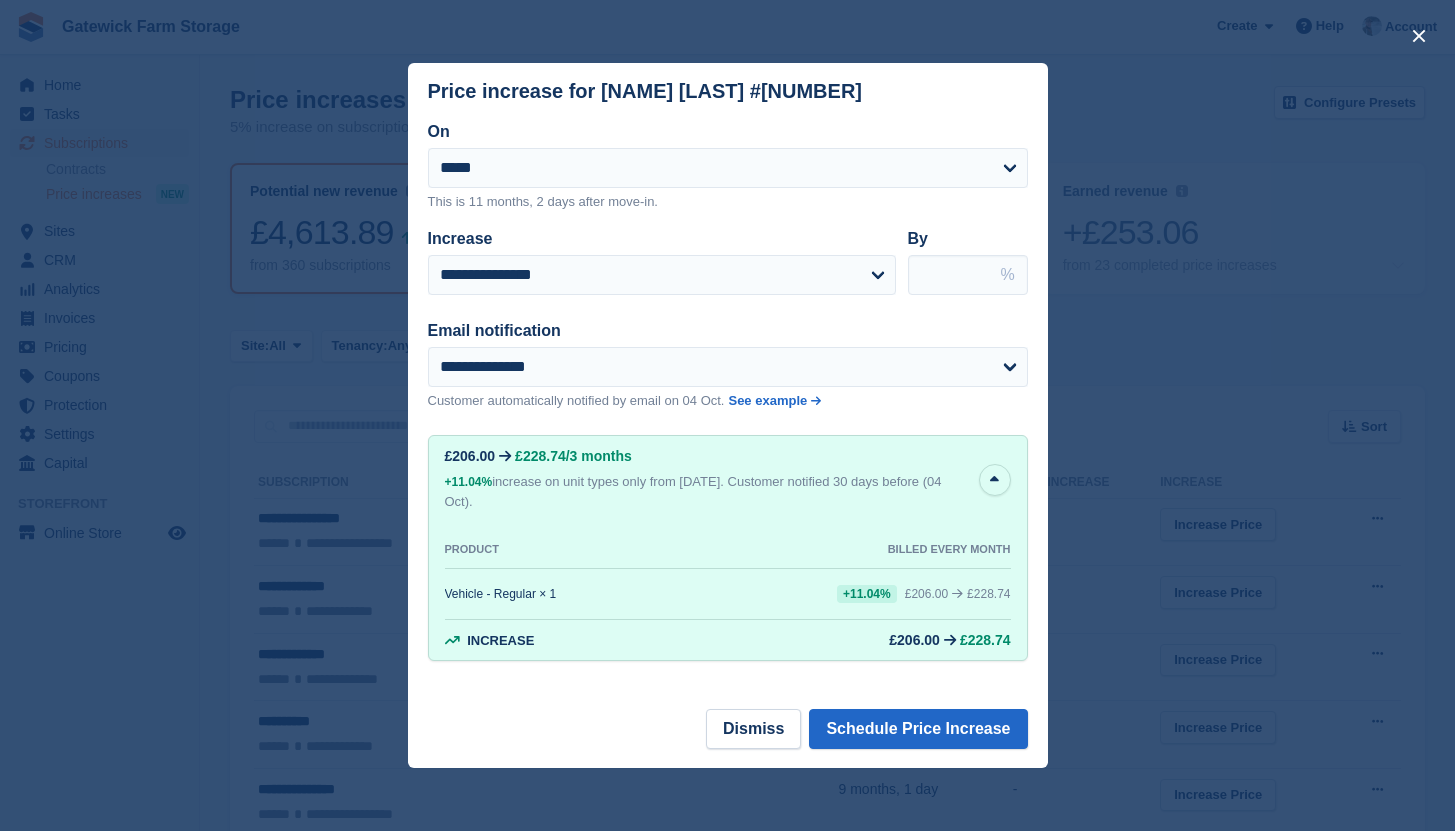 click on "*****" at bounding box center [968, 275] 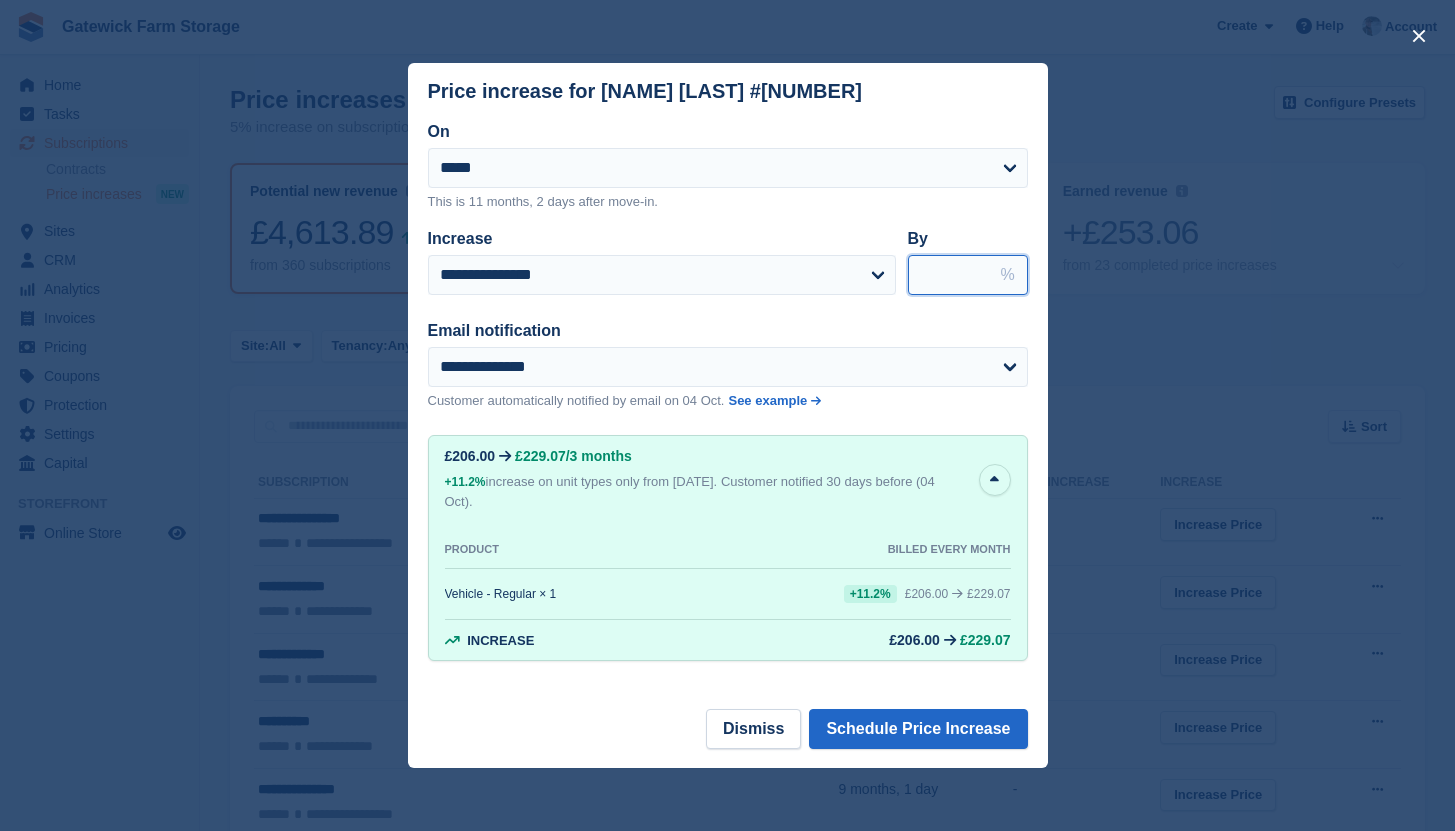 type on "*****" 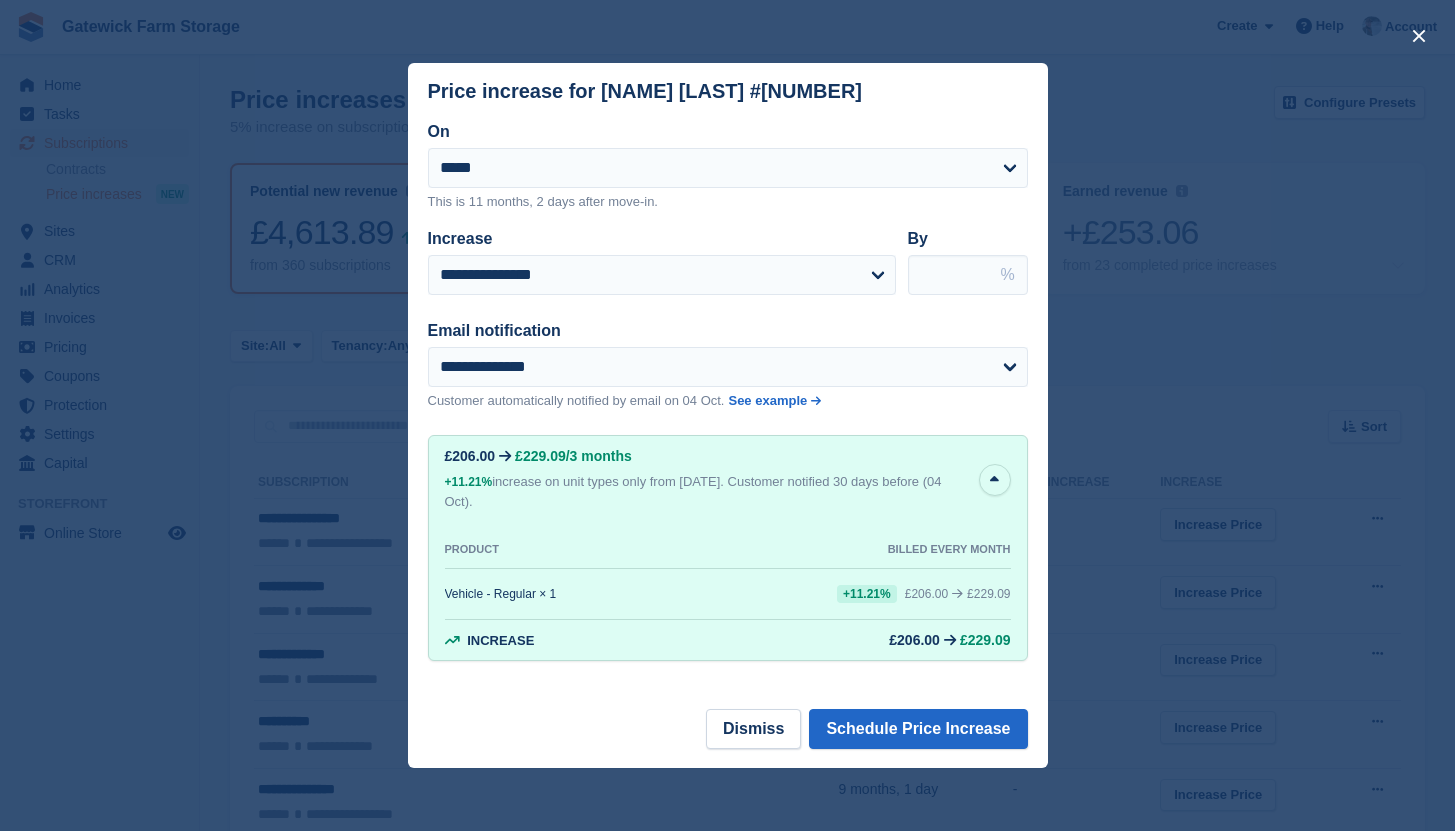 click on "*****" at bounding box center (968, 275) 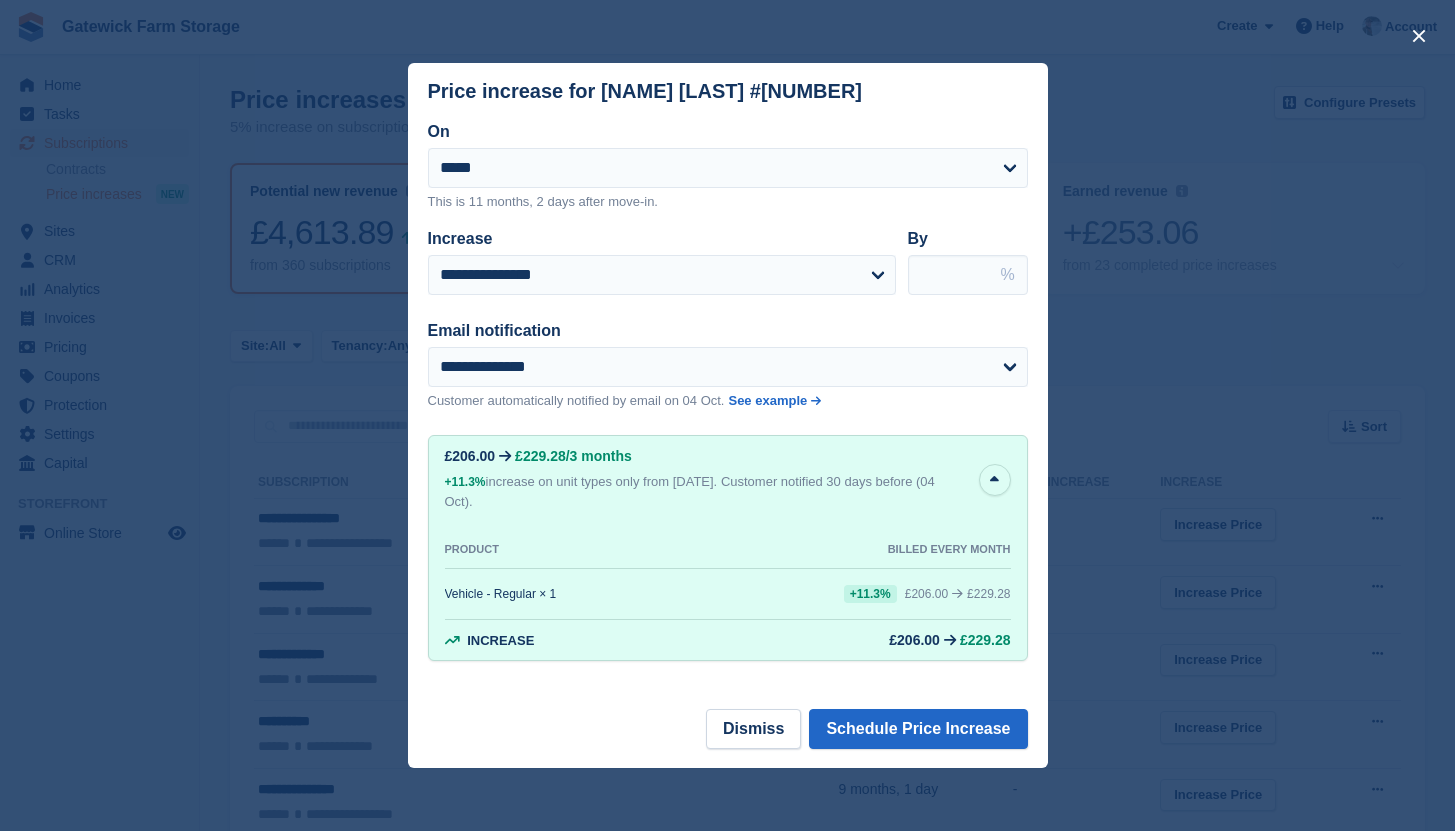 type on "*****" 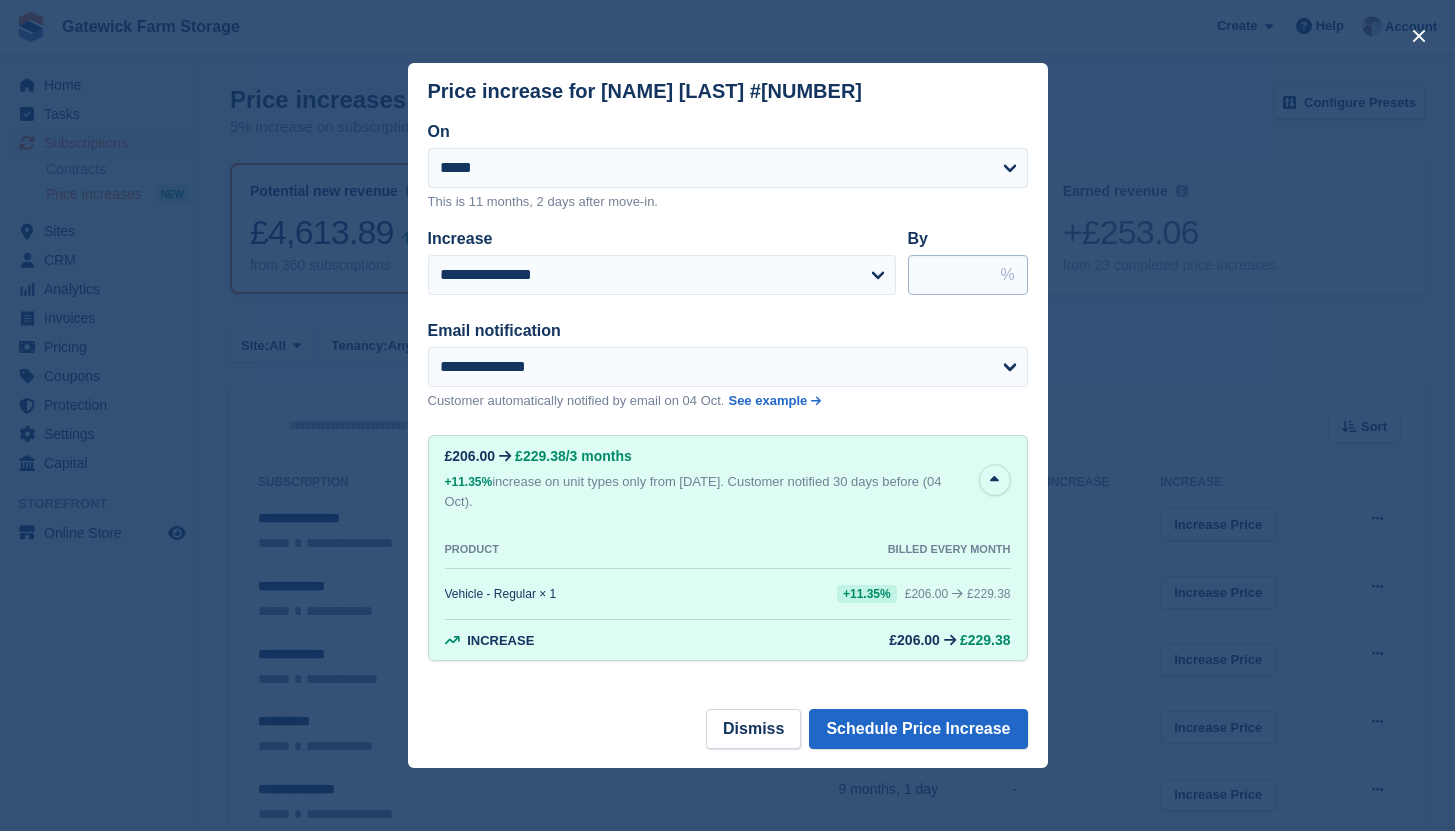 type on "*****" 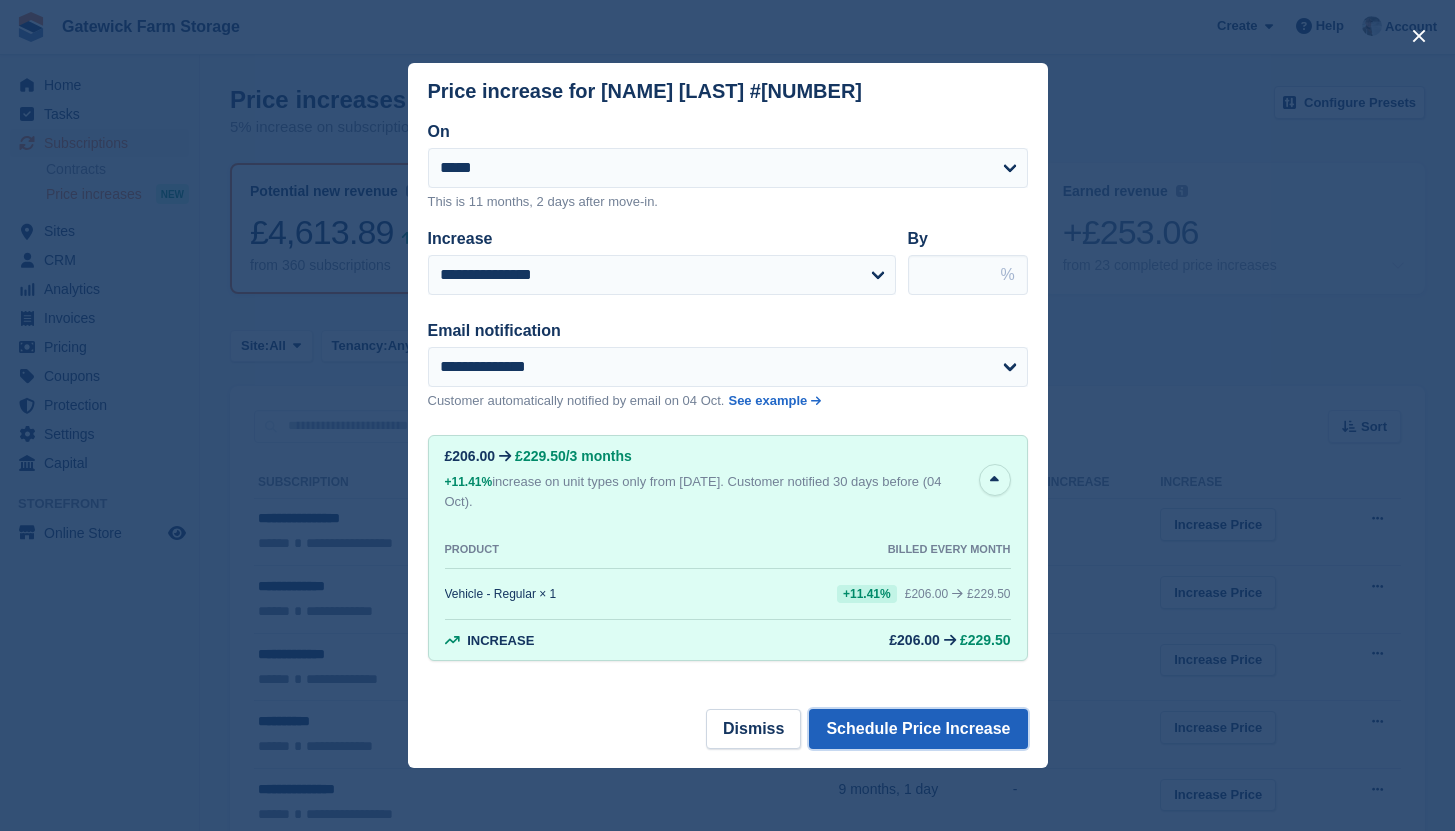 click on "Schedule Price Increase" at bounding box center (918, 729) 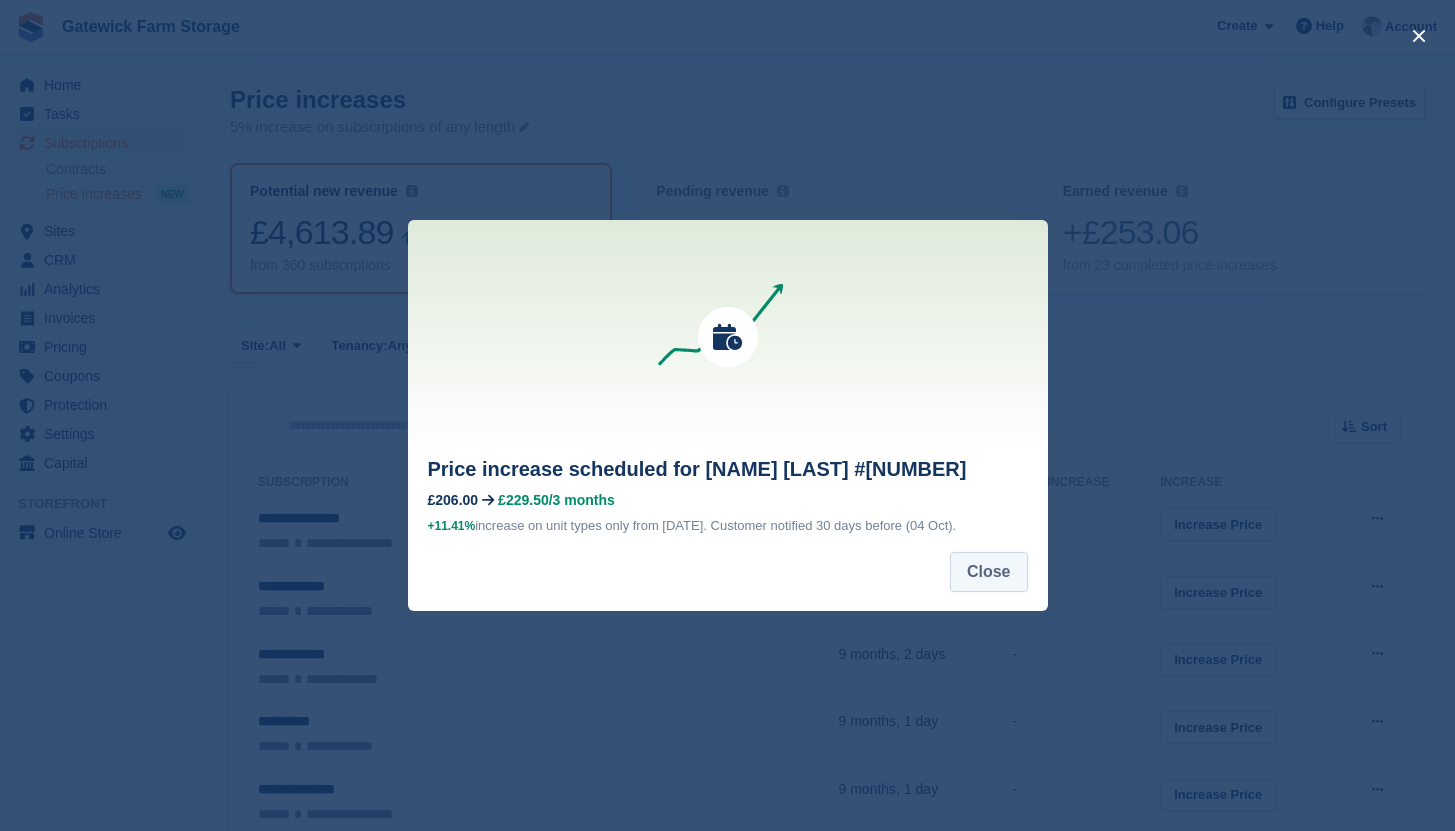 click on "Close" at bounding box center (989, 572) 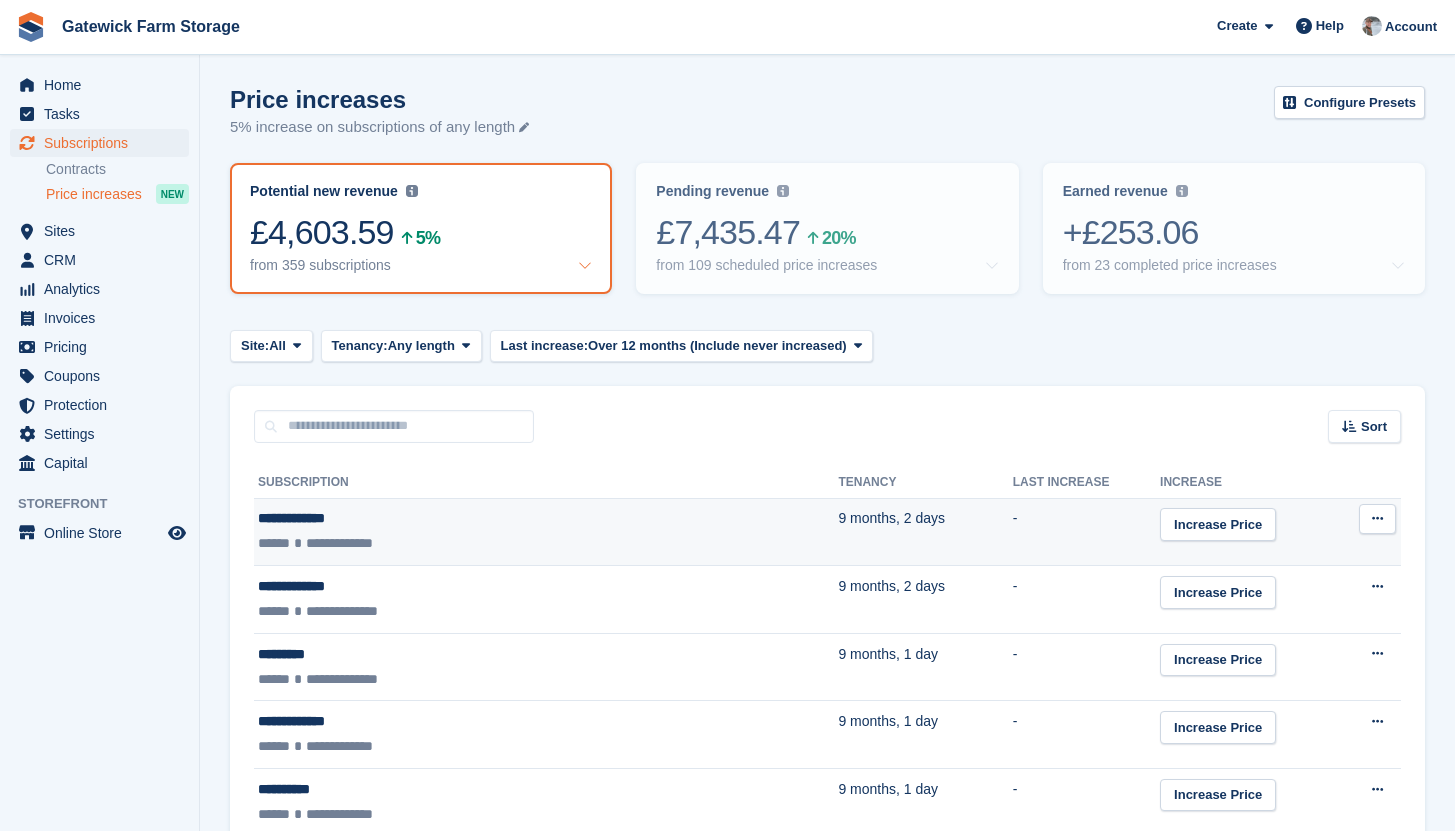 click on "-" at bounding box center [1086, 532] 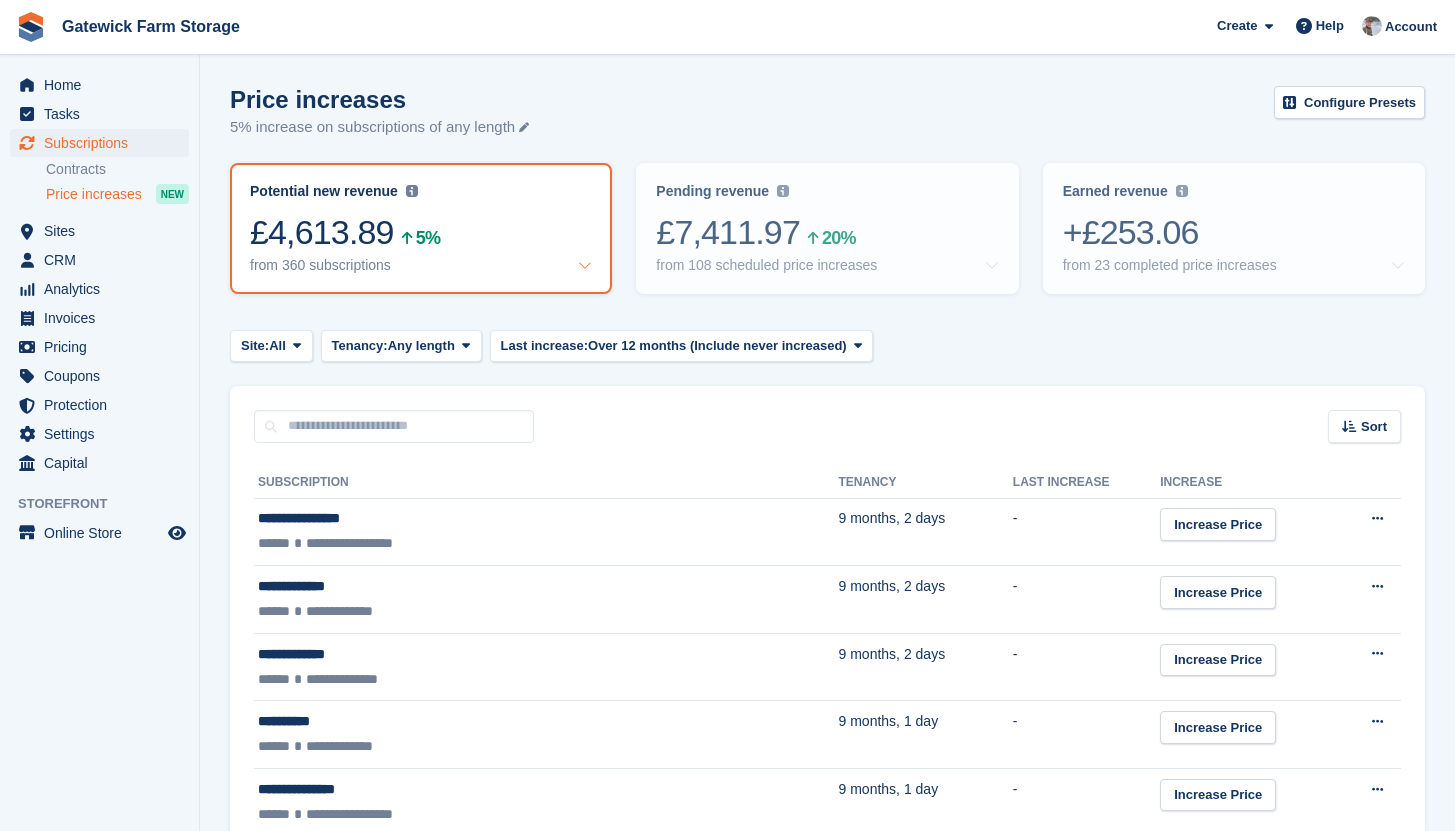 scroll, scrollTop: 0, scrollLeft: 0, axis: both 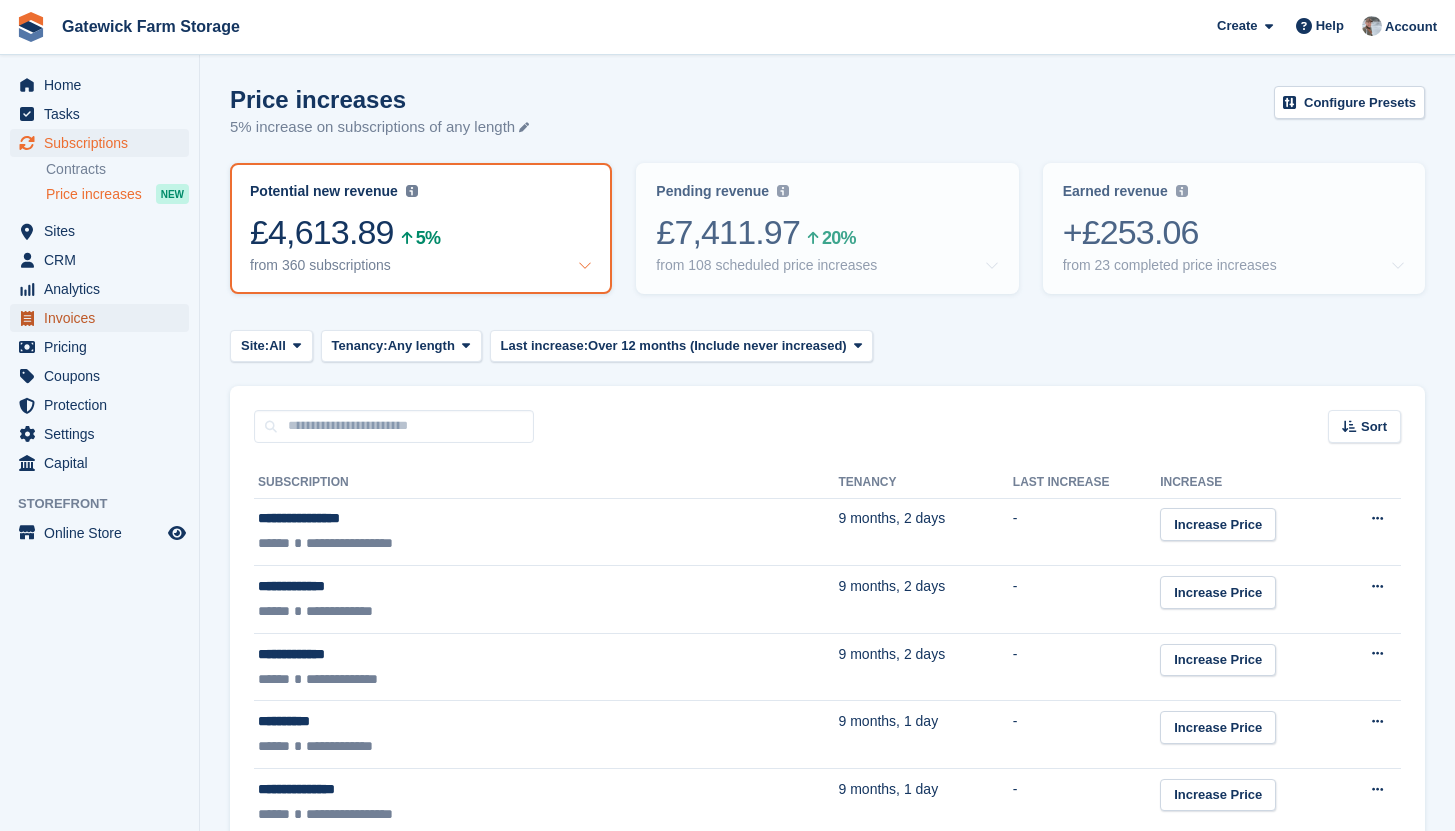 click on "Invoices" at bounding box center [104, 318] 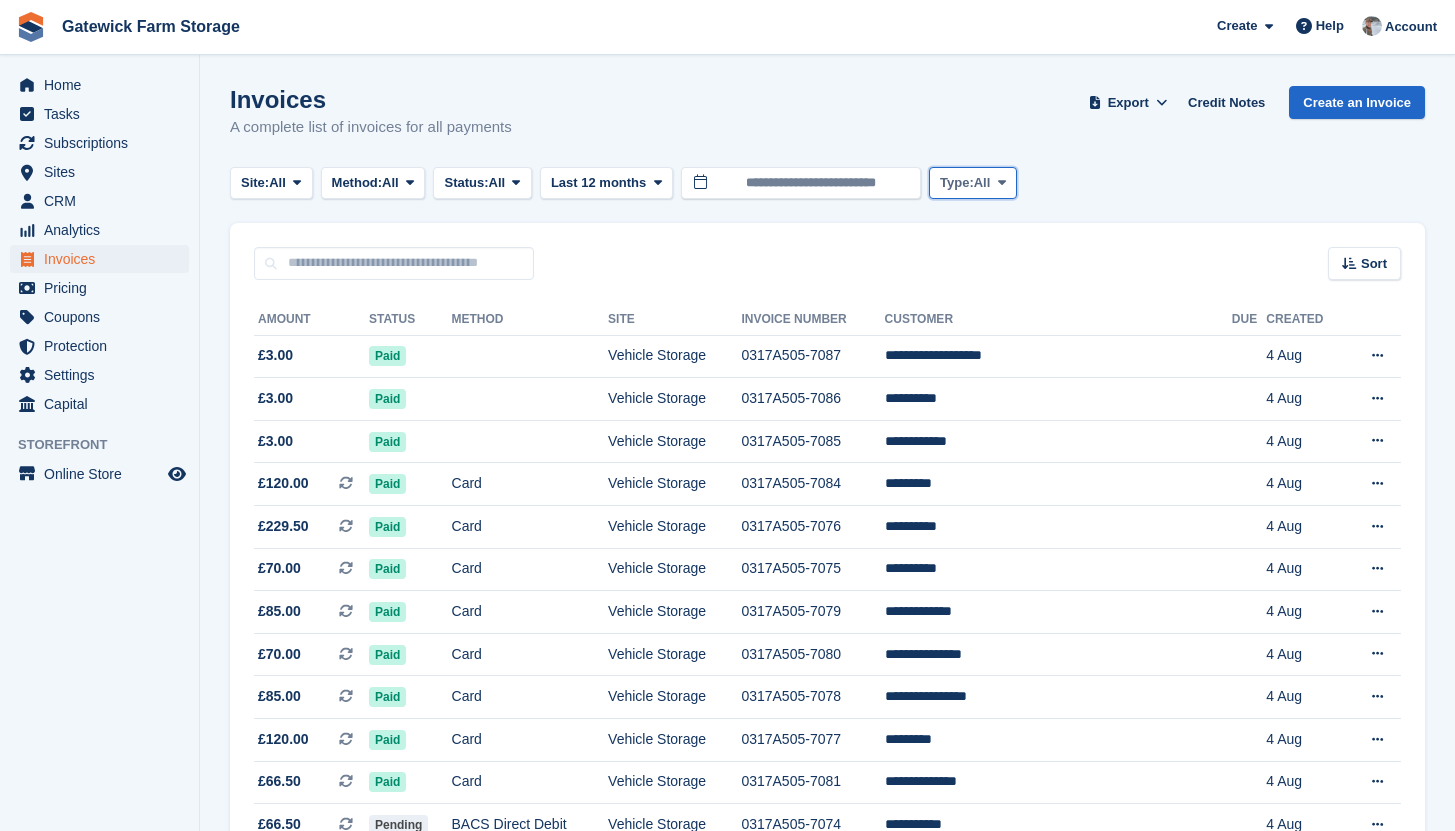 click at bounding box center (1002, 183) 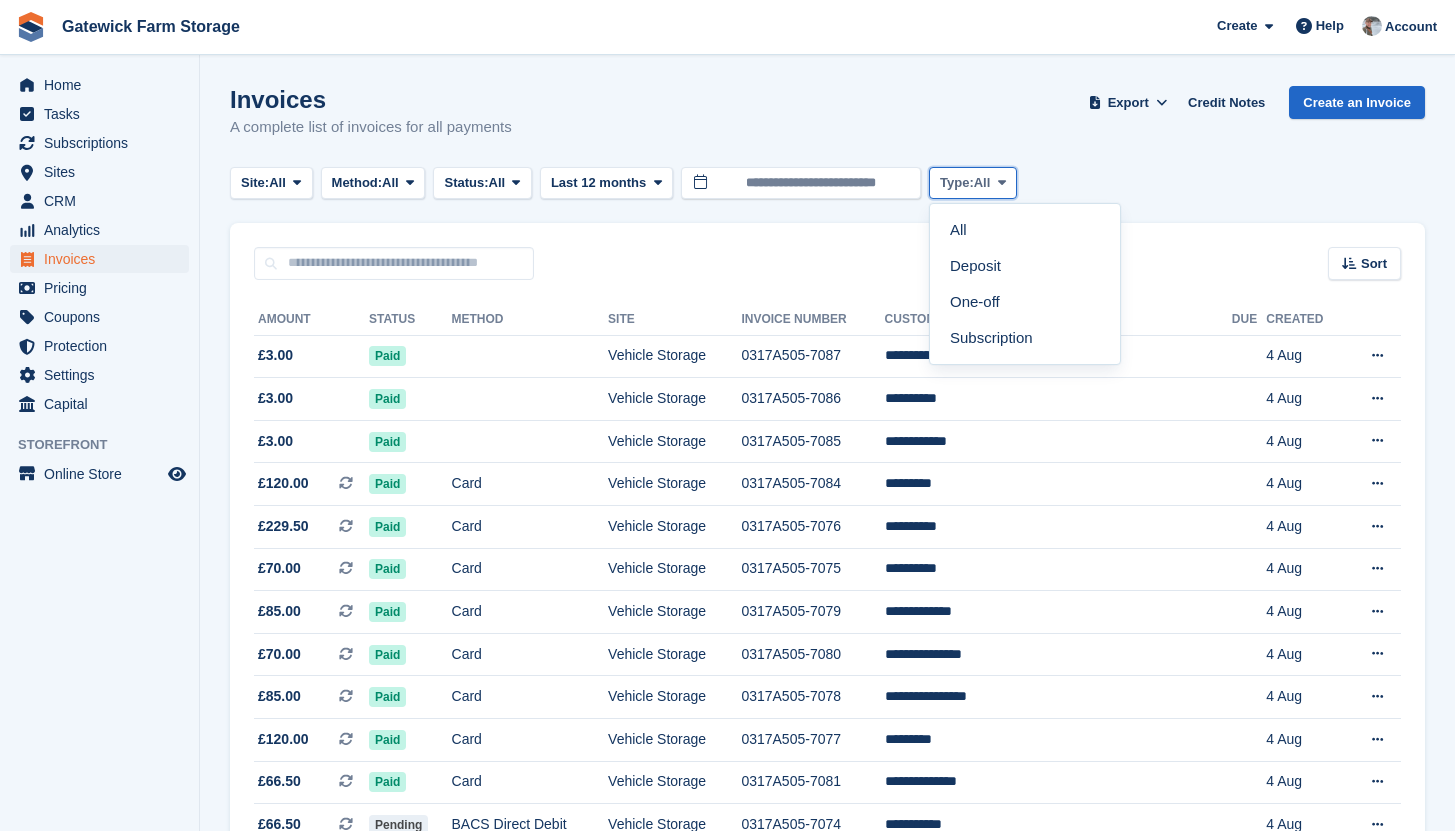 click at bounding box center [1002, 183] 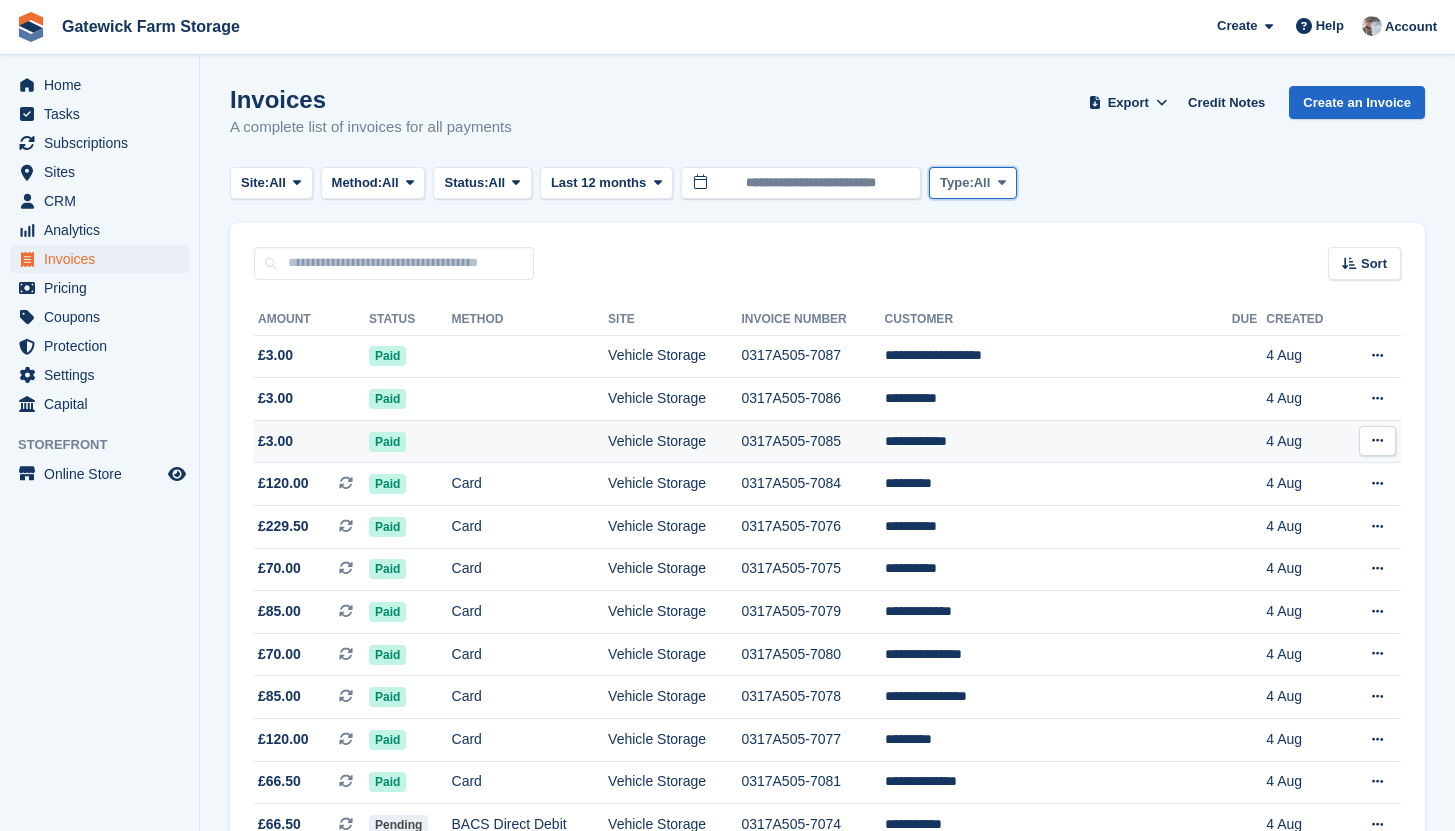 scroll, scrollTop: 7, scrollLeft: 0, axis: vertical 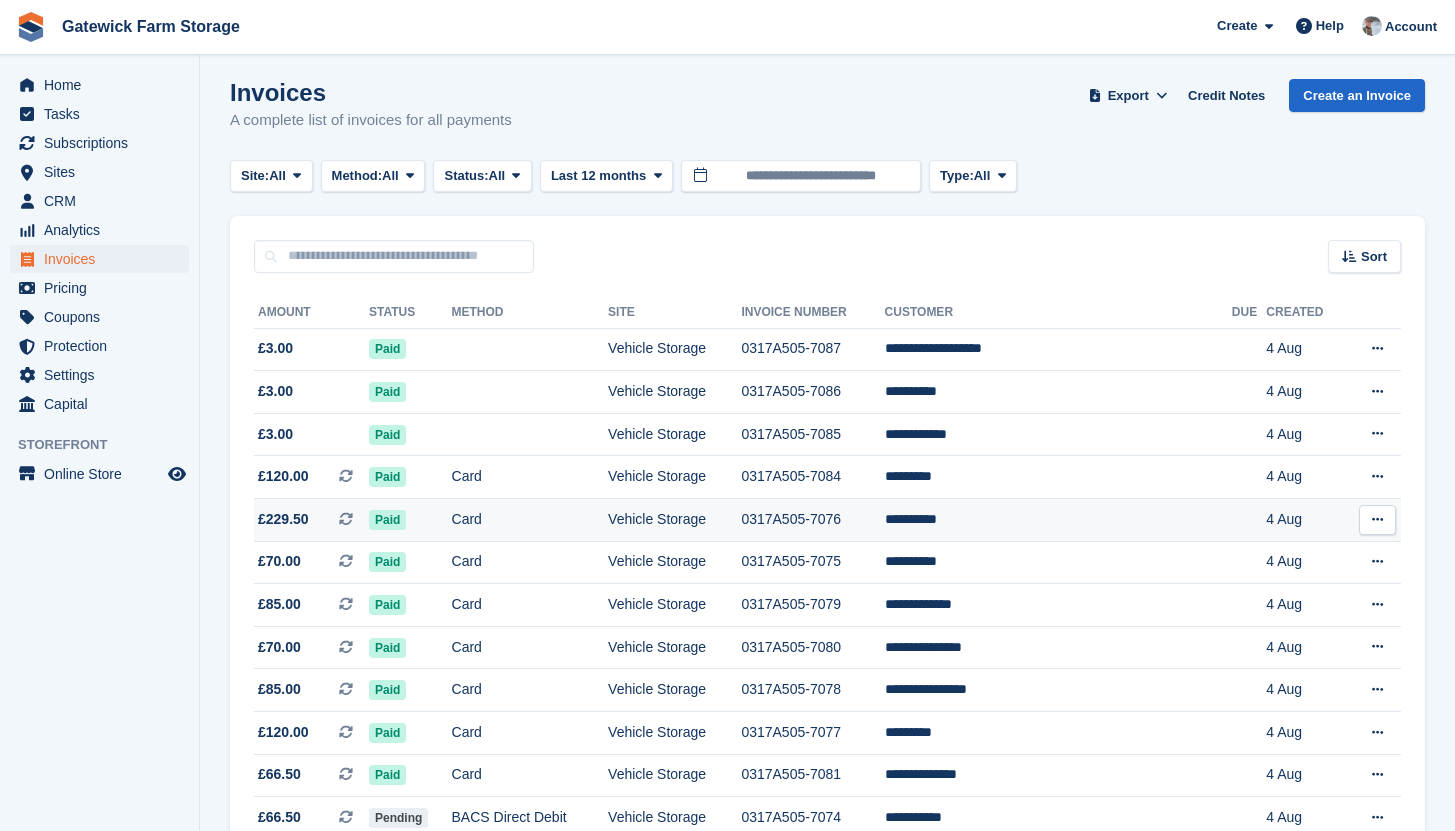click on "Card" at bounding box center [530, 520] 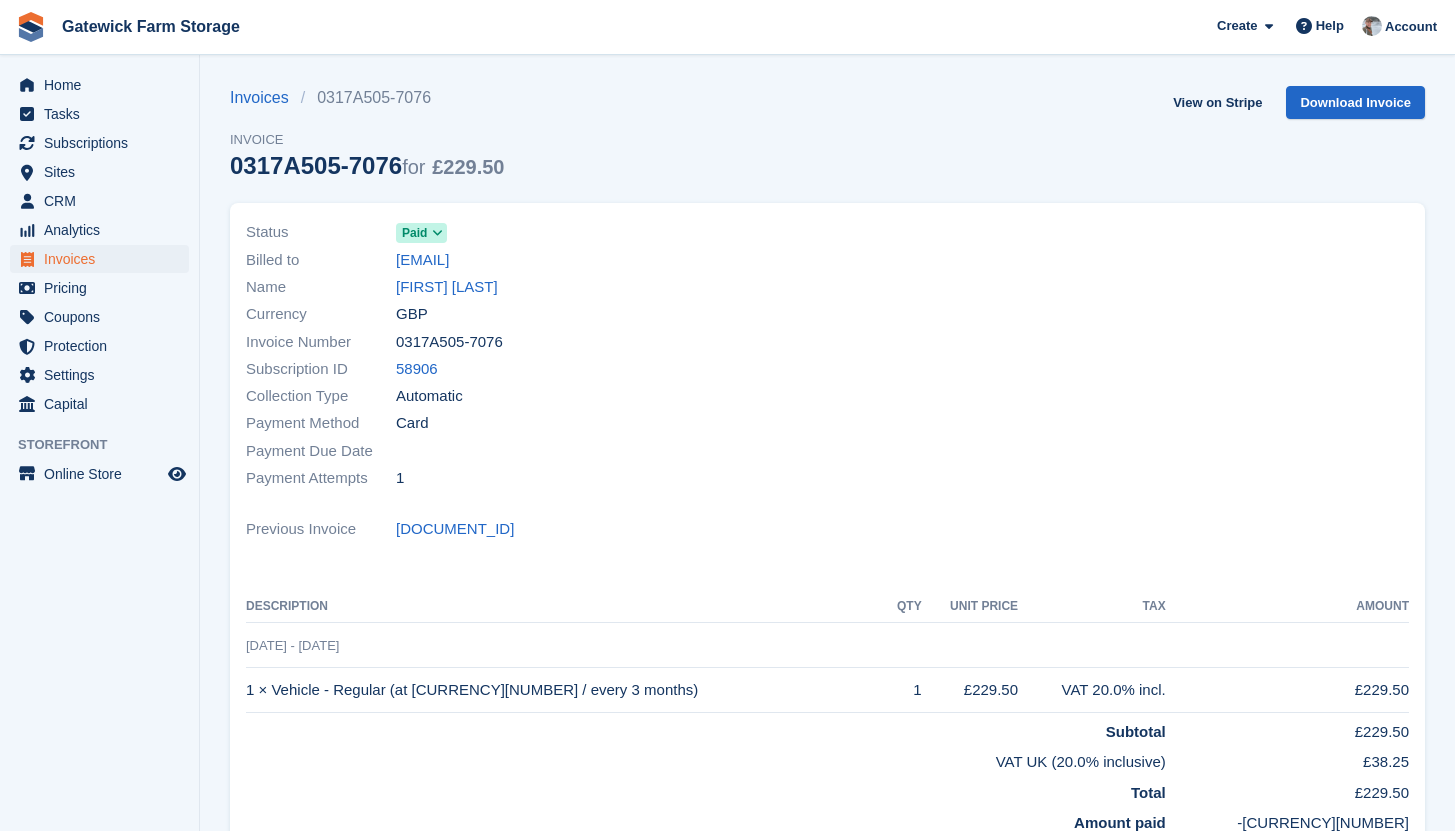 scroll, scrollTop: 0, scrollLeft: 0, axis: both 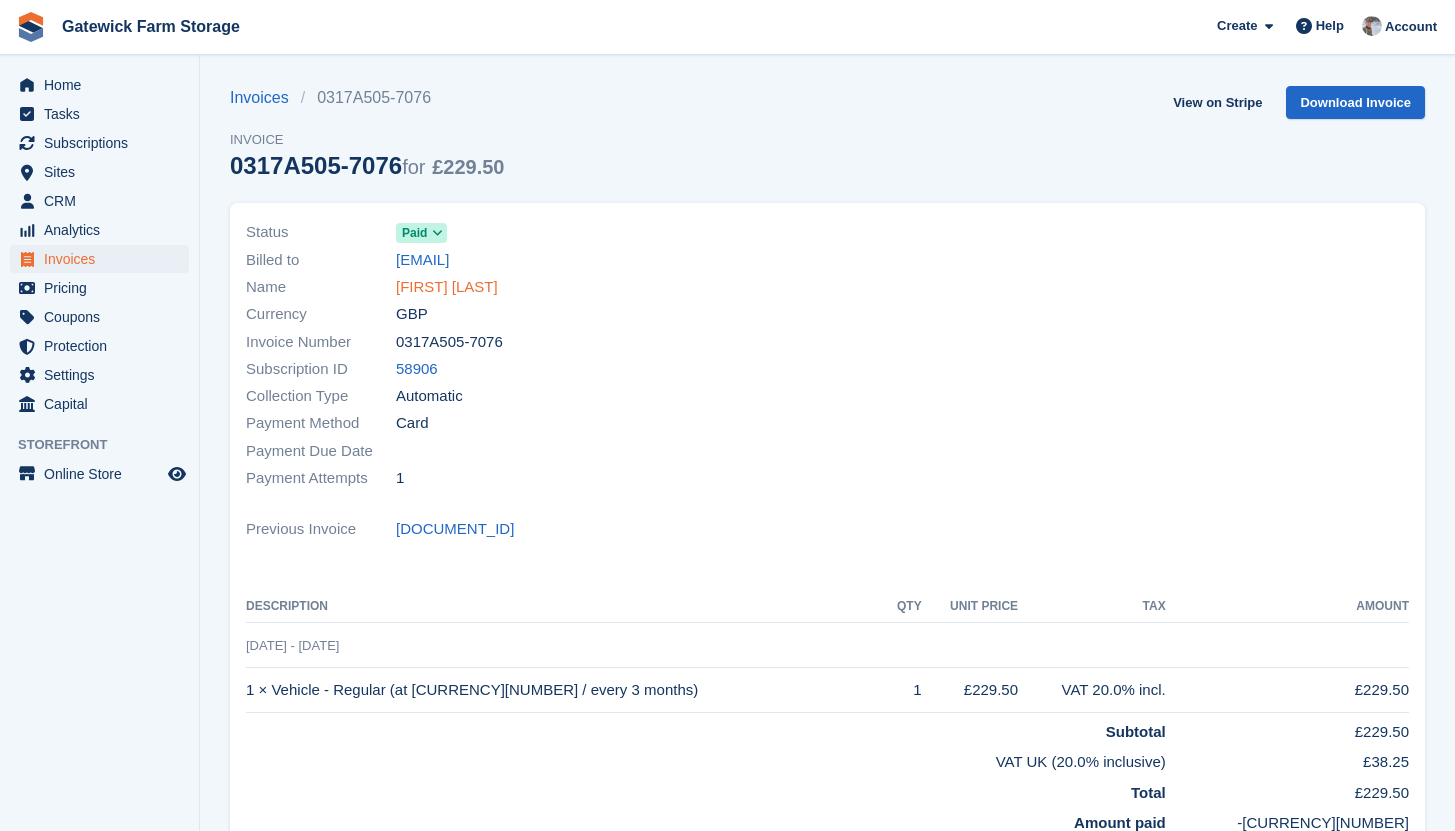 click on "[FIRST] [LAST]" at bounding box center [447, 287] 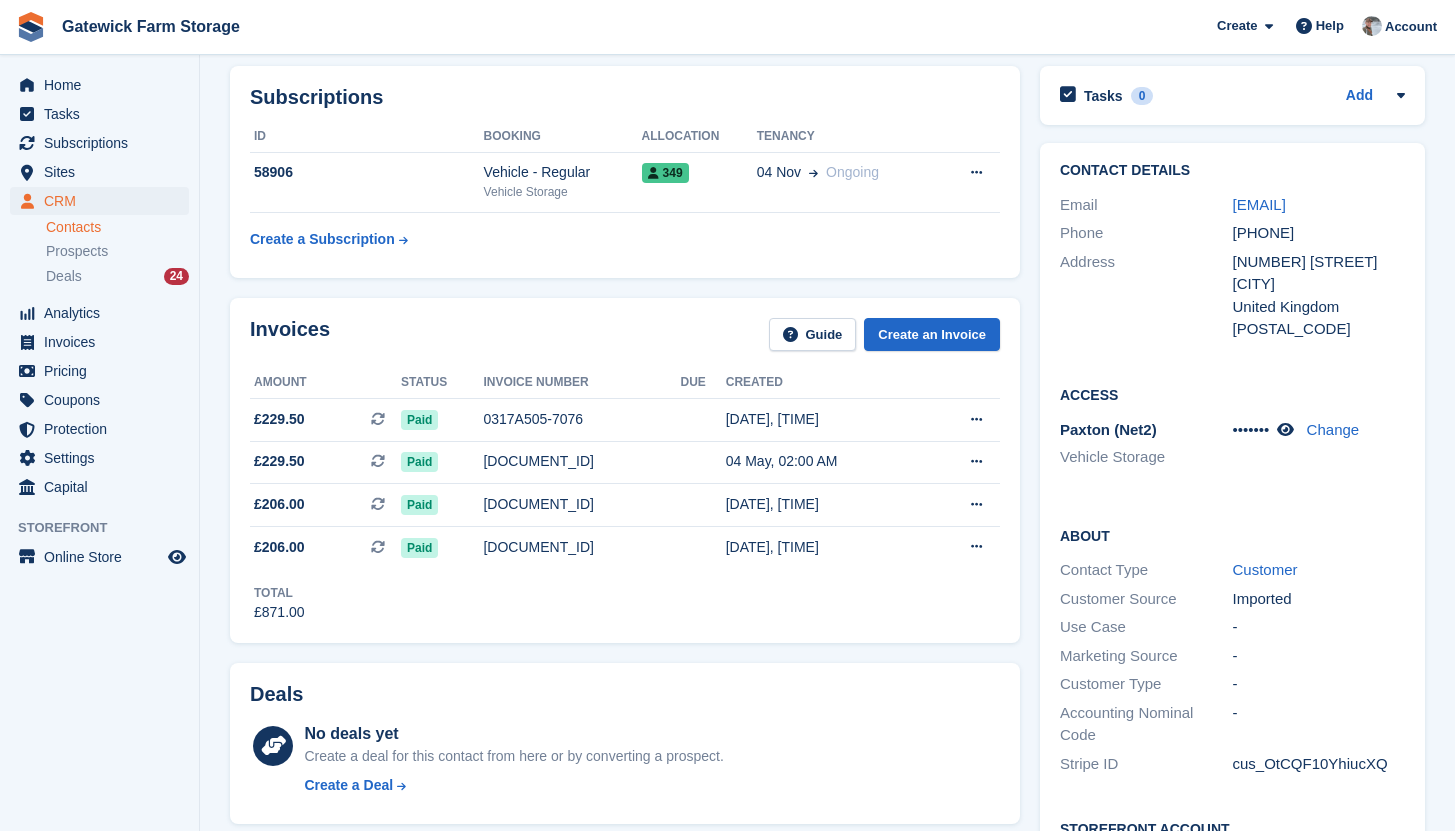 scroll, scrollTop: 0, scrollLeft: 0, axis: both 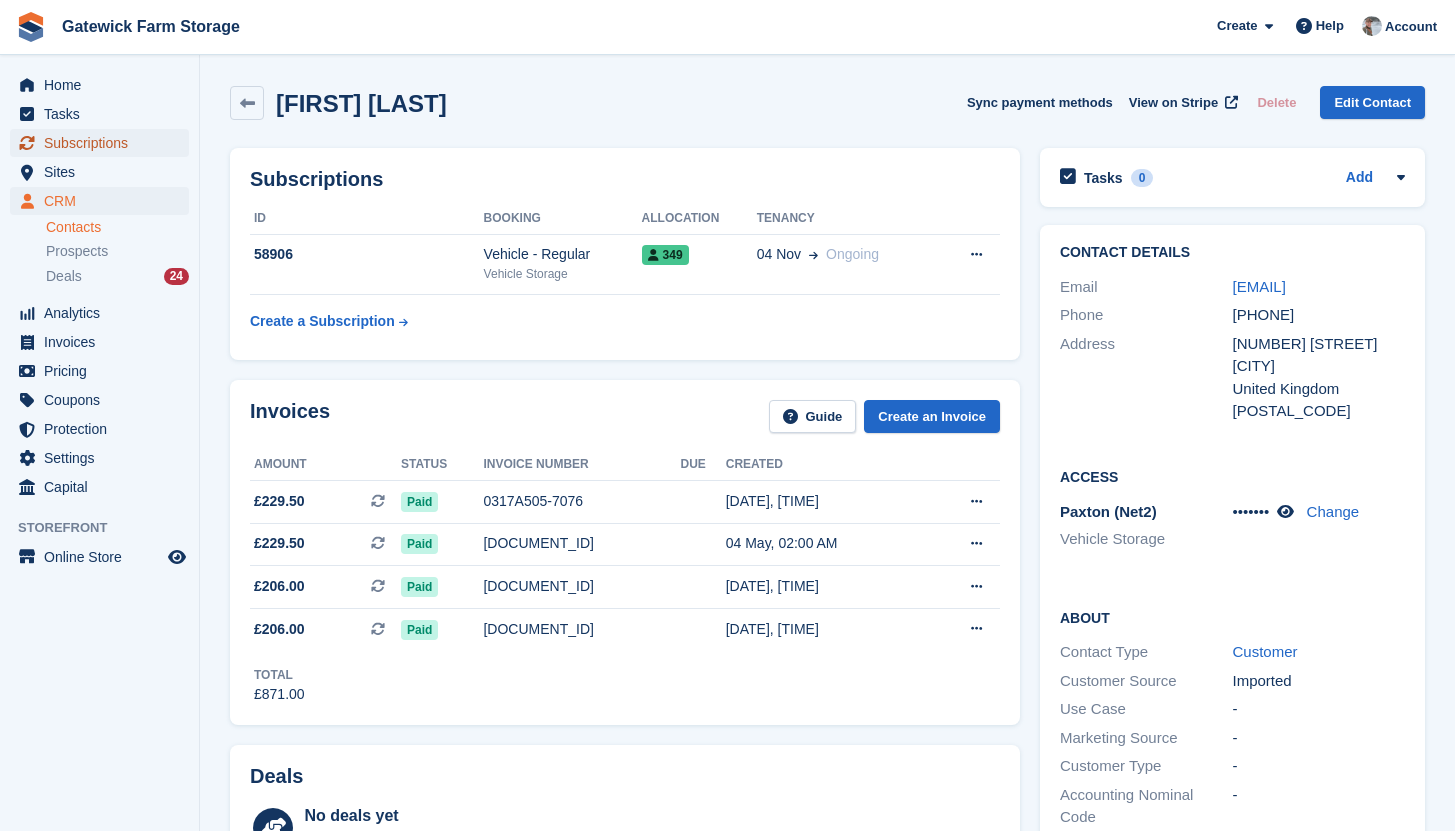 click on "Subscriptions" at bounding box center (104, 143) 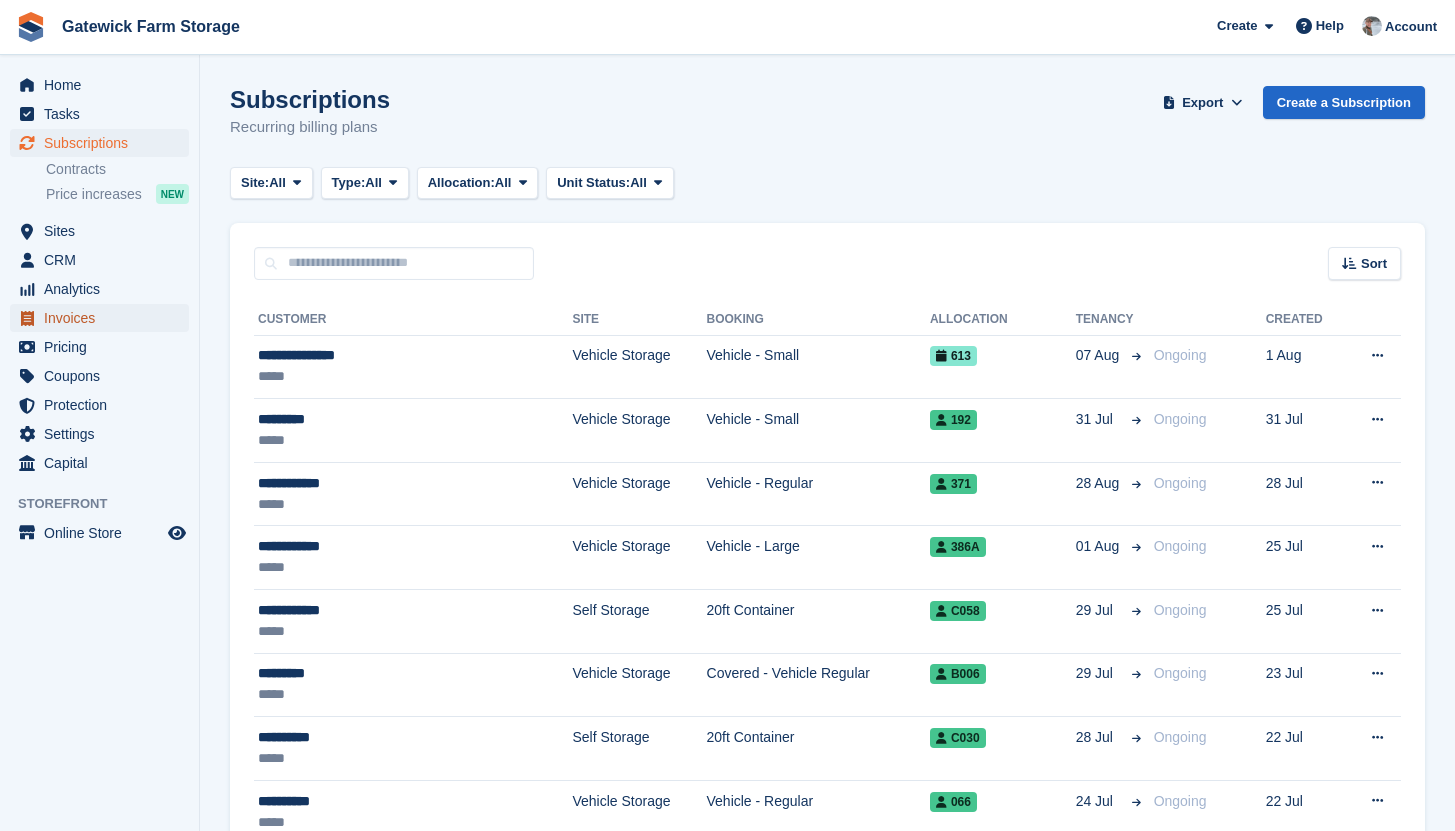 click on "Invoices" at bounding box center (104, 318) 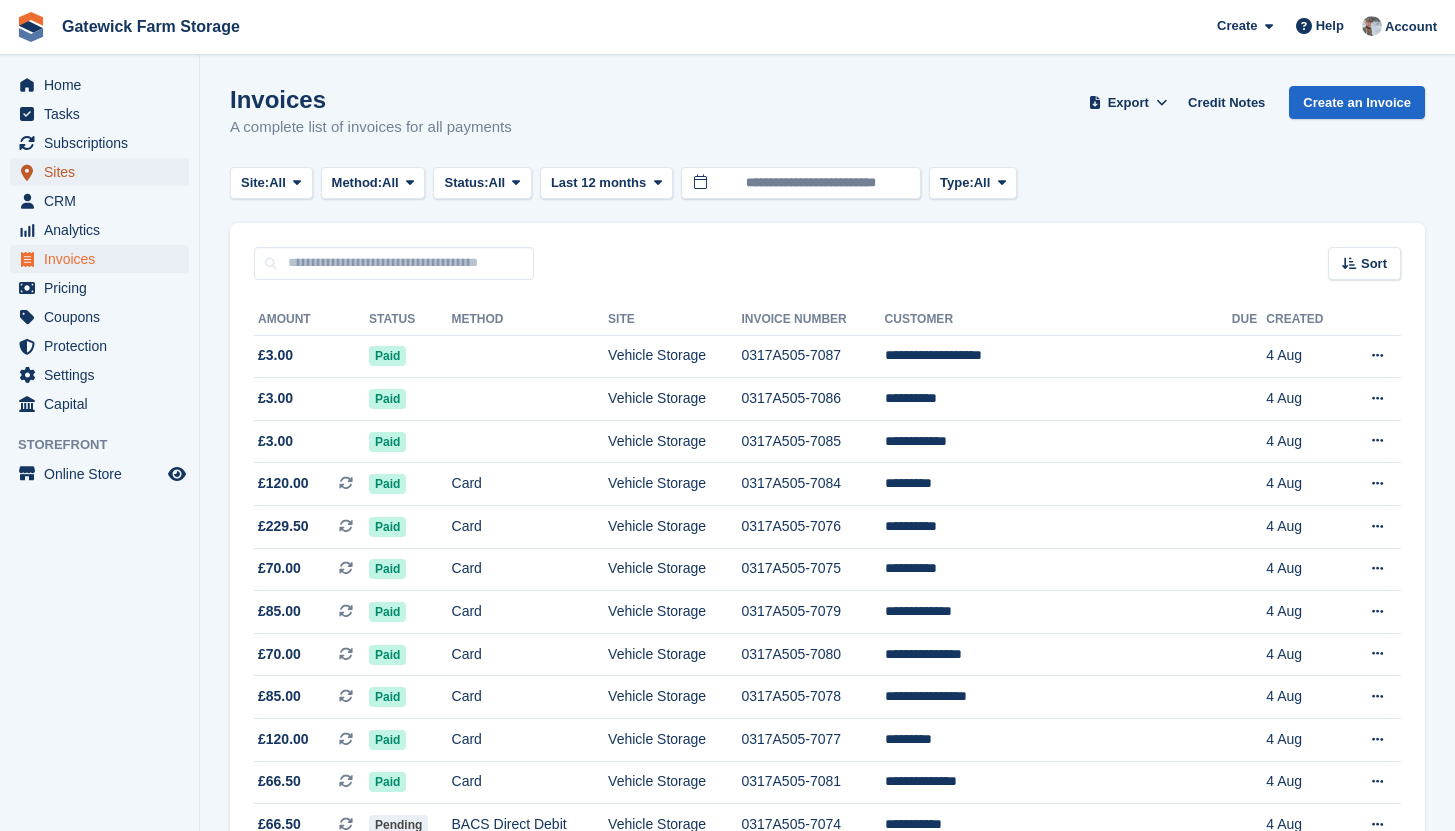 click on "Sites" at bounding box center (104, 172) 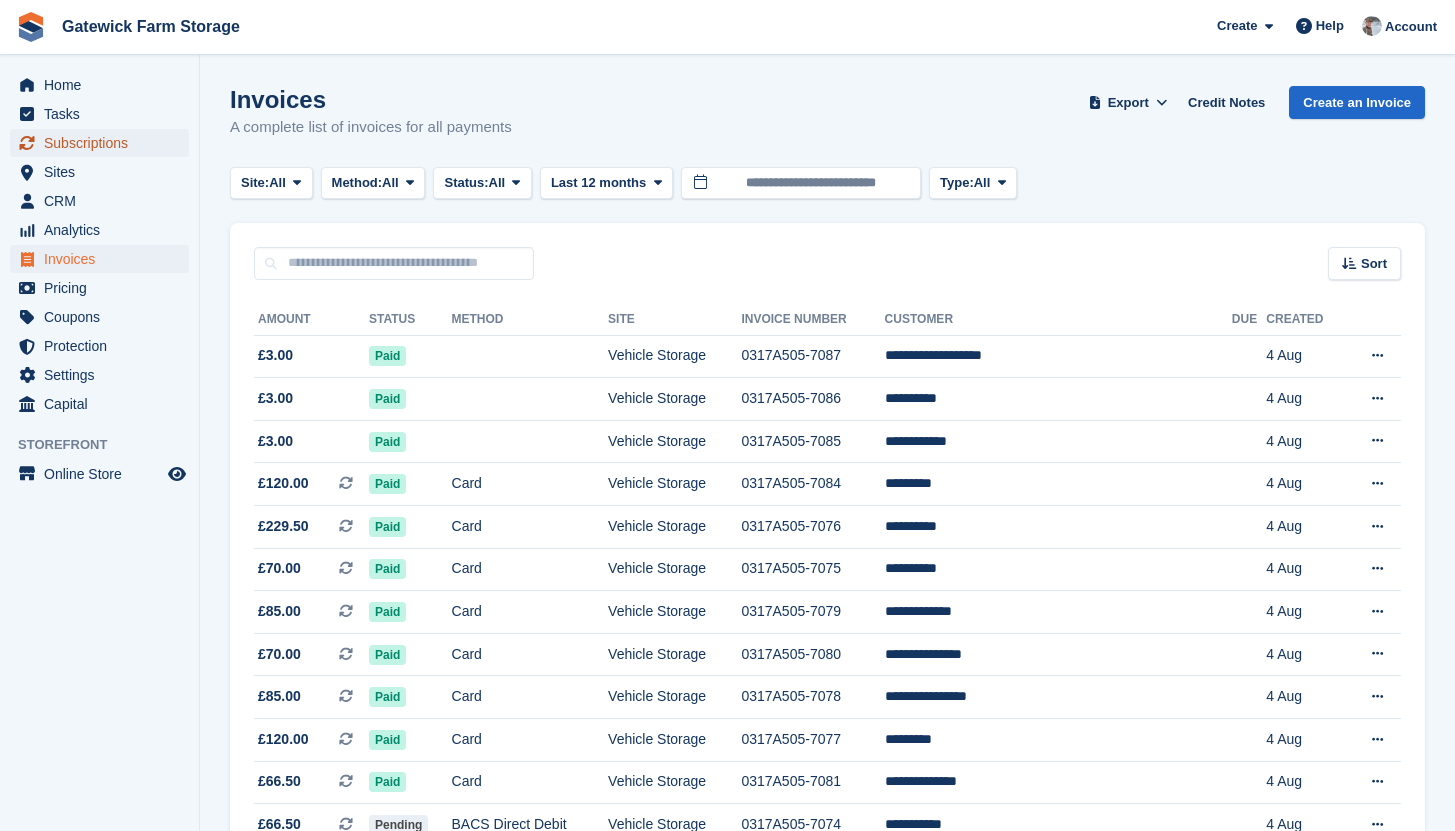 click on "Subscriptions" at bounding box center [104, 143] 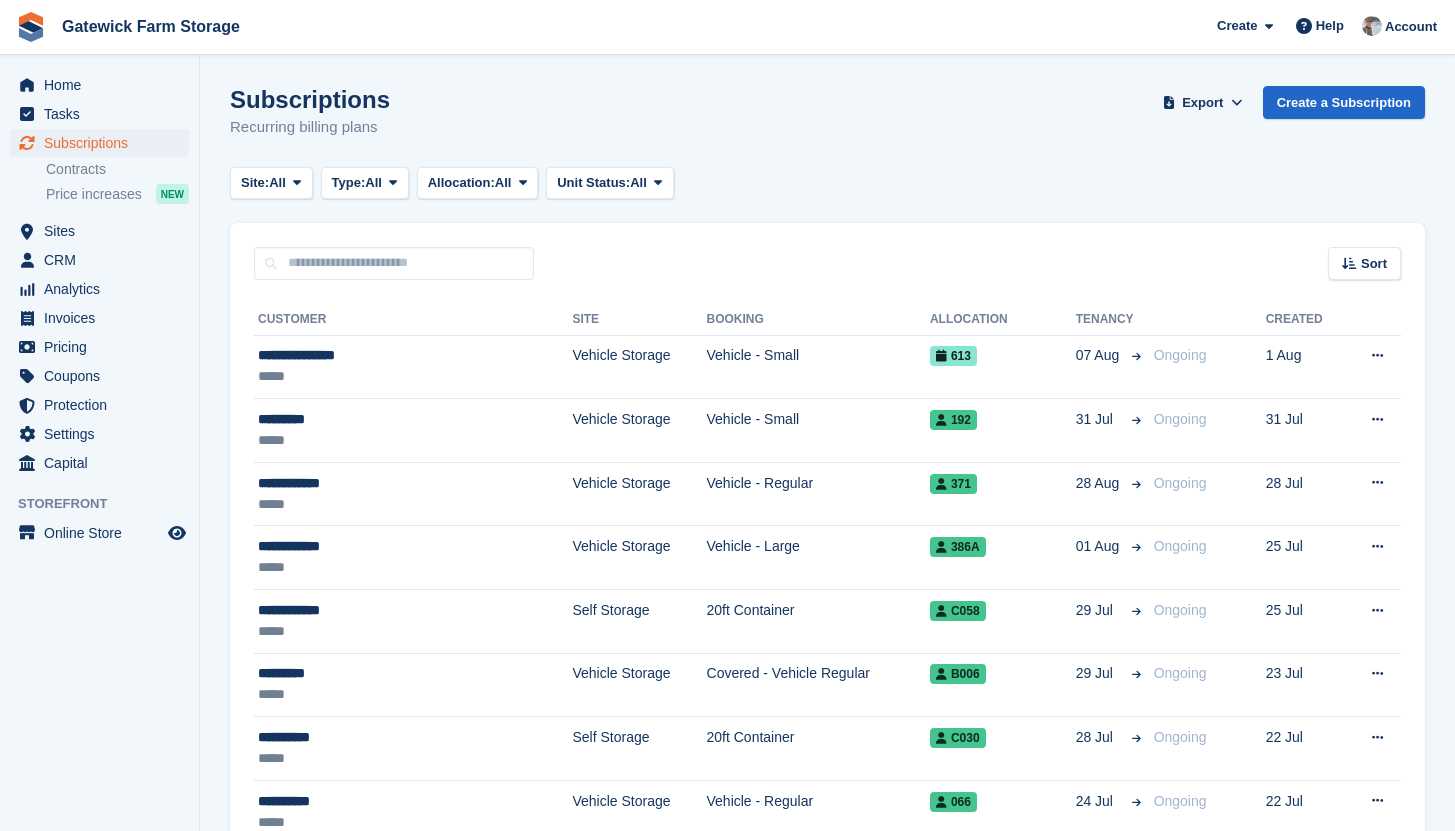 click on "Contracts
Price increases
NEW" at bounding box center [122, 182] 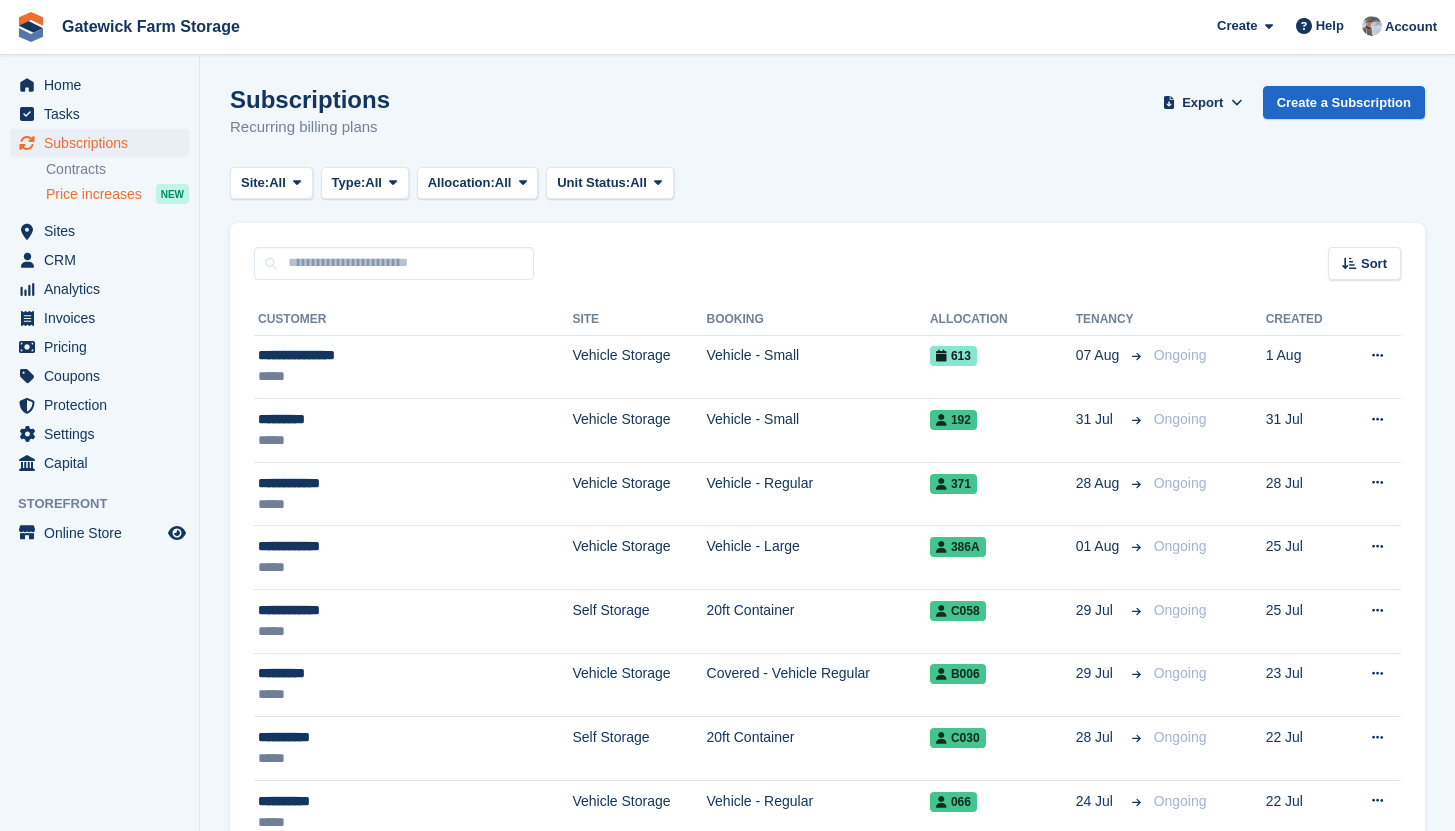 click on "Price increases" at bounding box center [94, 194] 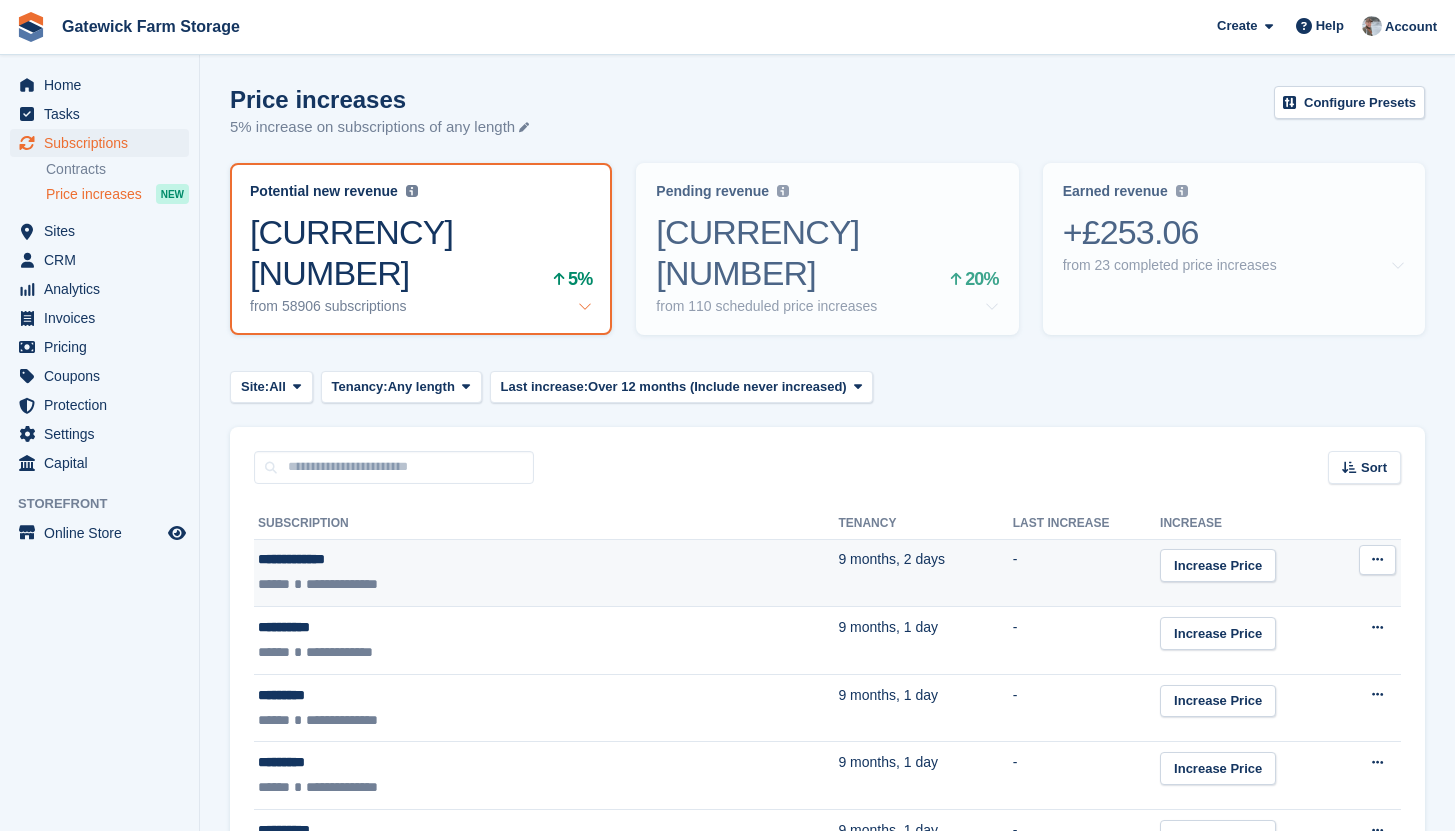 click on "**********" at bounding box center (447, 559) 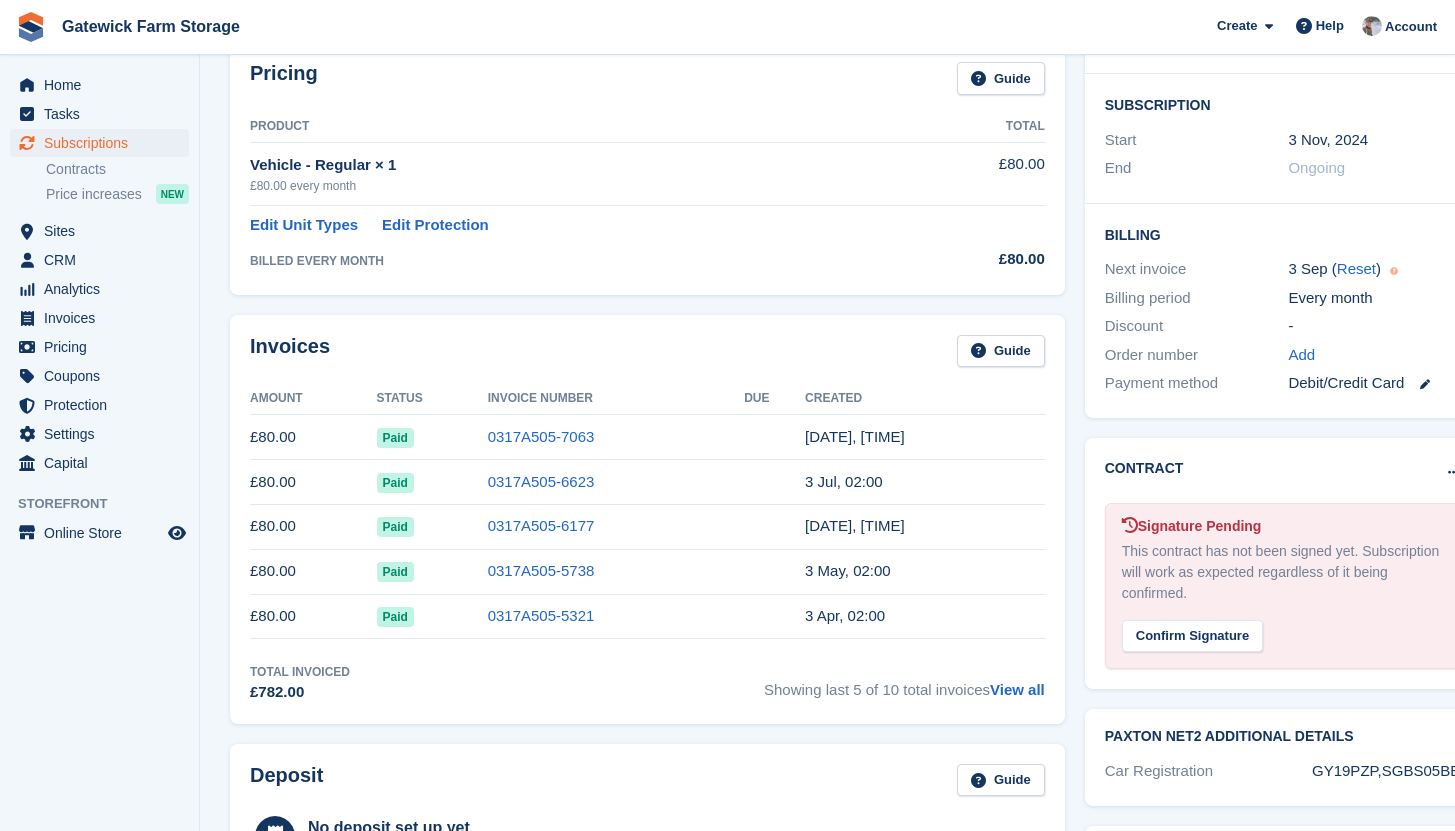 scroll, scrollTop: 480, scrollLeft: 0, axis: vertical 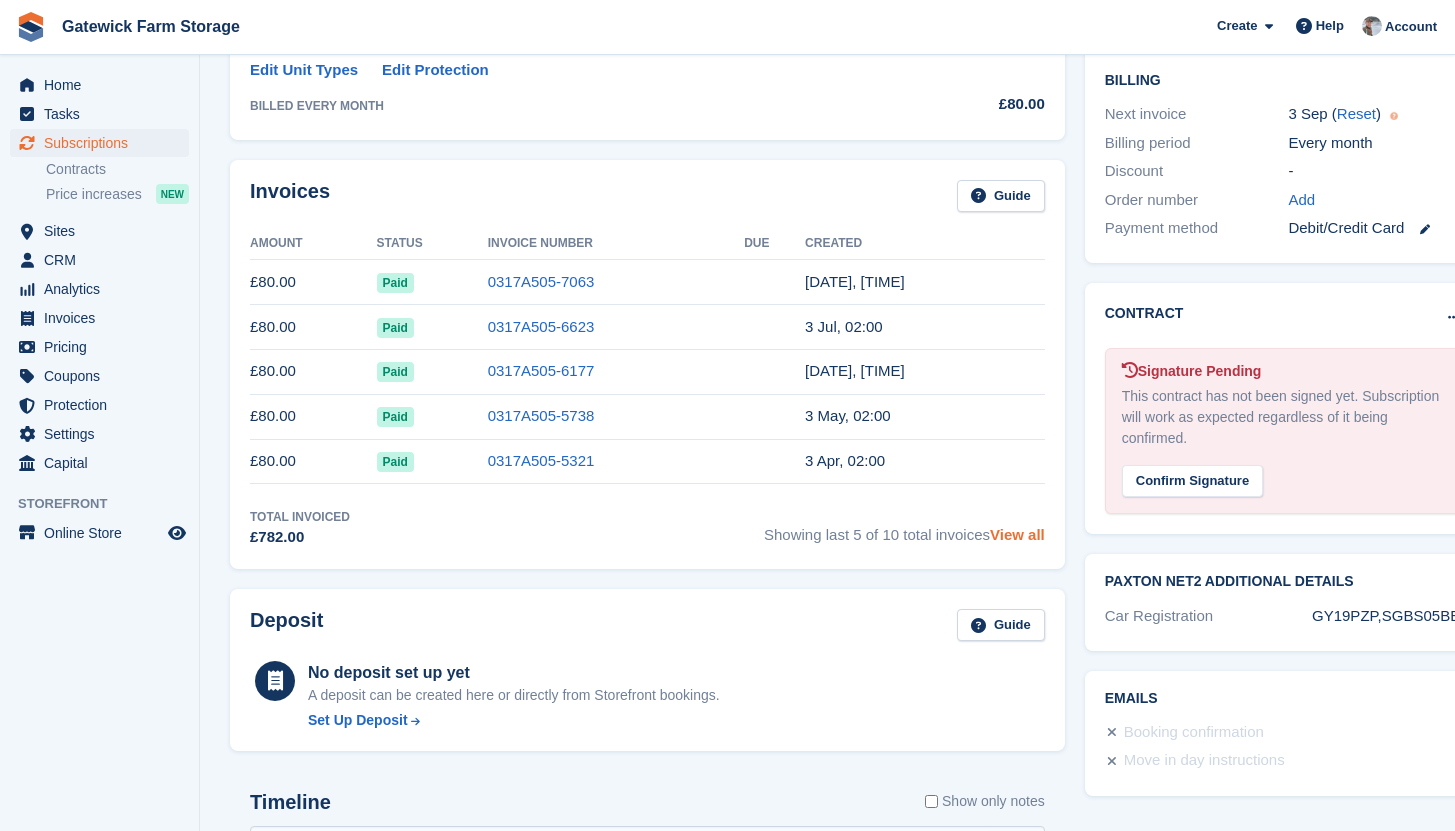 click on "View all" at bounding box center (1017, 534) 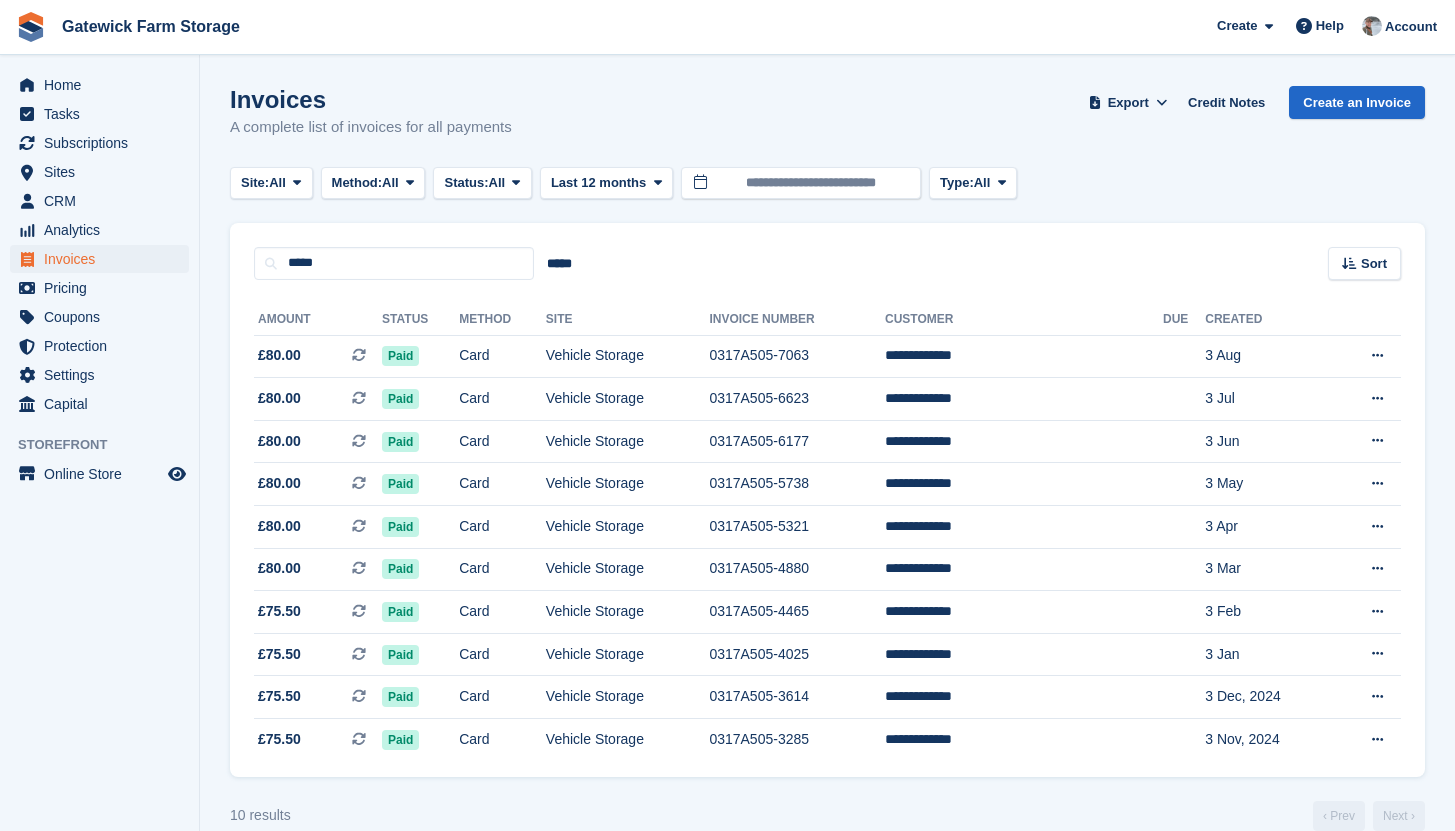 scroll, scrollTop: 29, scrollLeft: 0, axis: vertical 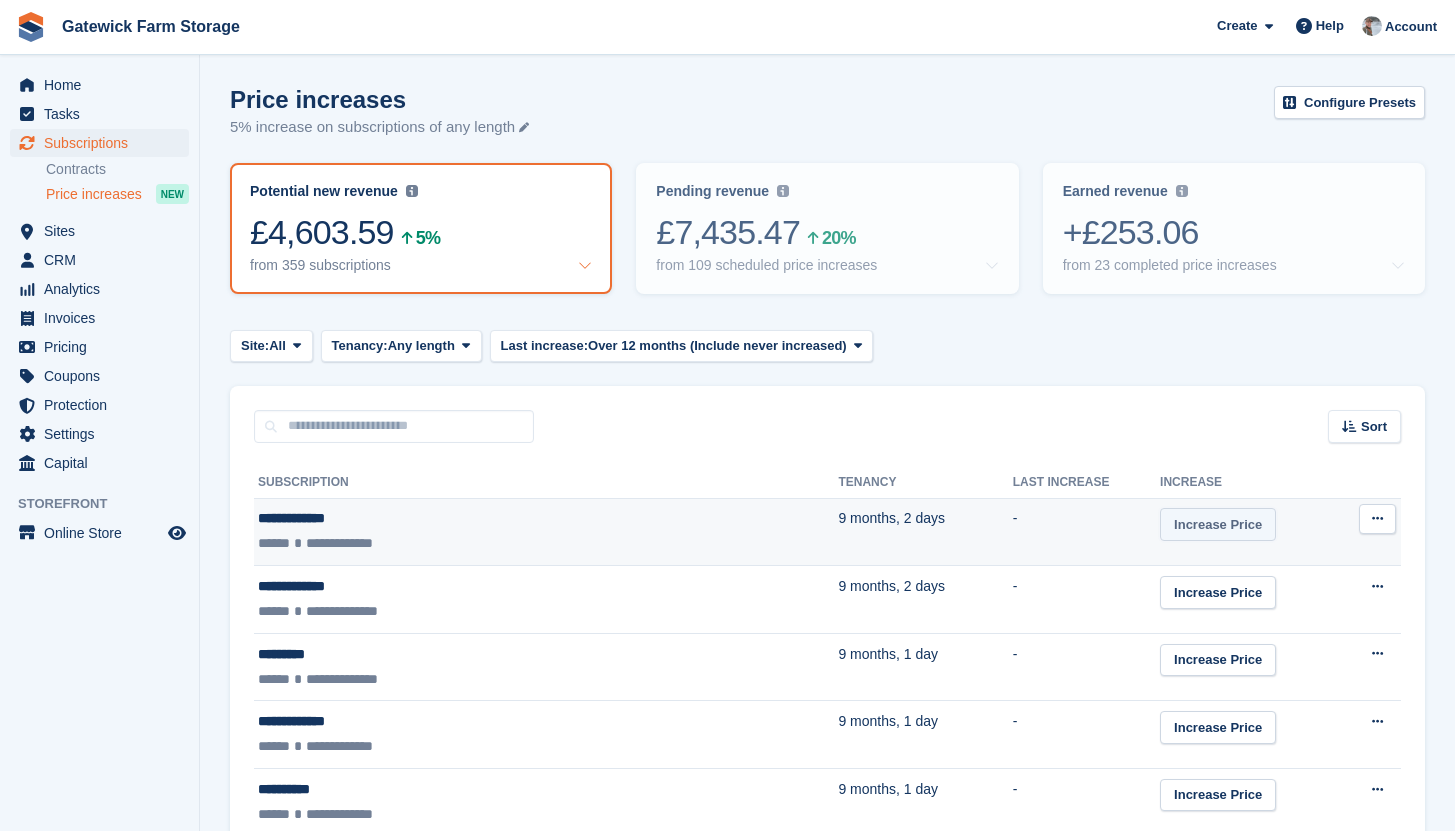 click on "Increase Price" at bounding box center (1218, 524) 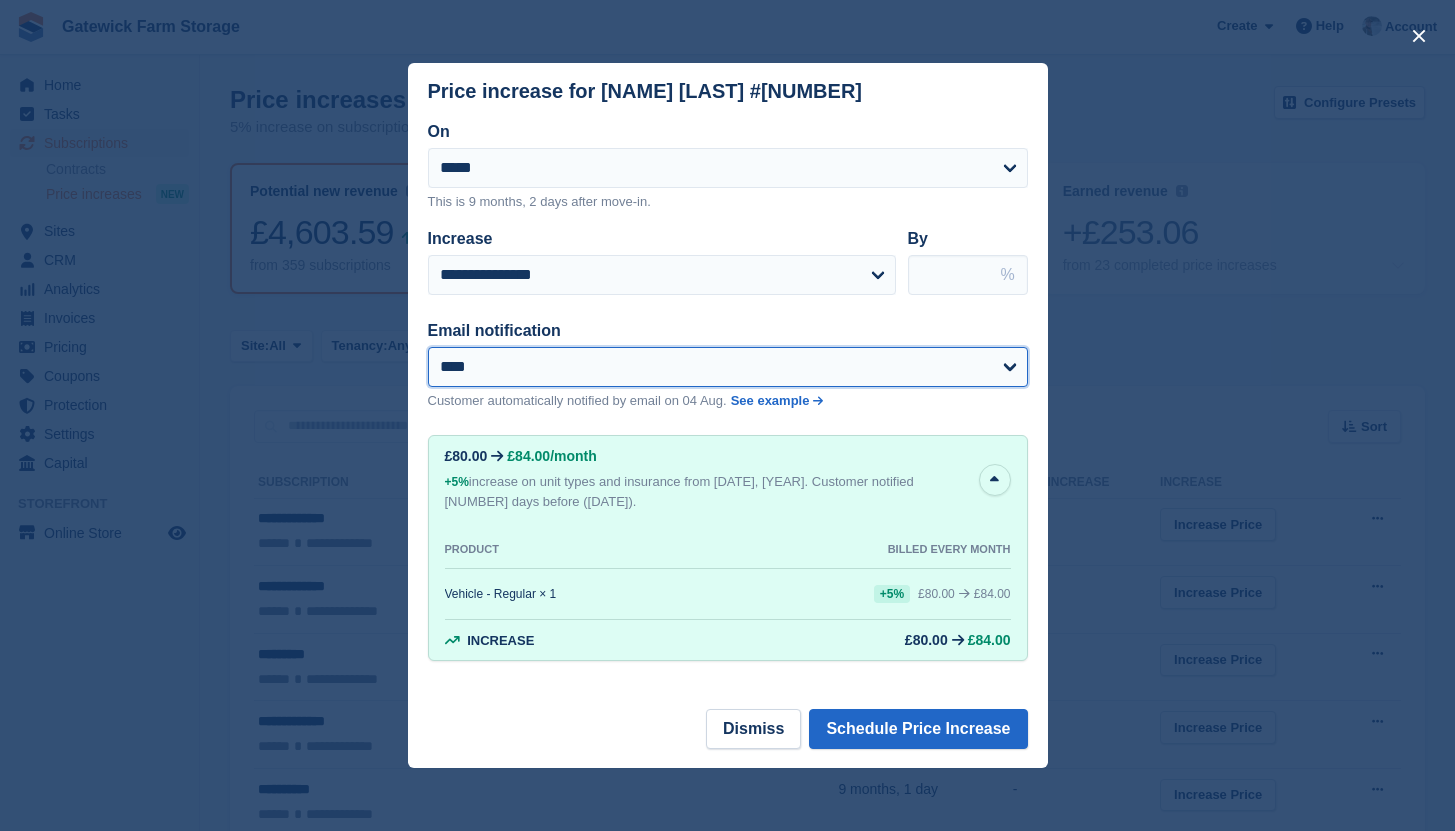 click on "**********" at bounding box center [728, 367] 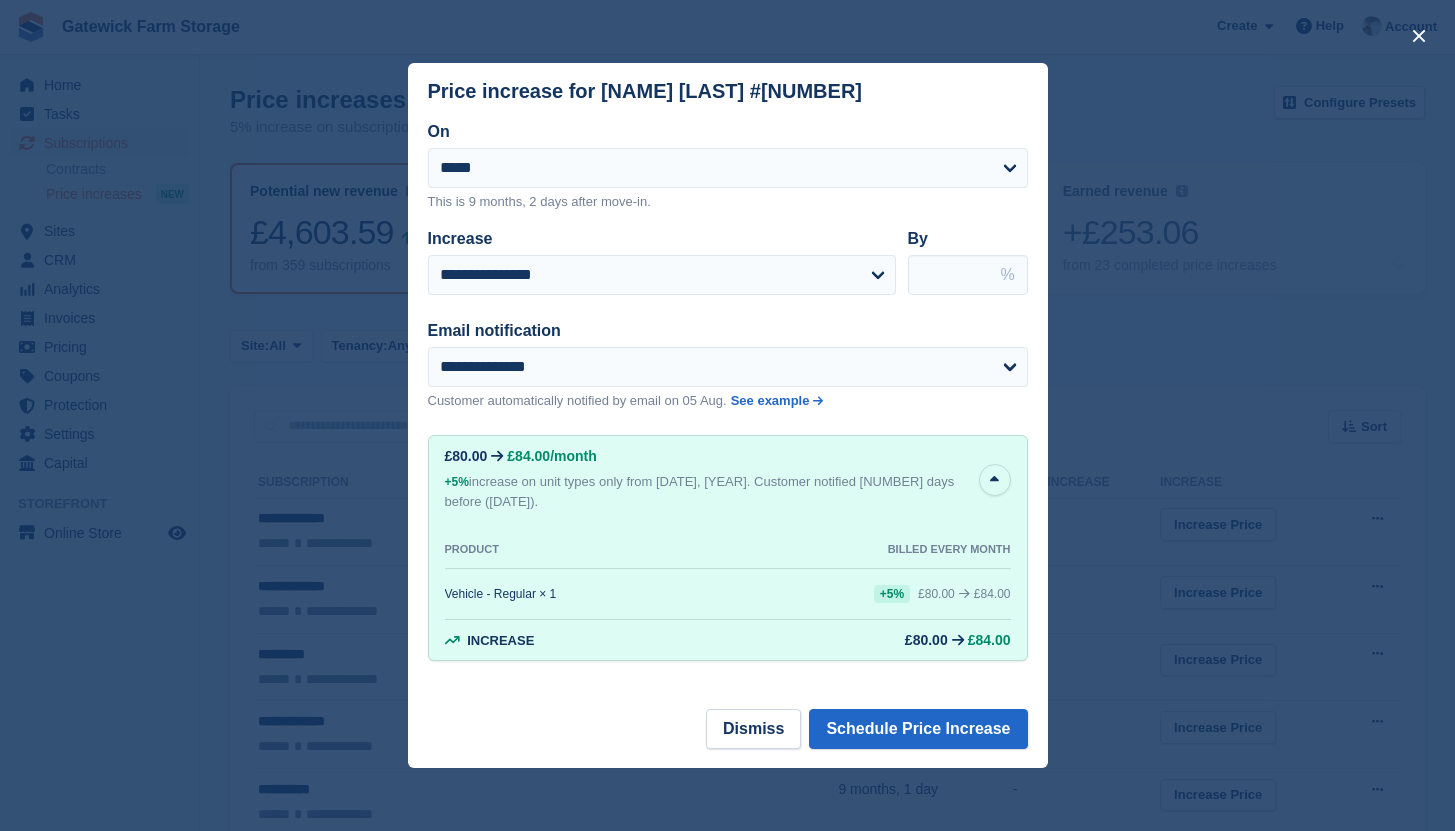 click on "Email notification" at bounding box center (716, 331) 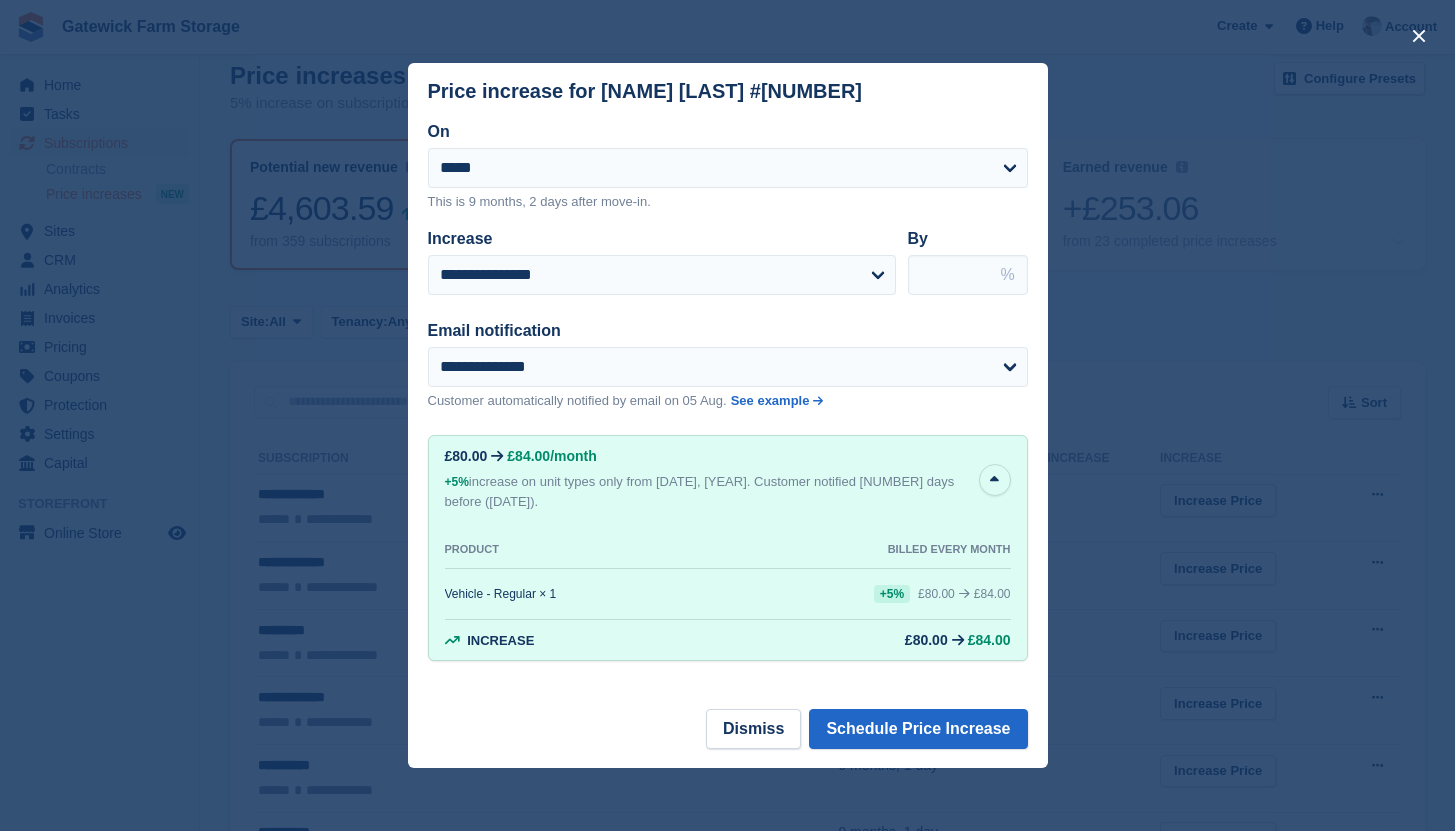 scroll, scrollTop: 0, scrollLeft: 0, axis: both 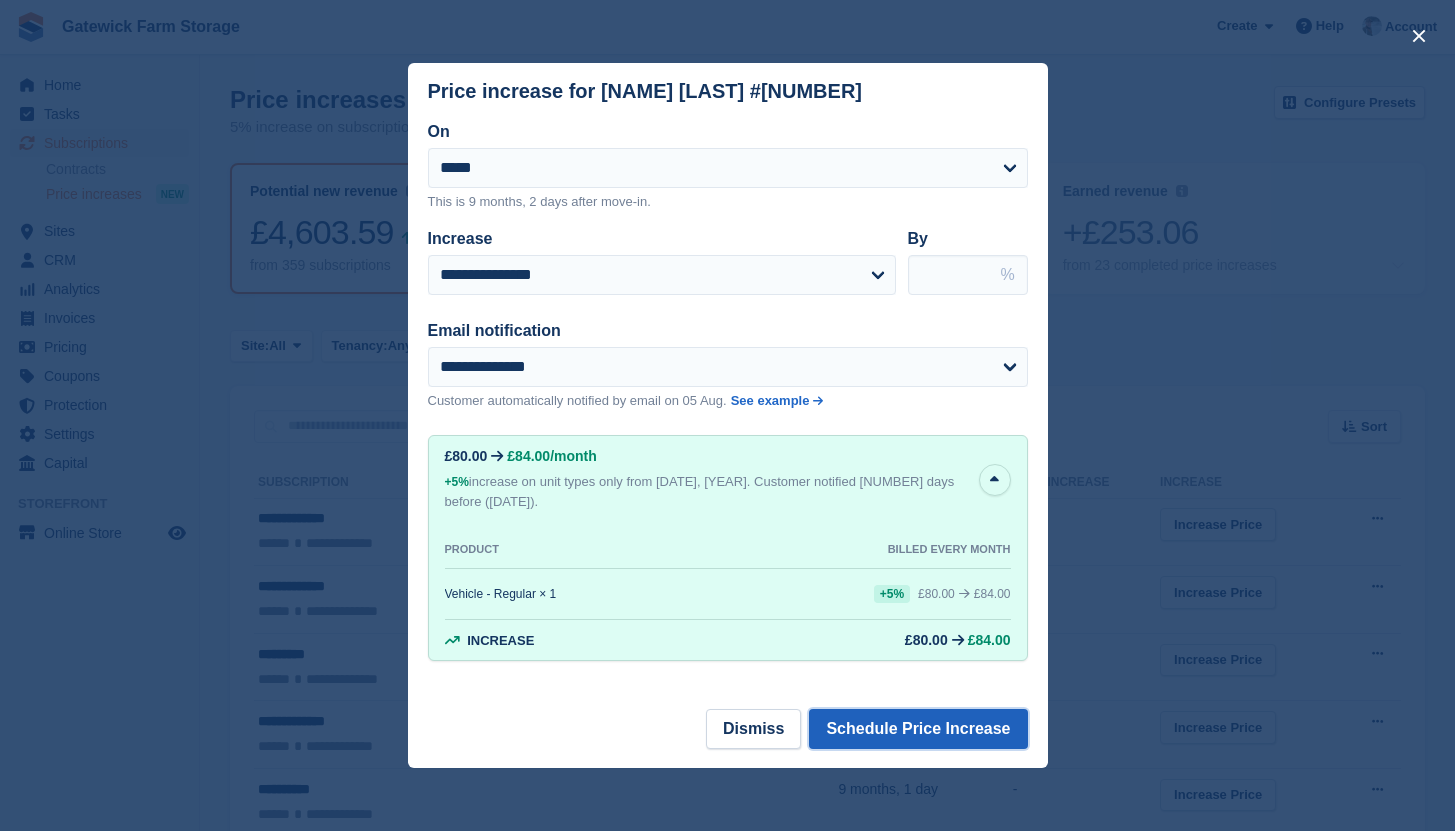 click on "Schedule Price Increase" at bounding box center (918, 729) 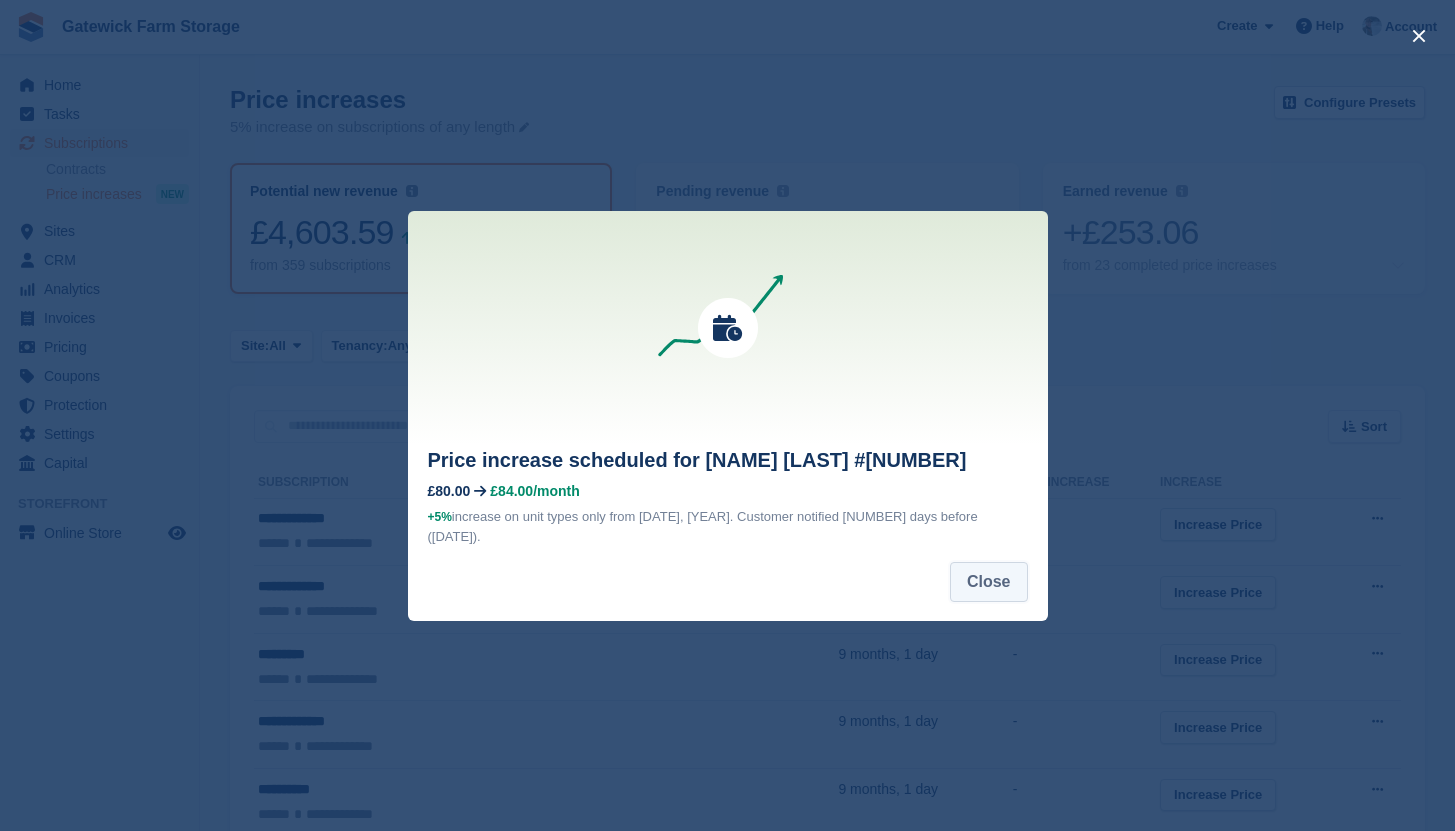 click on "Close" at bounding box center [989, 582] 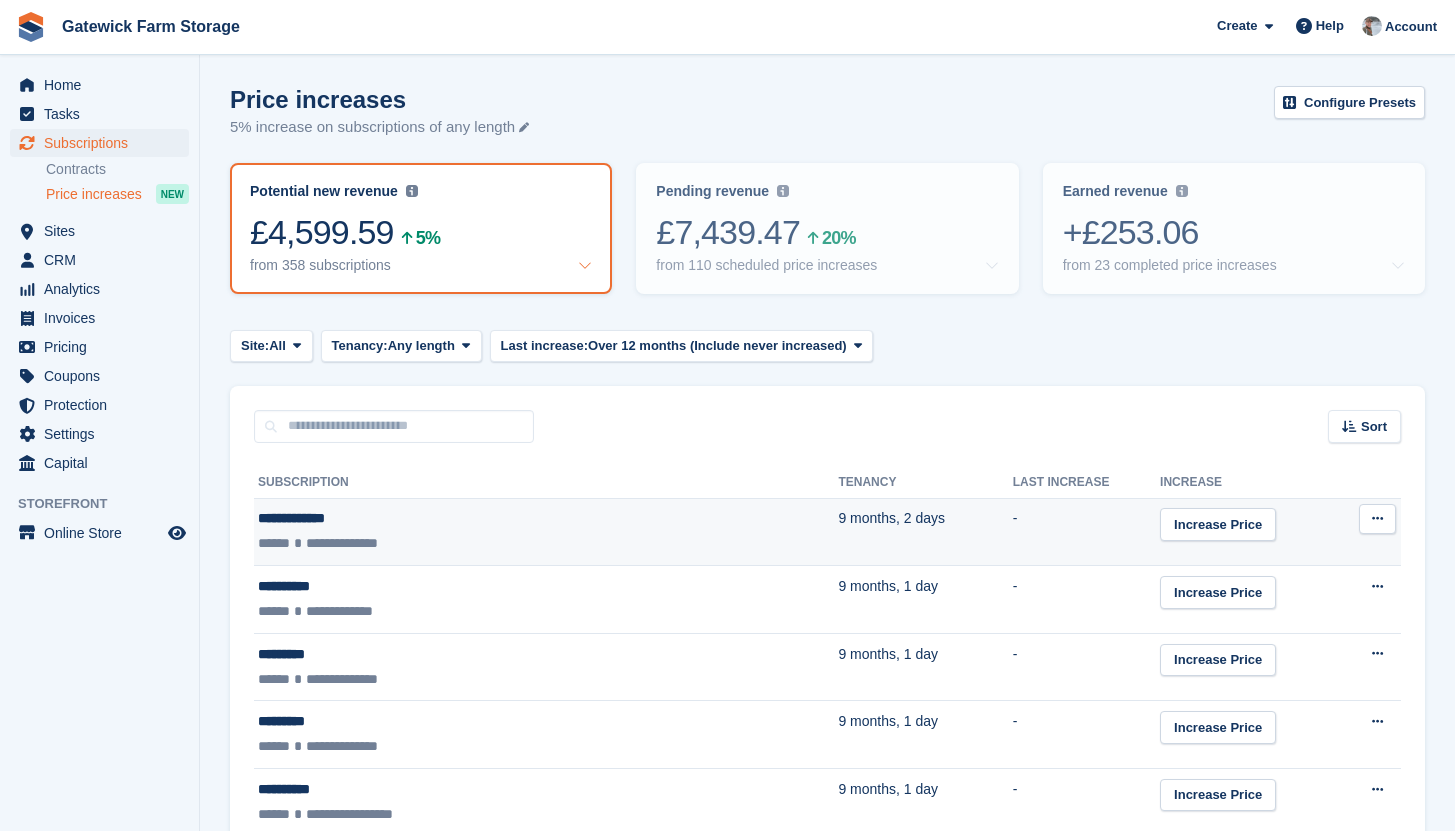 click on "-" at bounding box center (1086, 532) 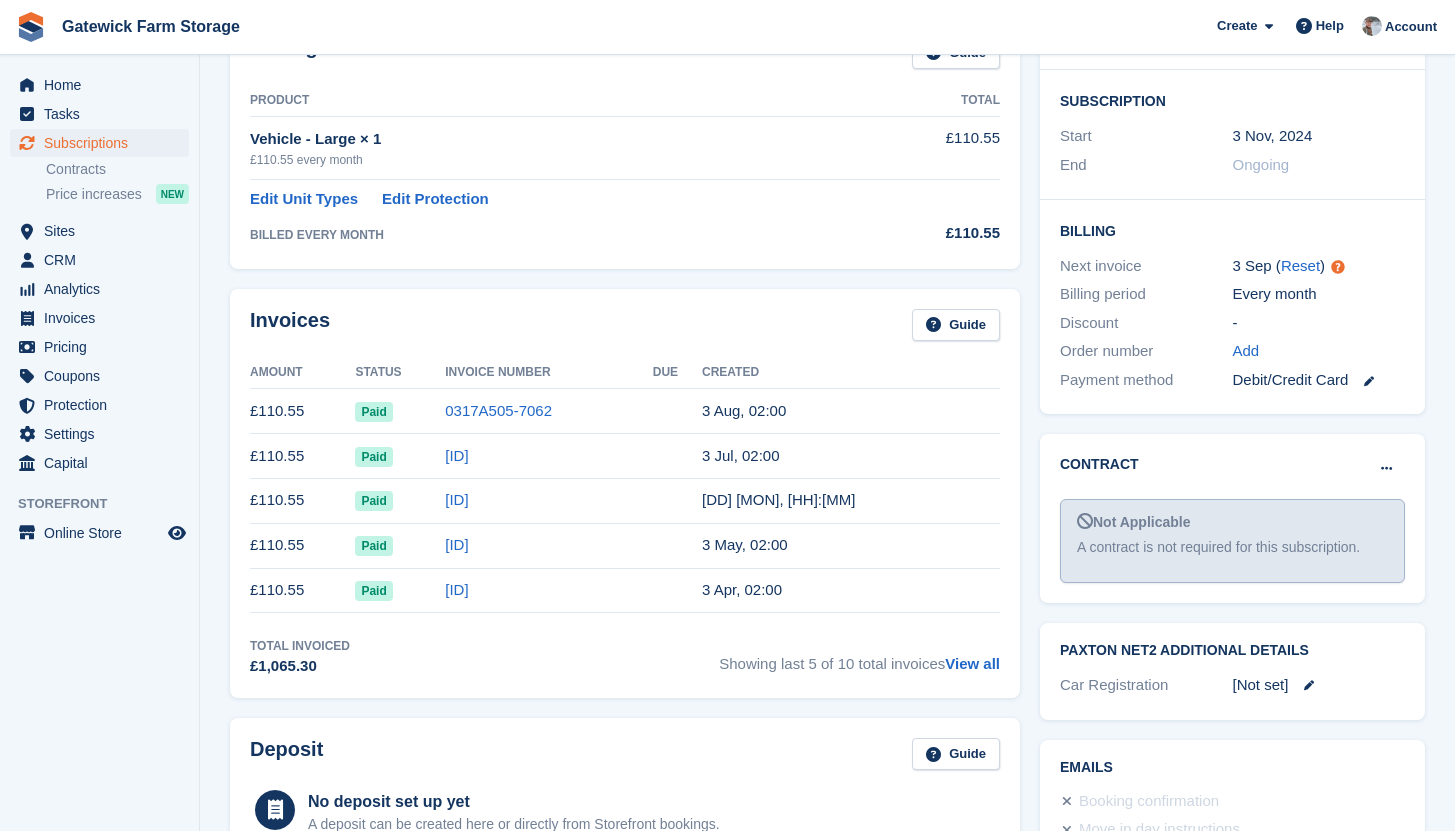 scroll, scrollTop: 432, scrollLeft: 0, axis: vertical 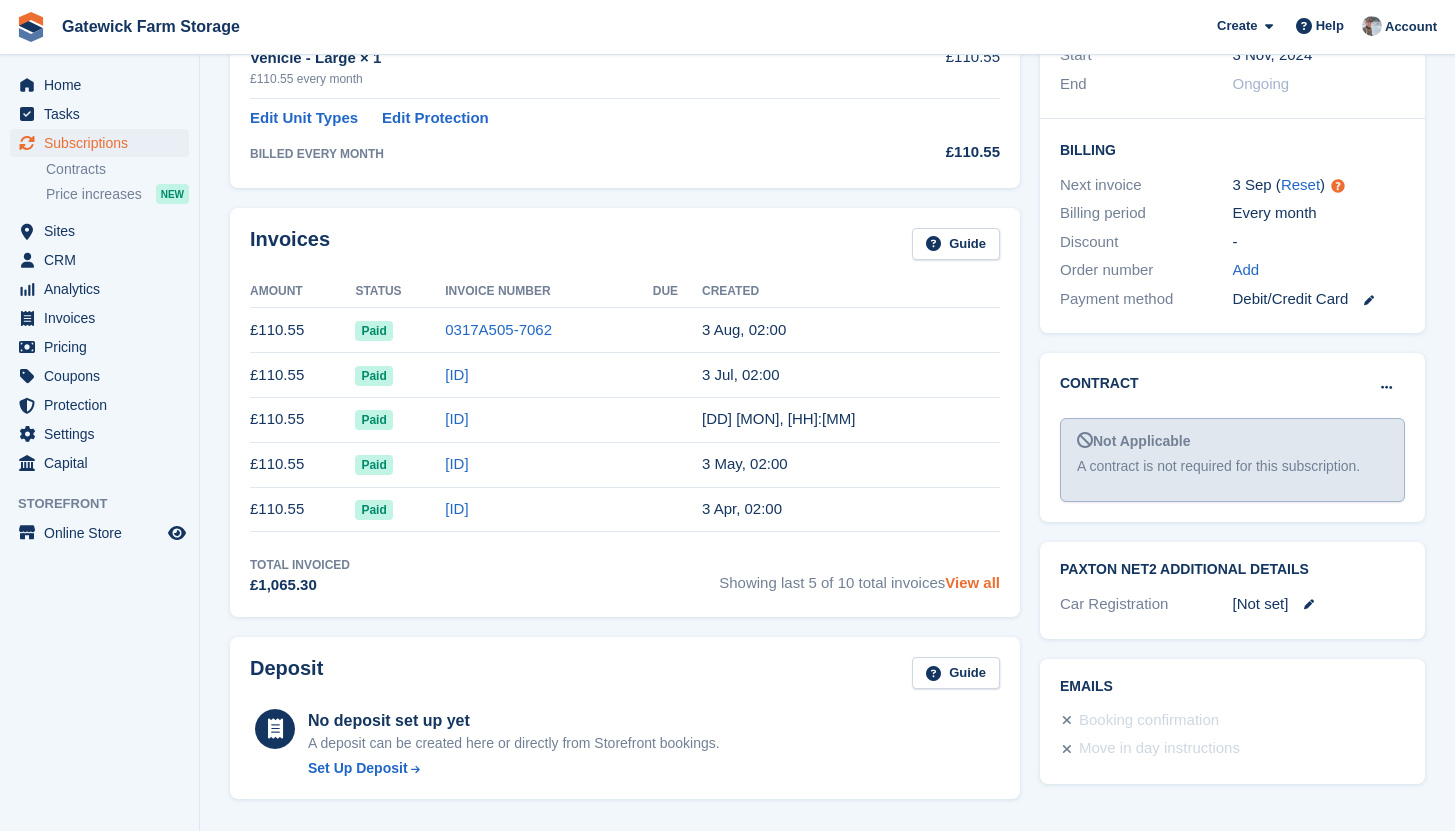 click on "View all" at bounding box center (972, 582) 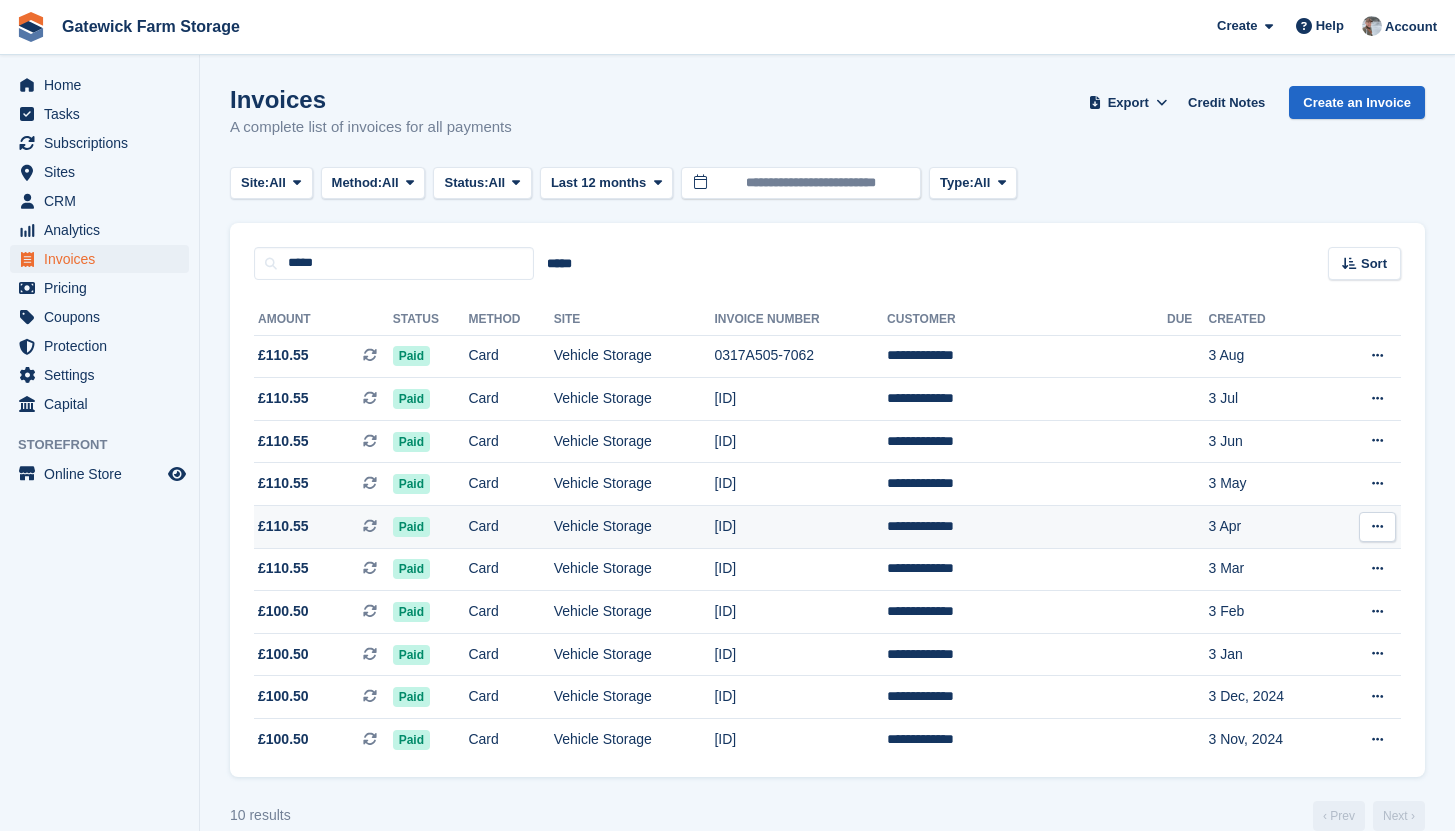 scroll, scrollTop: 29, scrollLeft: 0, axis: vertical 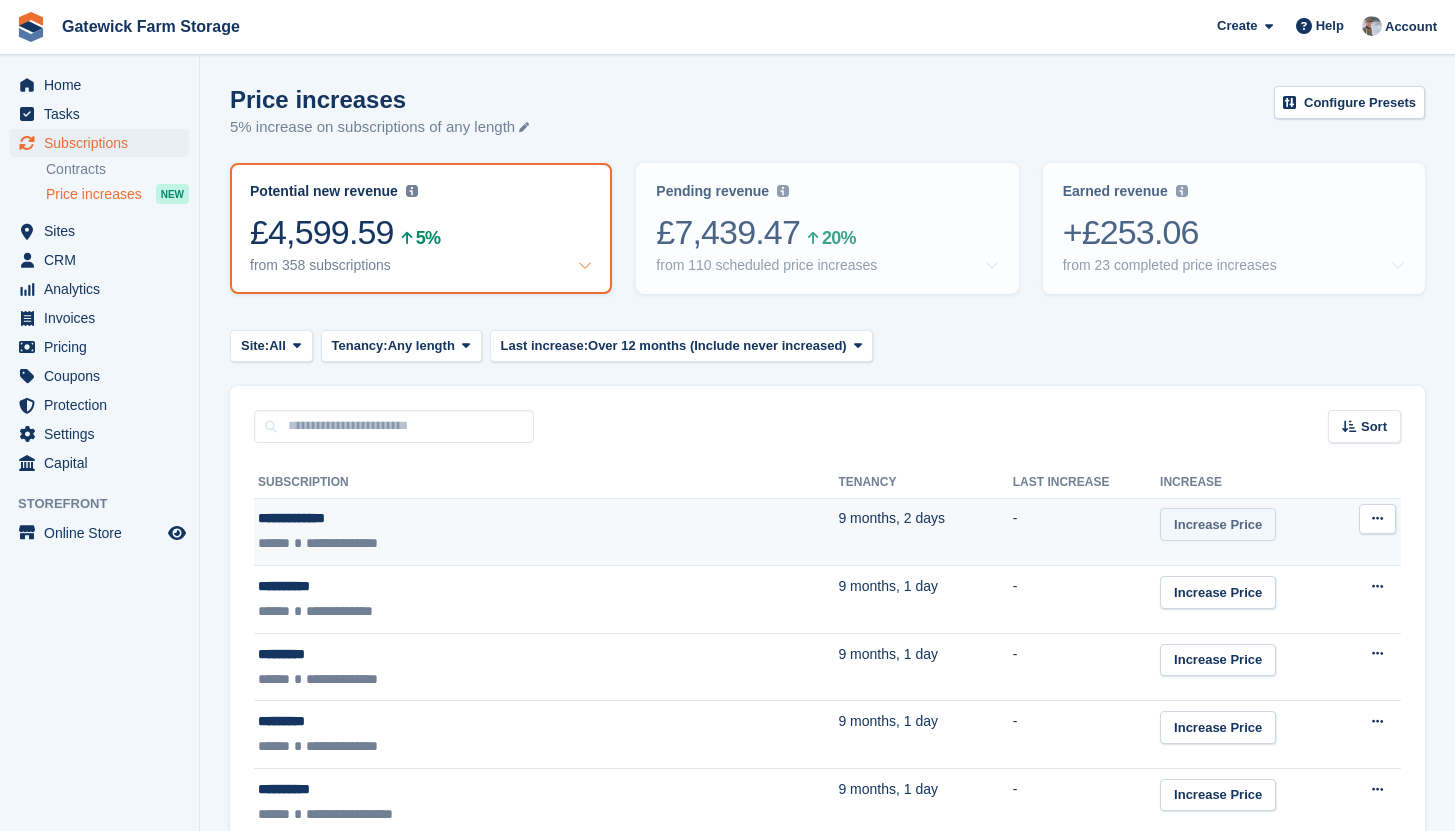 click on "Increase Price" at bounding box center [1218, 524] 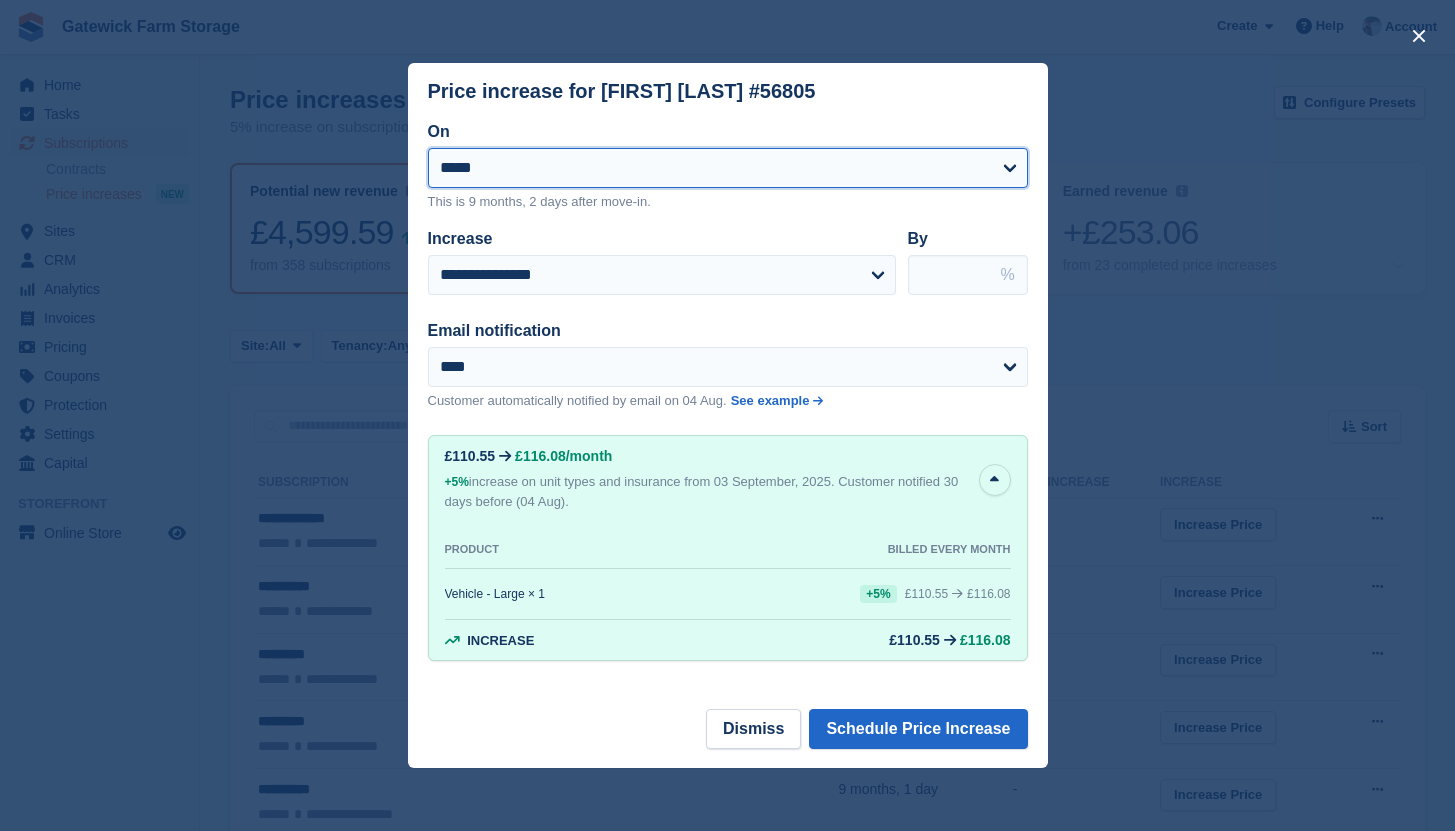 click on "**********" at bounding box center [728, 168] 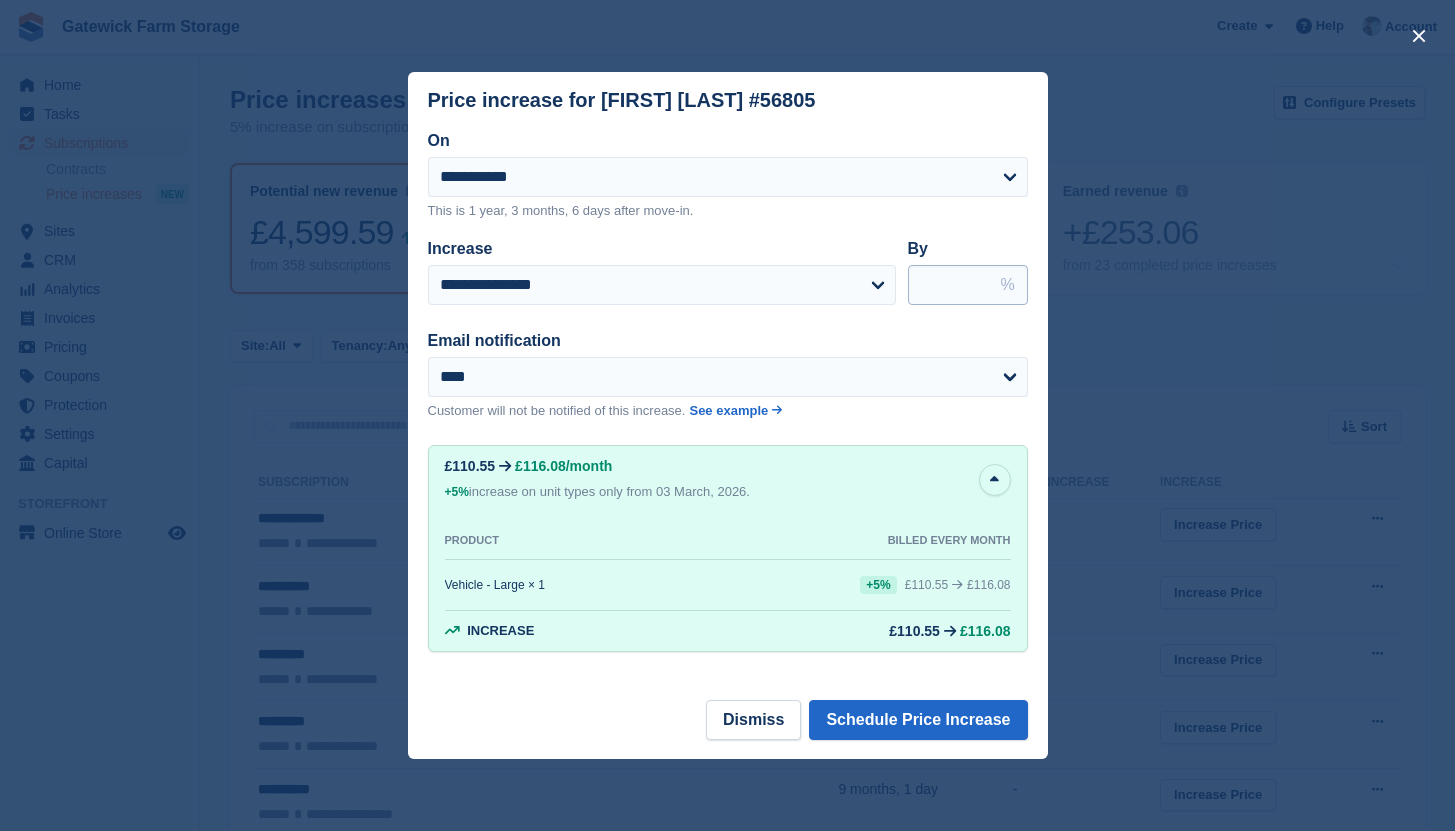 click on "***" at bounding box center (968, 285) 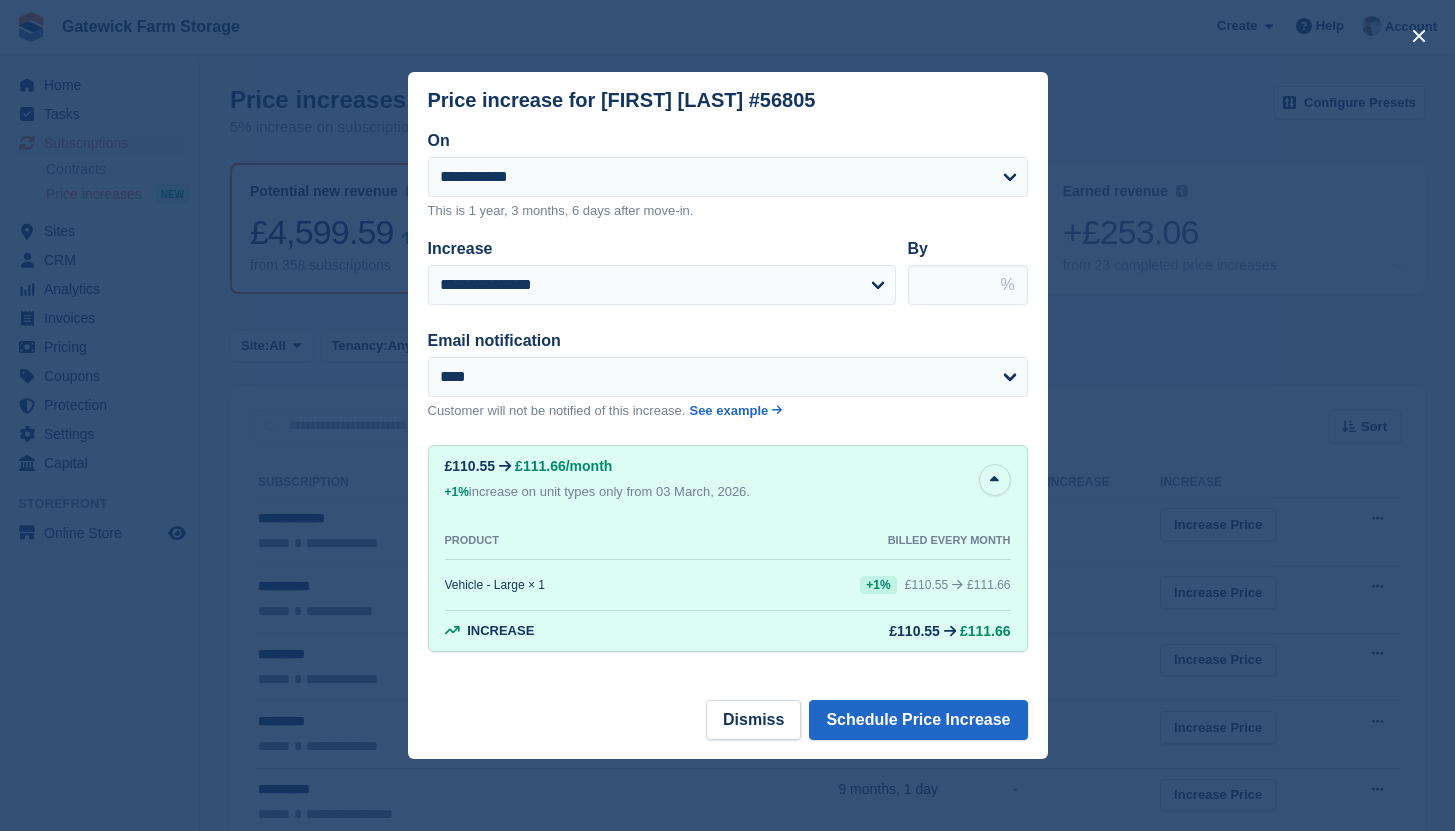 type on "****" 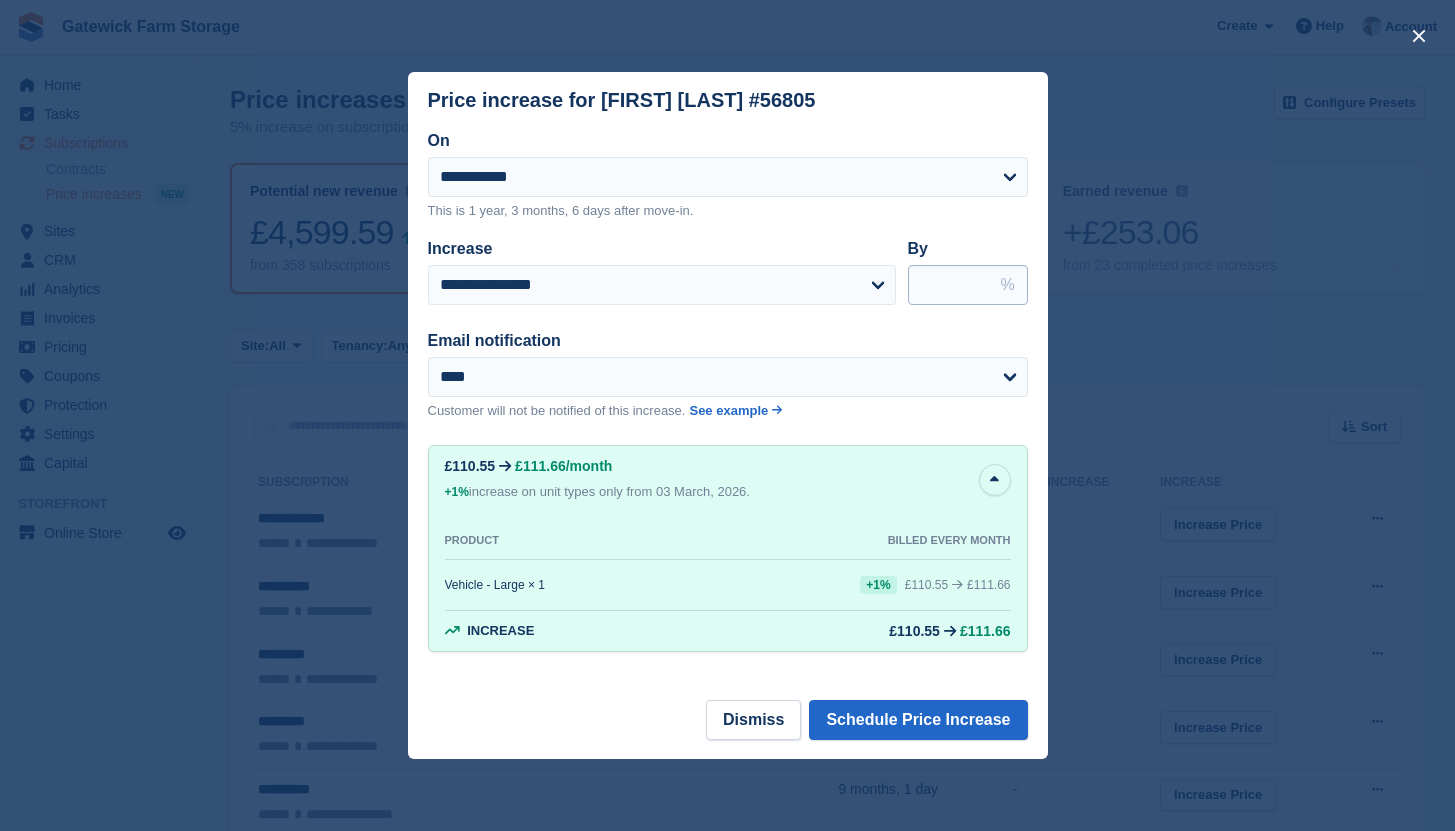 click on "***" at bounding box center [968, 285] 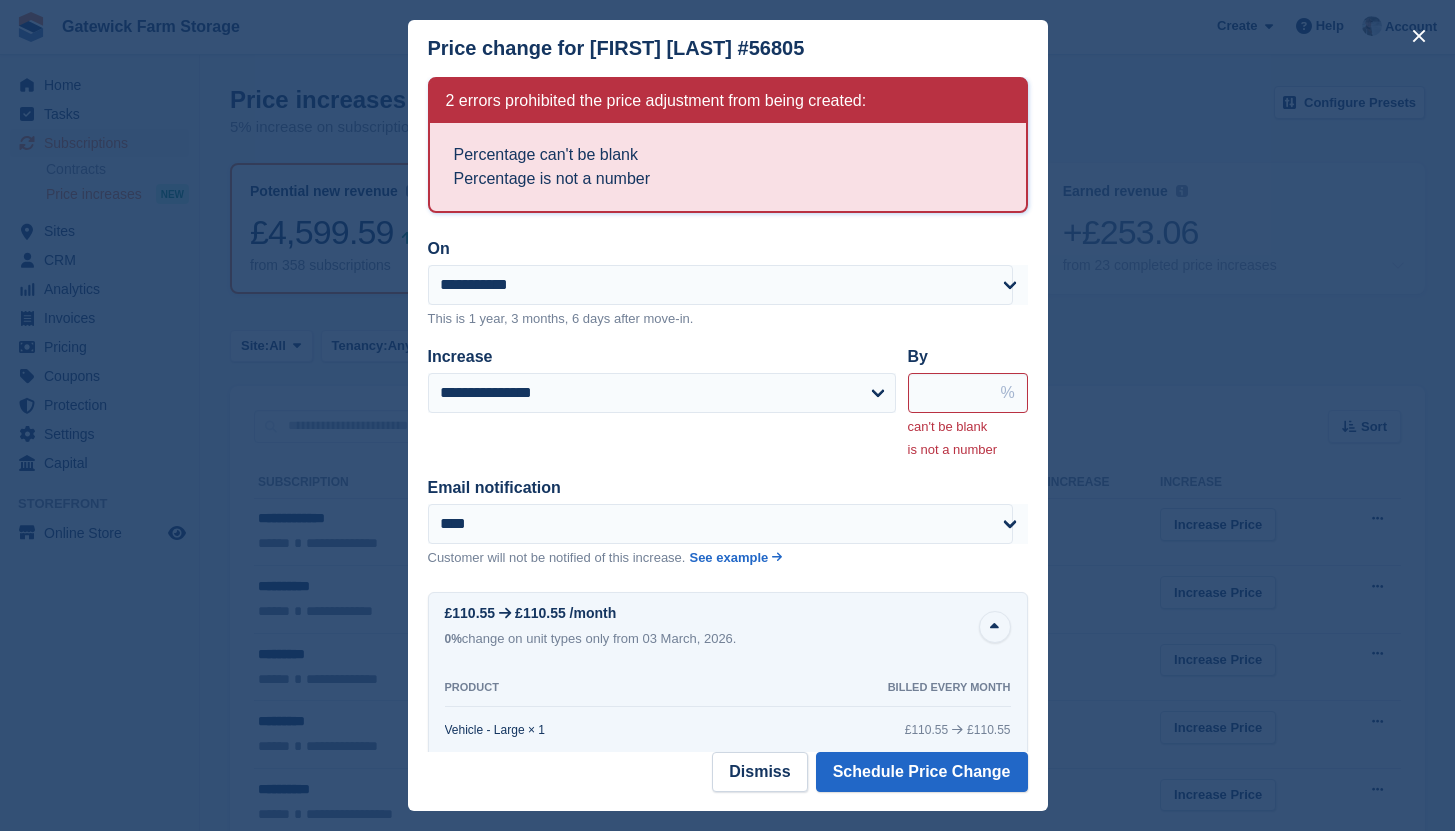 type on "*" 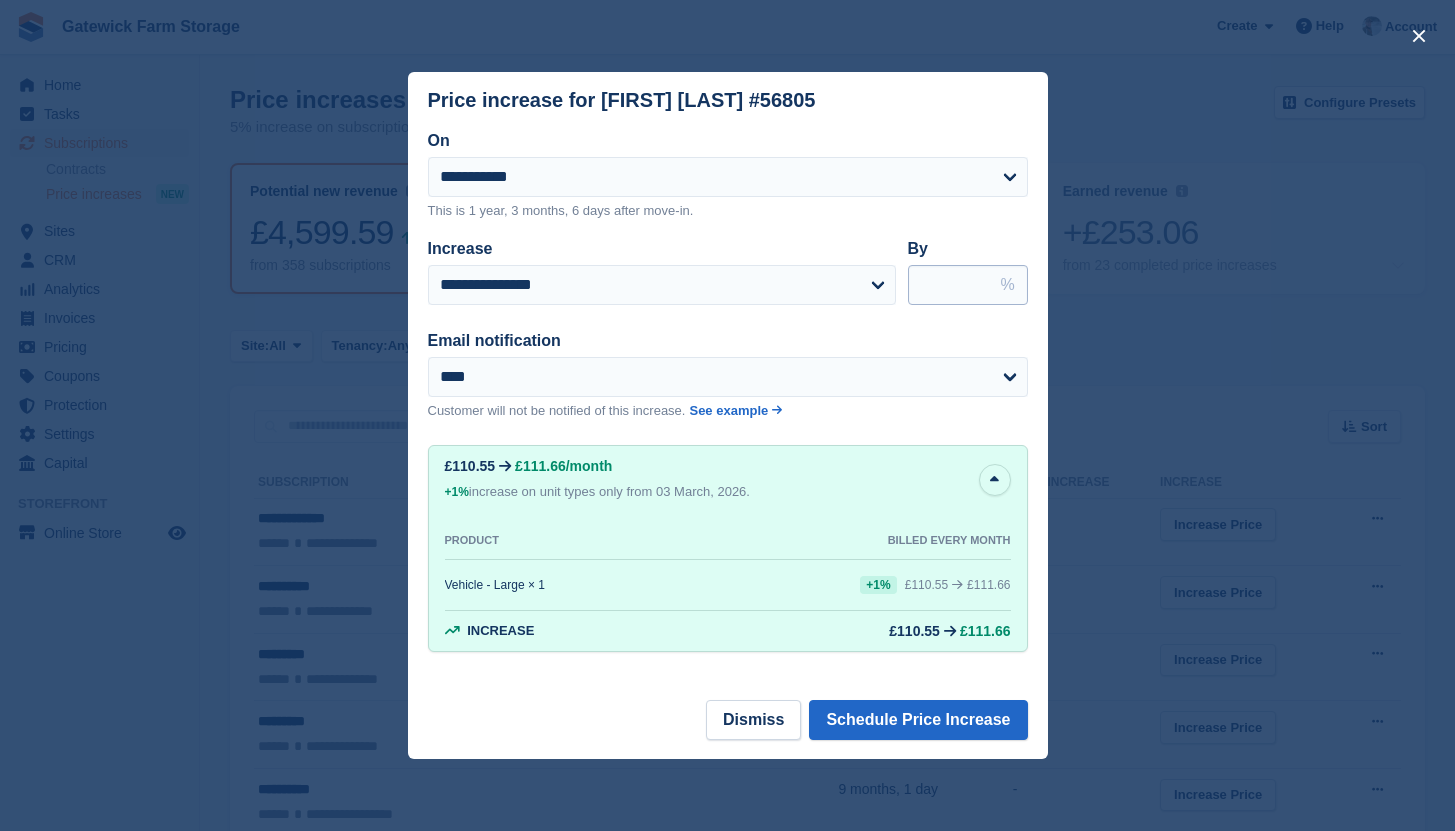 type on "*****" 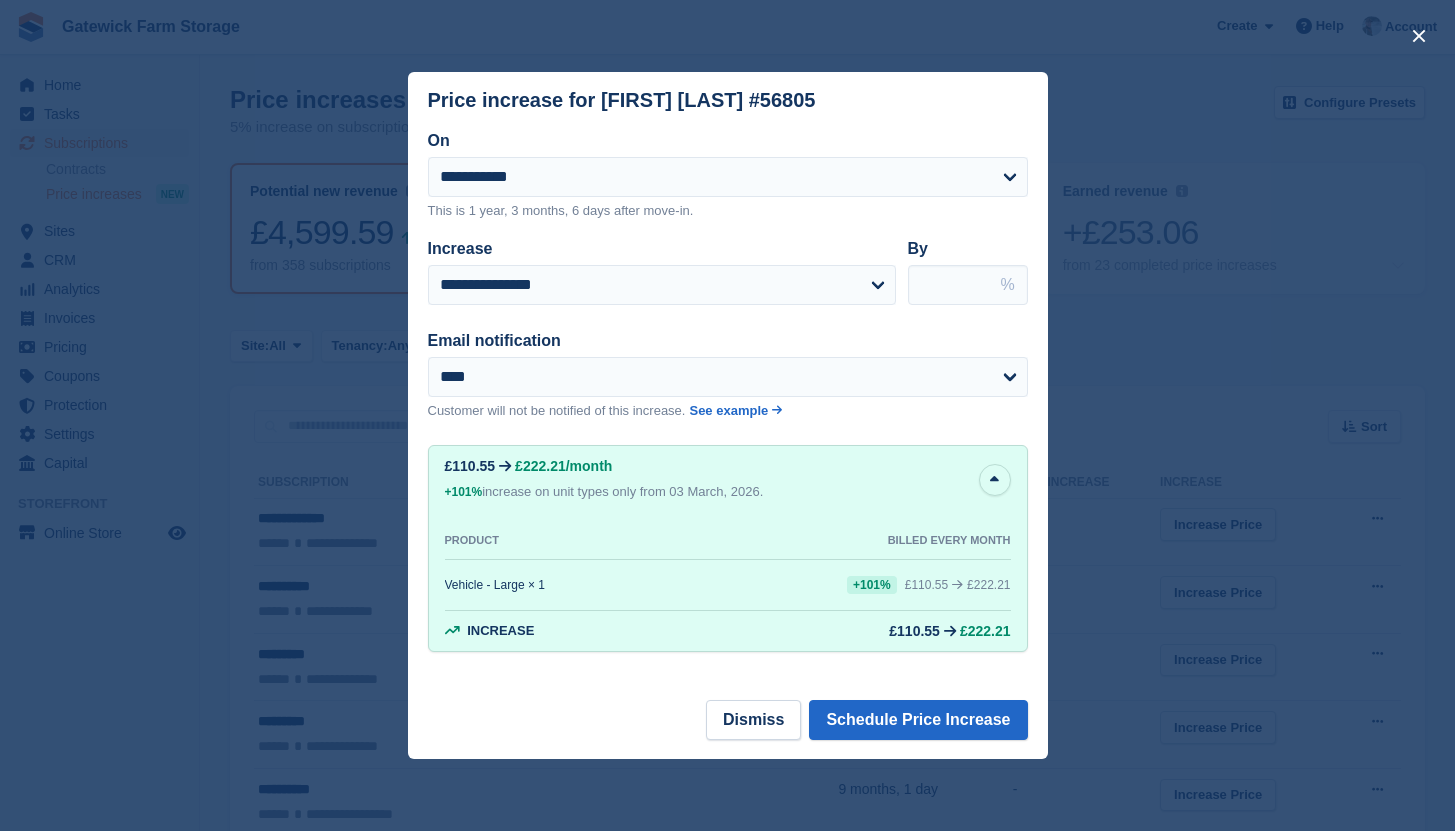 type on "**" 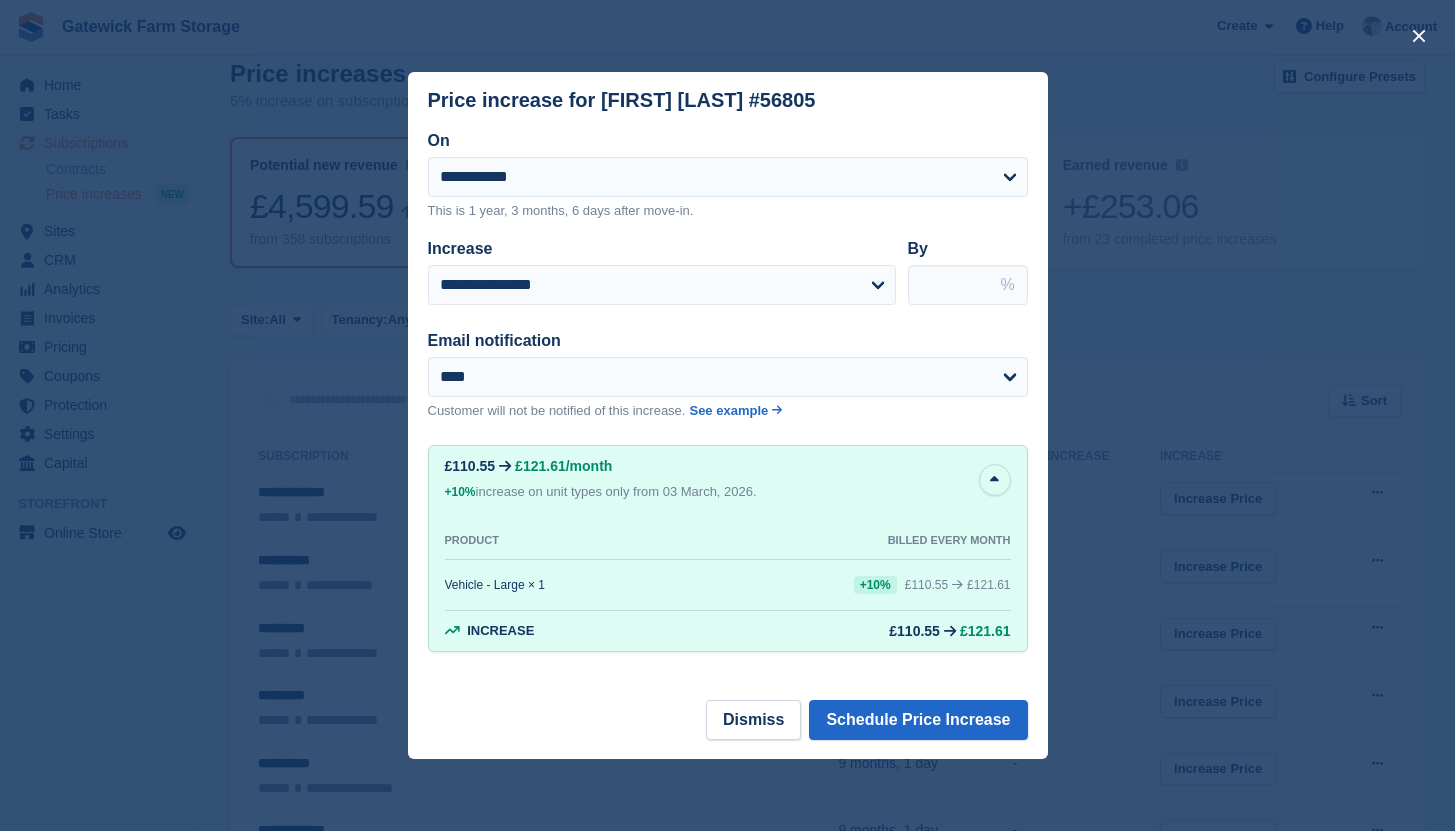 scroll, scrollTop: 0, scrollLeft: 0, axis: both 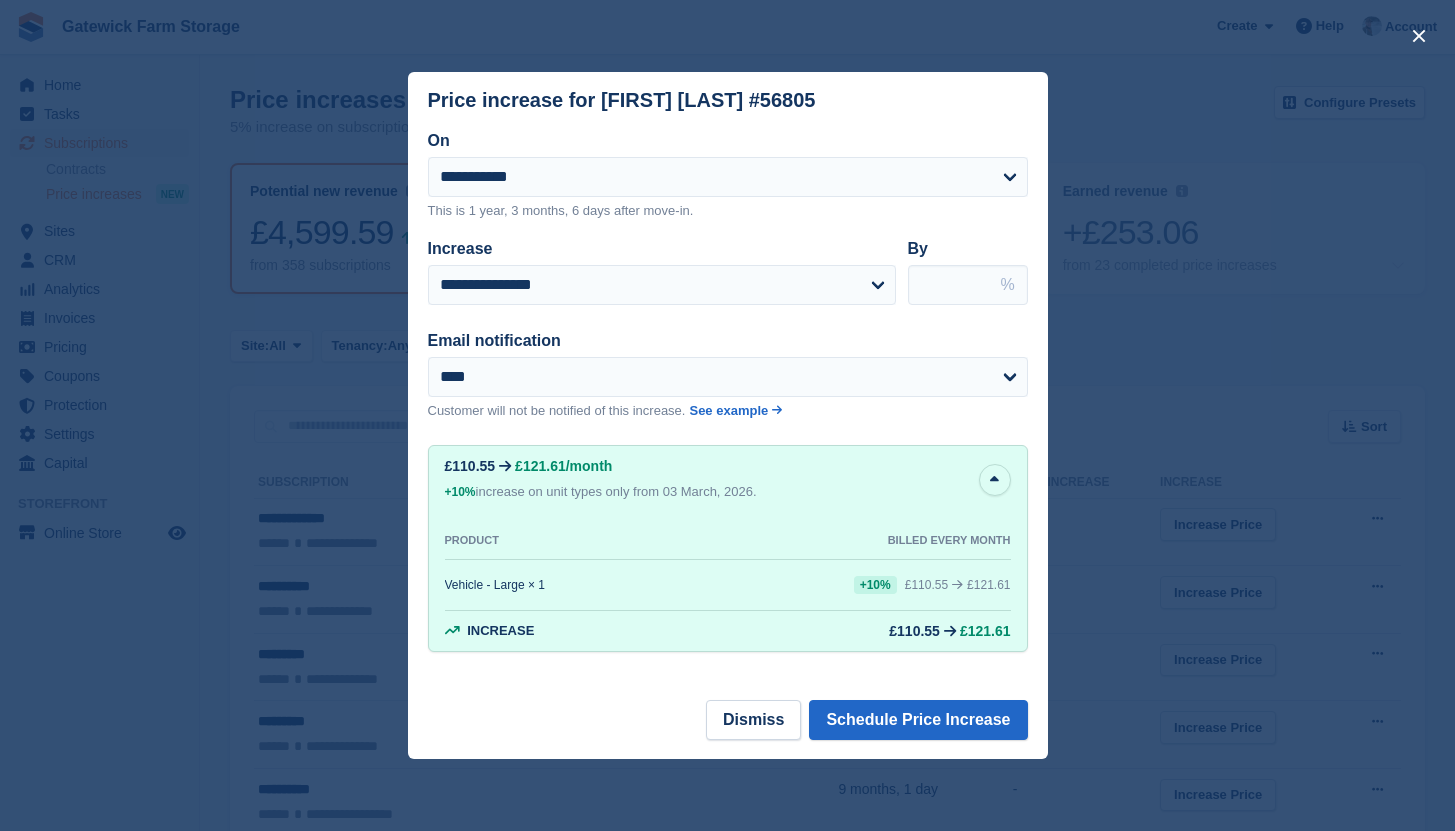 click on "**********" at bounding box center [728, 390] 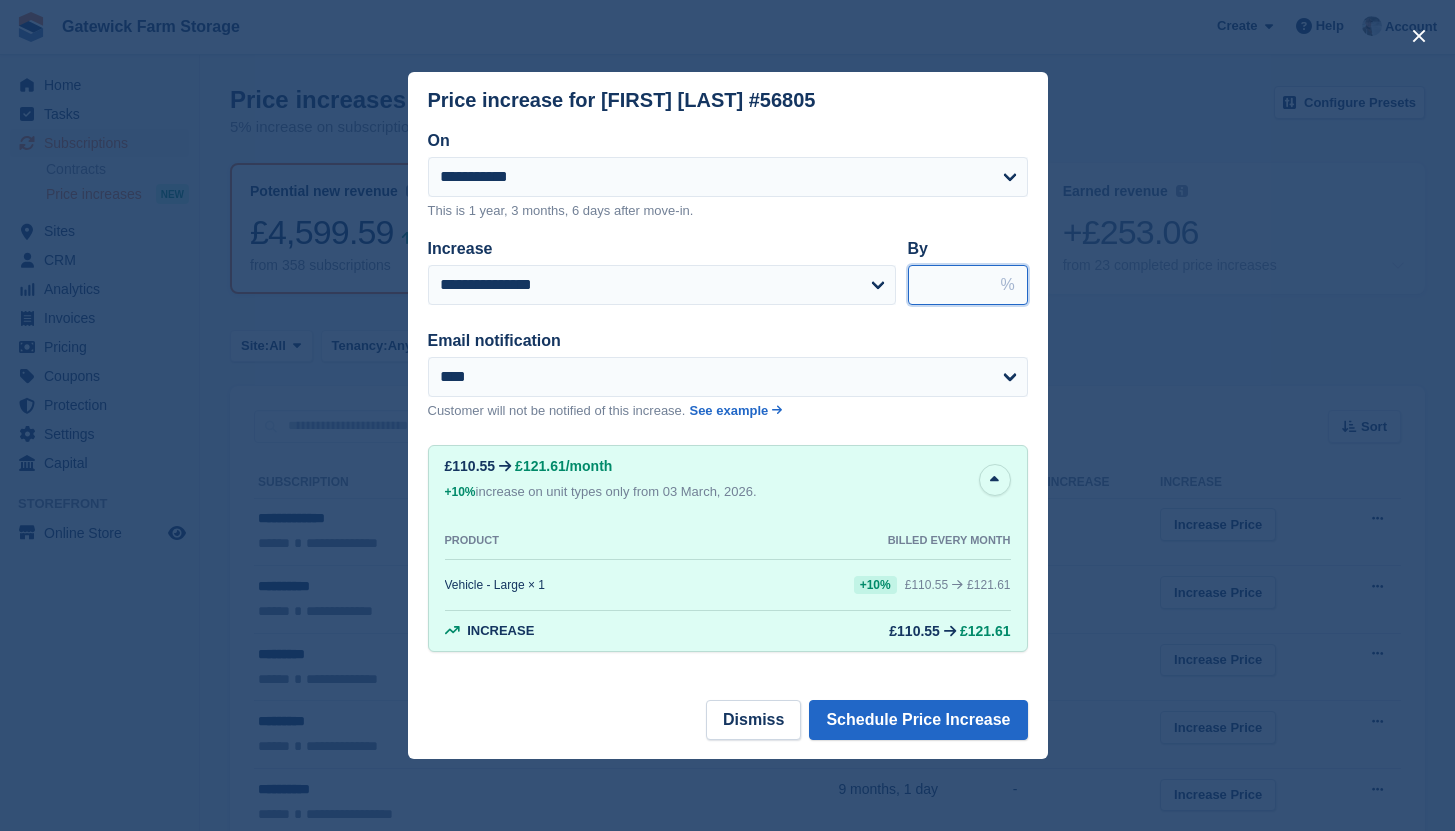 click on "****" at bounding box center [968, 285] 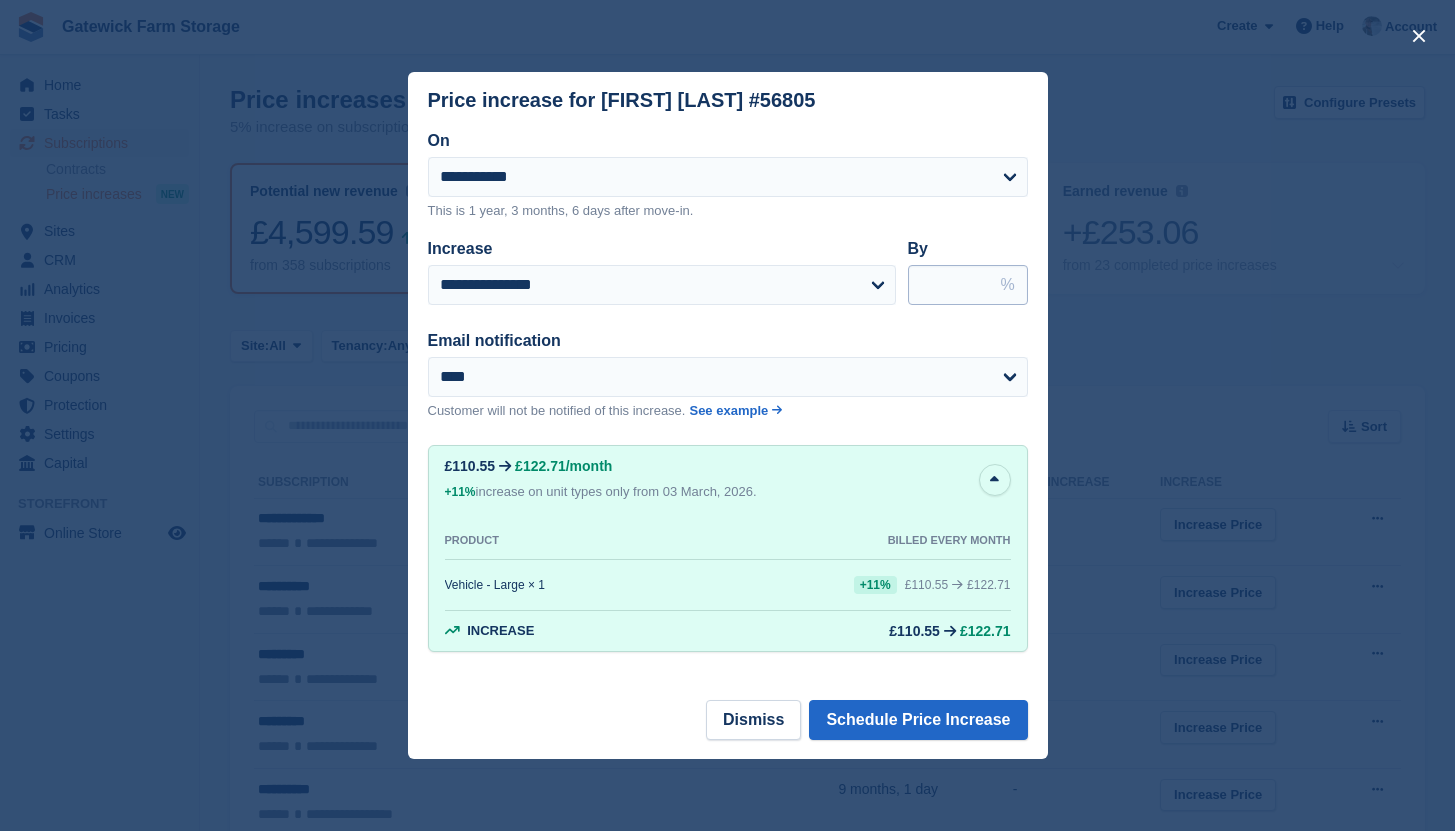 type on "****" 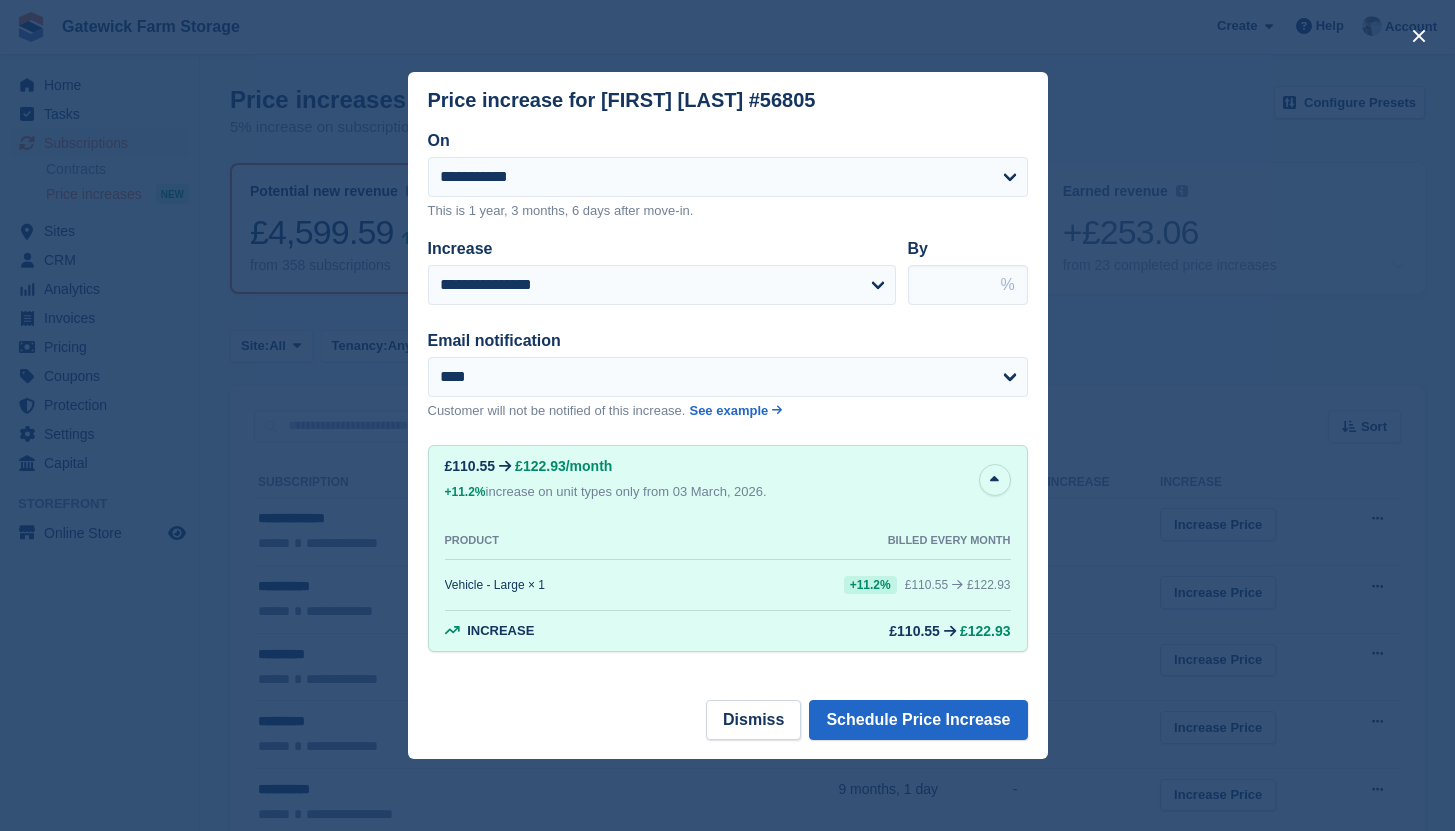 click on "**********" at bounding box center [728, 263] 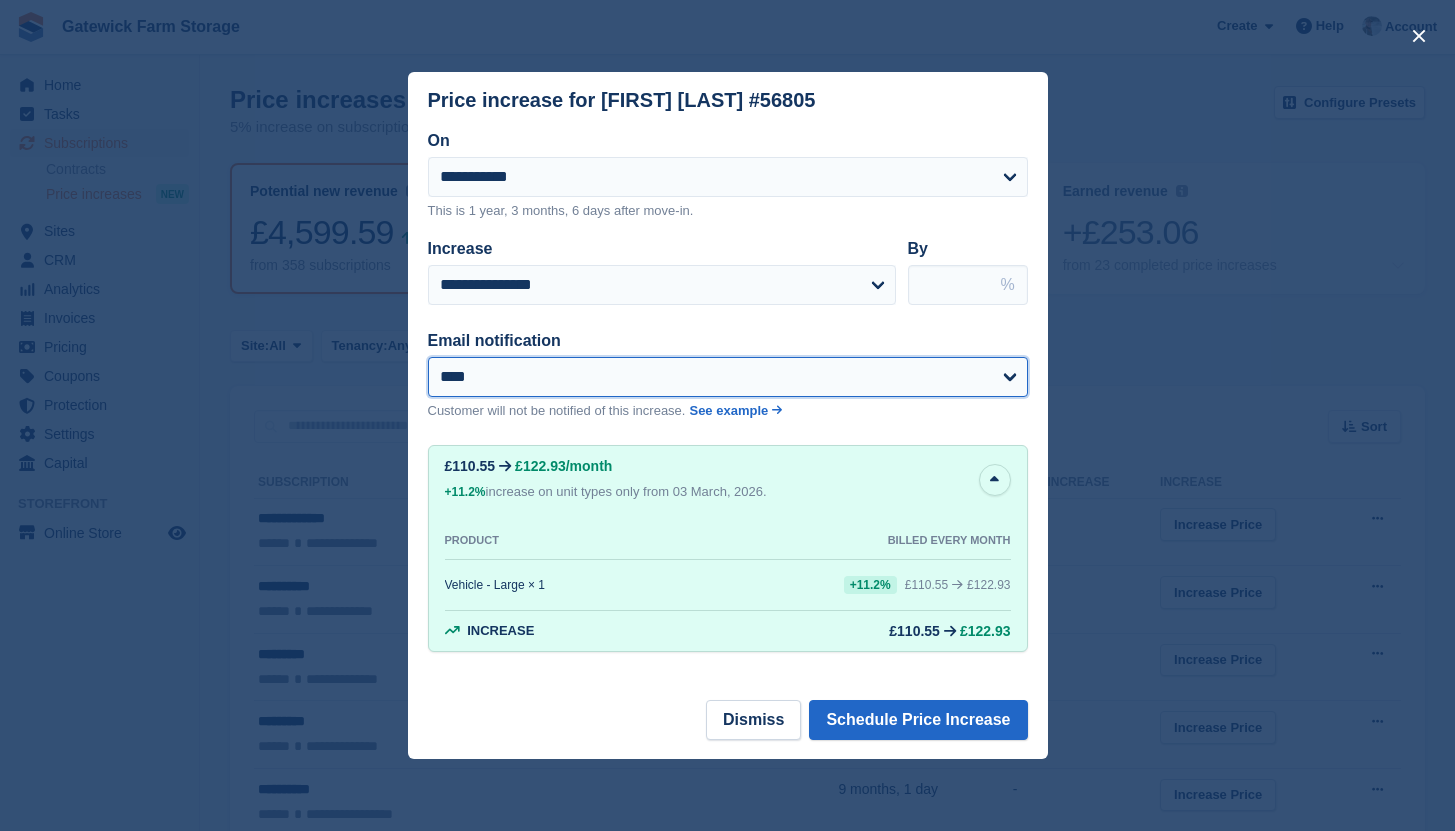 click on "**********" at bounding box center [728, 377] 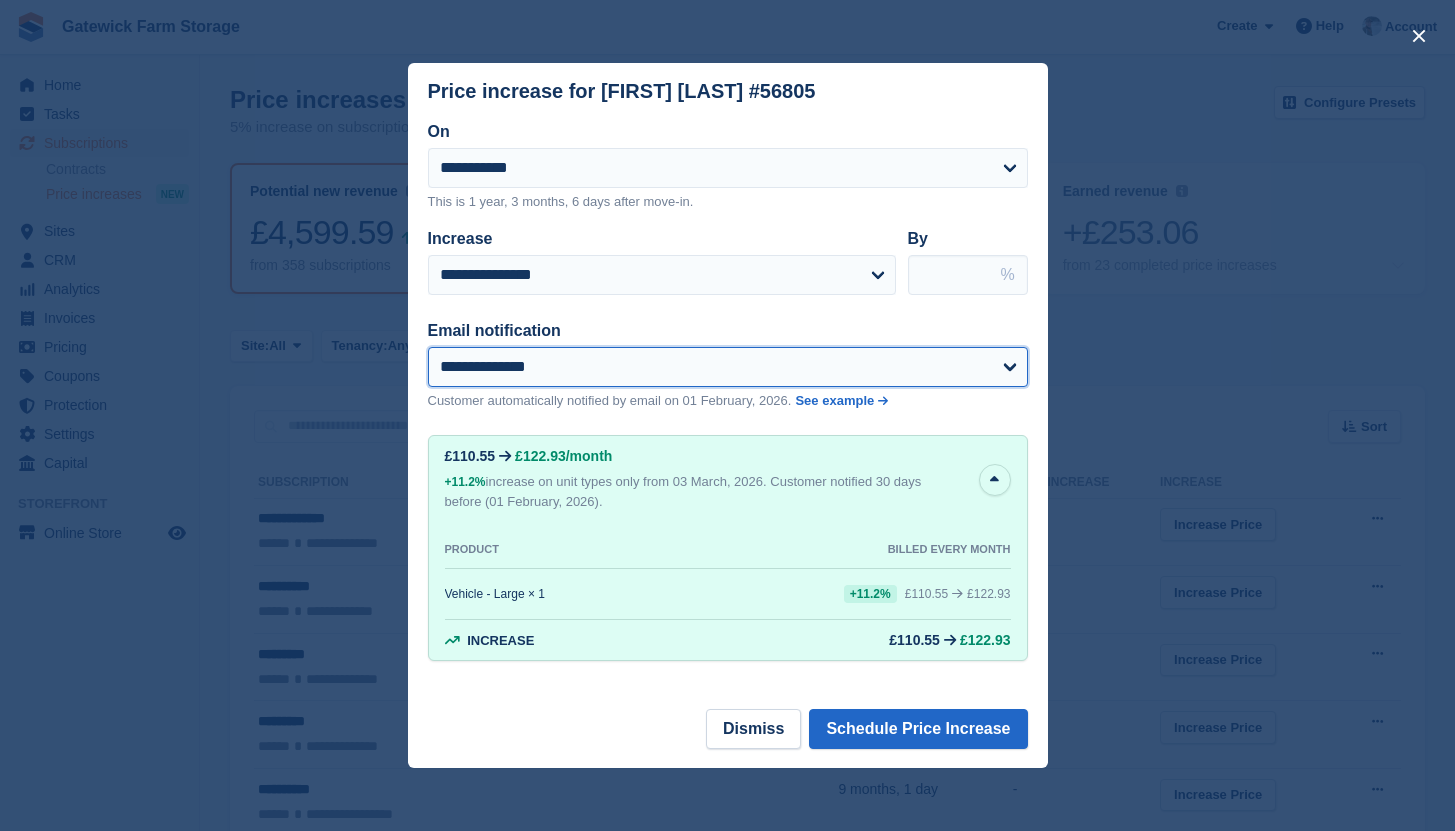 click on "**********" at bounding box center [728, 367] 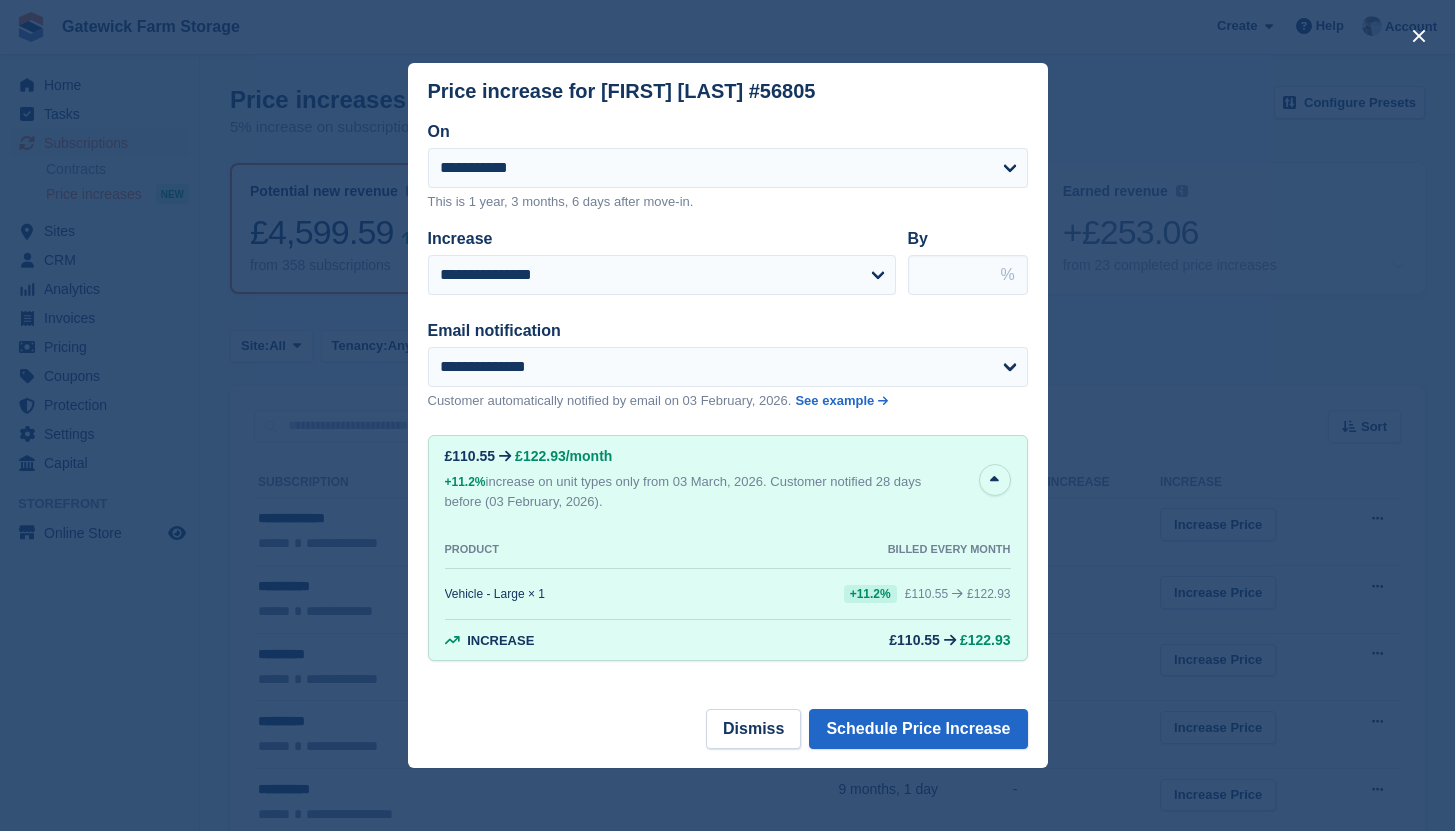 click on "Email notification" at bounding box center (716, 331) 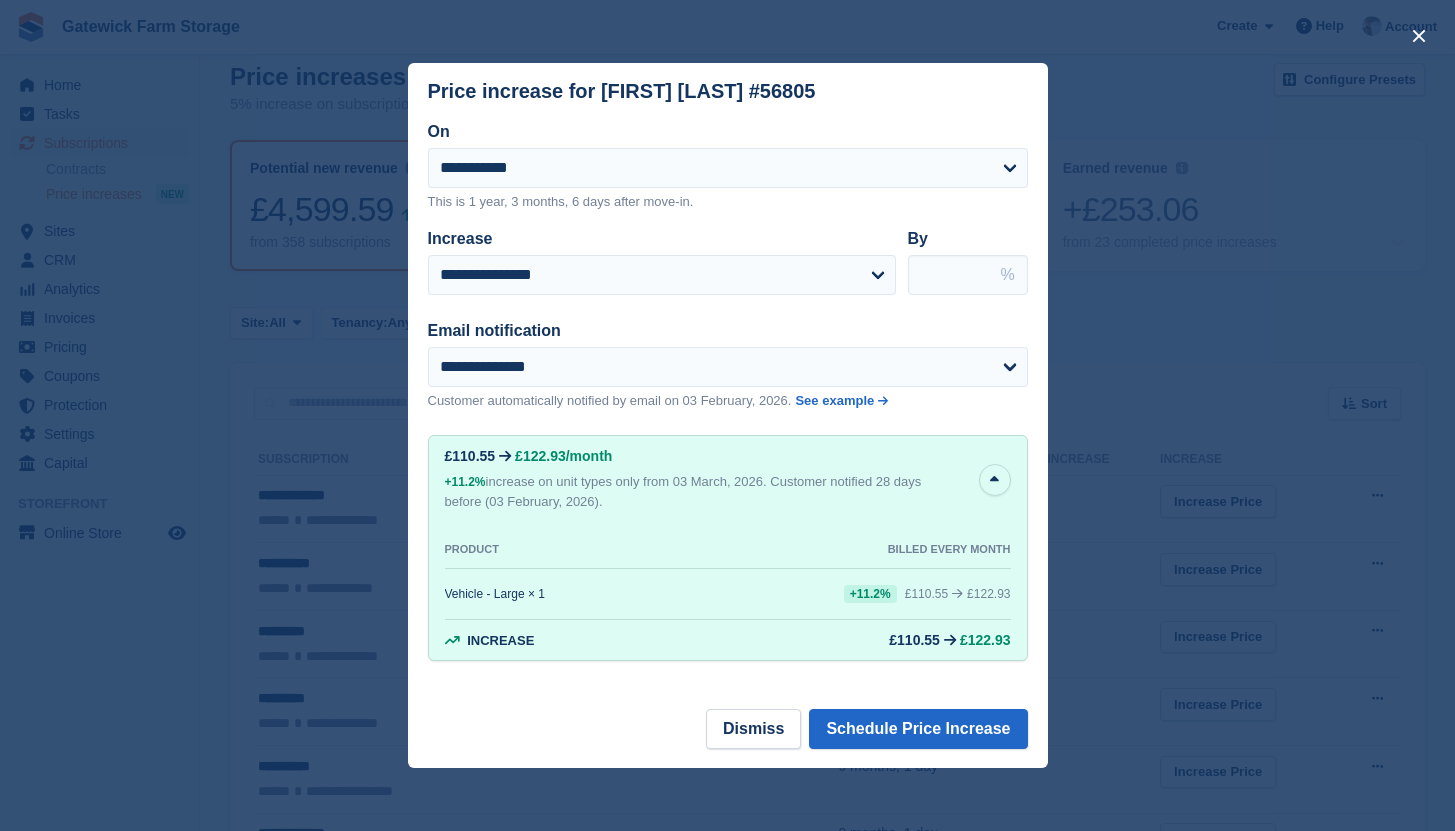 scroll, scrollTop: 0, scrollLeft: 0, axis: both 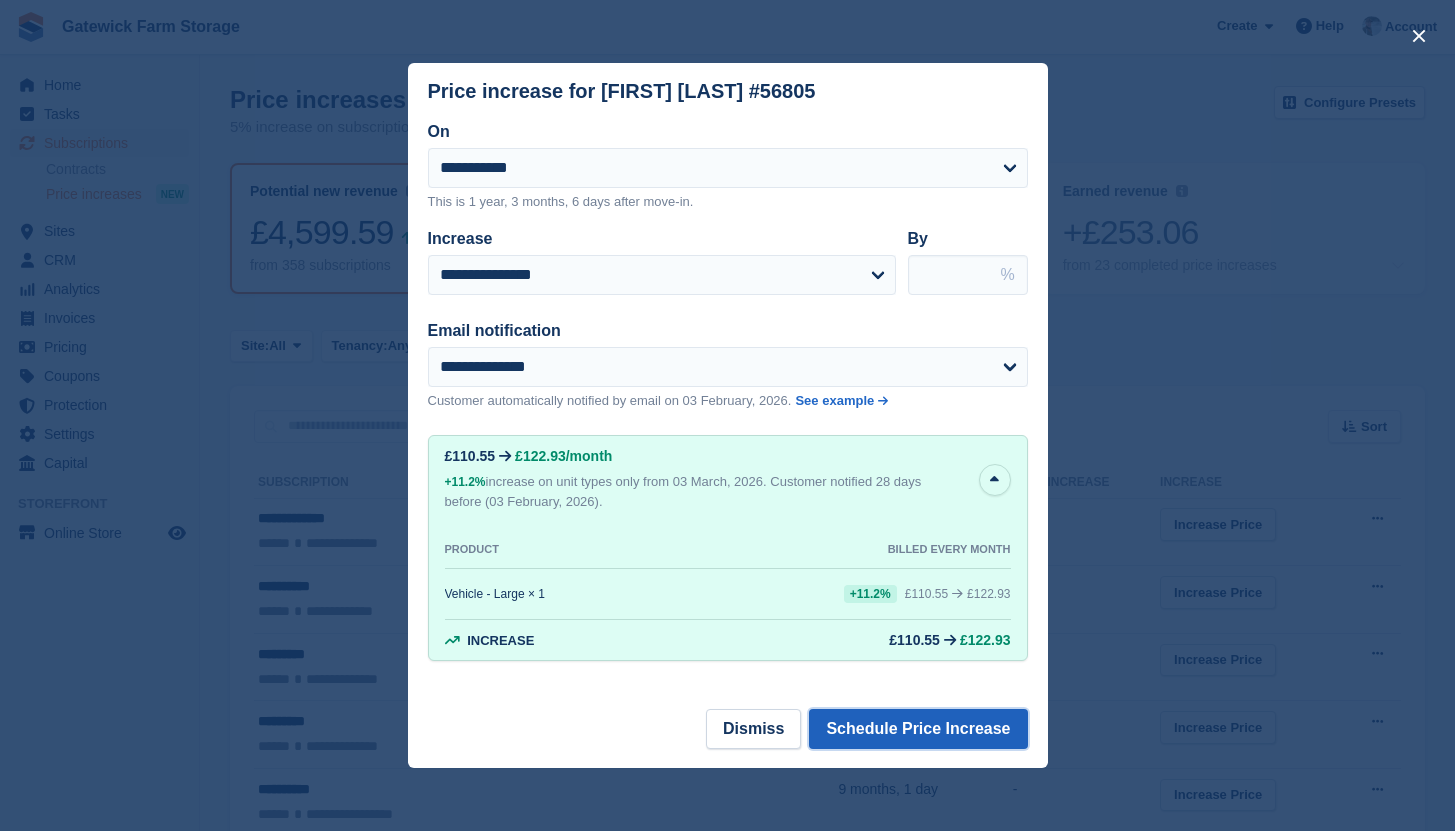 click on "Schedule Price Increase" at bounding box center [918, 729] 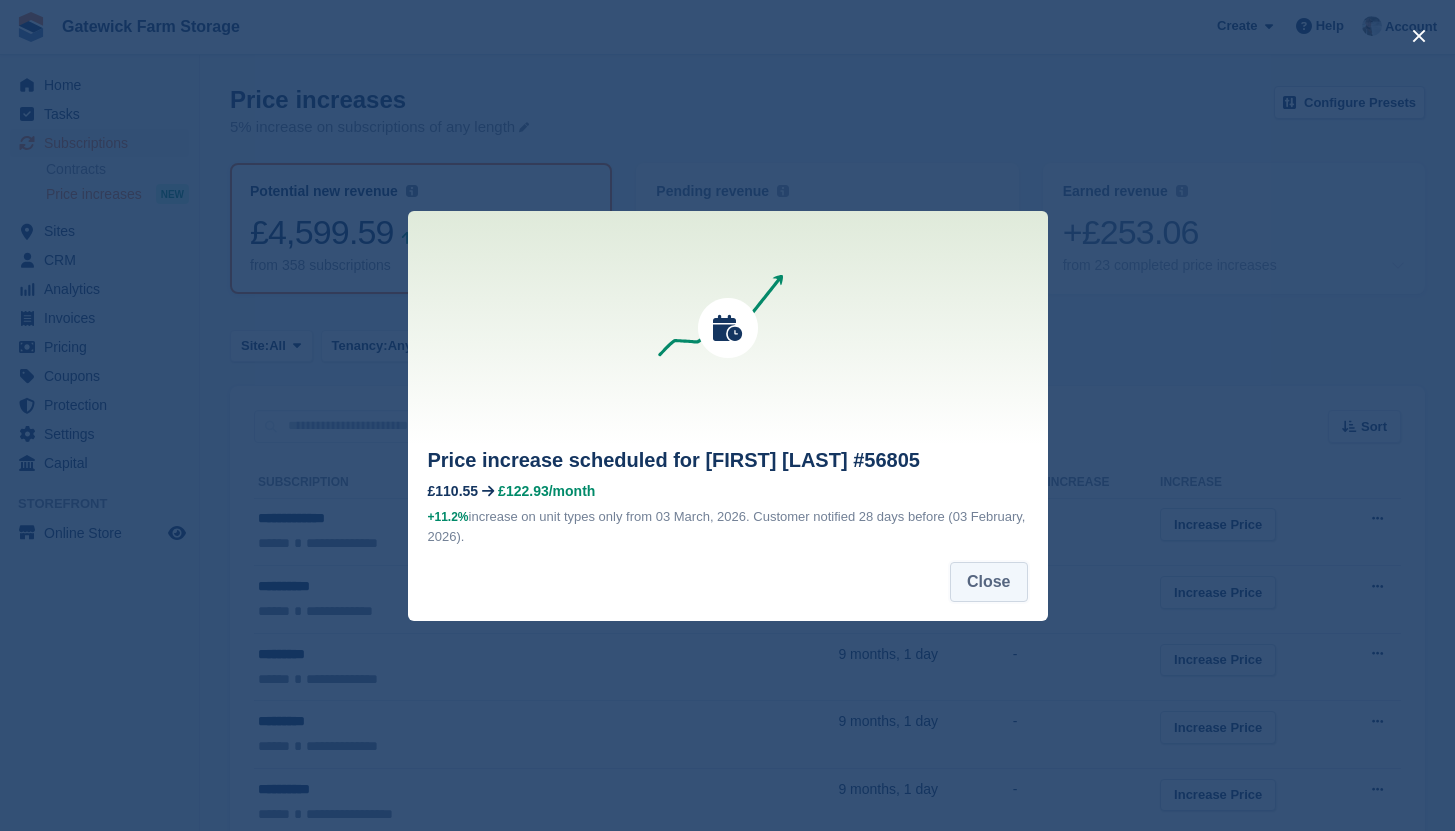 click on "Close" at bounding box center (989, 582) 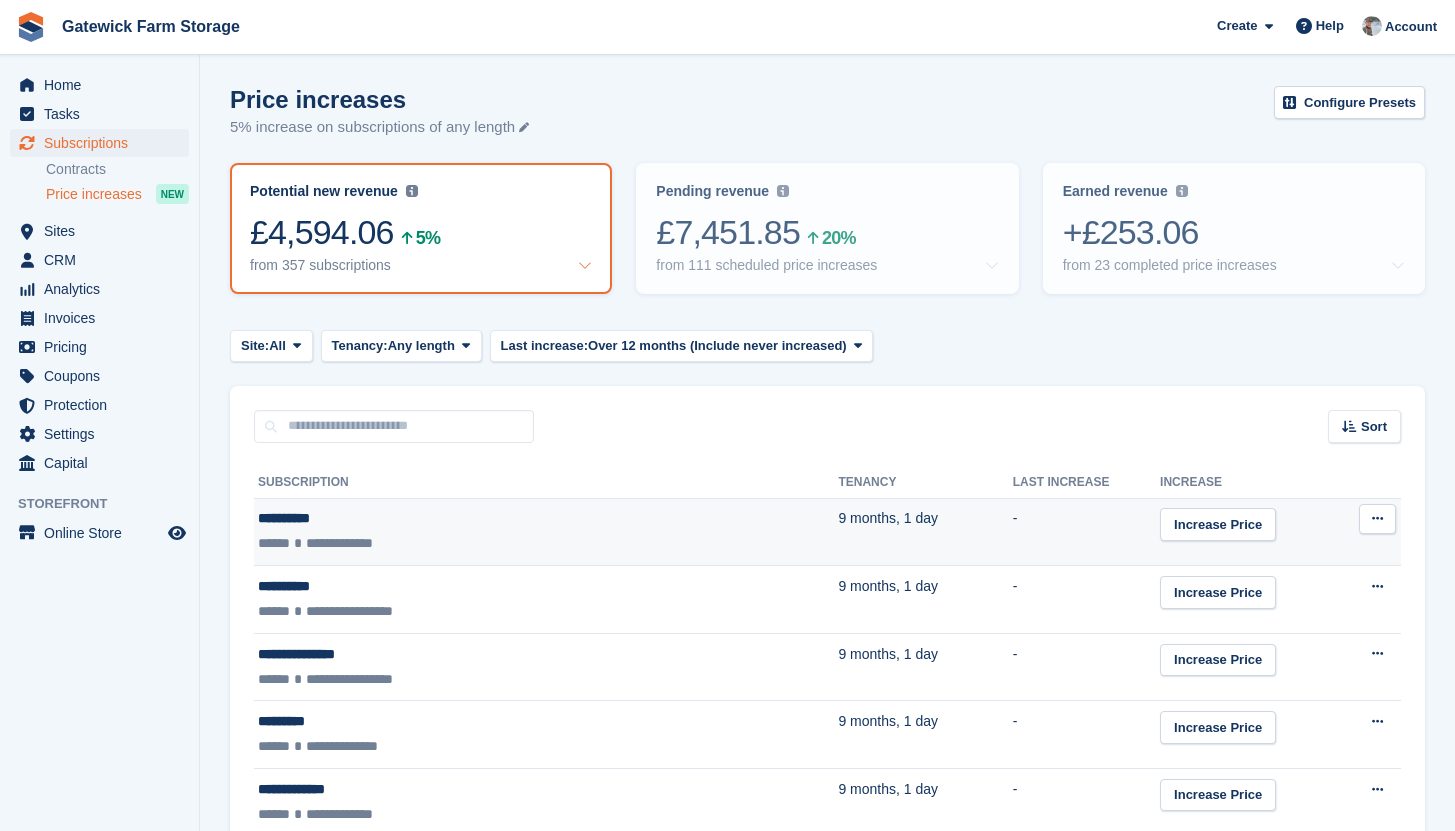 click on "9 months, 1 day" at bounding box center [925, 532] 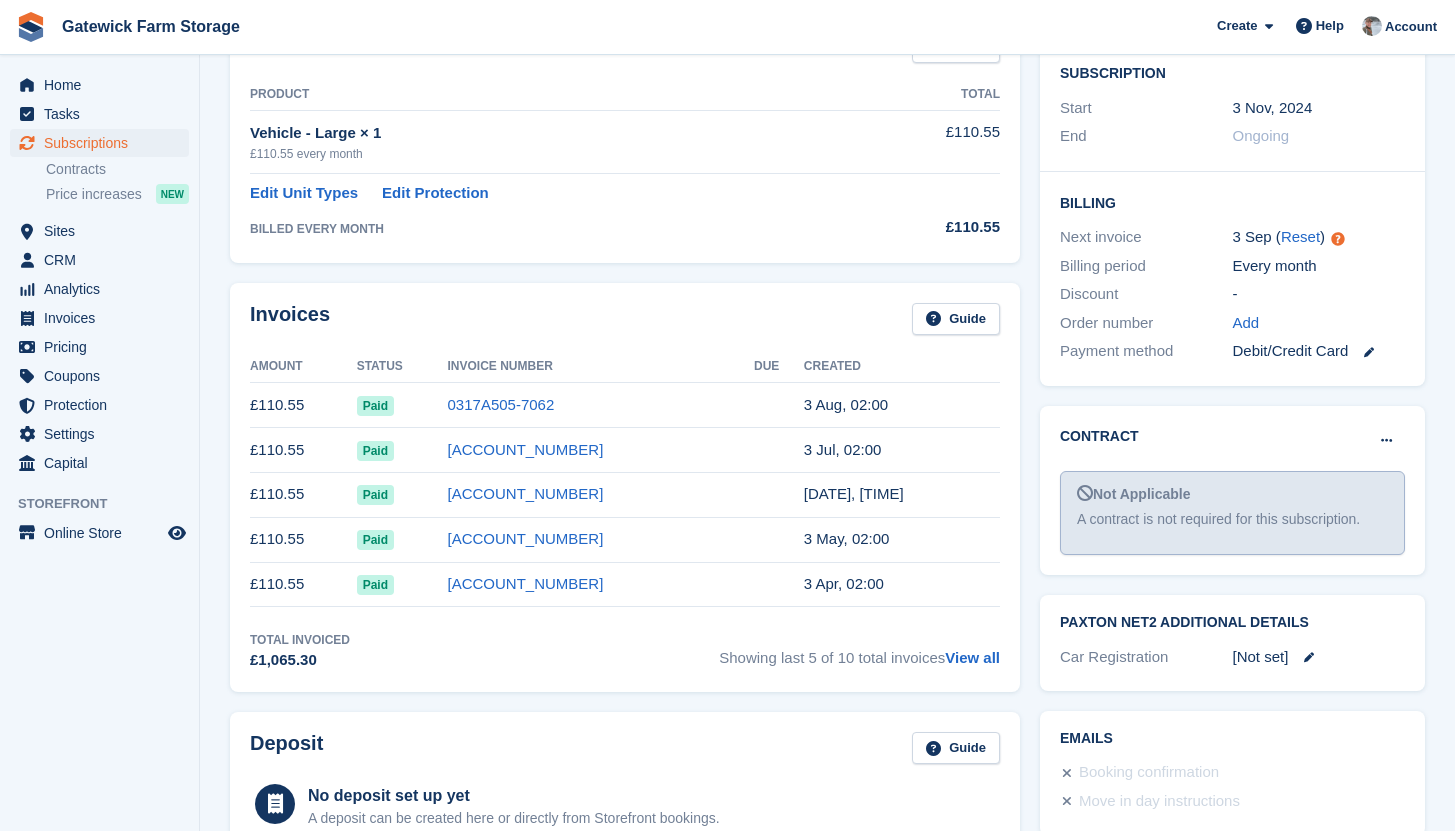 scroll, scrollTop: 370, scrollLeft: 0, axis: vertical 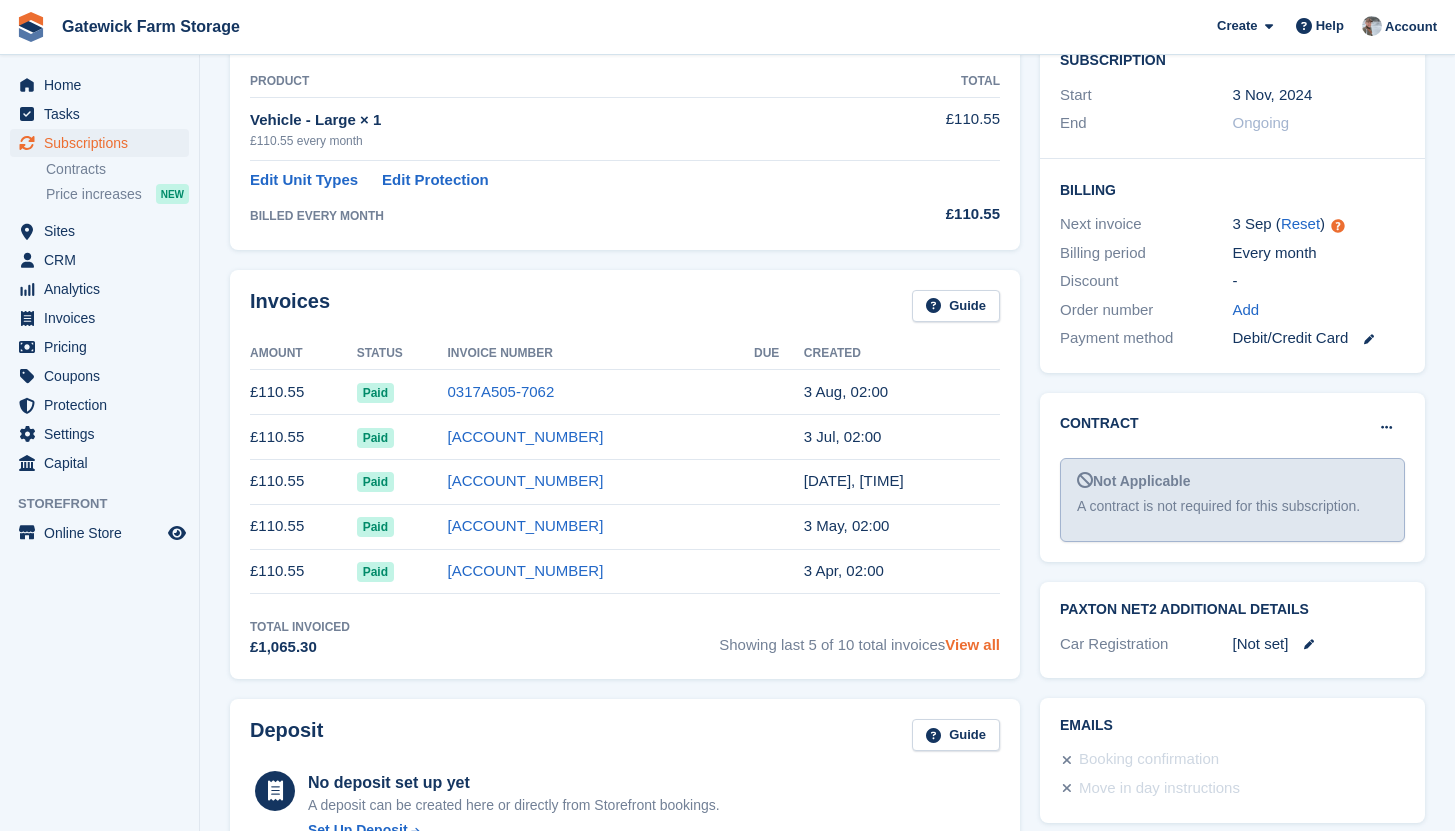 click on "View all" at bounding box center (972, 644) 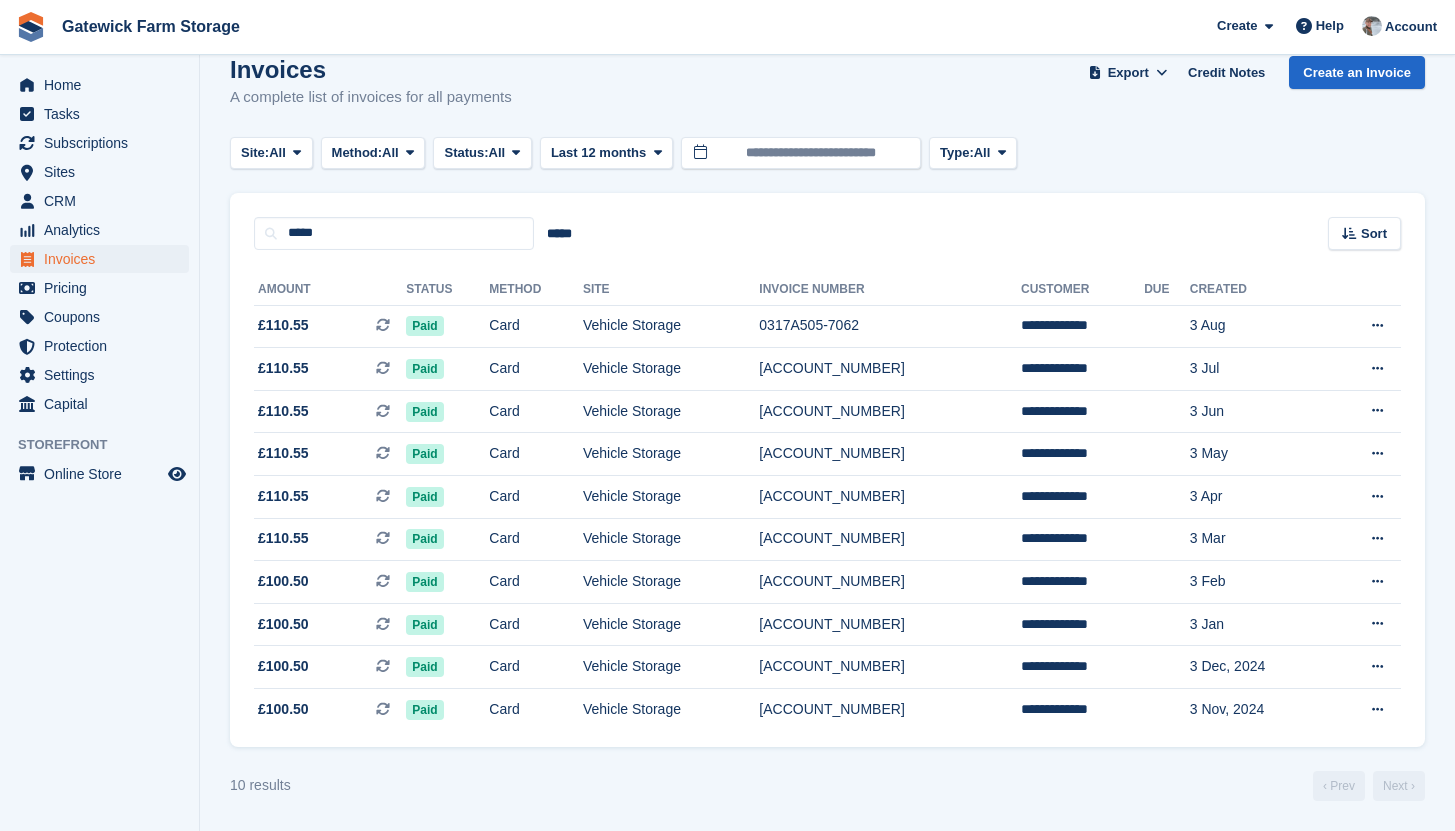scroll, scrollTop: 0, scrollLeft: 0, axis: both 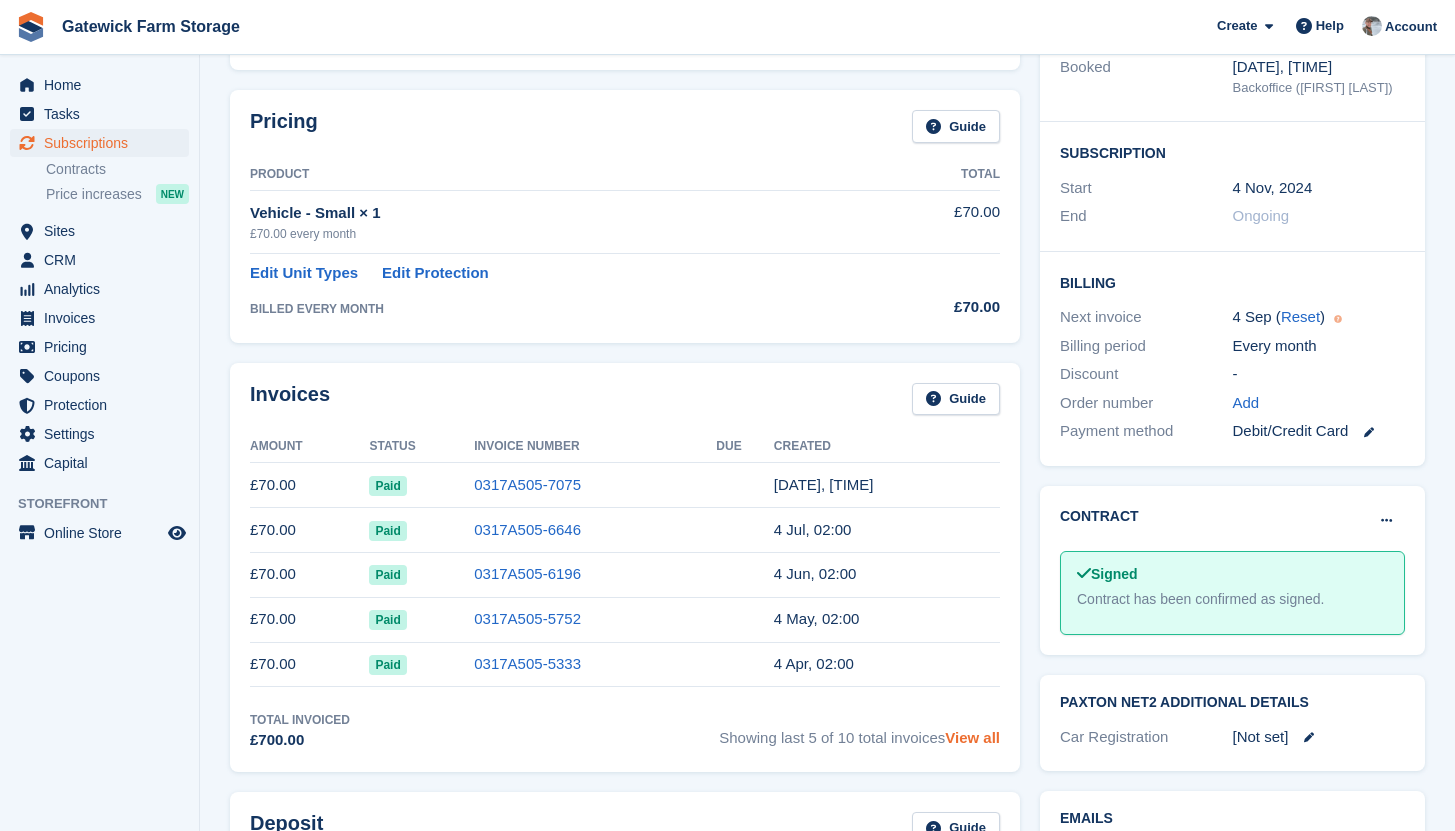 click on "View all" at bounding box center (972, 737) 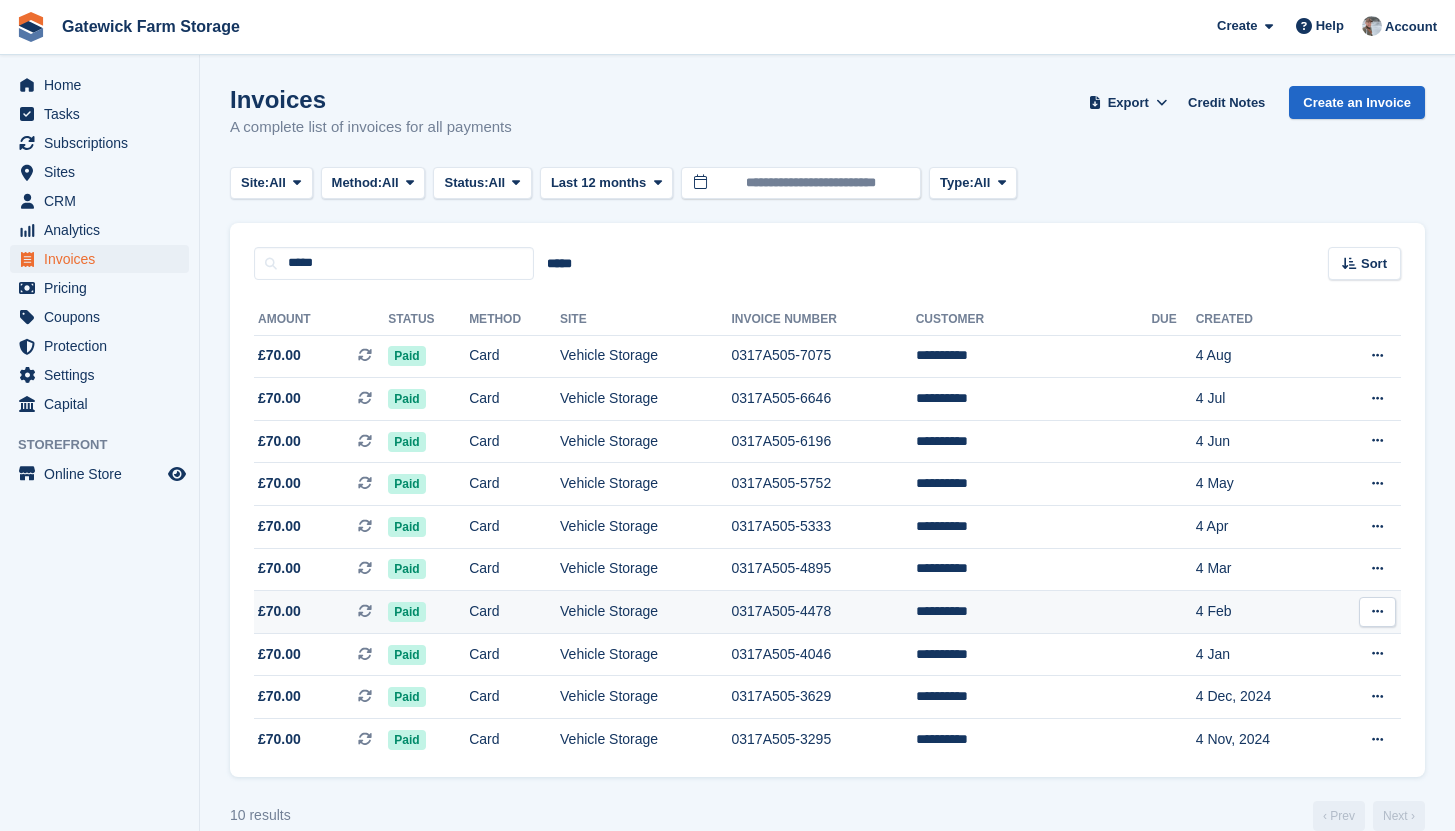 scroll, scrollTop: 29, scrollLeft: 0, axis: vertical 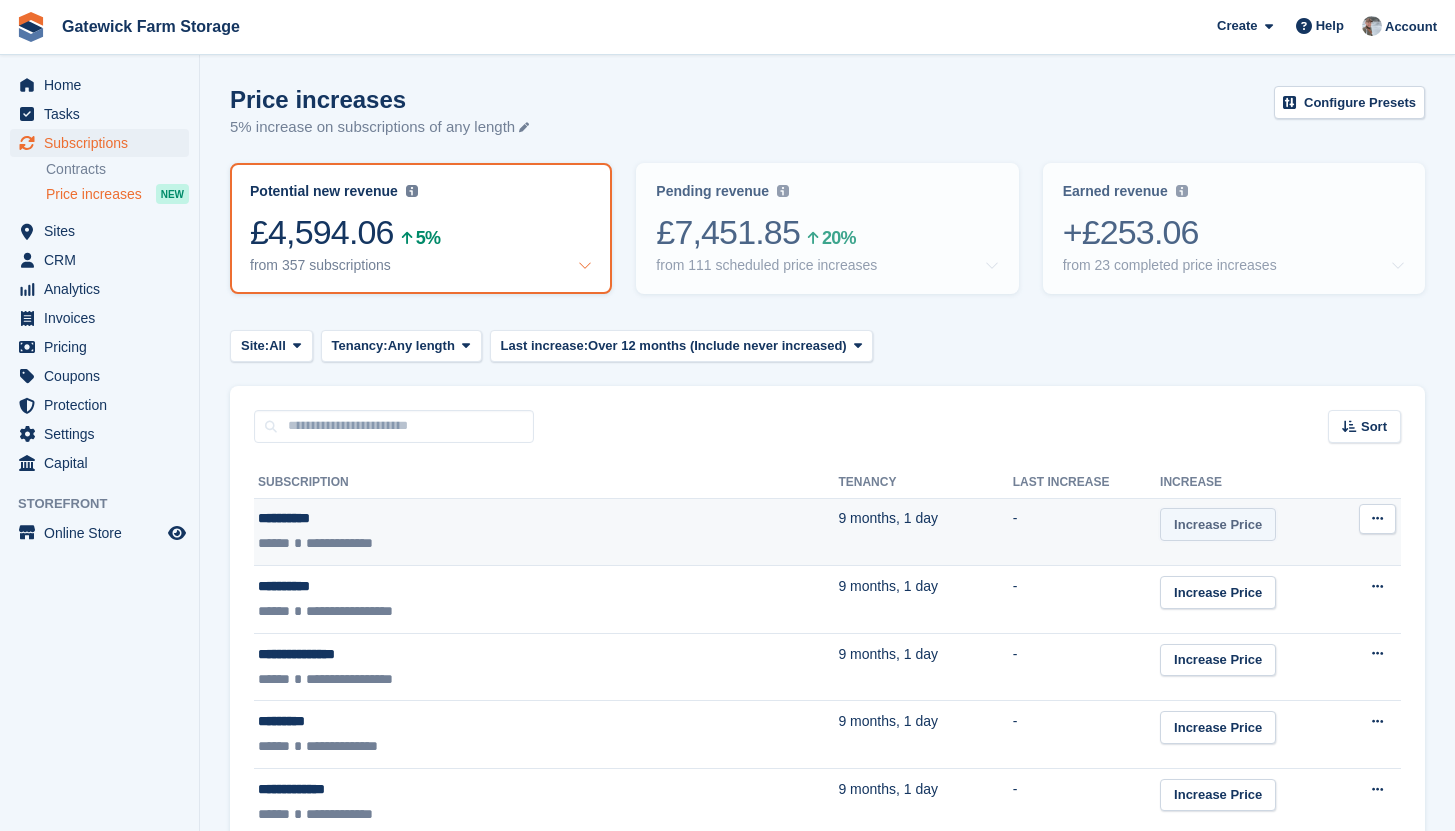 click on "Increase Price" at bounding box center (1218, 524) 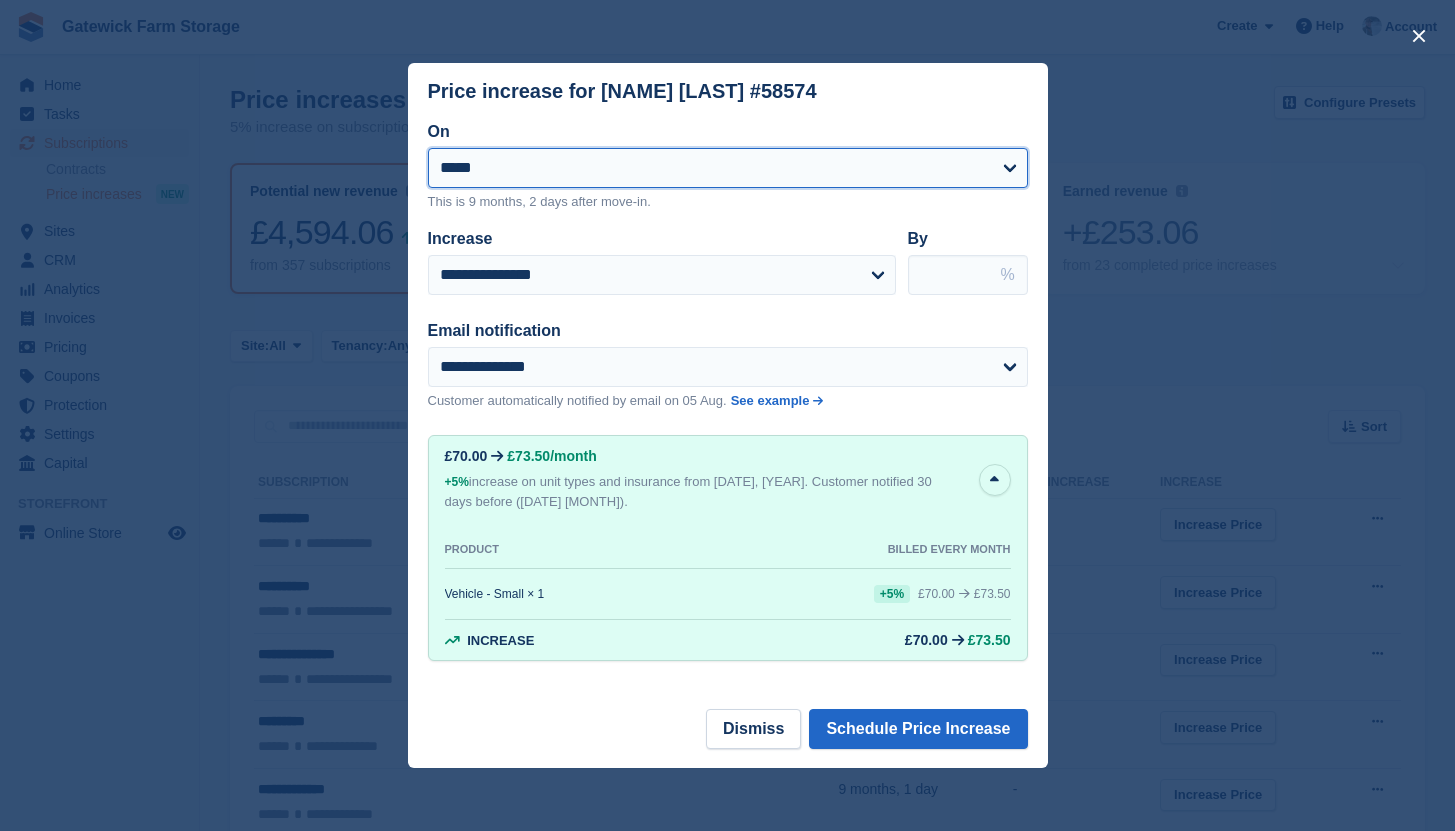 click on "**********" at bounding box center [728, 168] 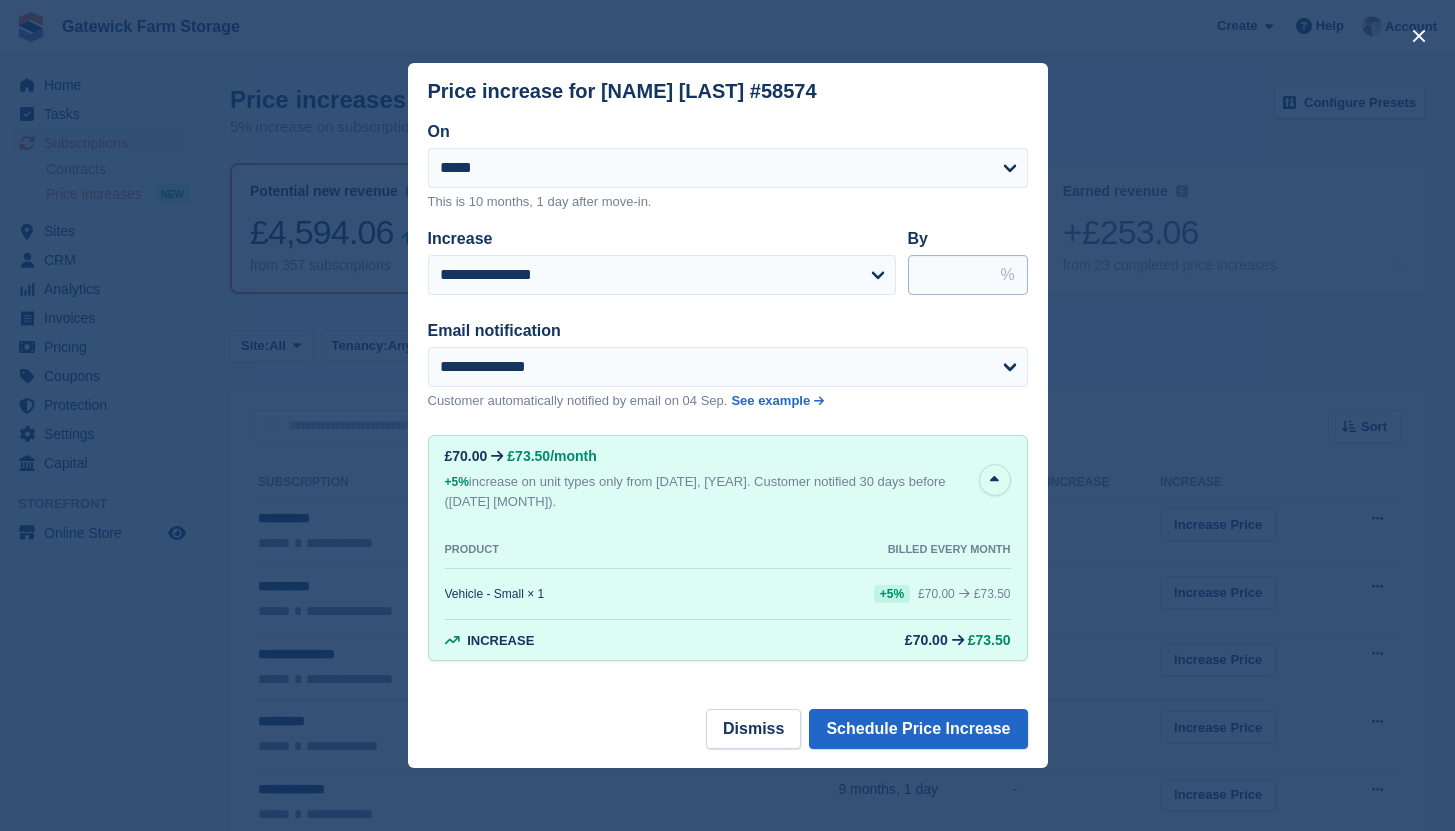click on "***" at bounding box center (968, 275) 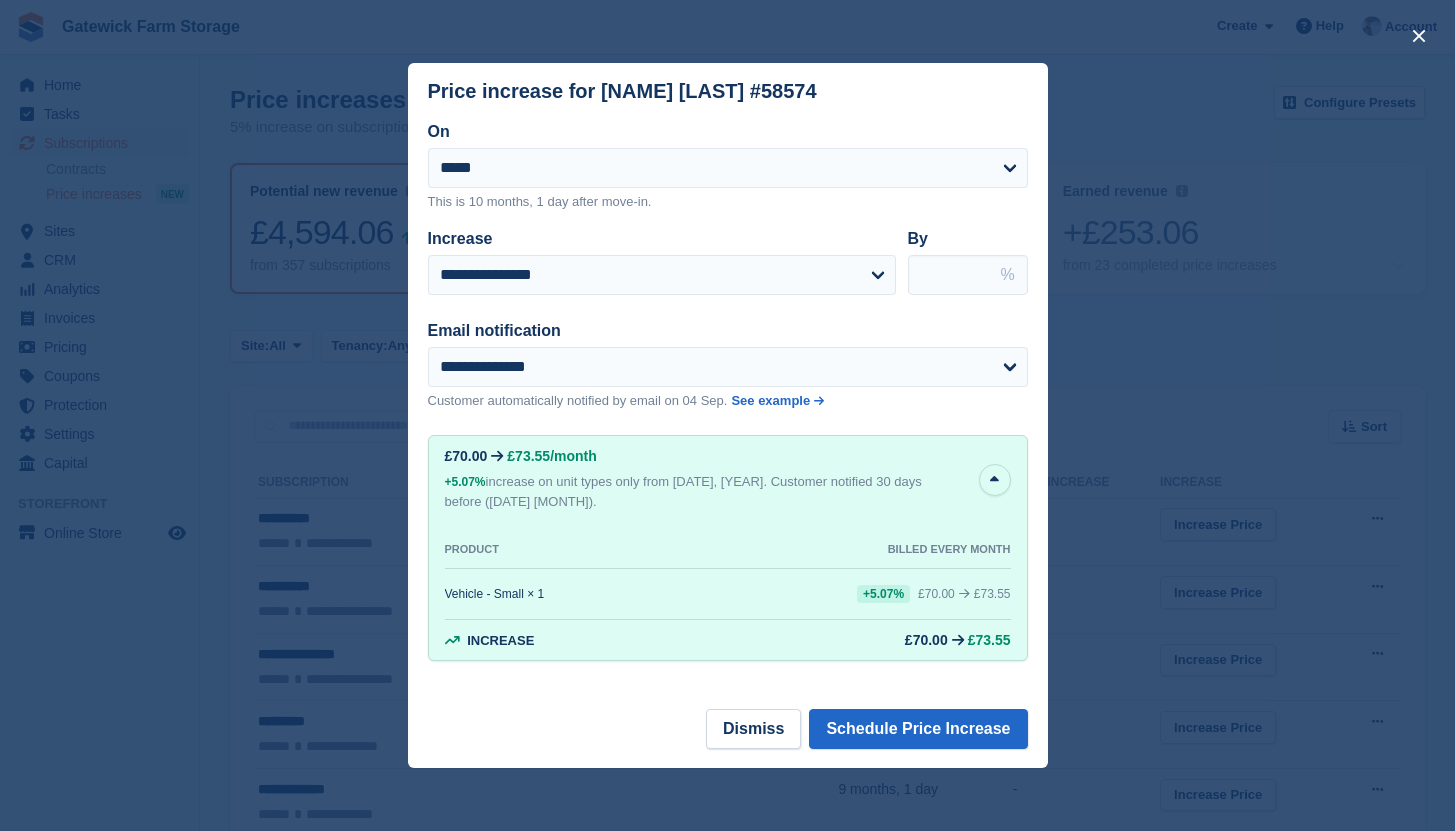 type on "****" 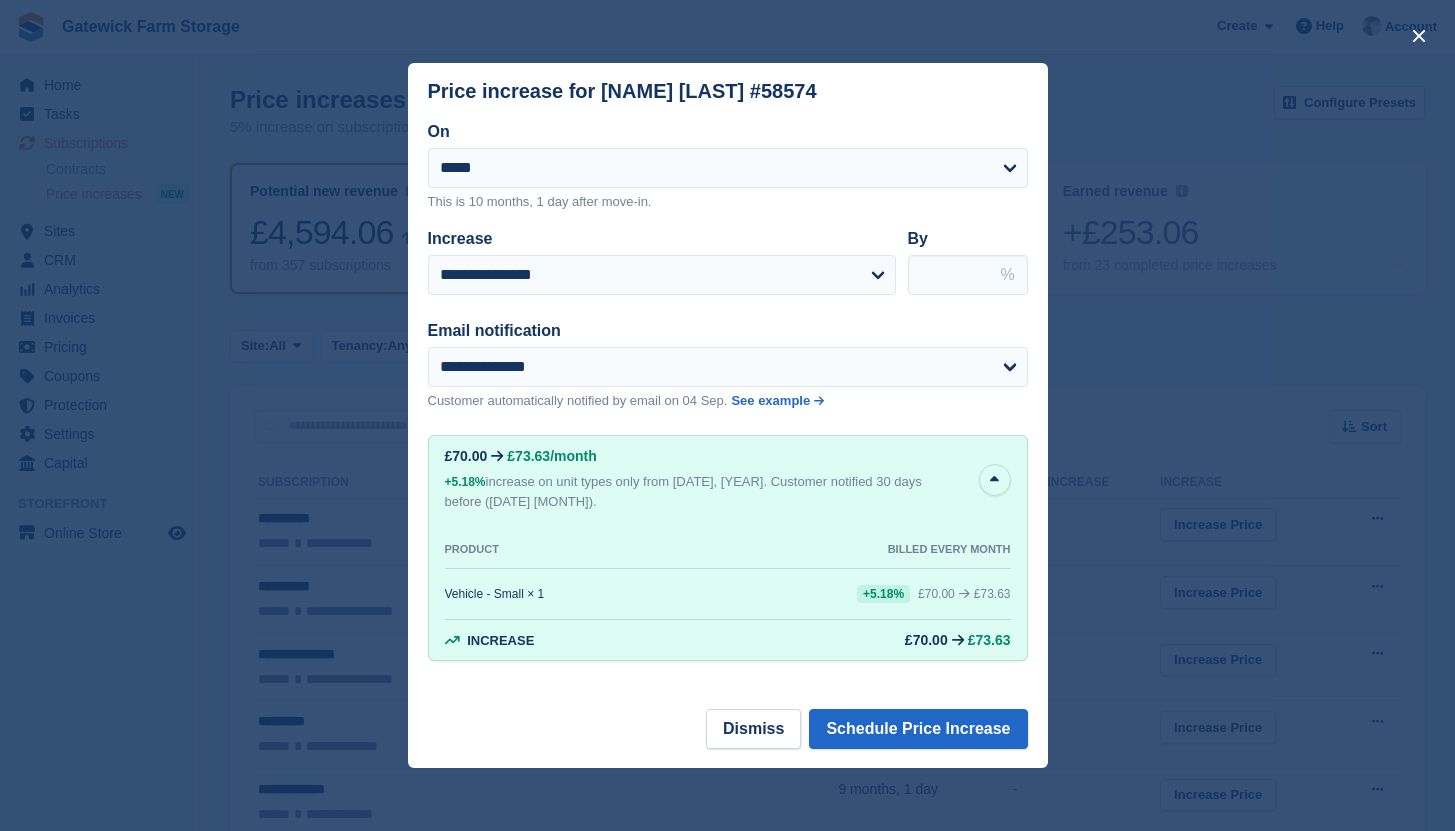 click on "****" at bounding box center [968, 275] 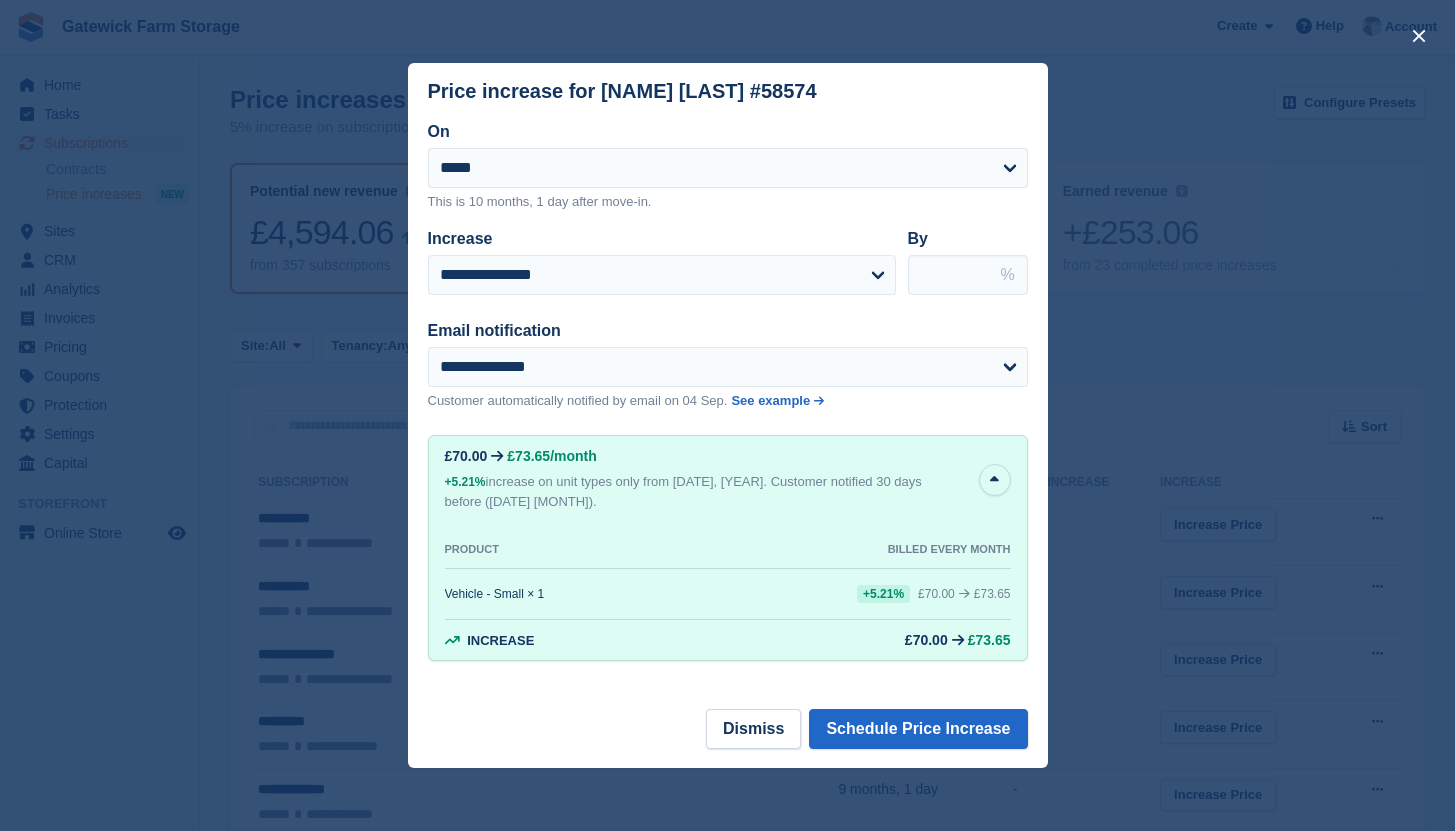 type on "****" 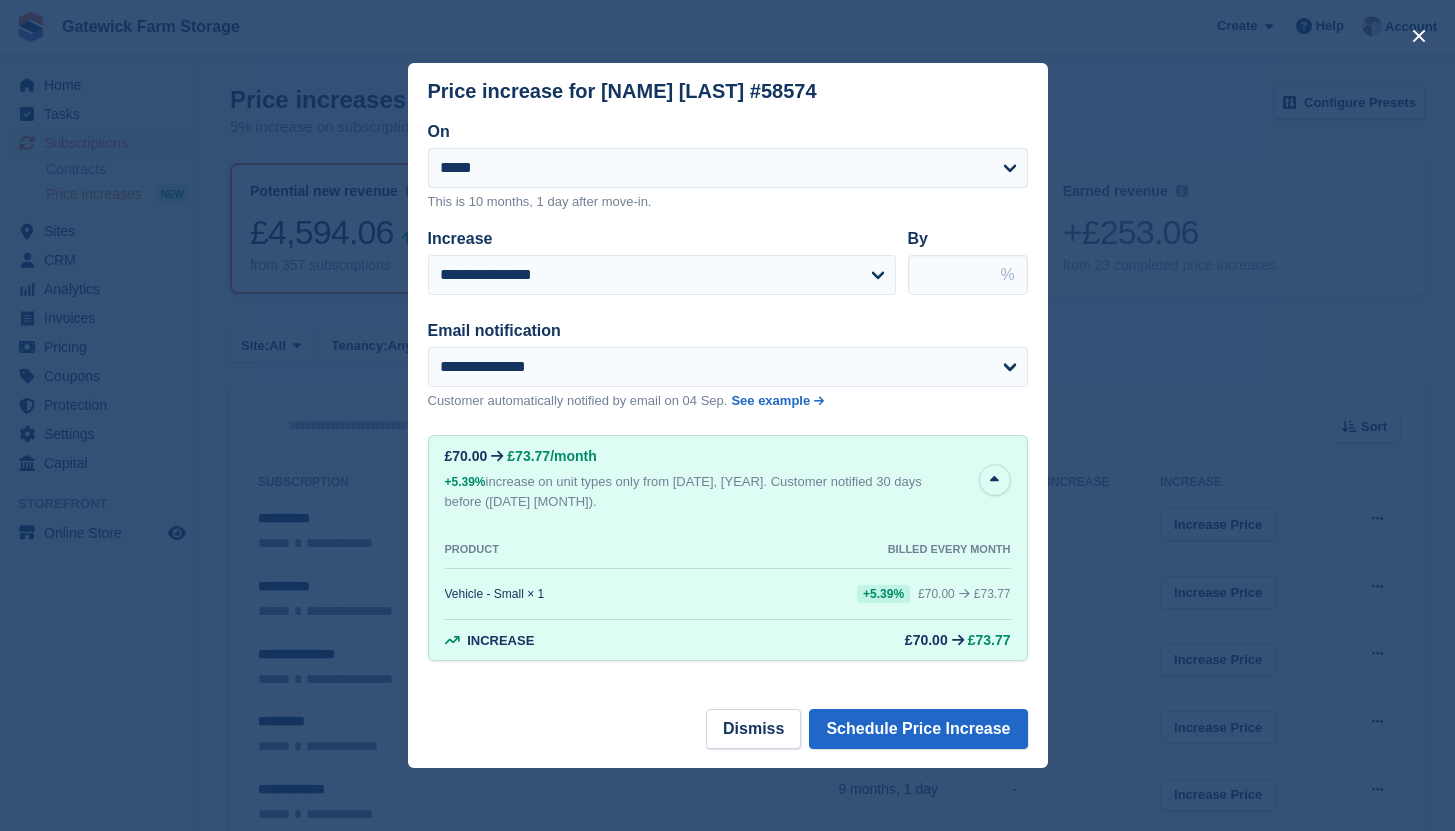 type on "****" 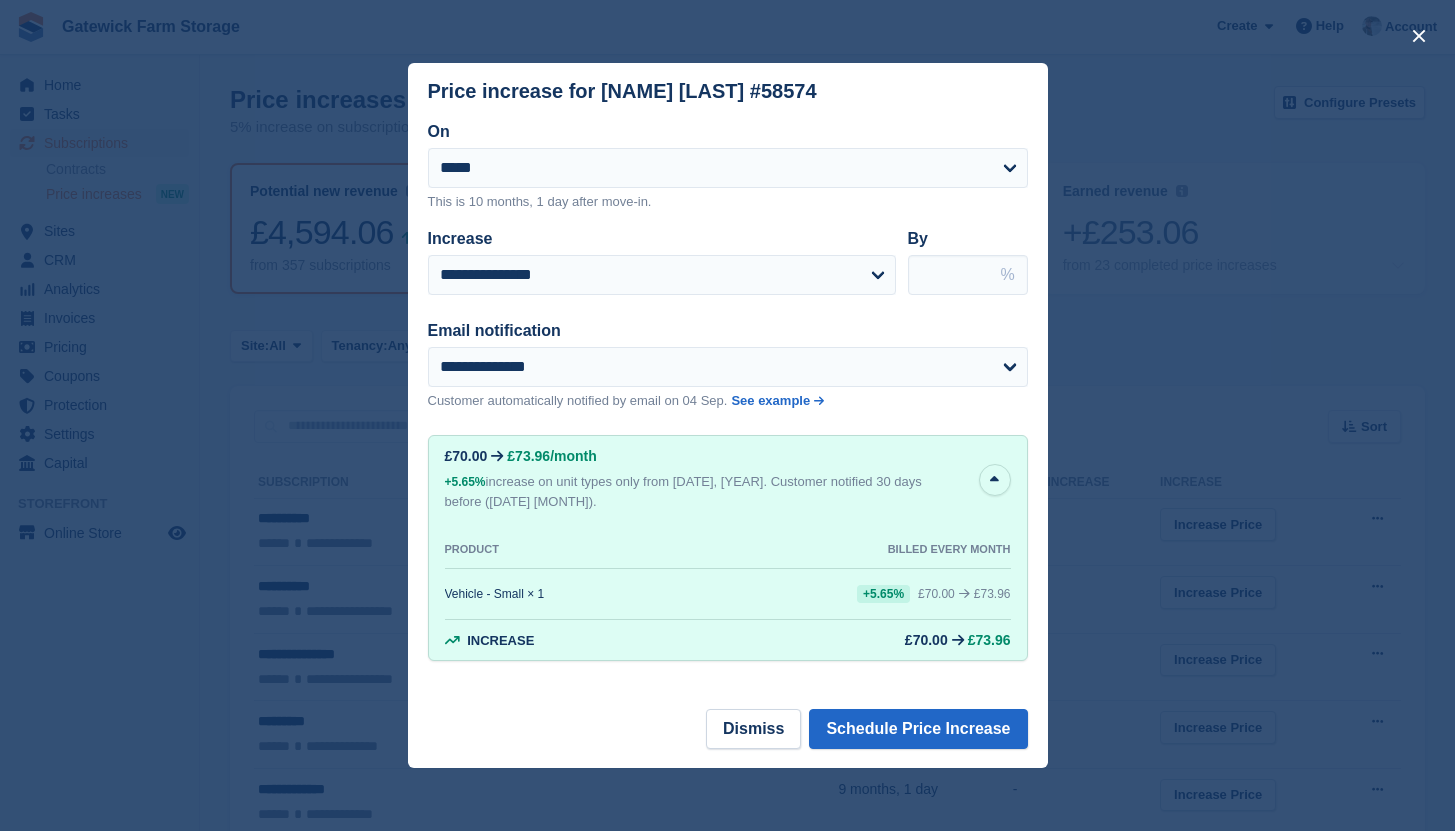 type on "****" 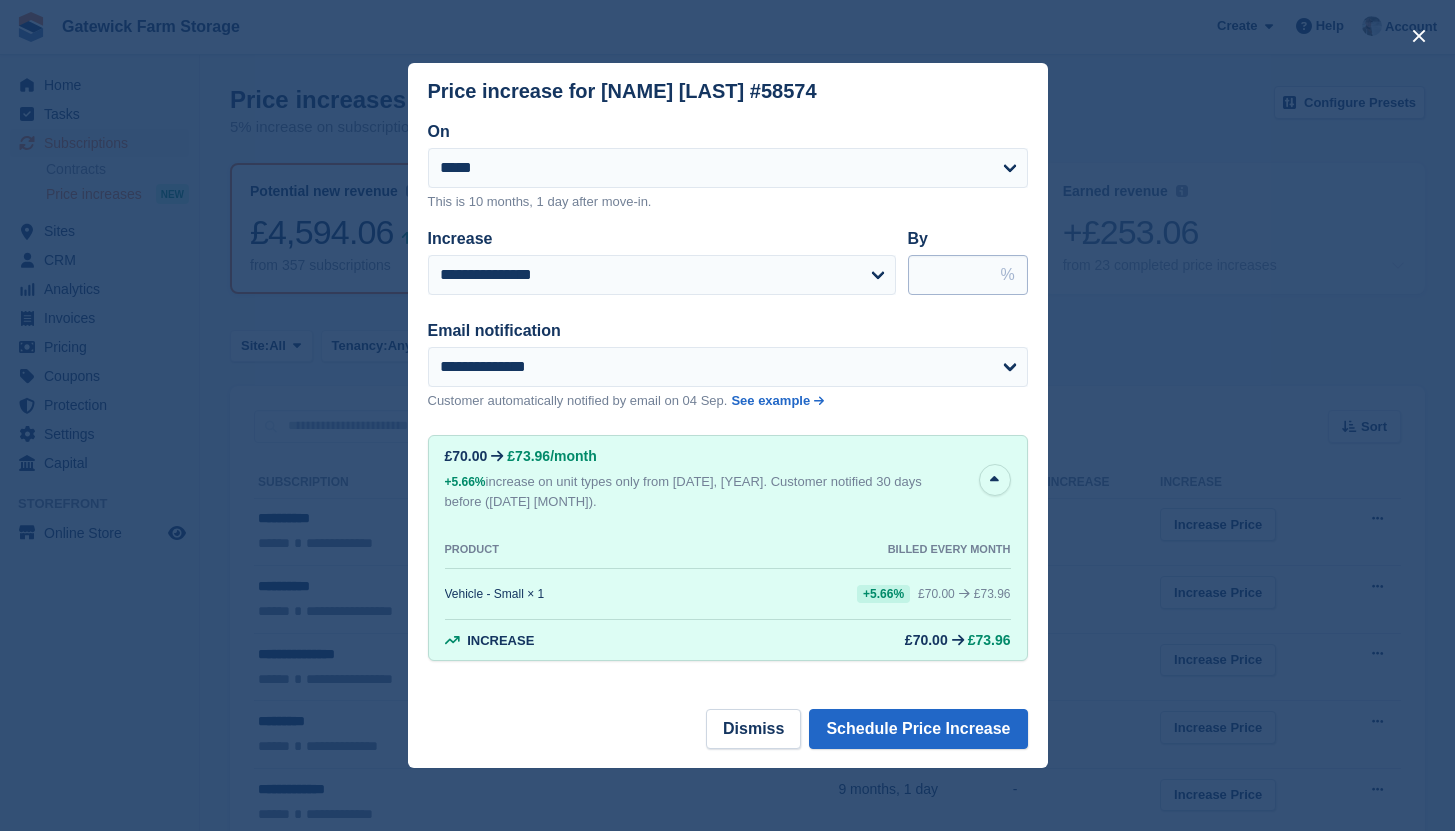 click on "****" at bounding box center (968, 275) 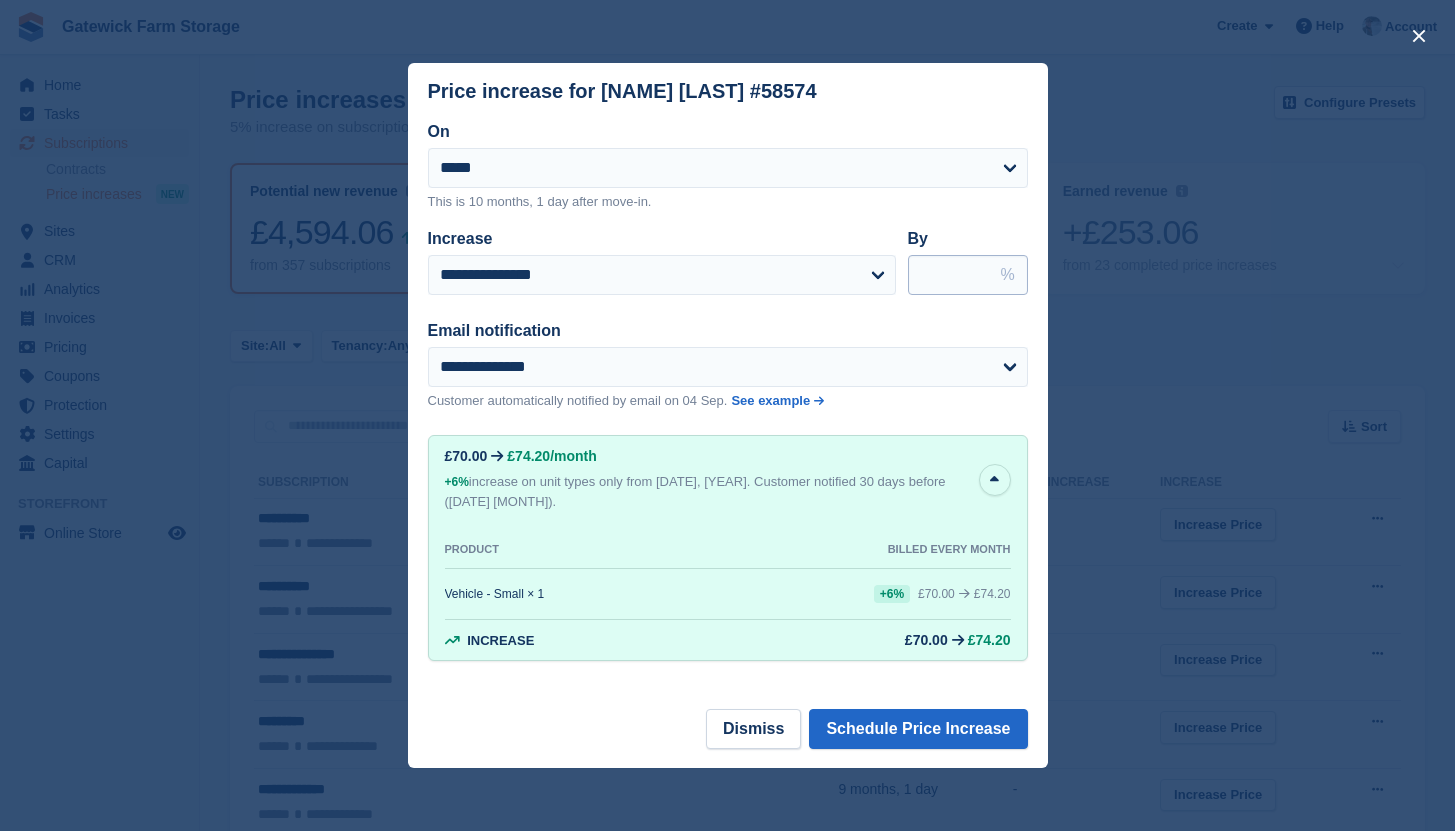 type on "***" 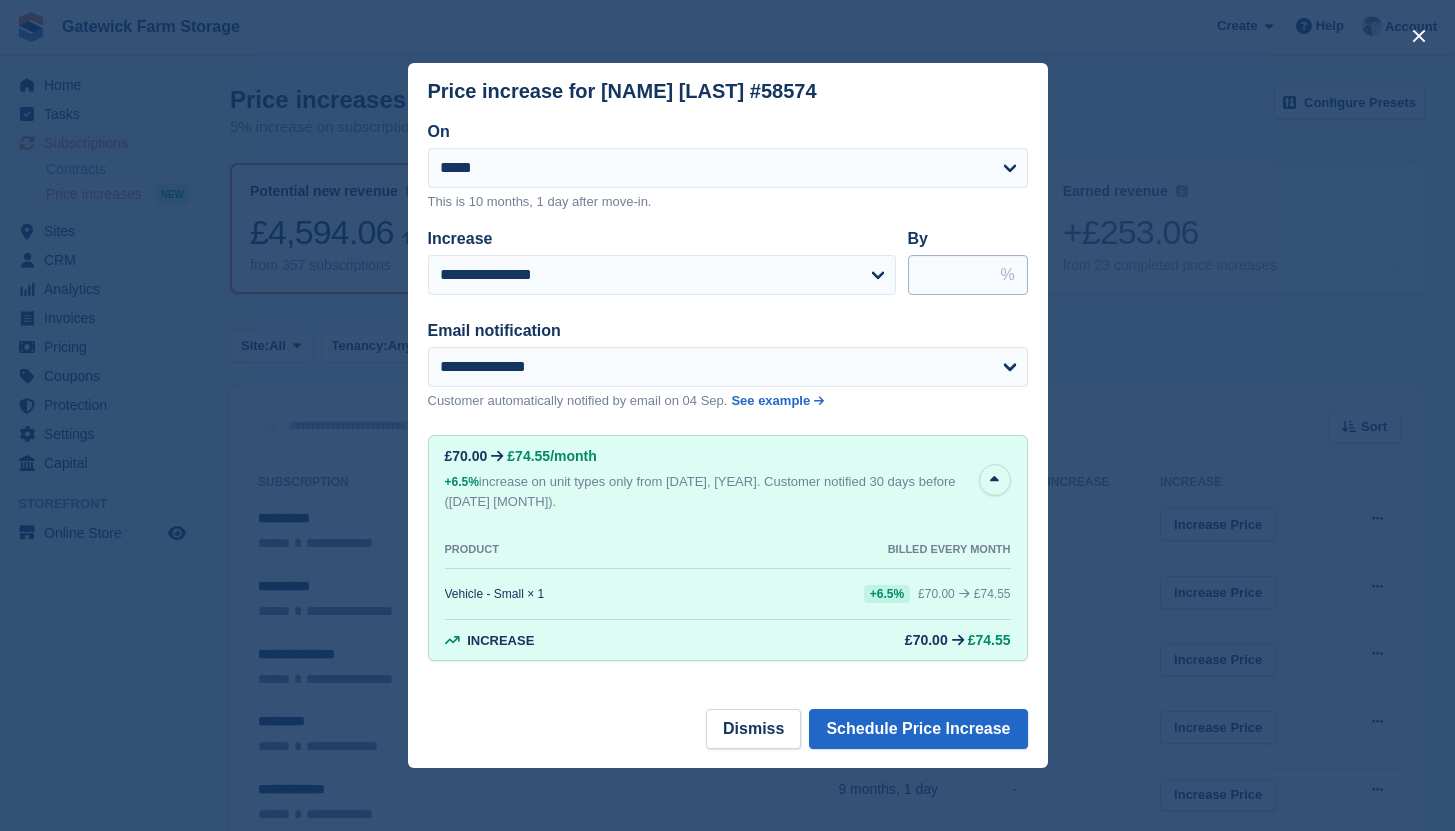 type on "****" 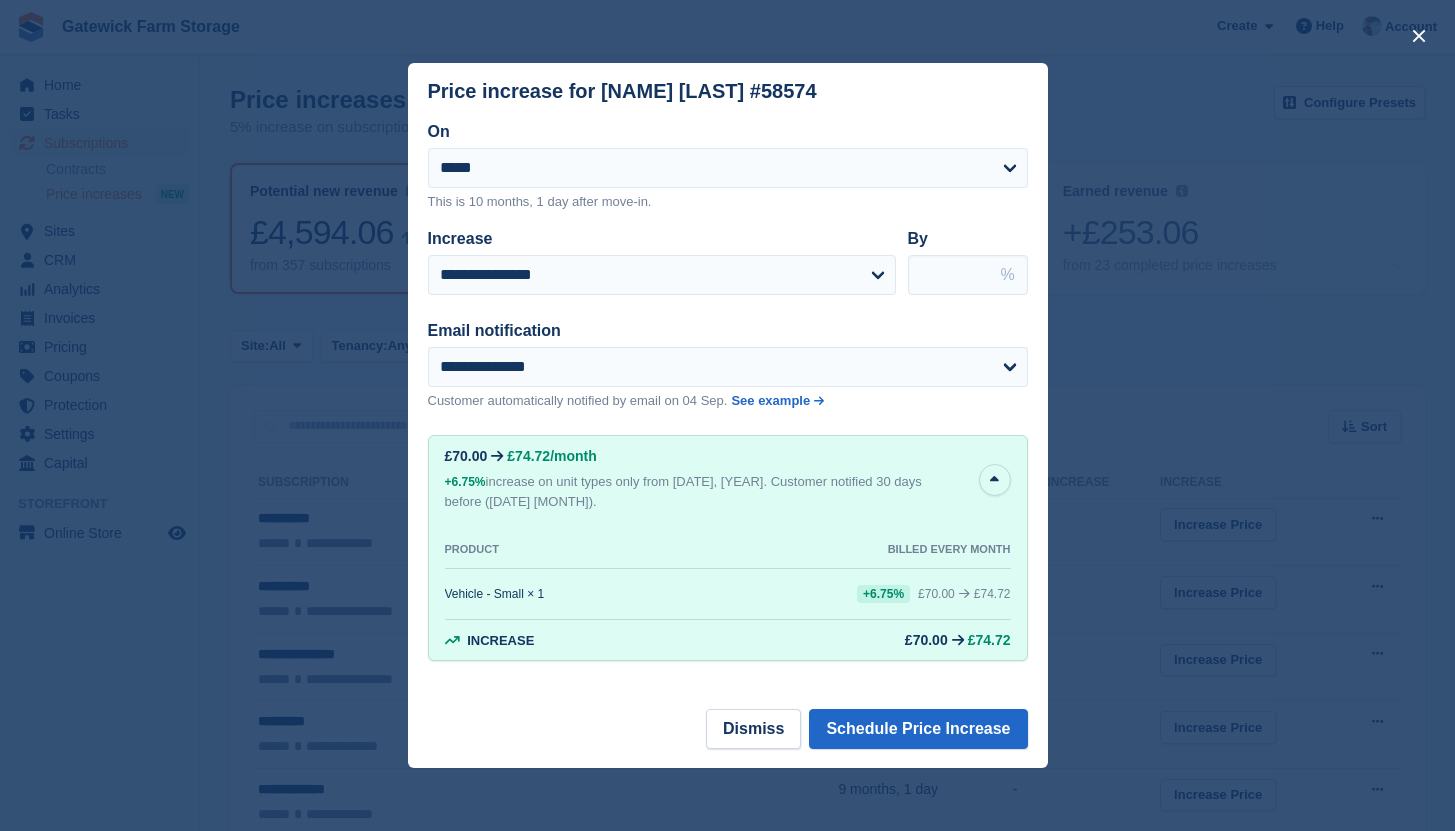 type on "****" 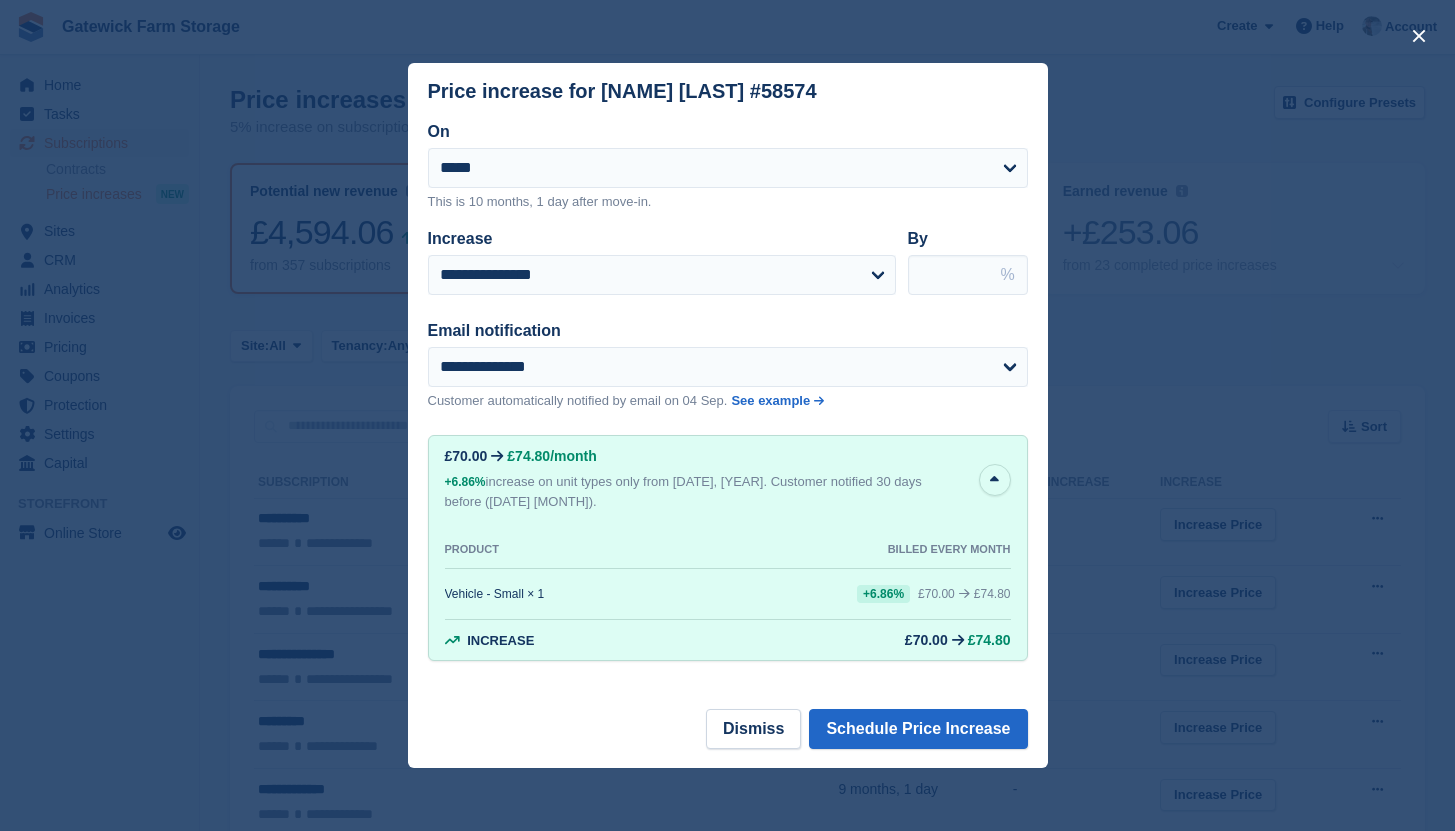 click on "****" at bounding box center [968, 275] 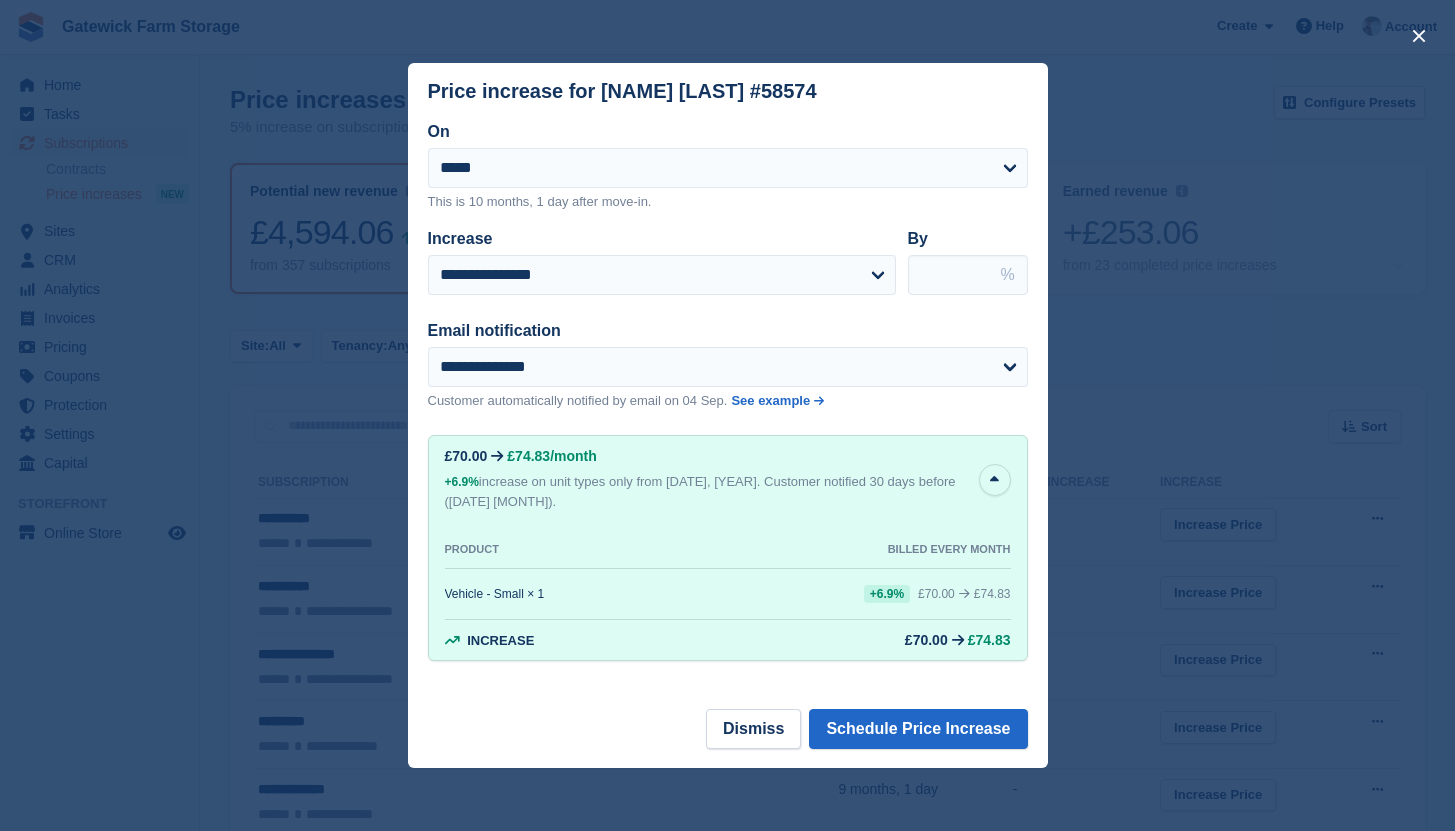 click on "****" at bounding box center [968, 275] 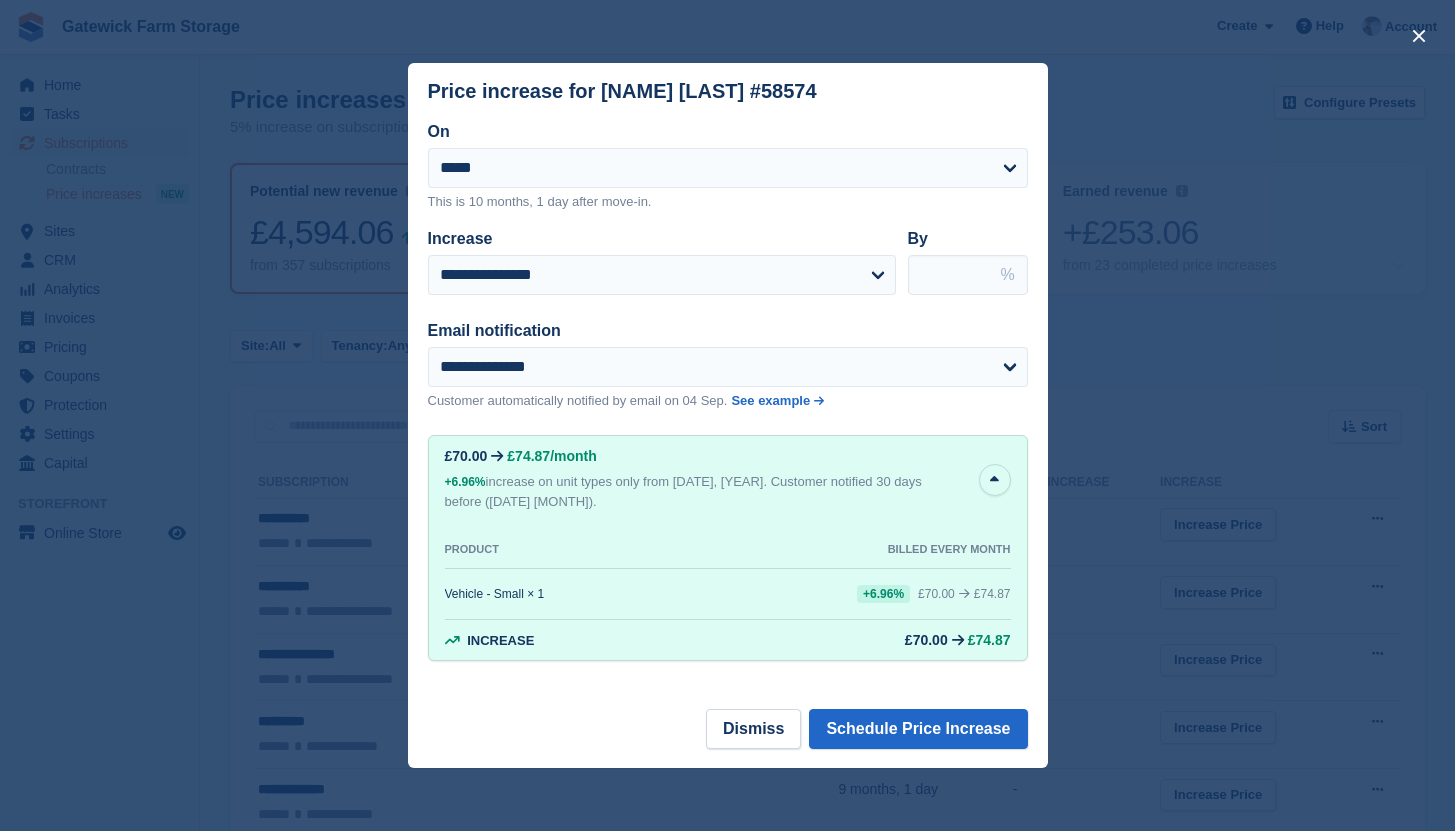 type on "****" 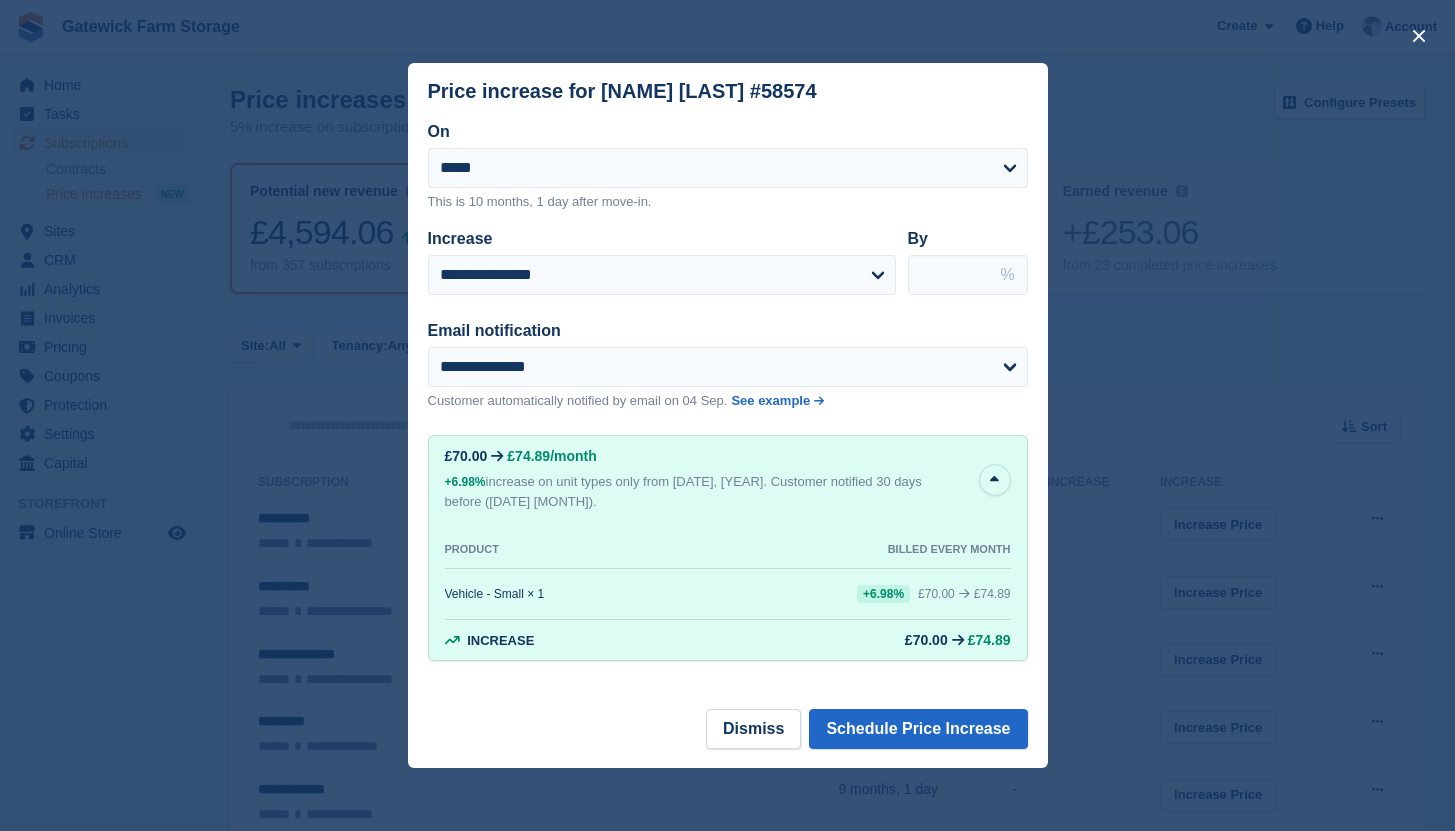 type on "*" 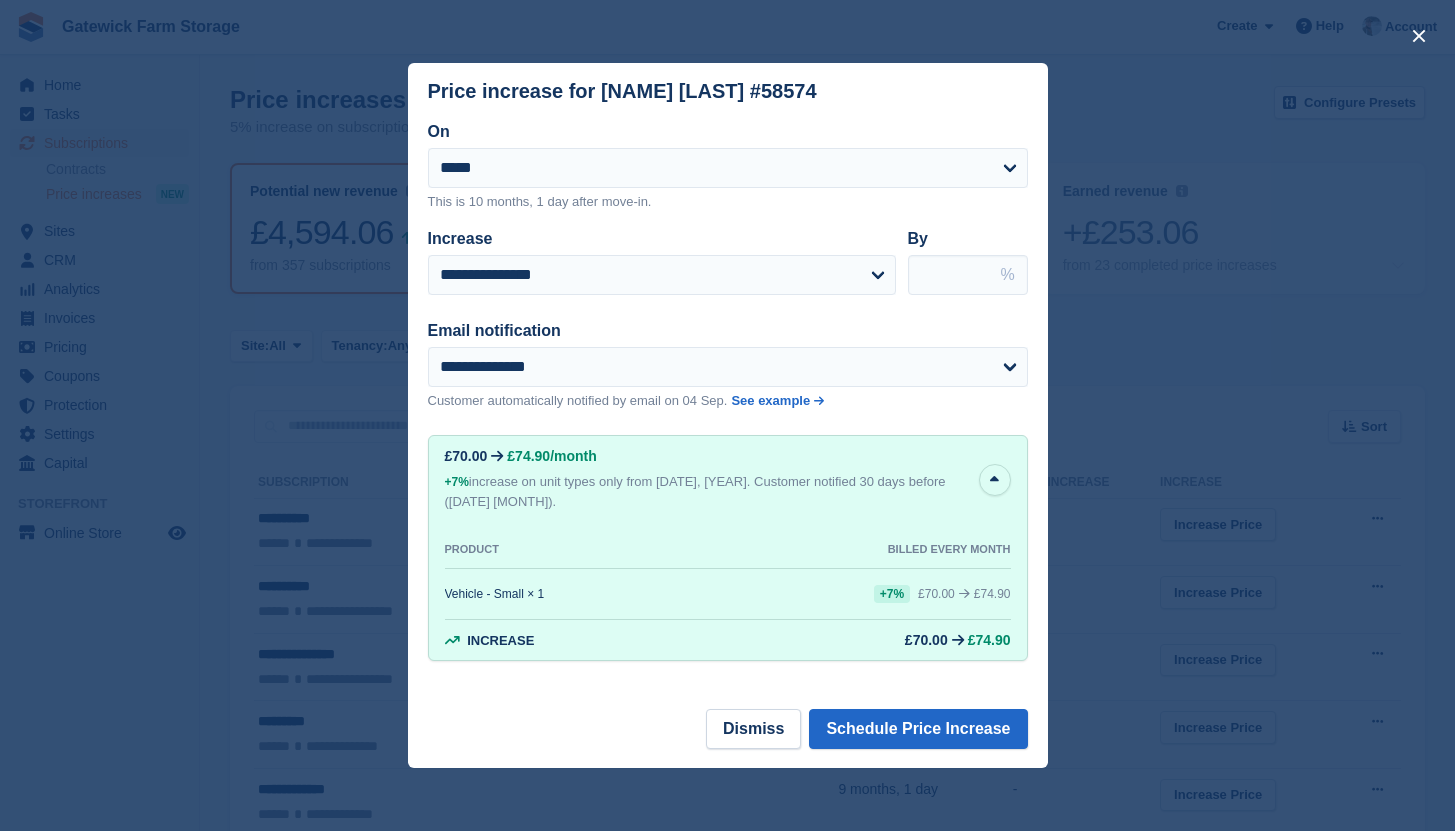 type on "****" 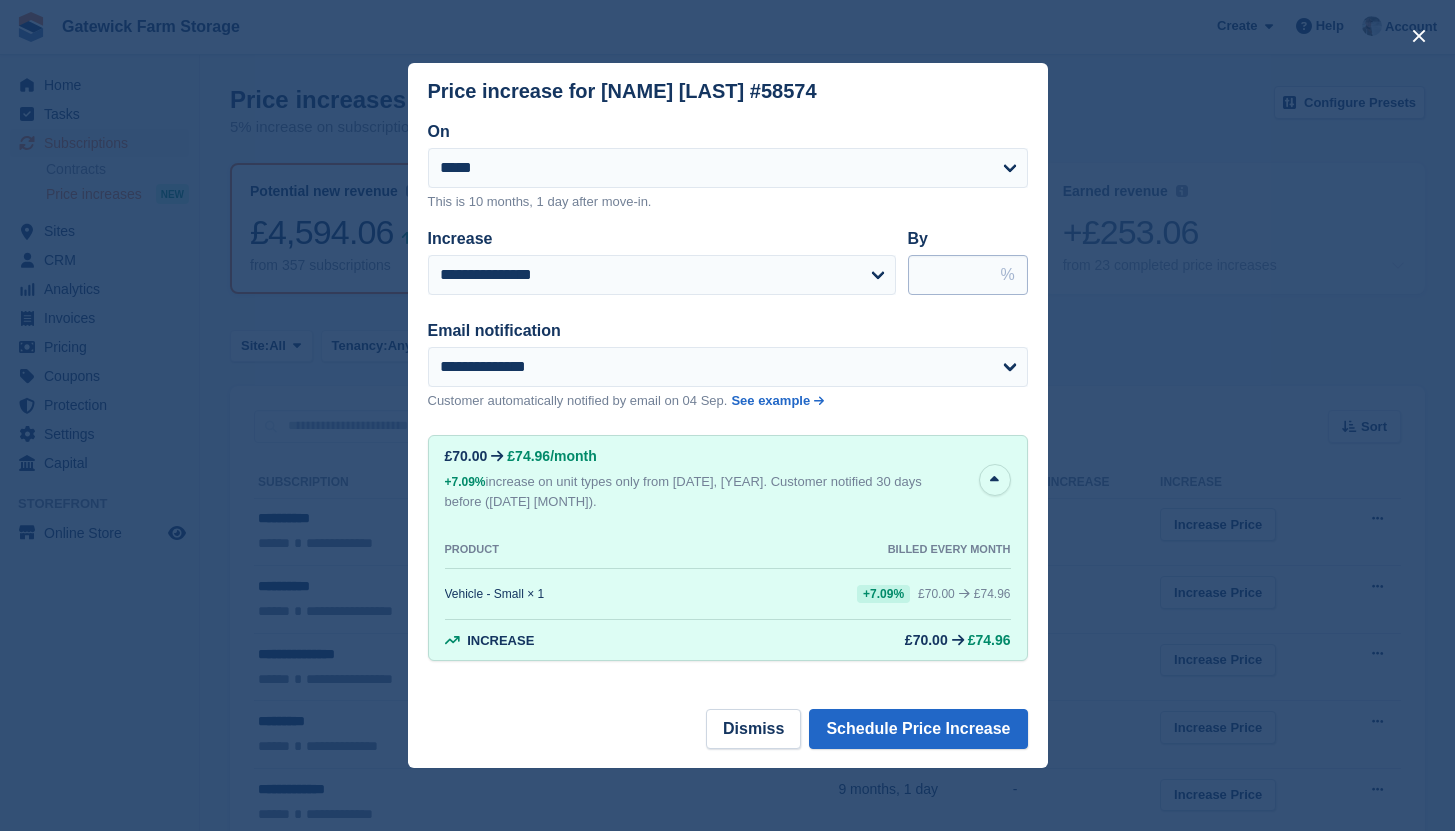 type on "***" 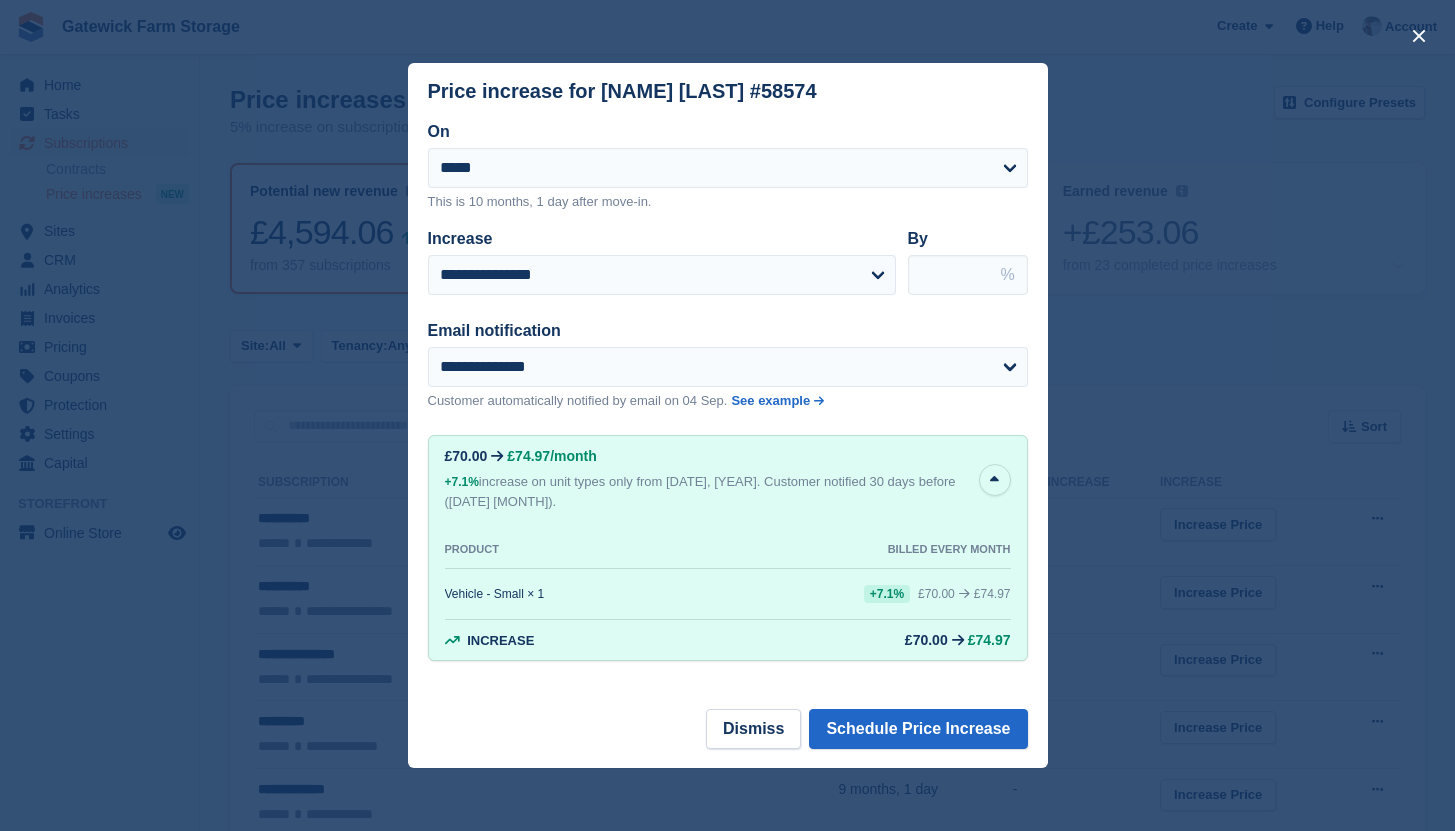 click on "****" at bounding box center [968, 275] 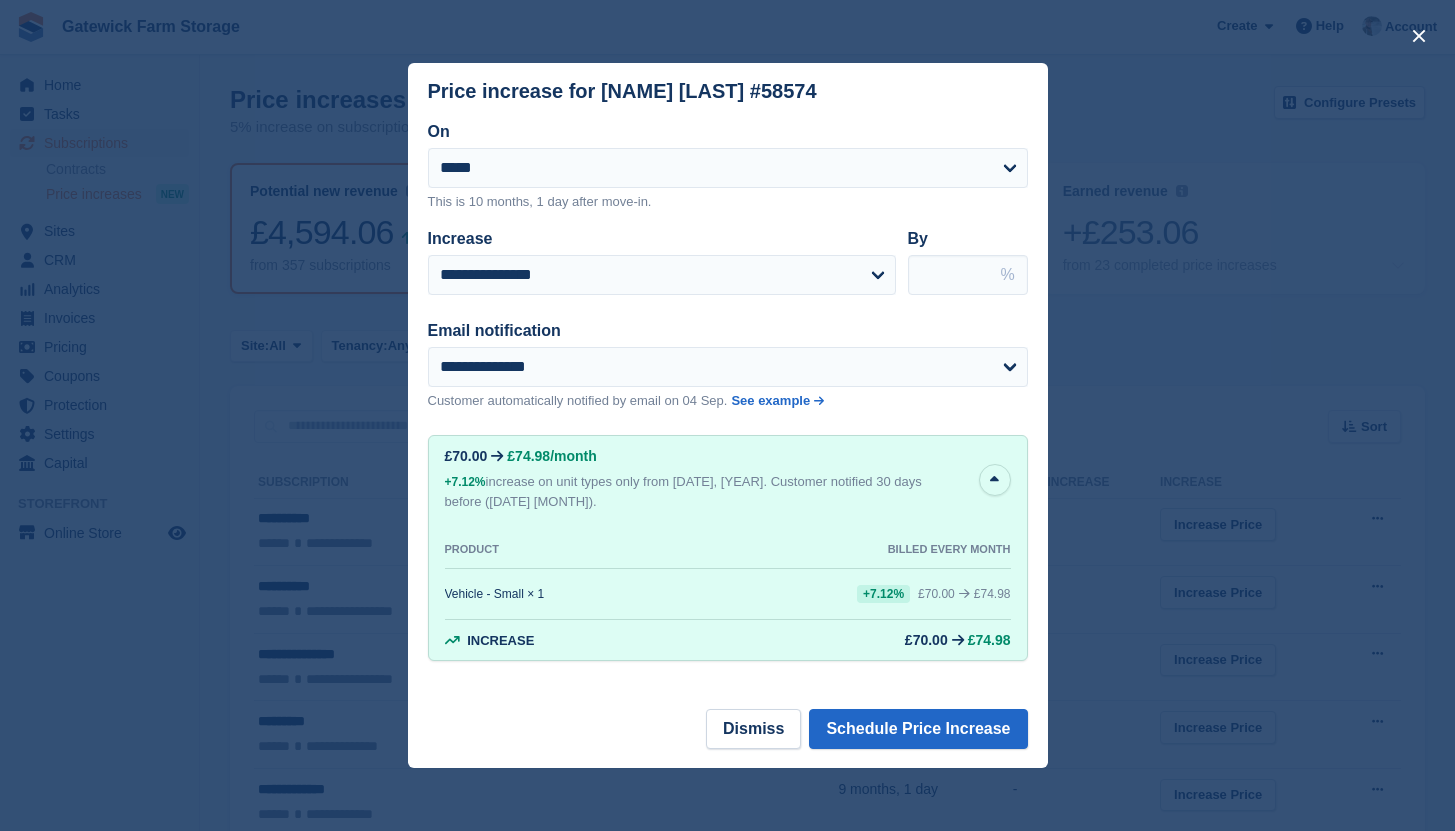 type on "****" 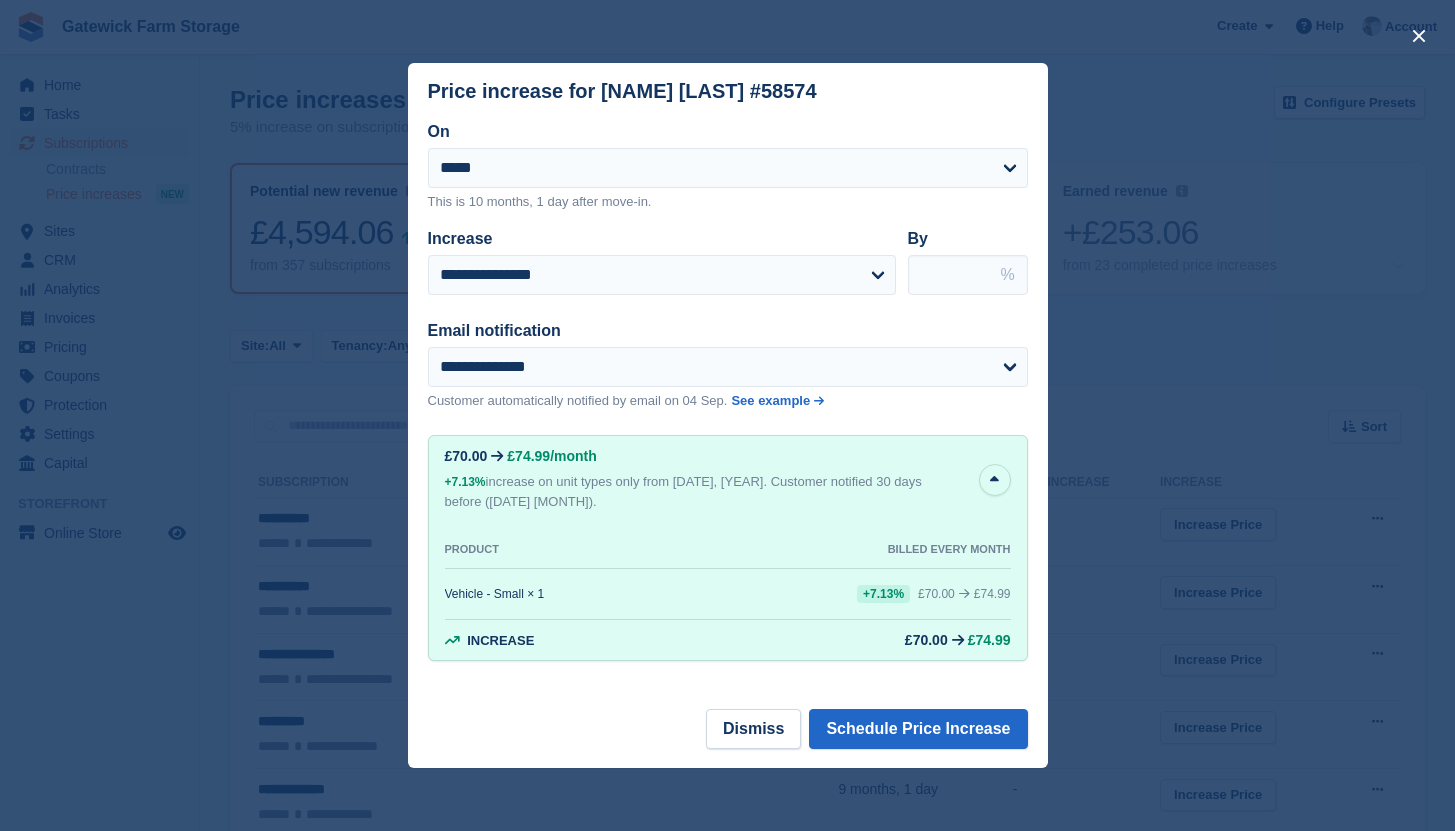 type on "****" 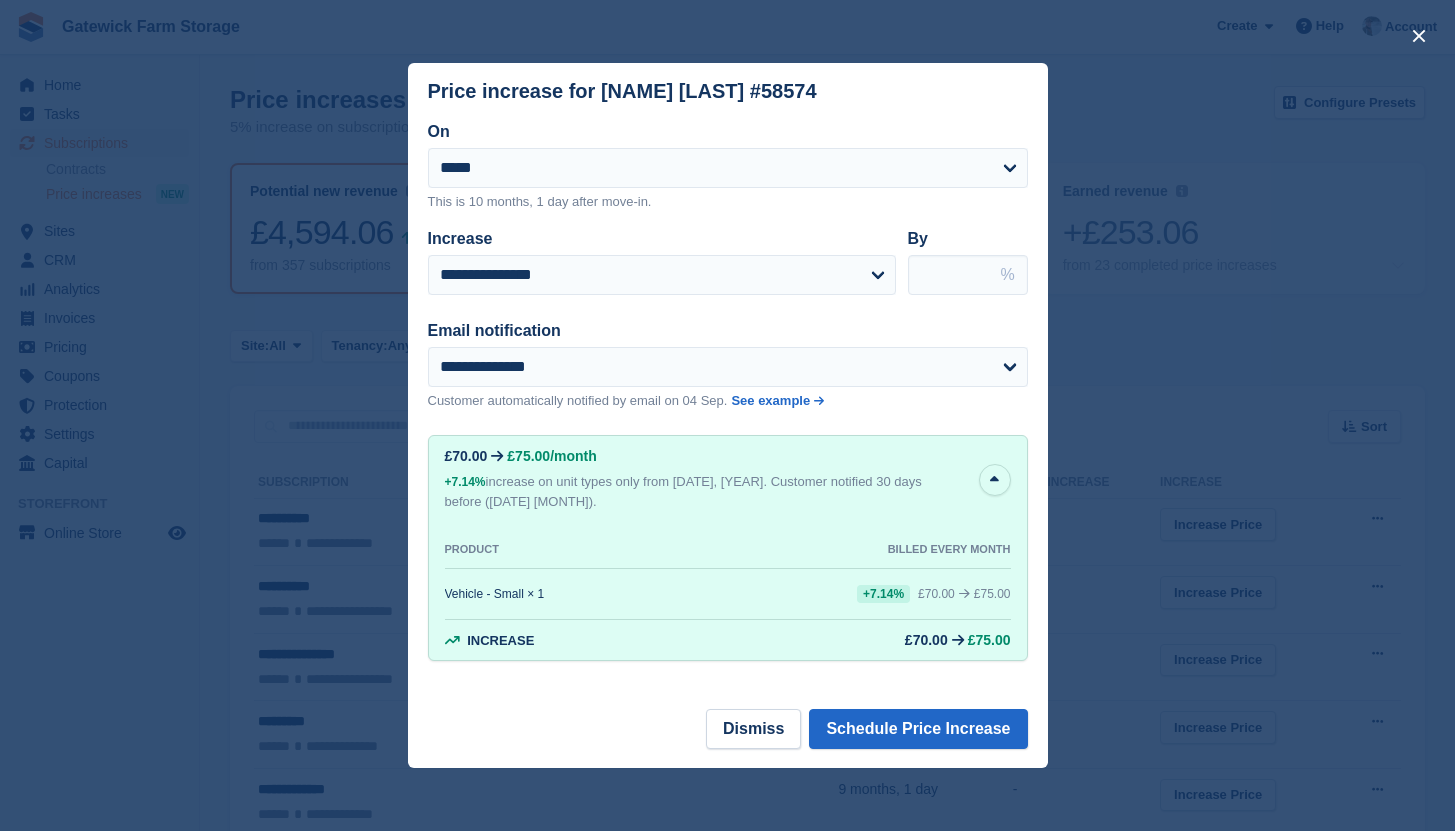 click on "Email notification" at bounding box center (716, 331) 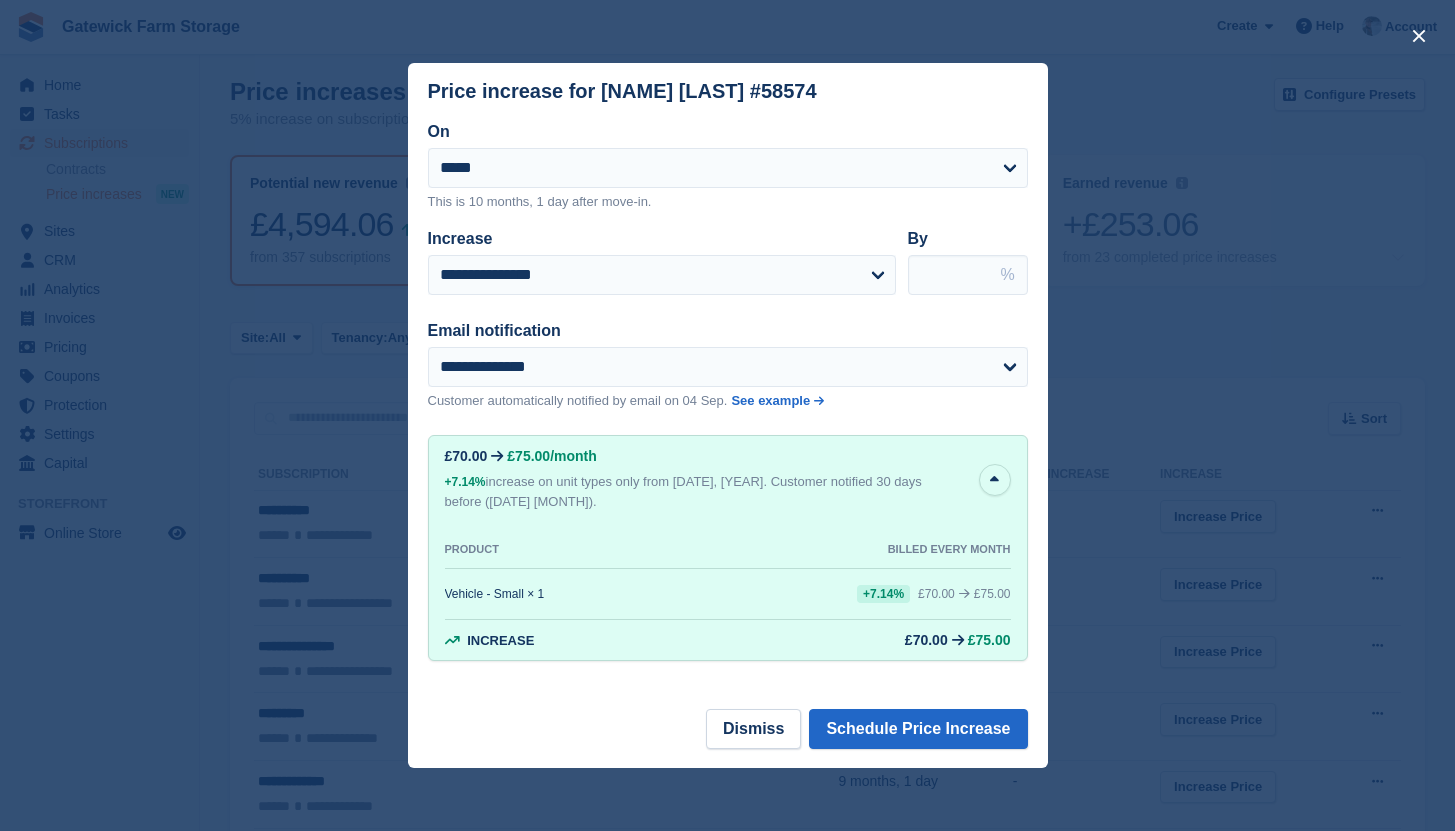 scroll, scrollTop: 0, scrollLeft: 0, axis: both 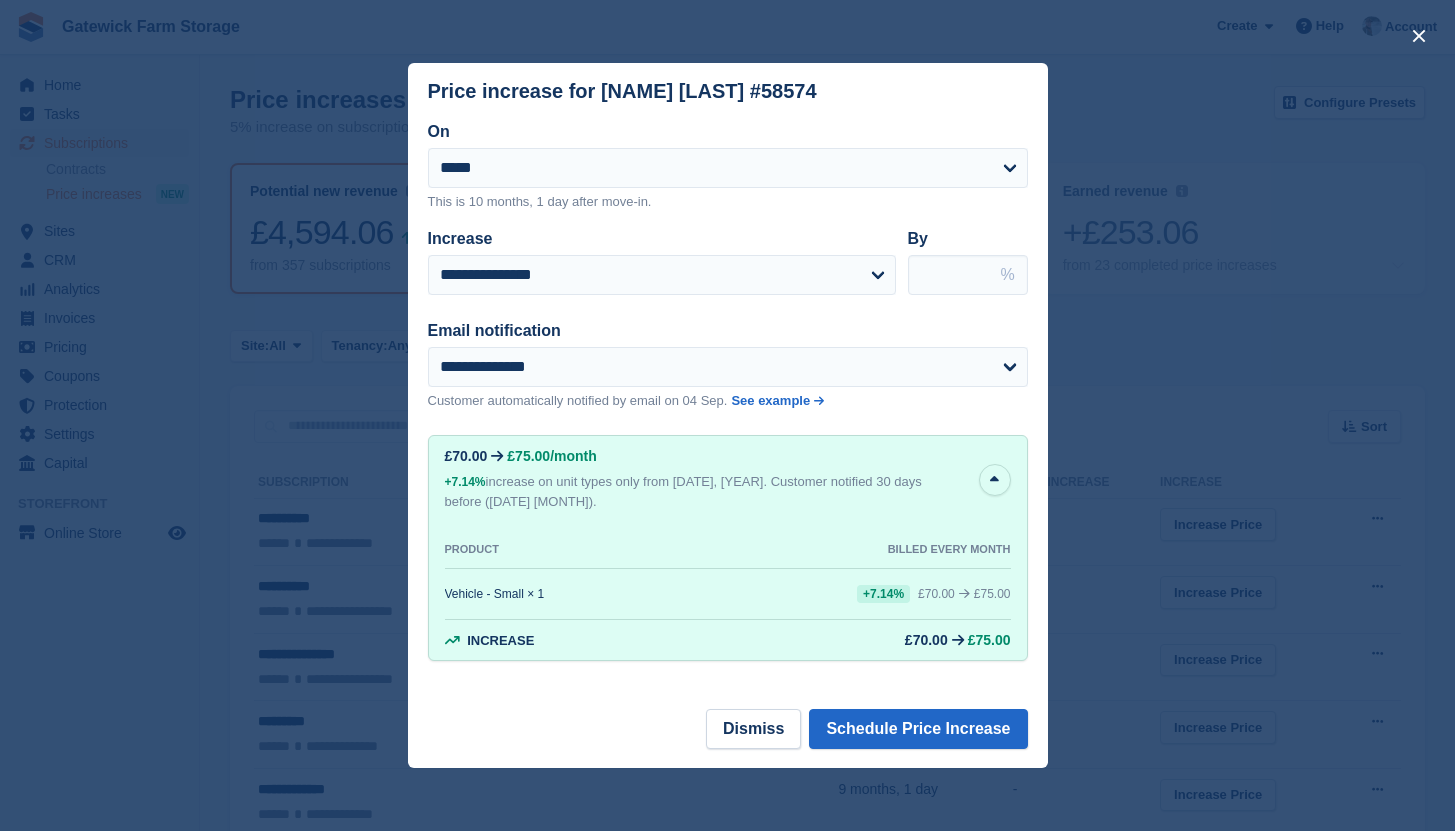 click on "Email notification" at bounding box center [716, 331] 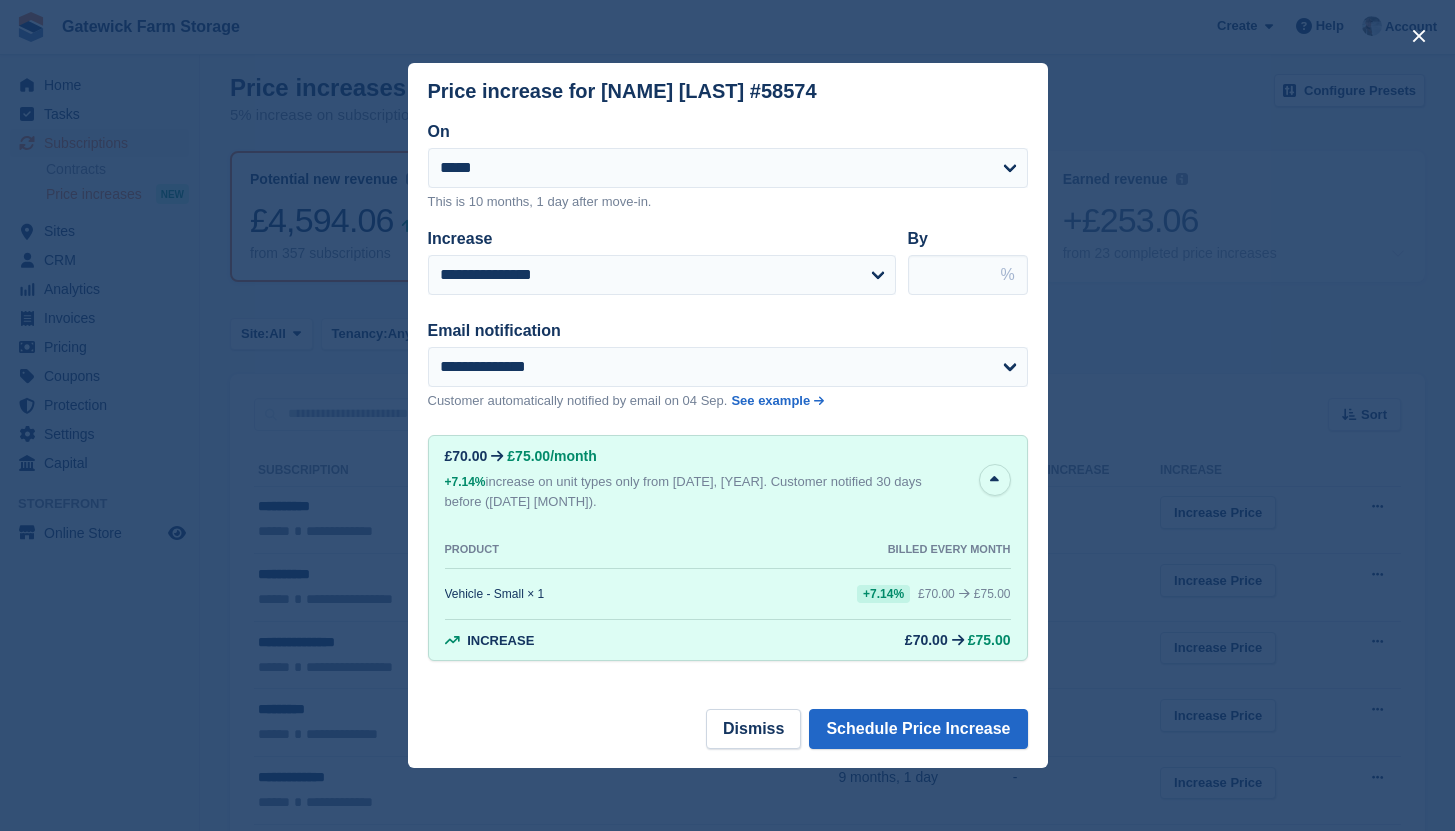 scroll, scrollTop: 0, scrollLeft: 0, axis: both 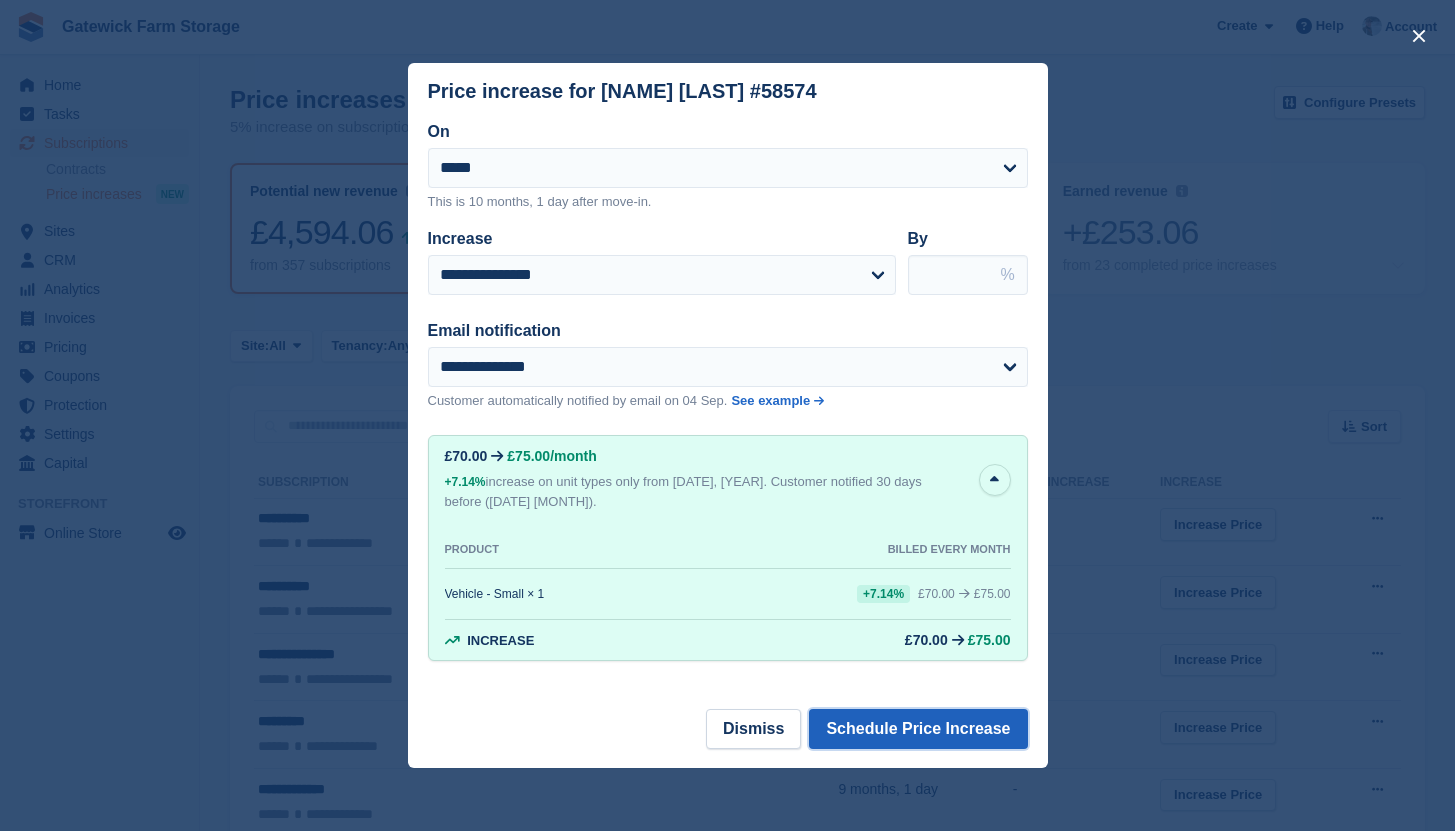 click on "Schedule Price Increase" at bounding box center [918, 729] 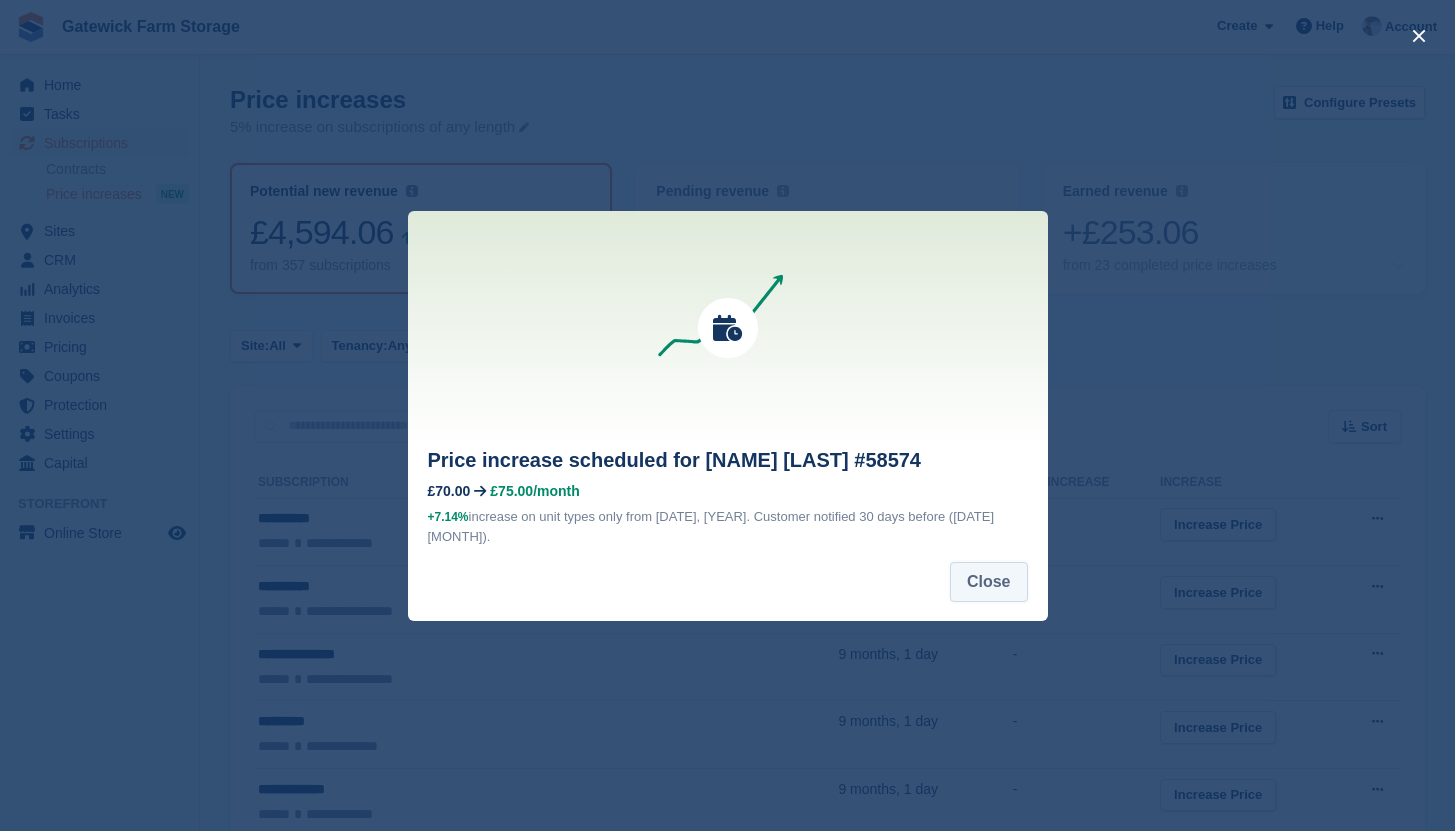 click on "Close" at bounding box center (989, 582) 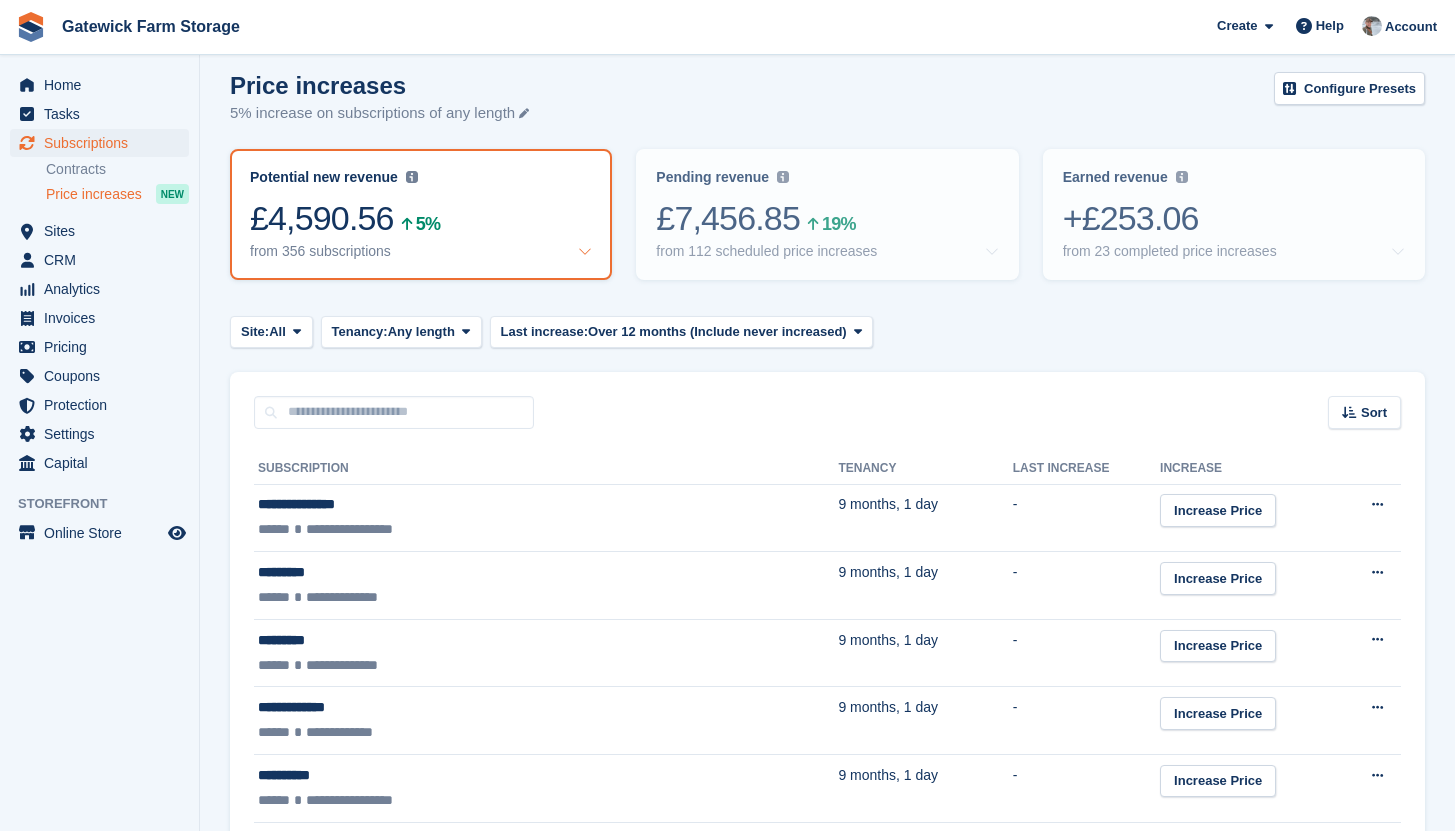 scroll, scrollTop: 0, scrollLeft: 0, axis: both 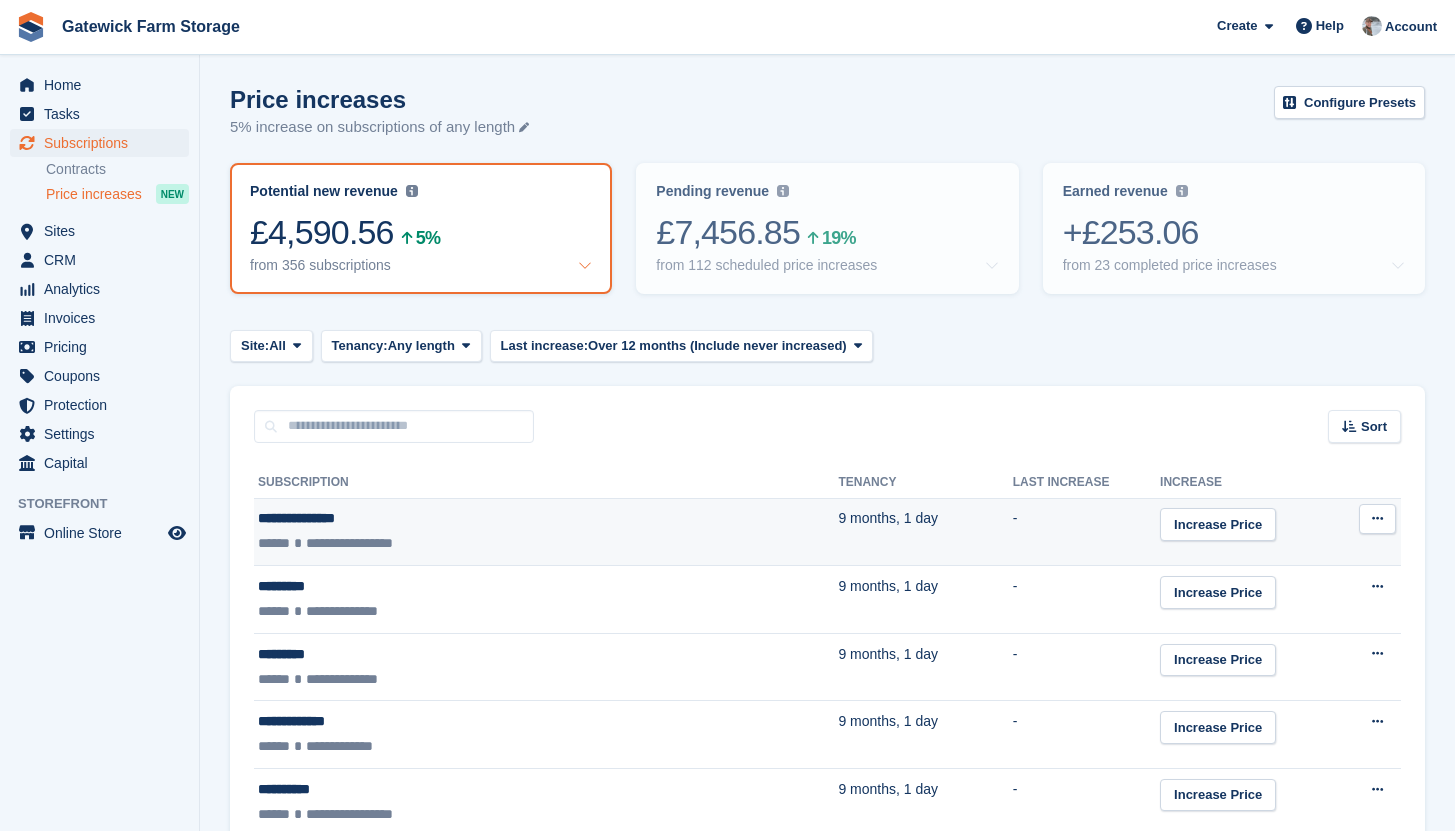 click on "-" at bounding box center (1086, 532) 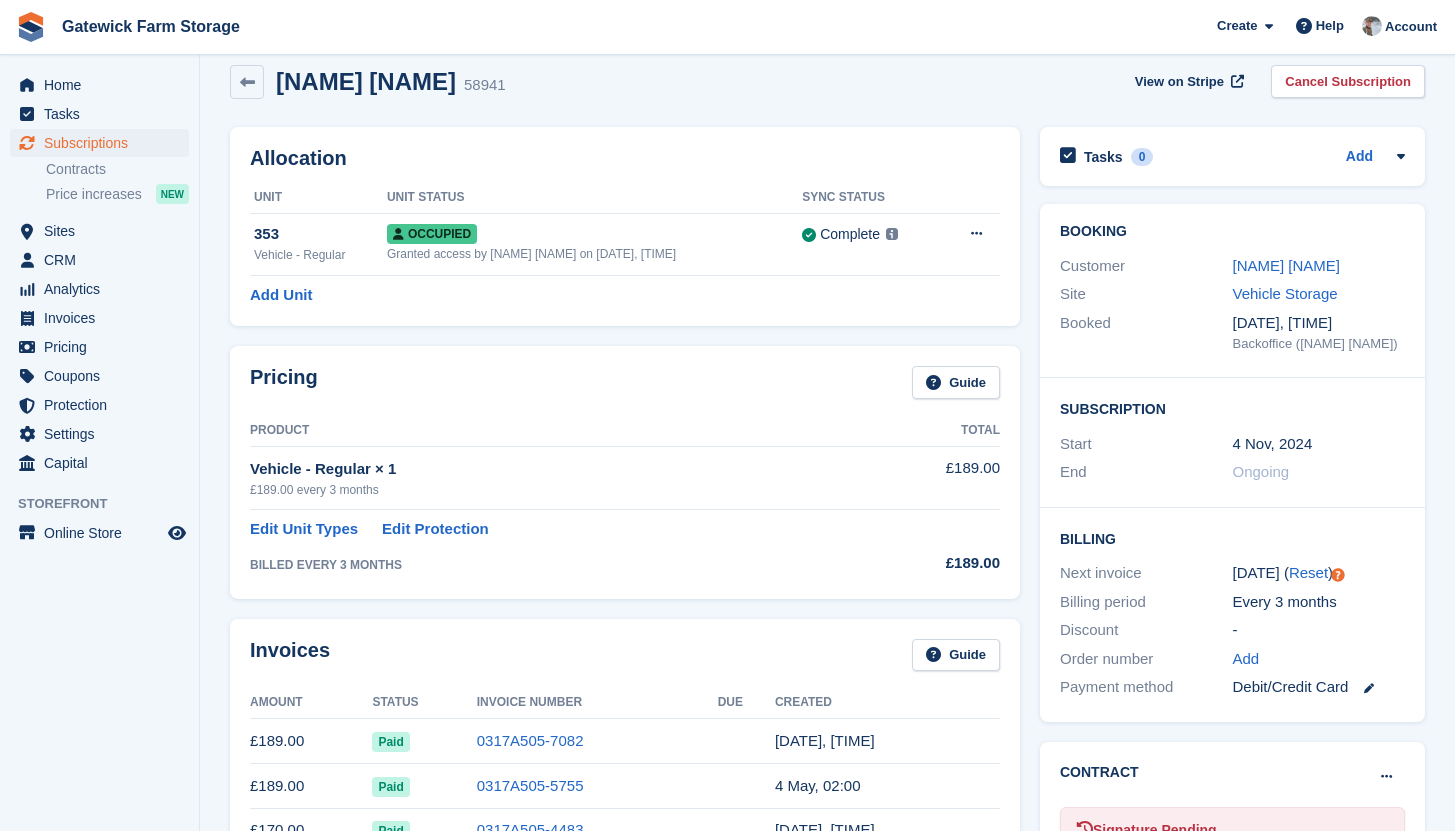 scroll, scrollTop: 0, scrollLeft: 0, axis: both 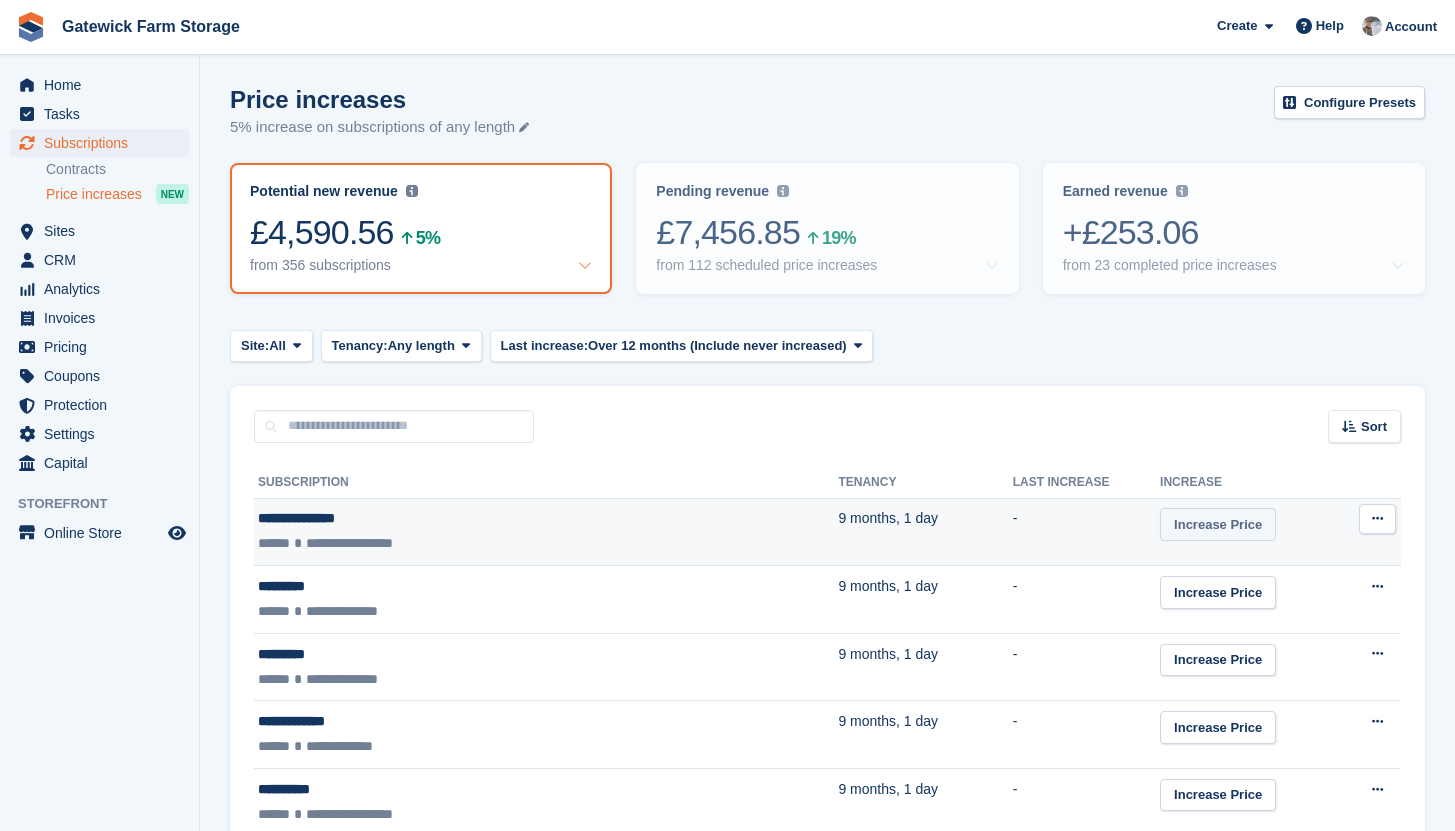 click on "Increase Price" at bounding box center [1218, 524] 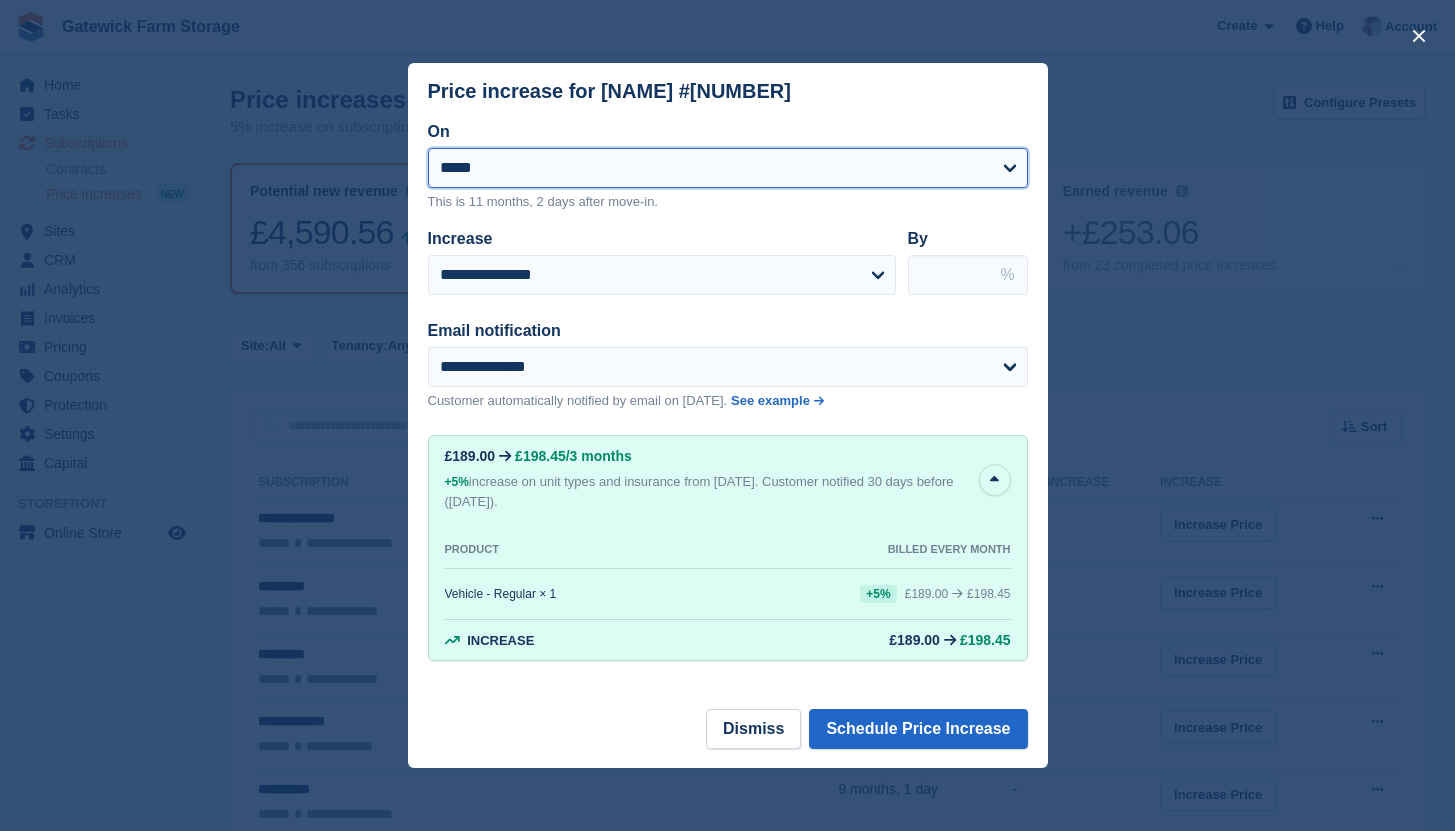 click on "**********" at bounding box center (728, 168) 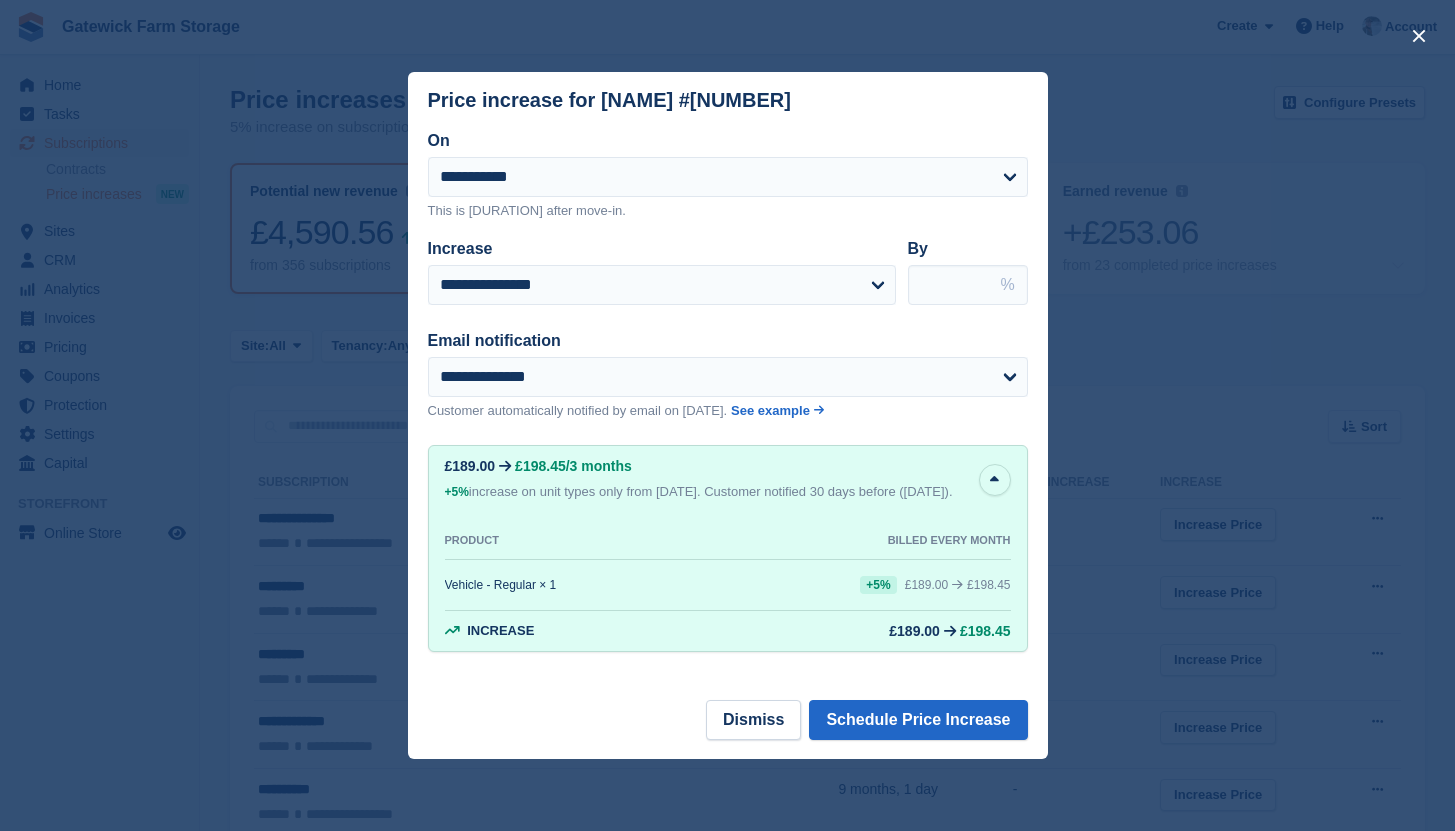 click on "Email notification" at bounding box center (716, 341) 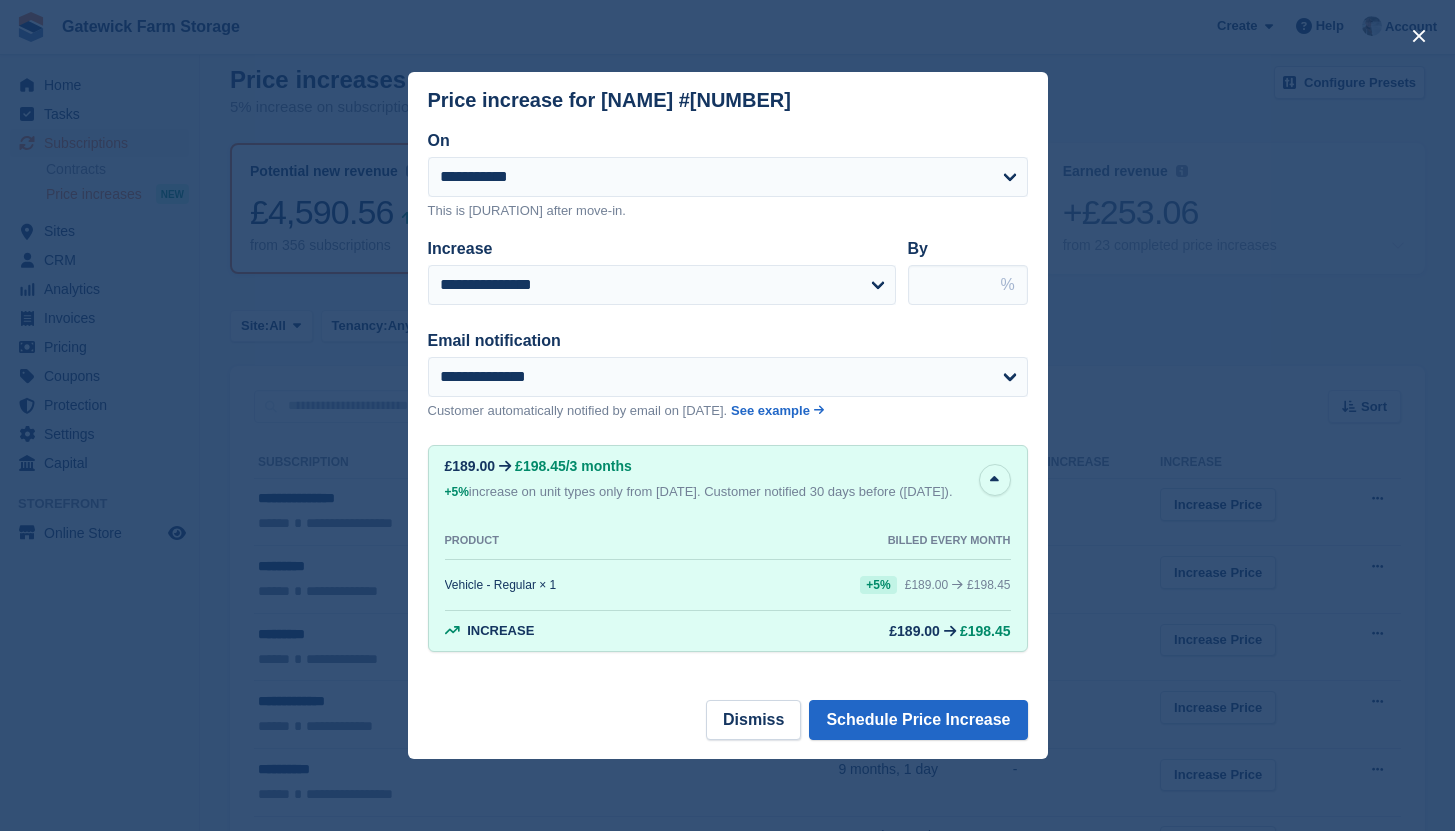 scroll, scrollTop: 0, scrollLeft: 0, axis: both 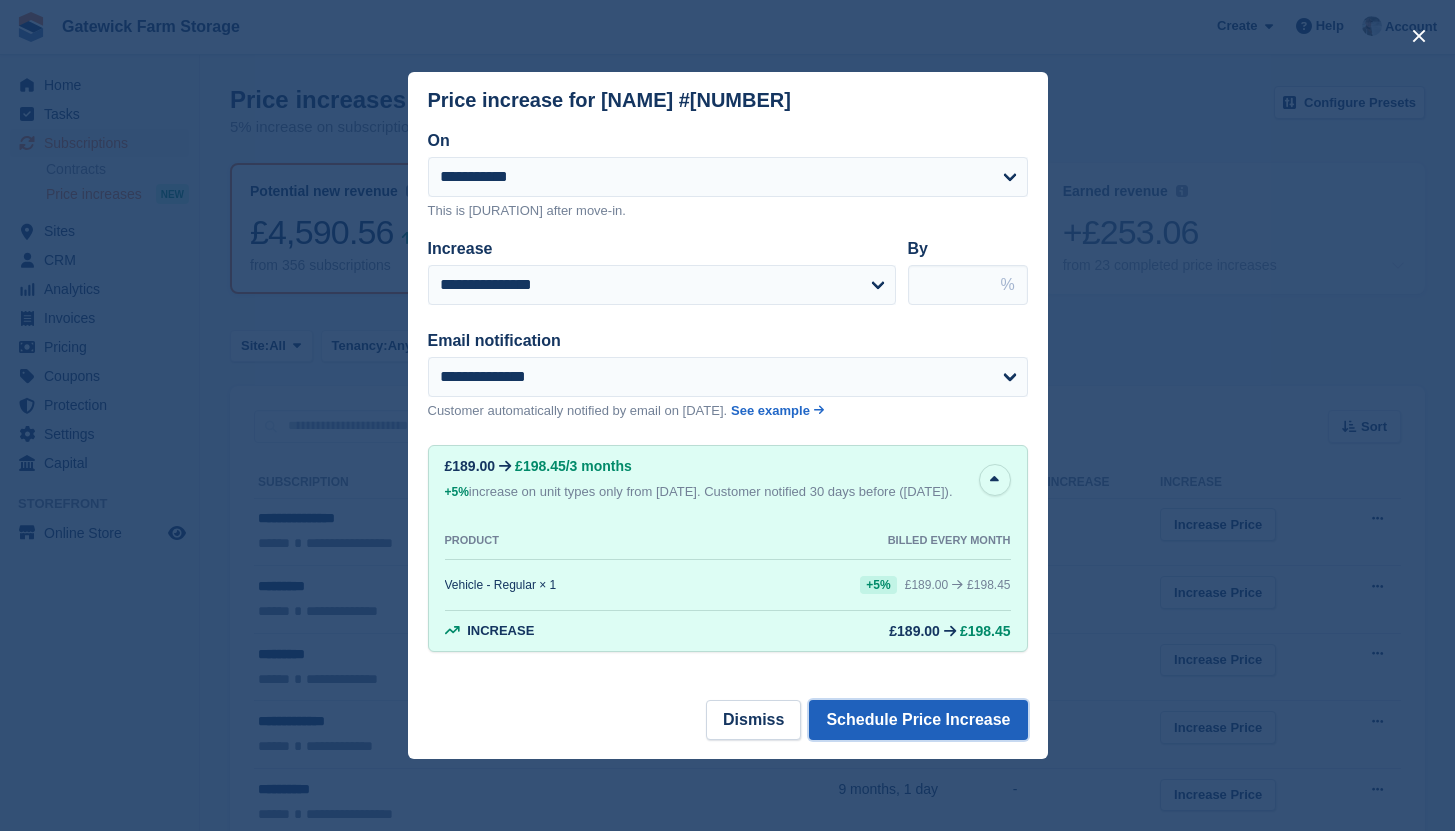 click on "Schedule Price Increase" at bounding box center (918, 720) 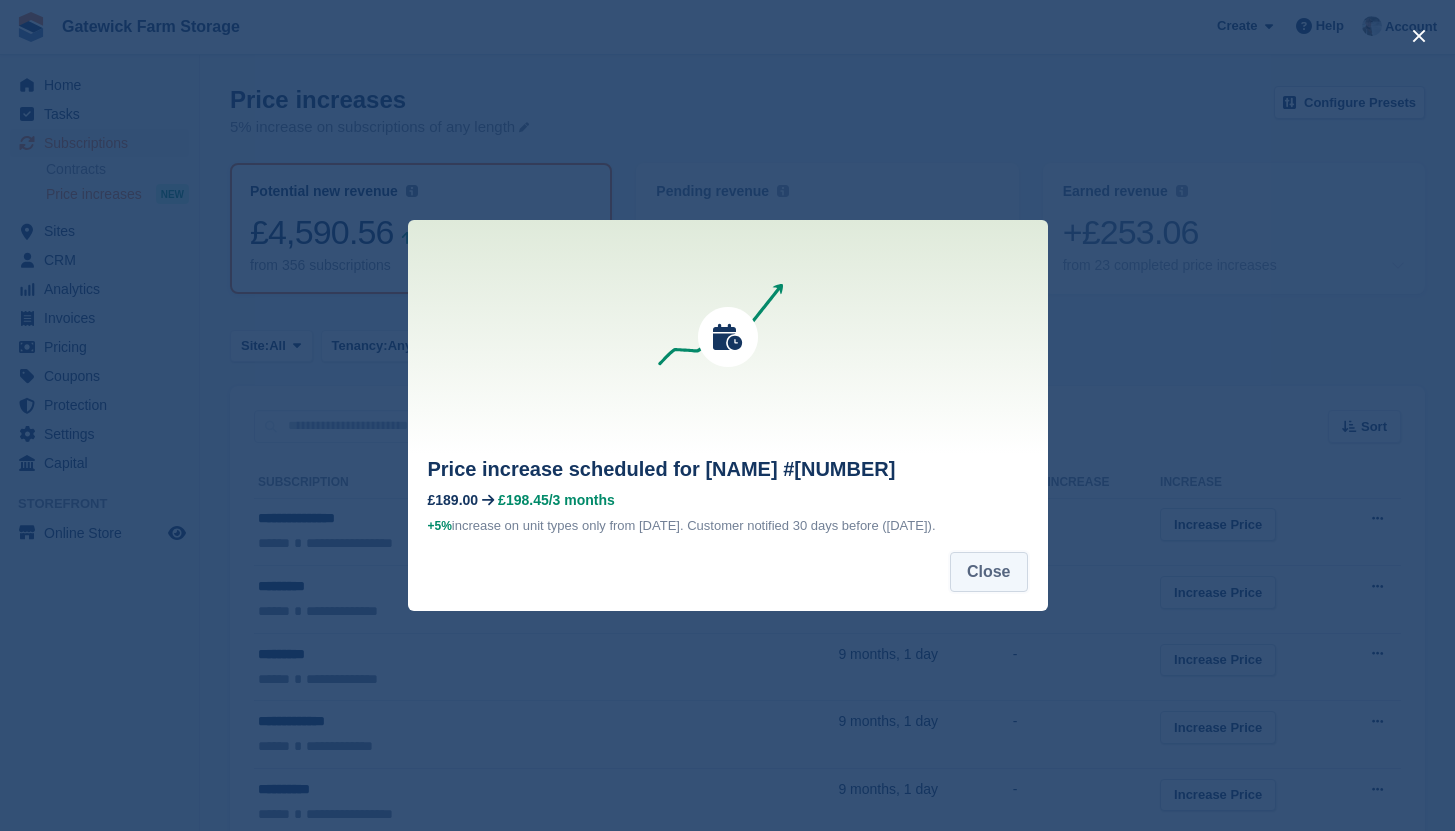 click on "Close" at bounding box center [989, 572] 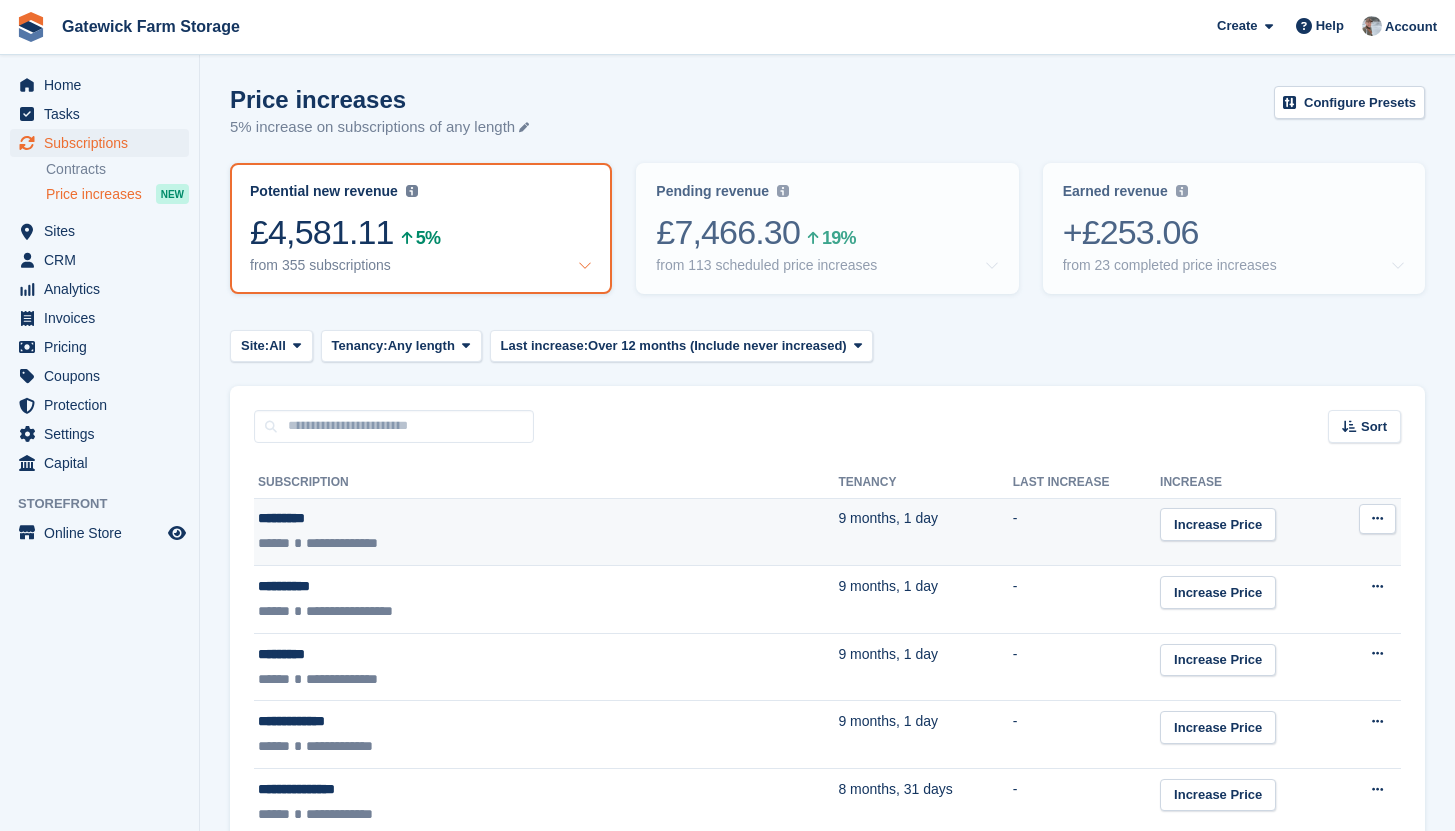 click on "**********" at bounding box center (447, 543) 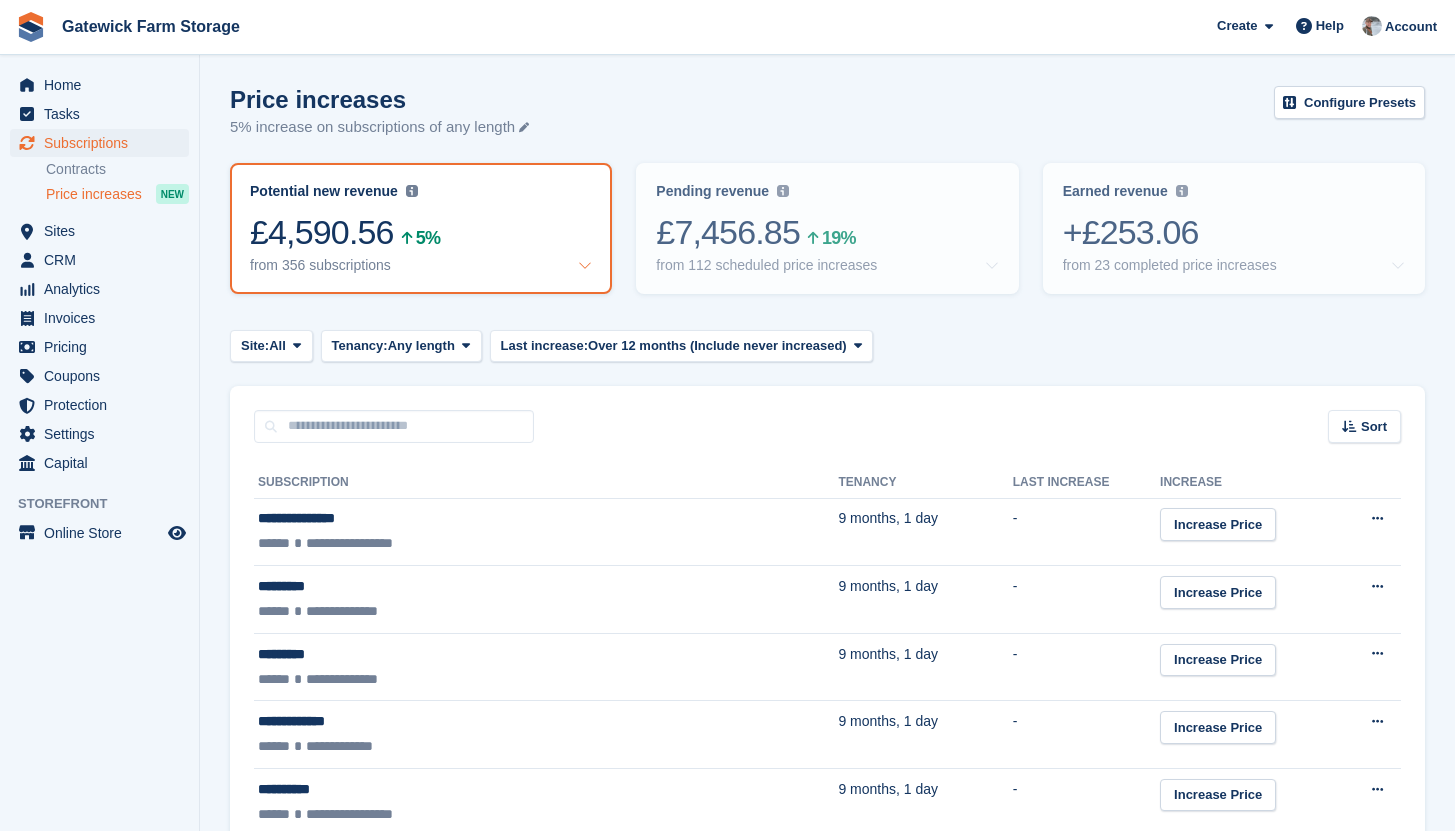 scroll, scrollTop: 0, scrollLeft: 0, axis: both 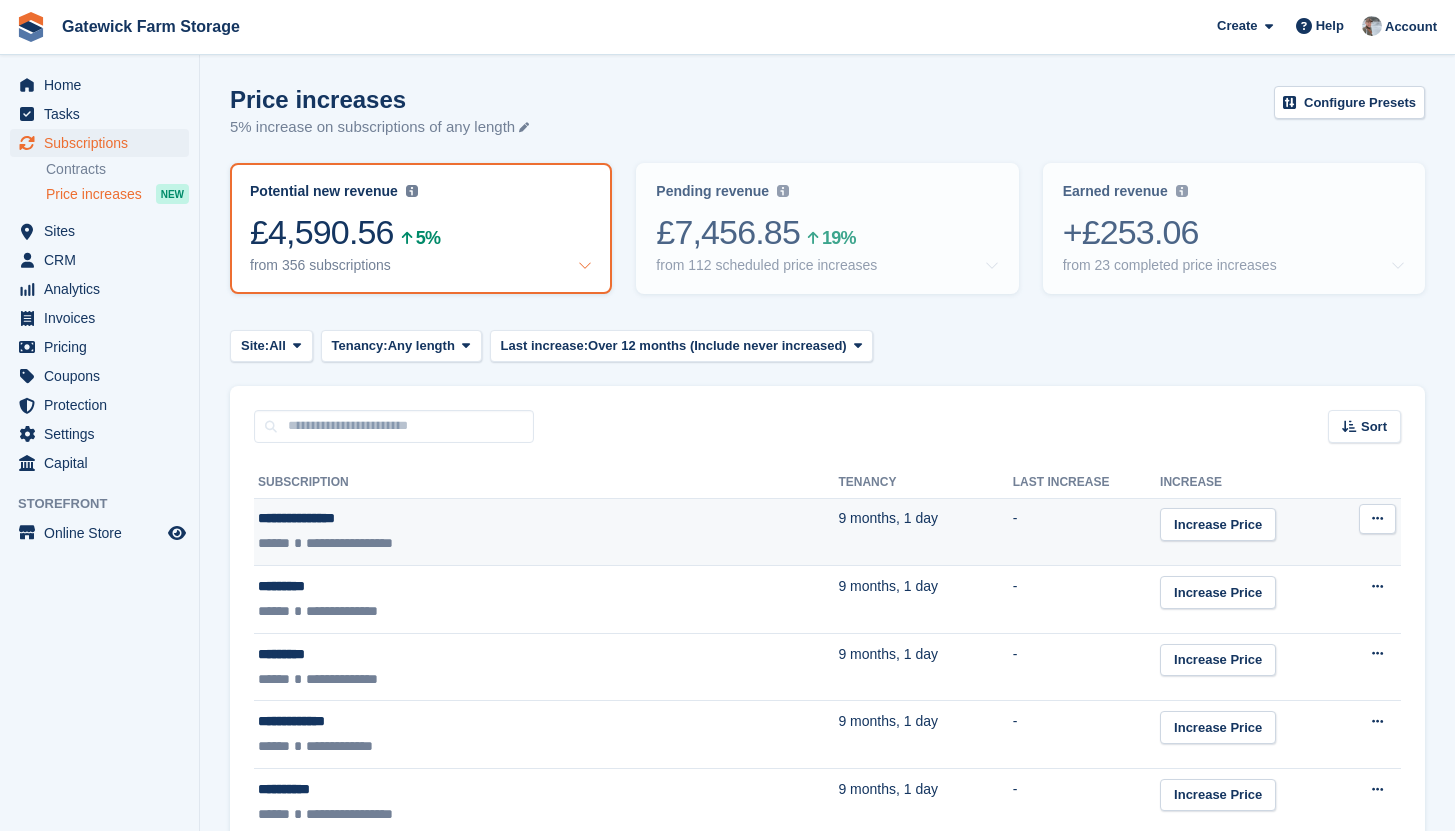 click on "-" at bounding box center [1086, 532] 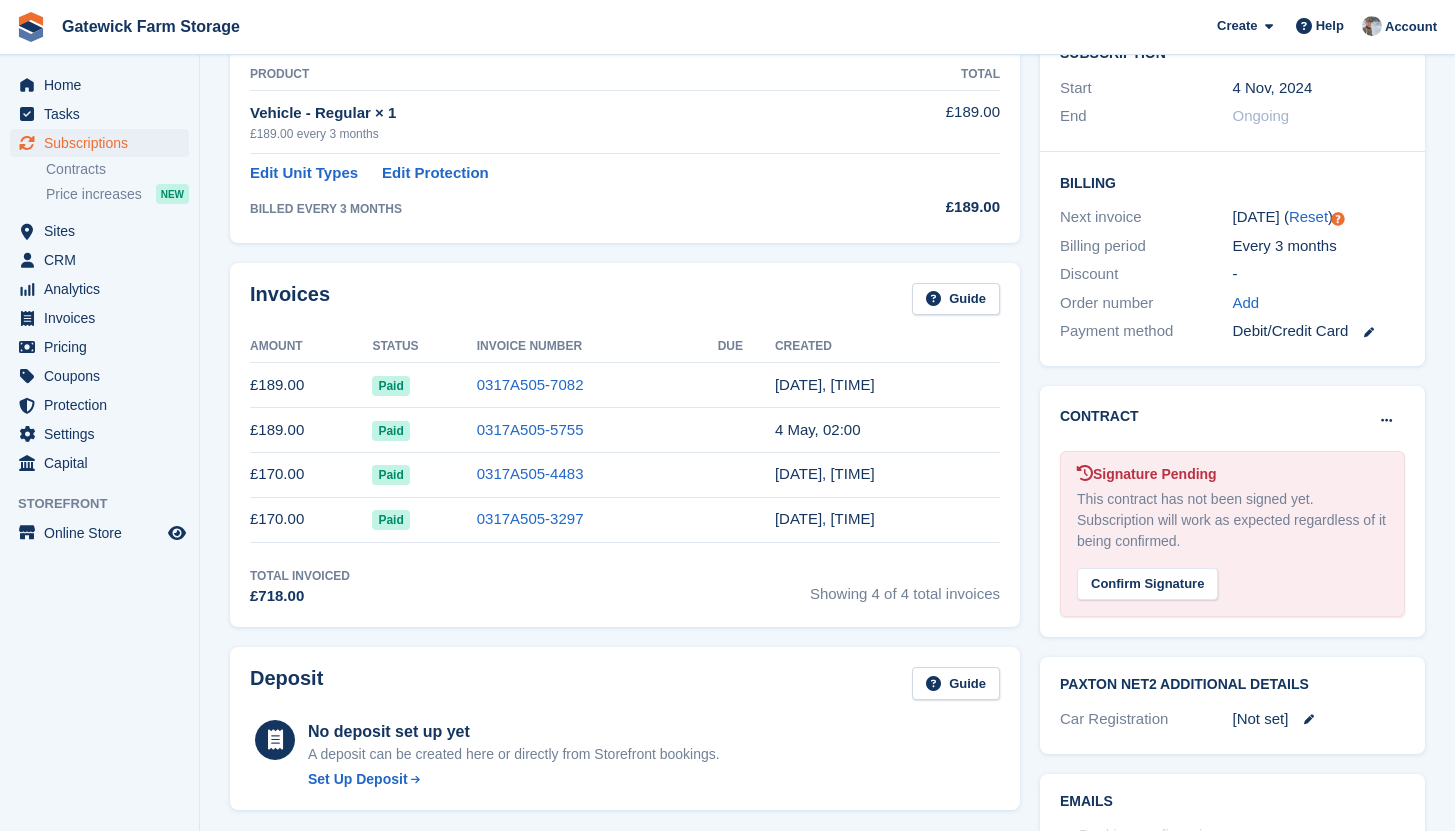 scroll, scrollTop: 0, scrollLeft: 0, axis: both 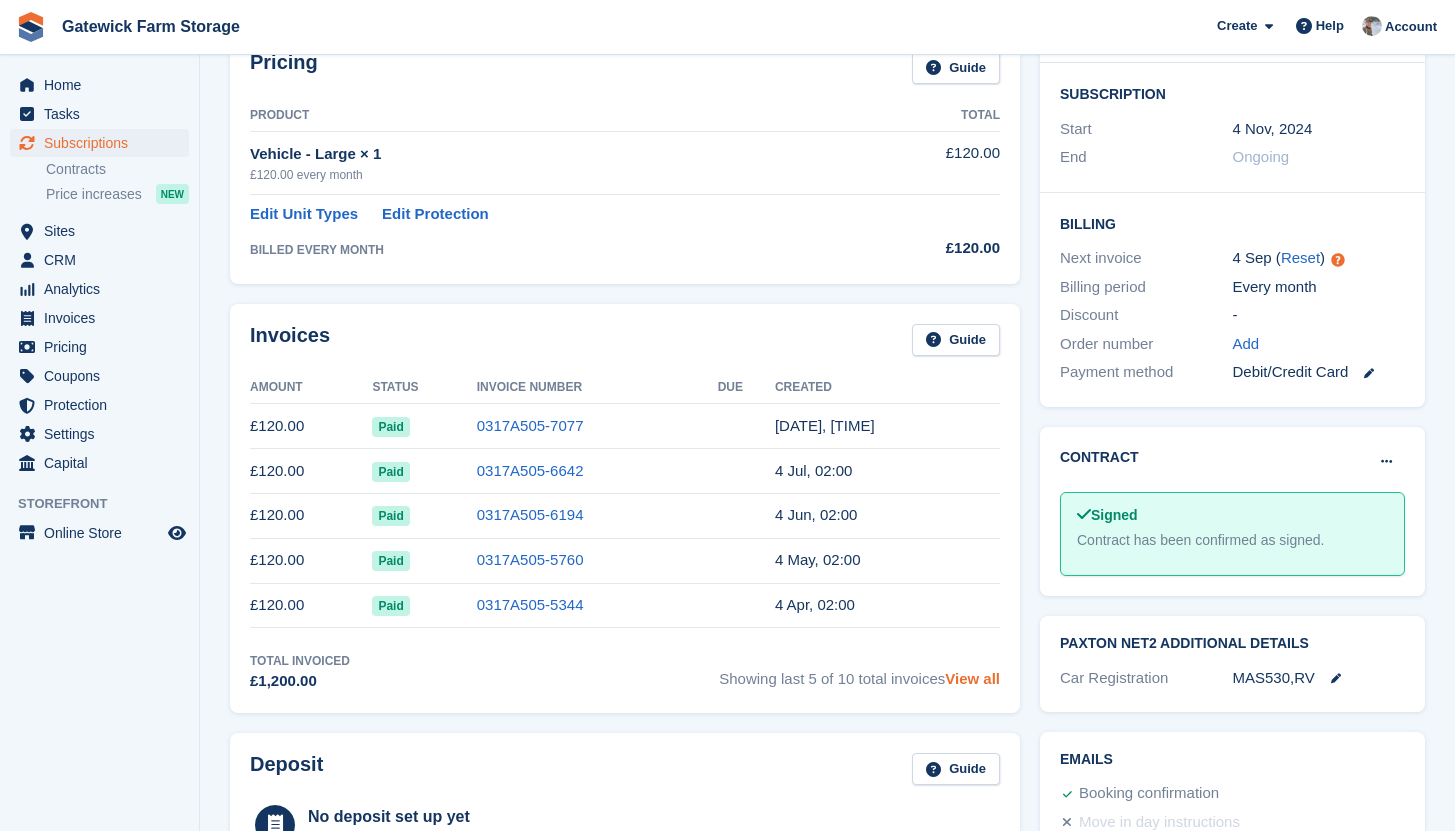 click on "View all" at bounding box center [972, 678] 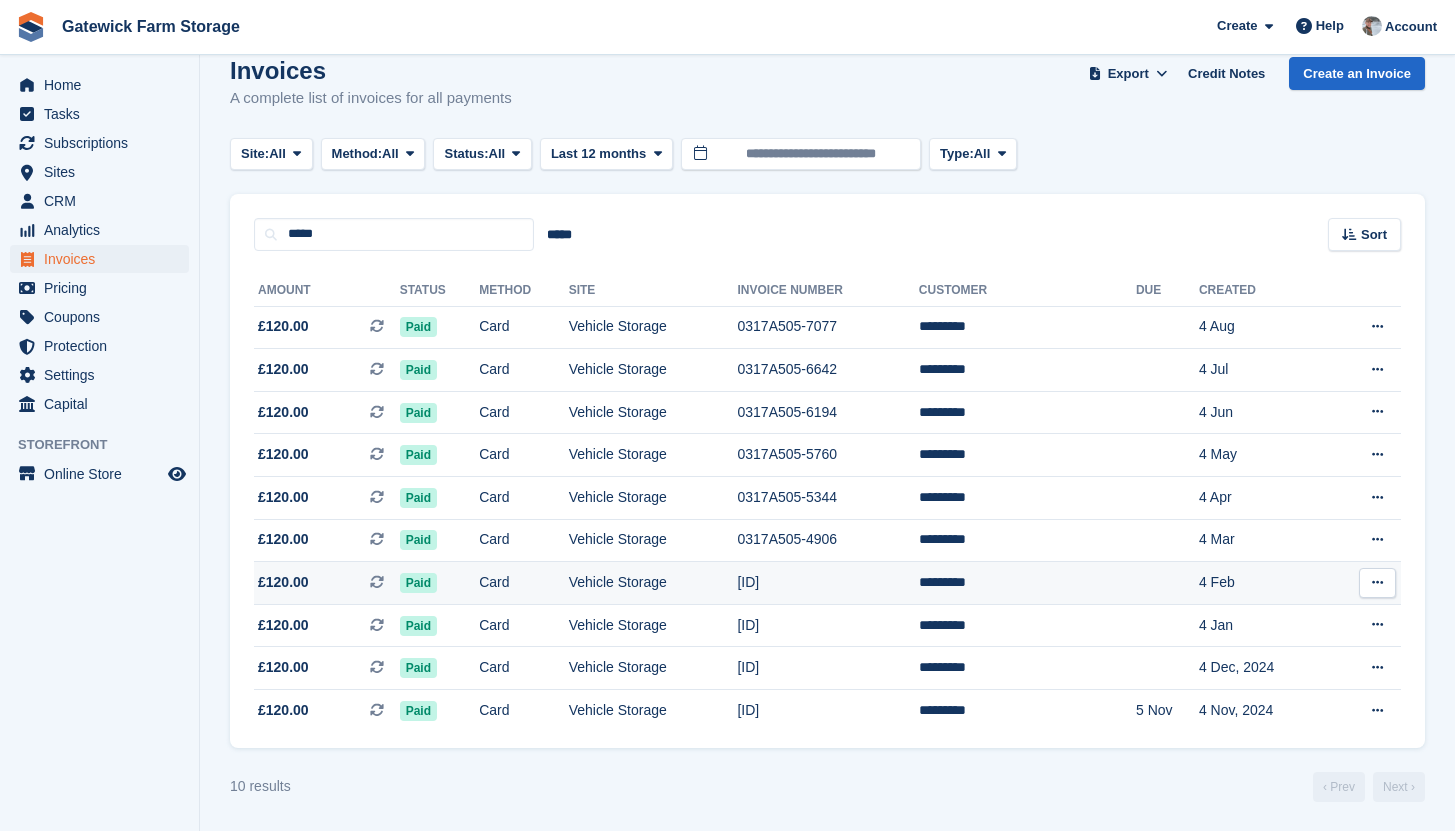 scroll, scrollTop: 0, scrollLeft: 0, axis: both 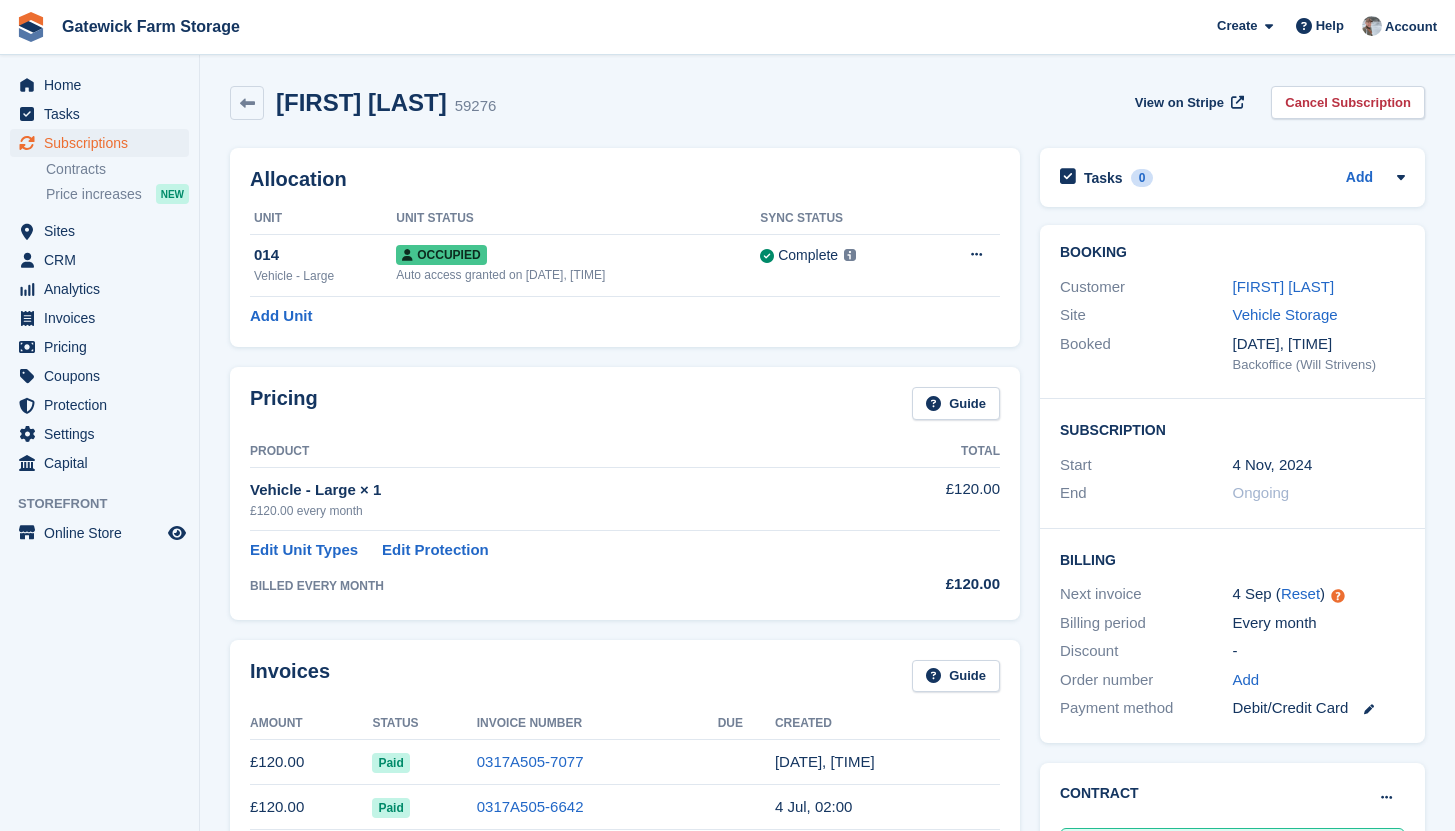 click on "[FIRST] [LAST]" at bounding box center (361, 102) 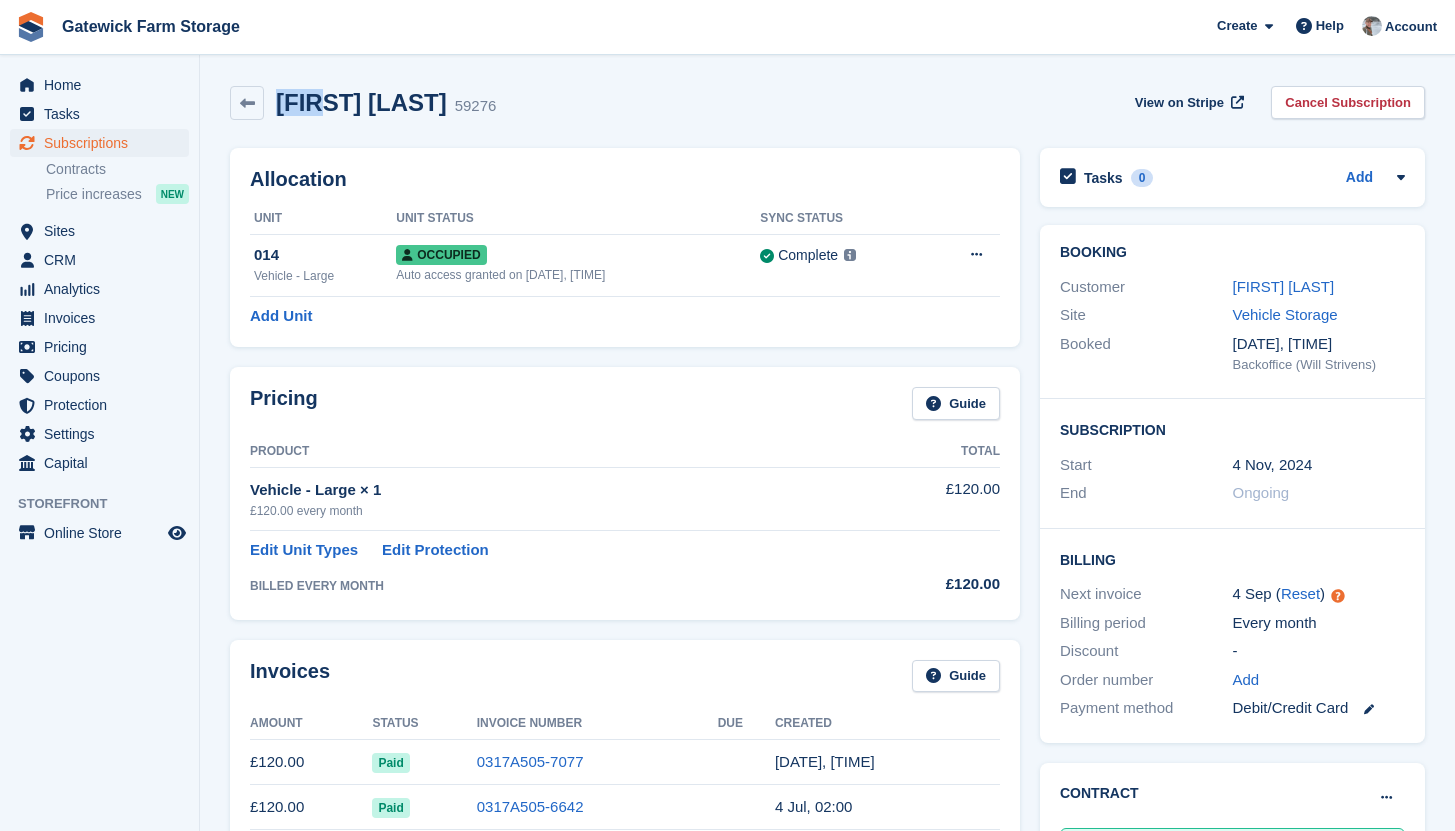 click on "[FIRST] [LAST]" at bounding box center (361, 102) 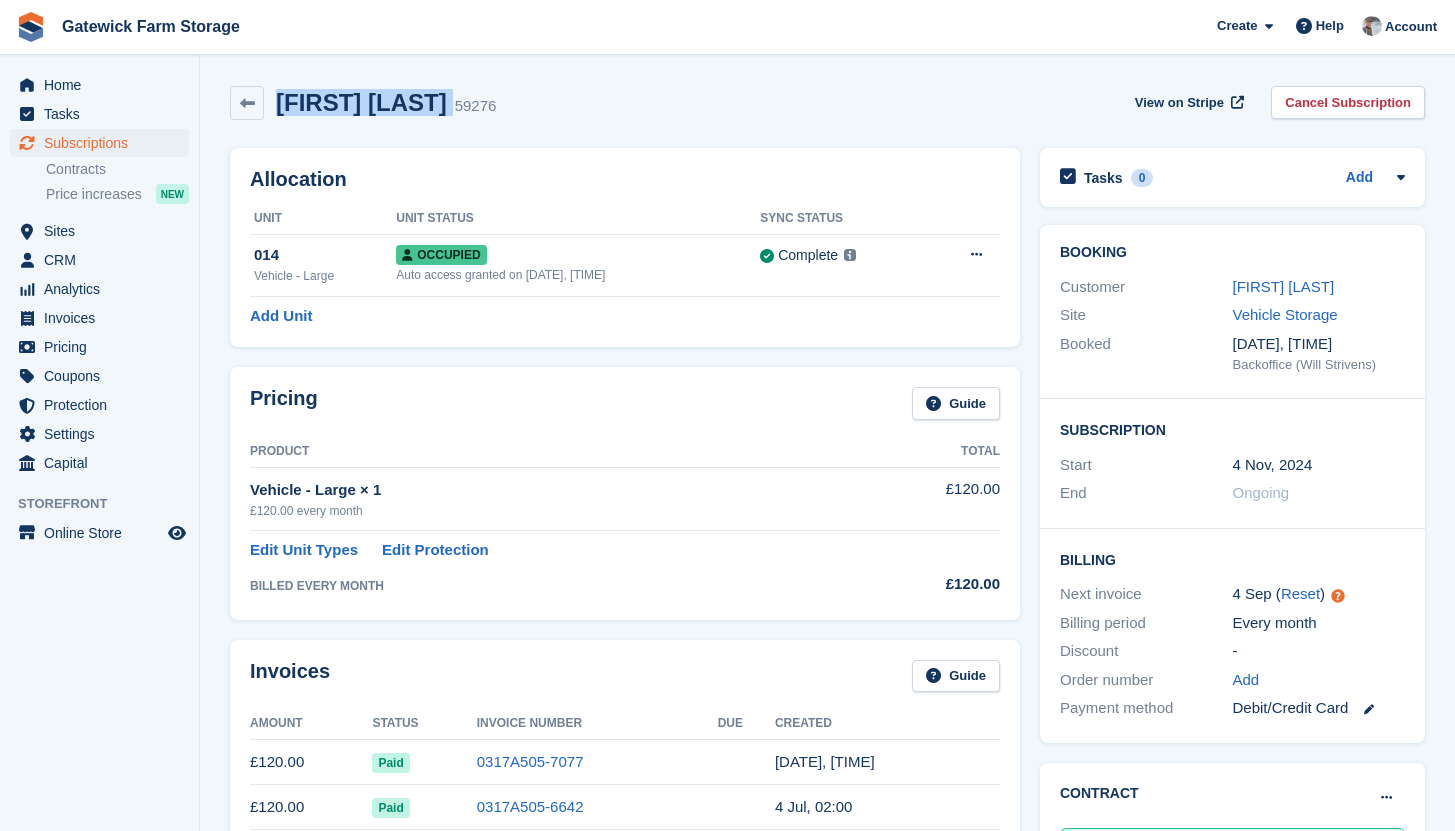 click on "[FIRST] [LAST]" at bounding box center [361, 102] 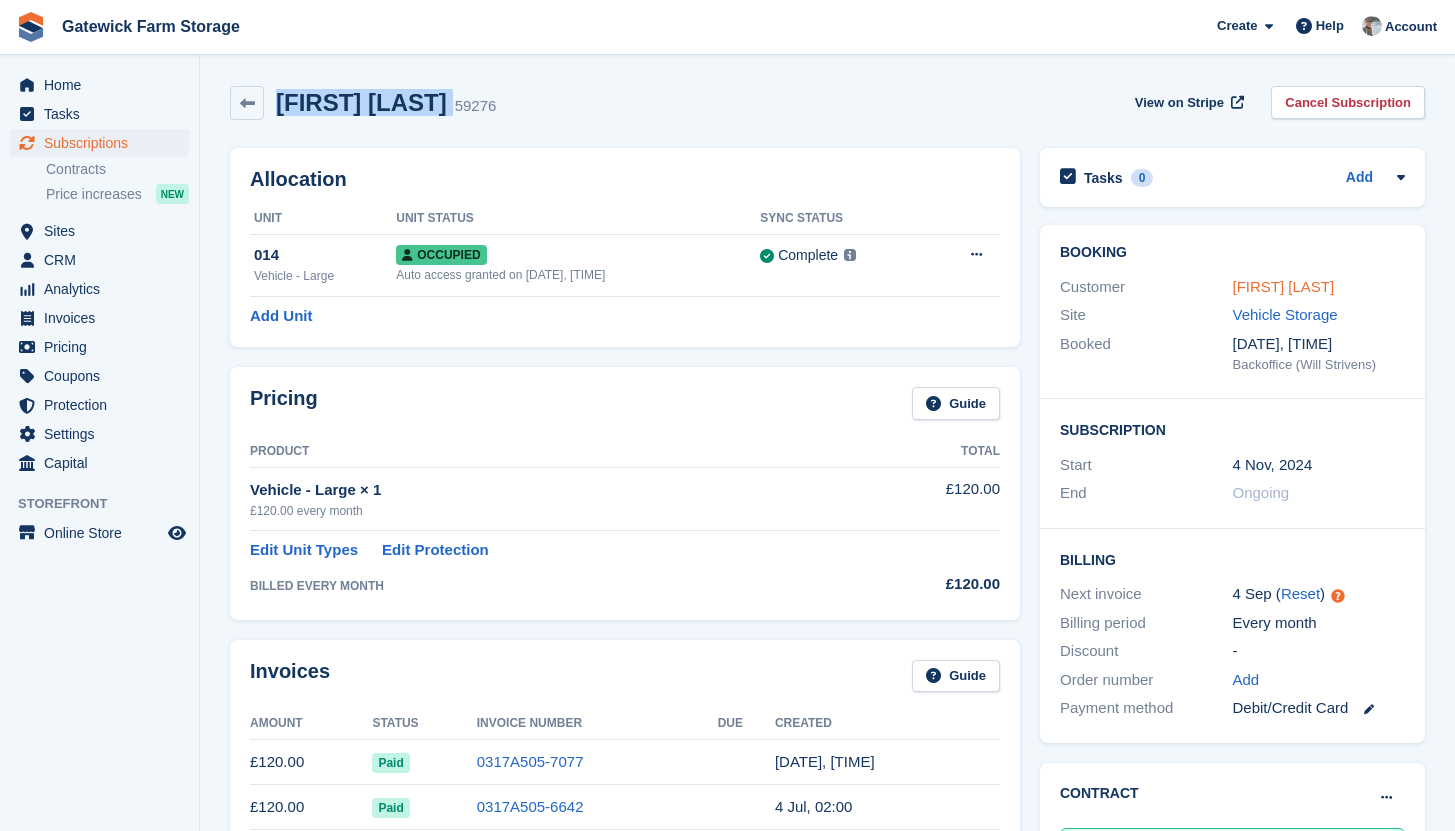 click on "Mark Hare" at bounding box center [1284, 286] 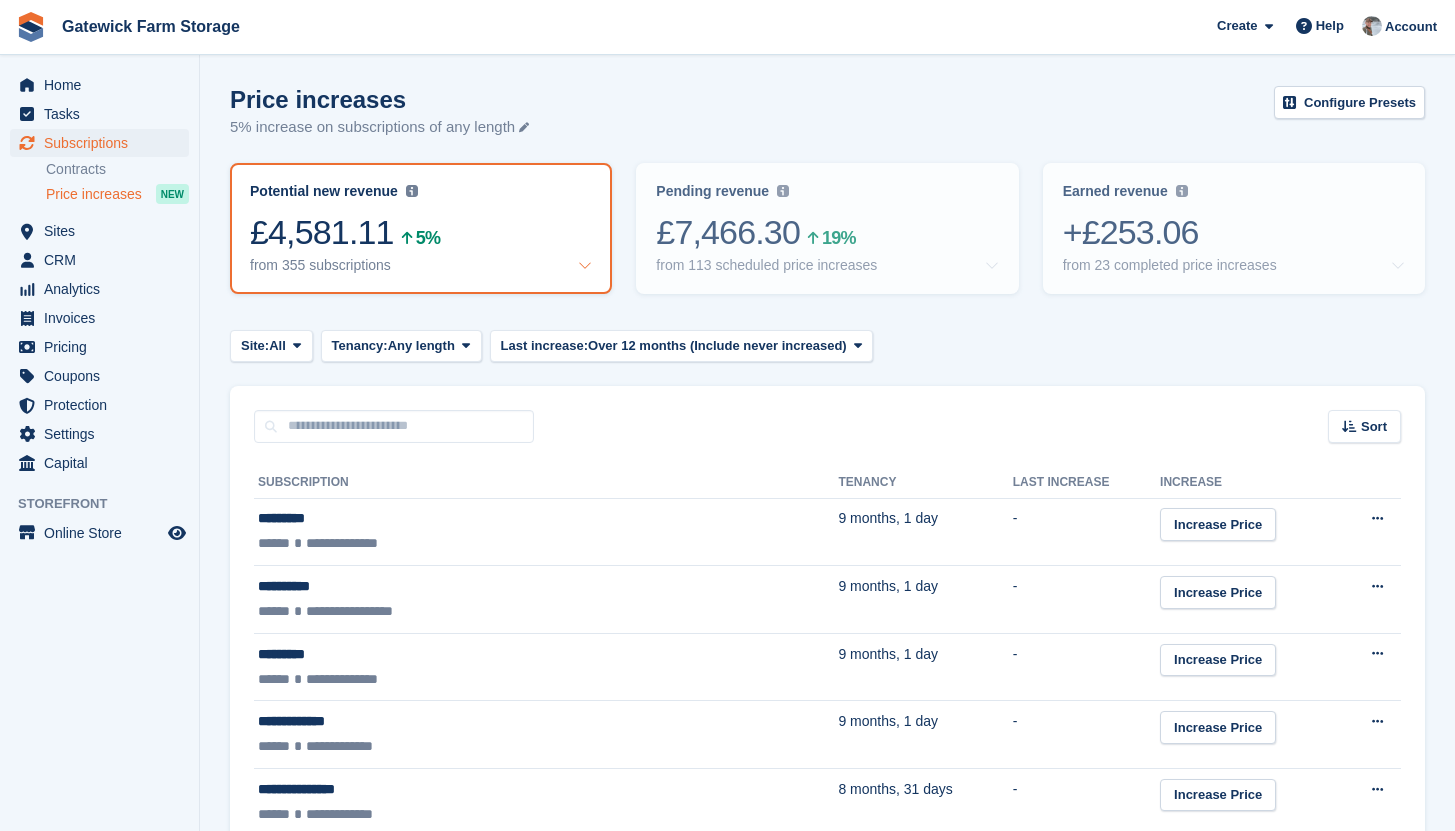 scroll, scrollTop: 0, scrollLeft: 0, axis: both 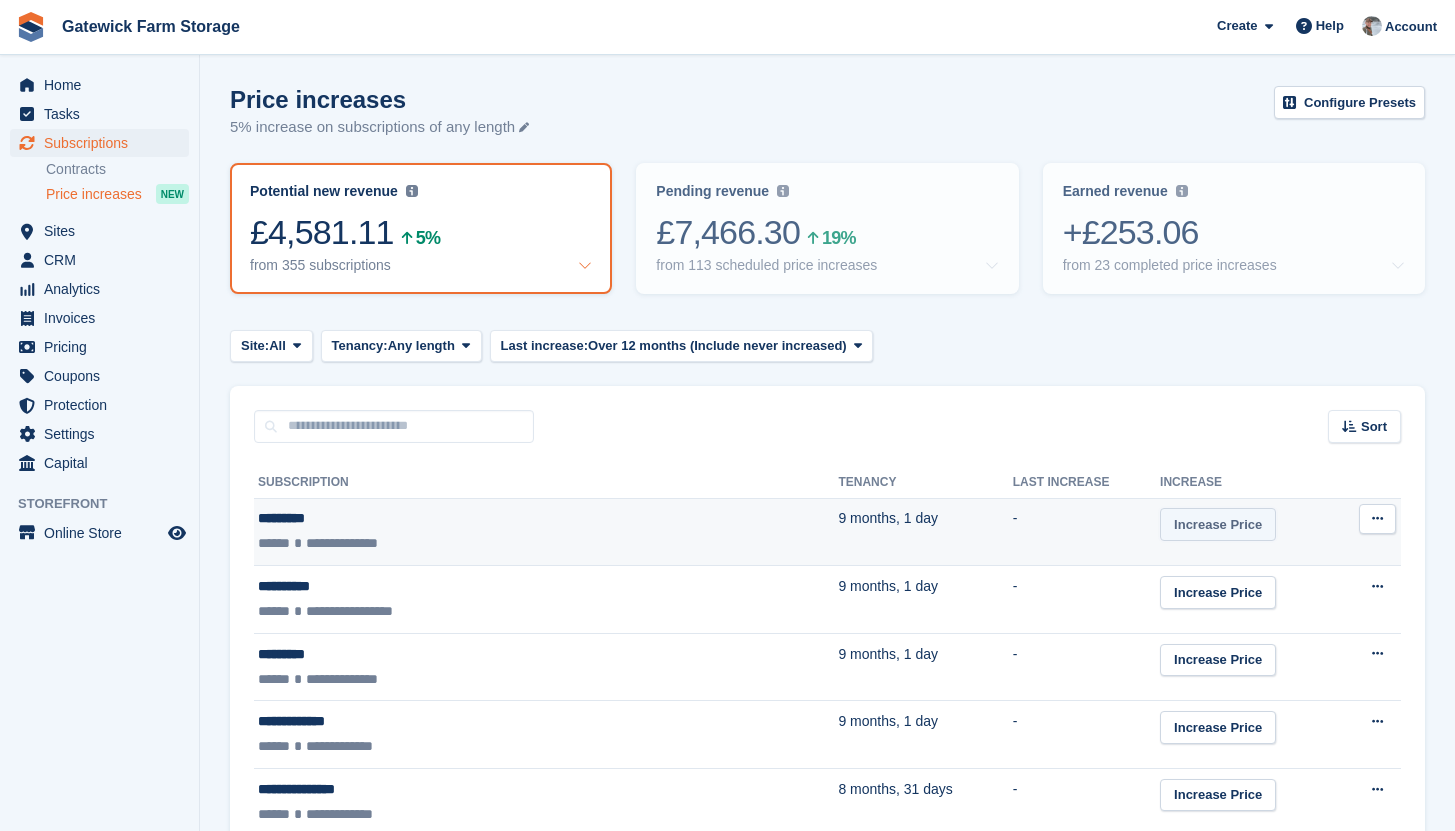 click on "Increase Price" at bounding box center [1218, 524] 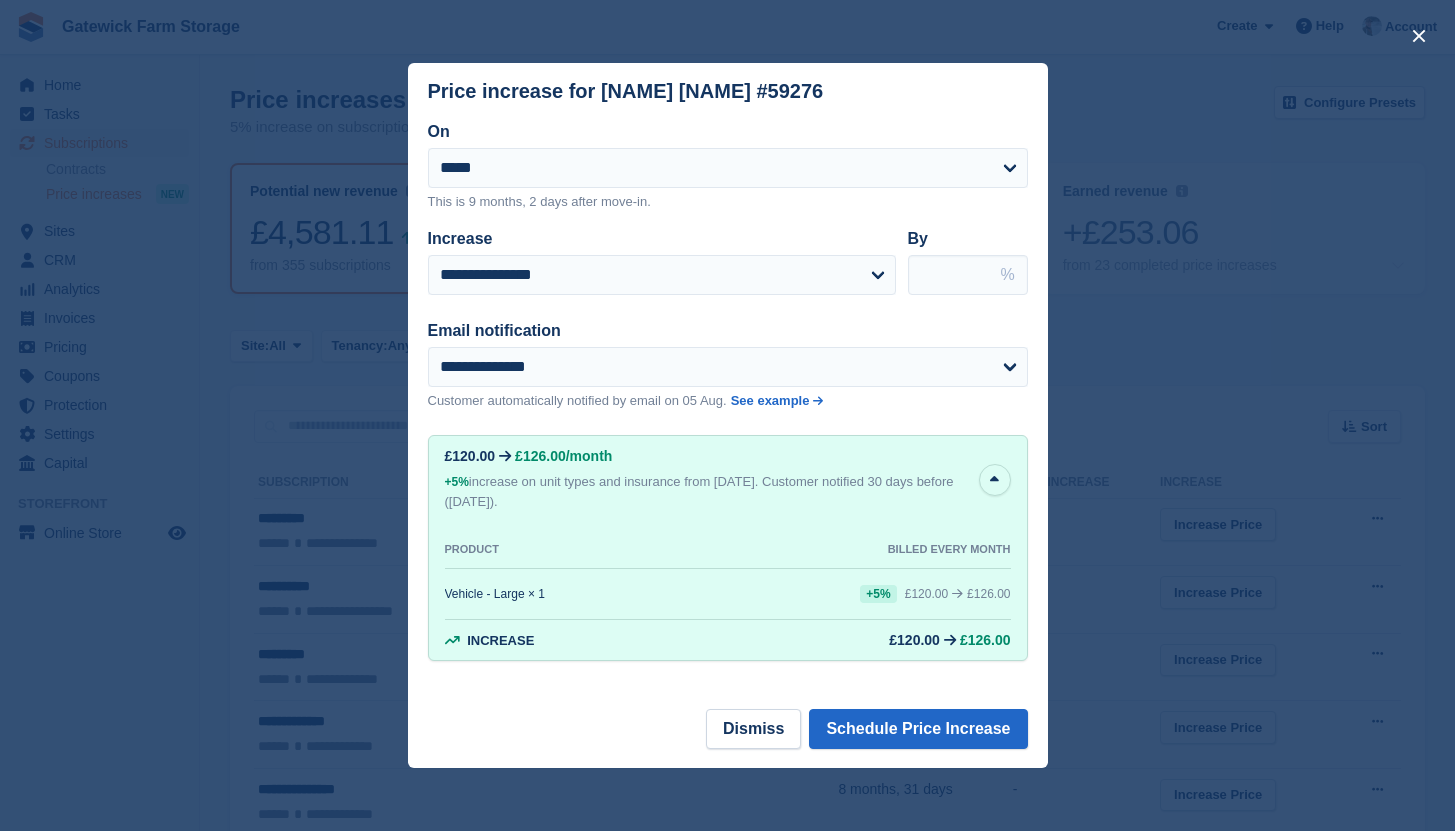 click on "Vehicle - Large × 1
+5%
£120.00
£126.00" at bounding box center (728, 594) 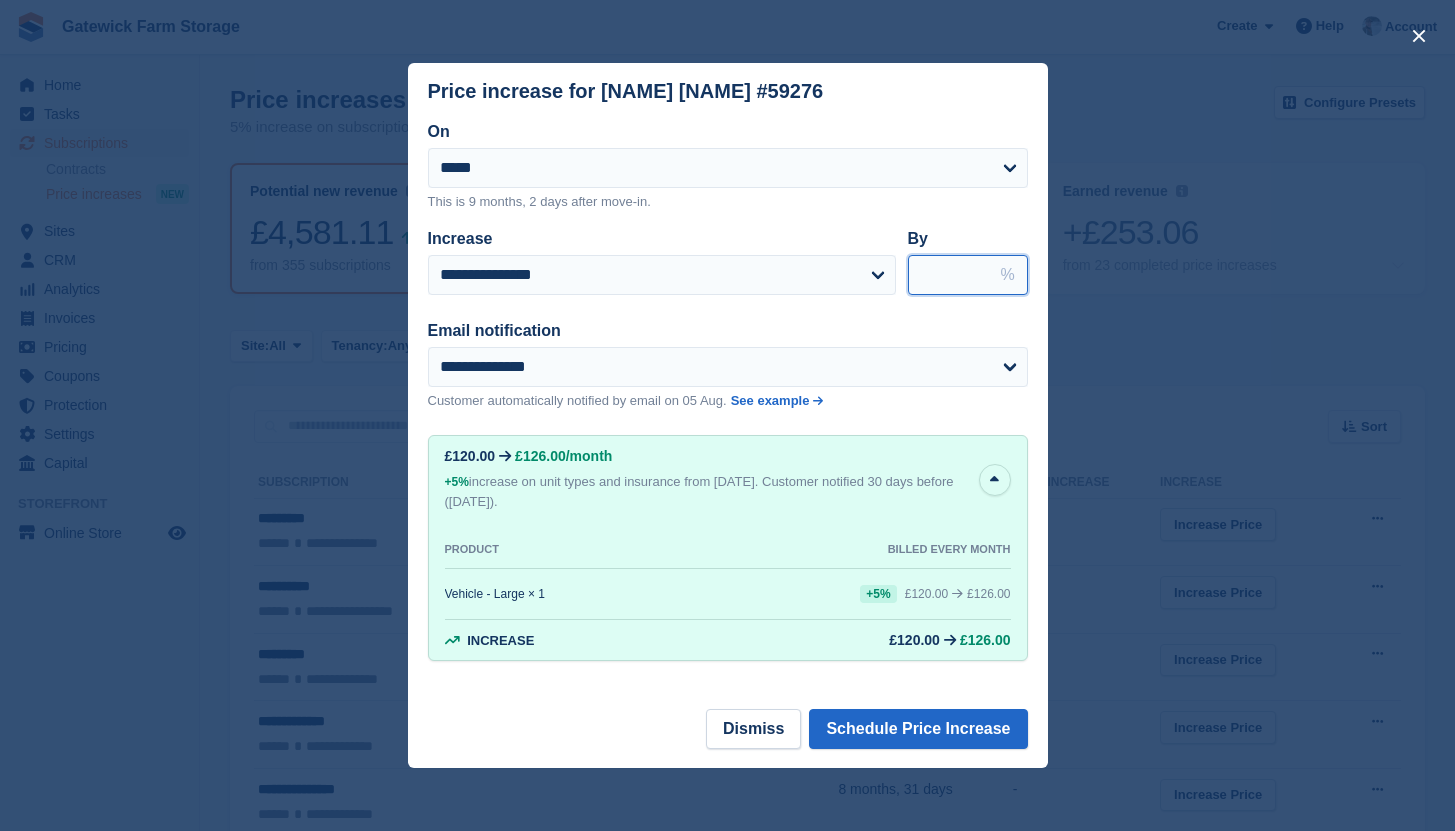 click on "***" at bounding box center [968, 275] 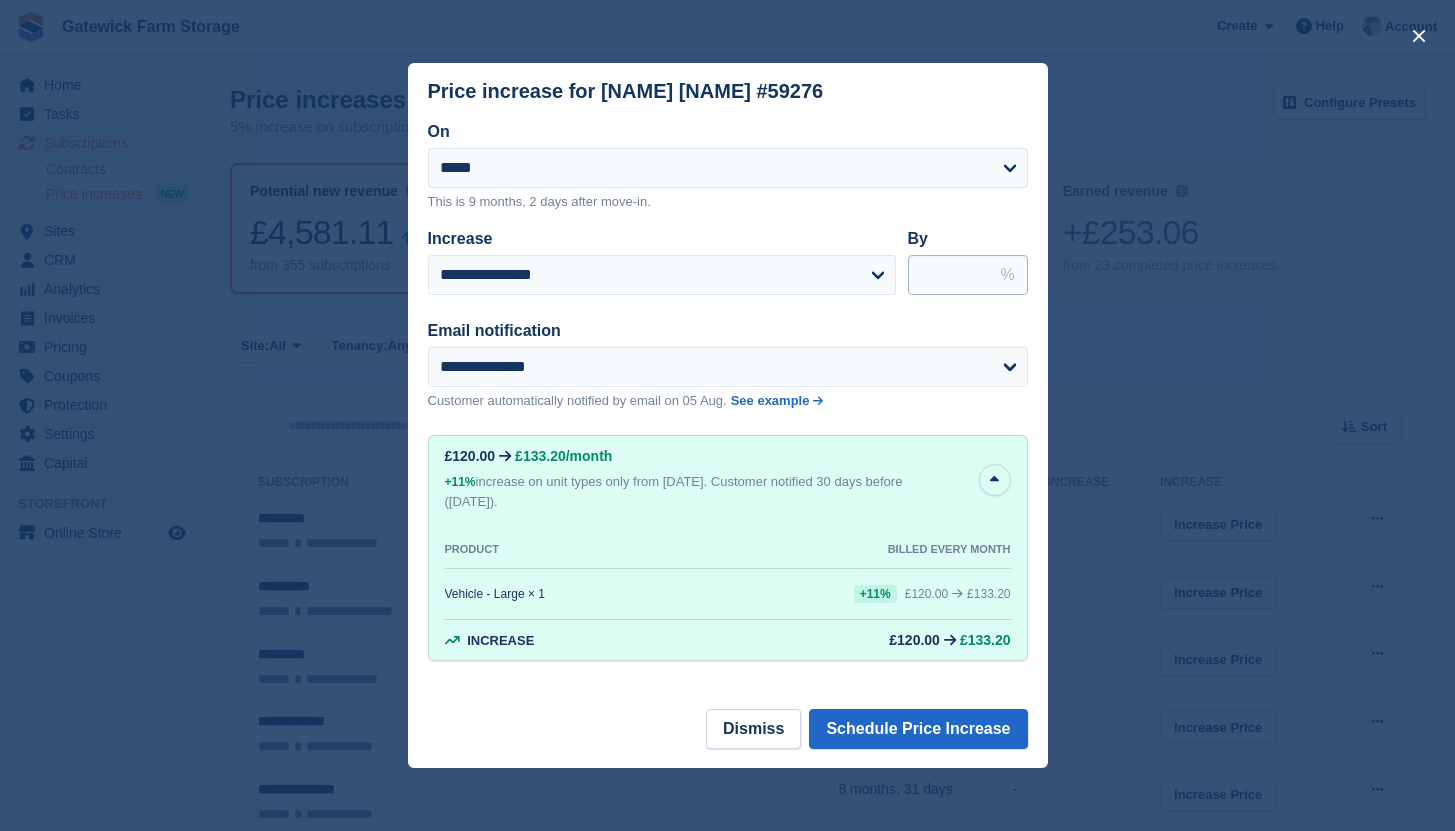 click on "****" at bounding box center [968, 275] 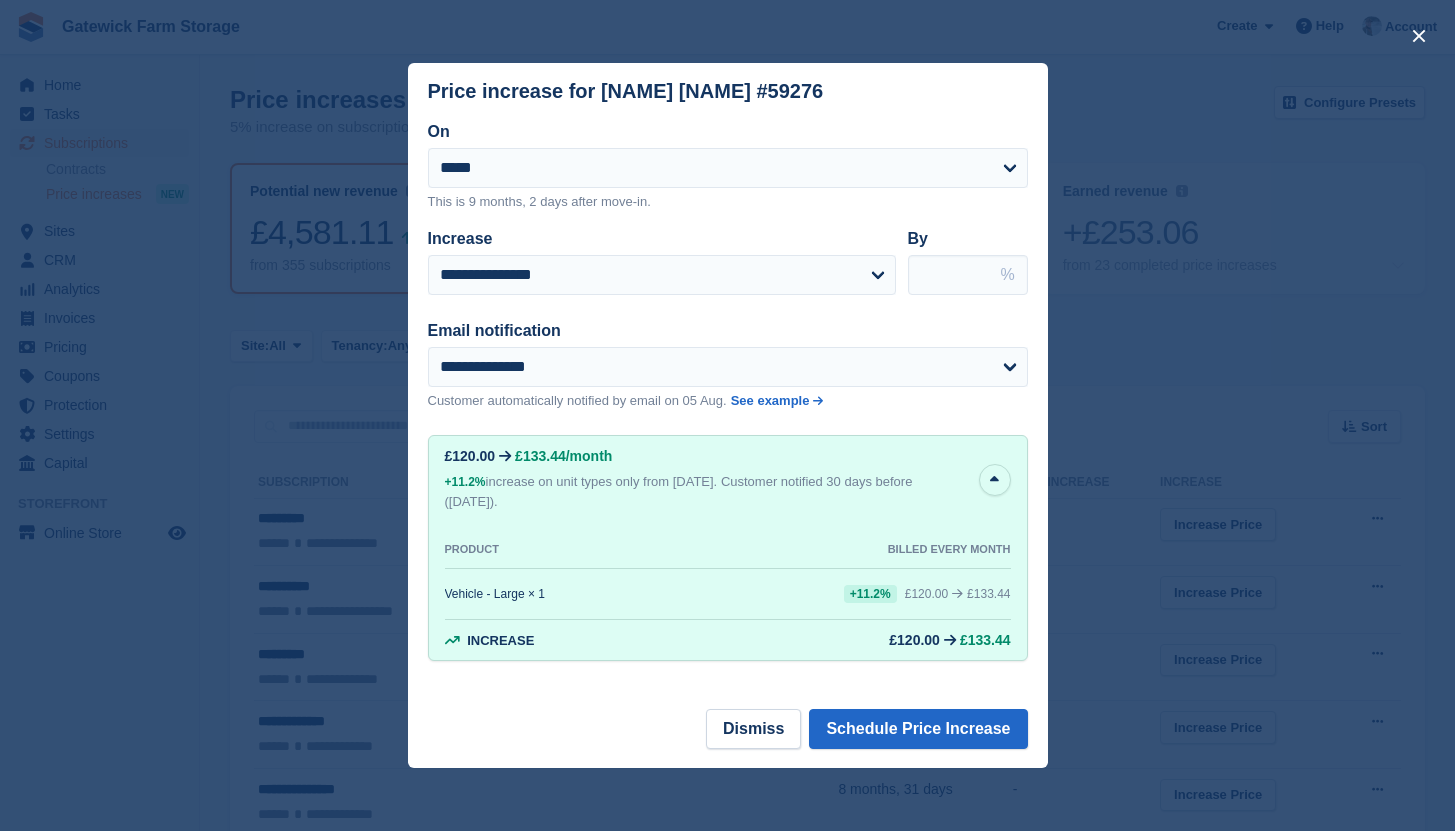 click on "Email notification" at bounding box center [716, 331] 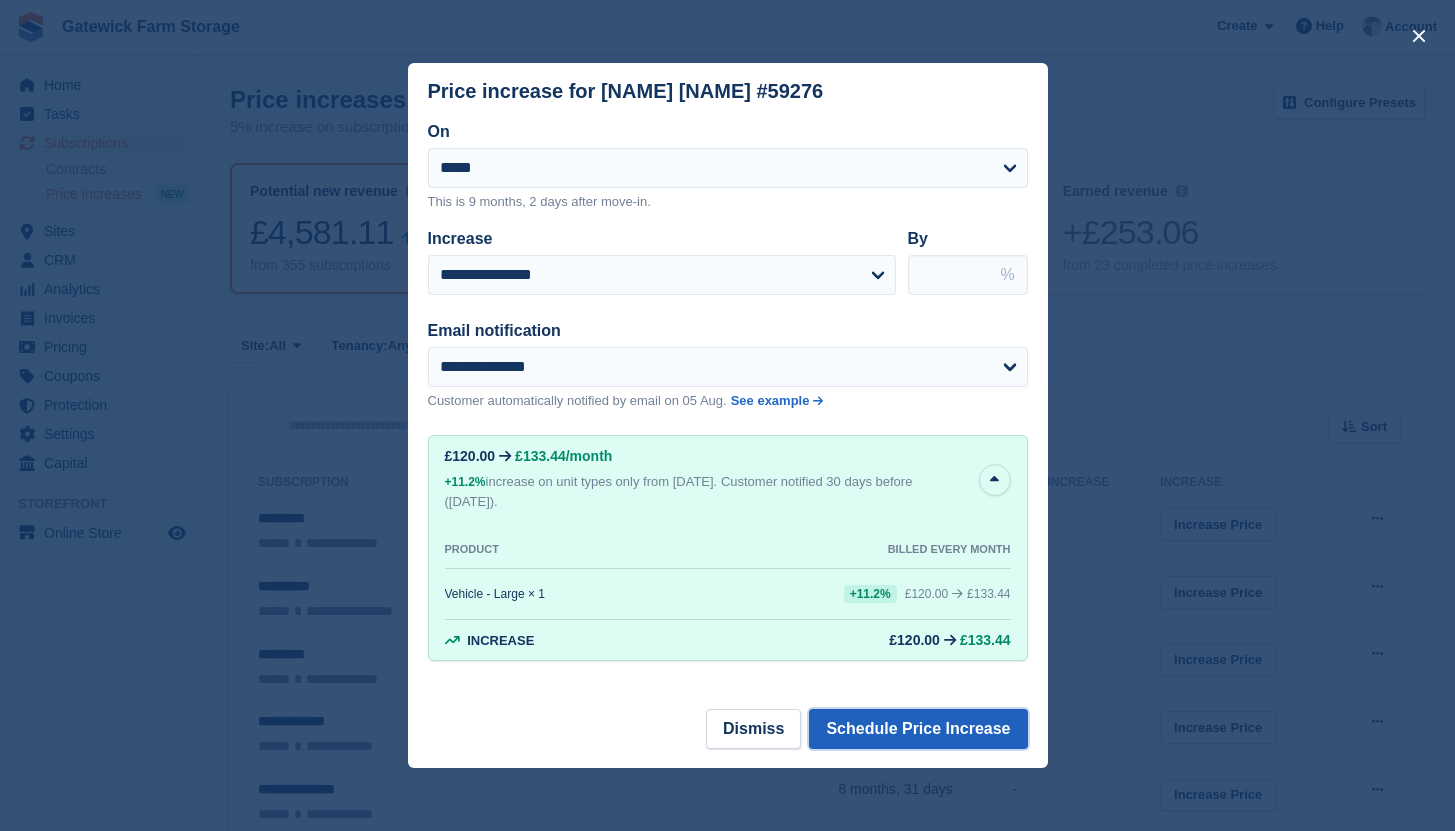 click on "Schedule Price Increase" at bounding box center (918, 729) 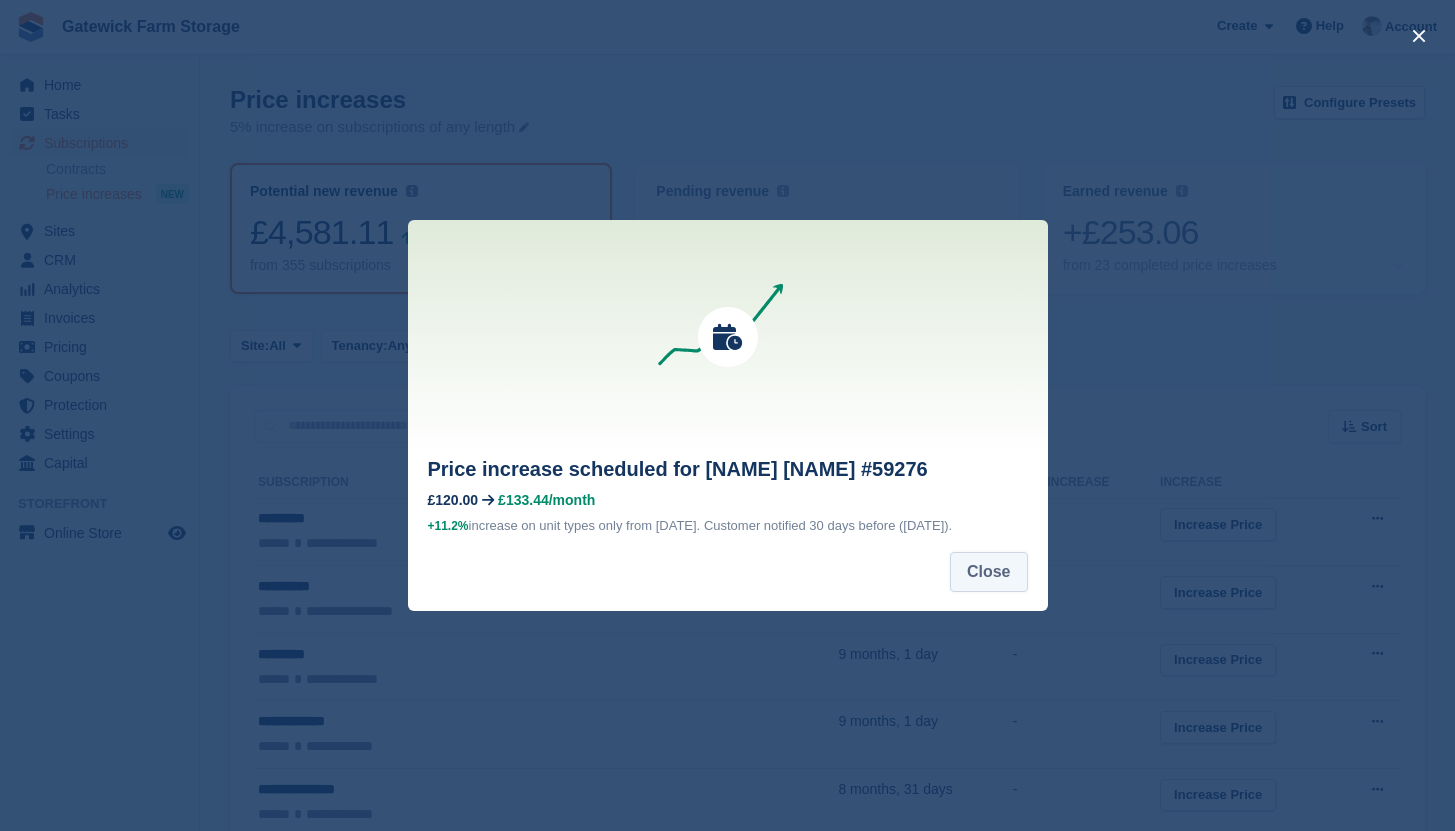 click on "Close" at bounding box center [989, 572] 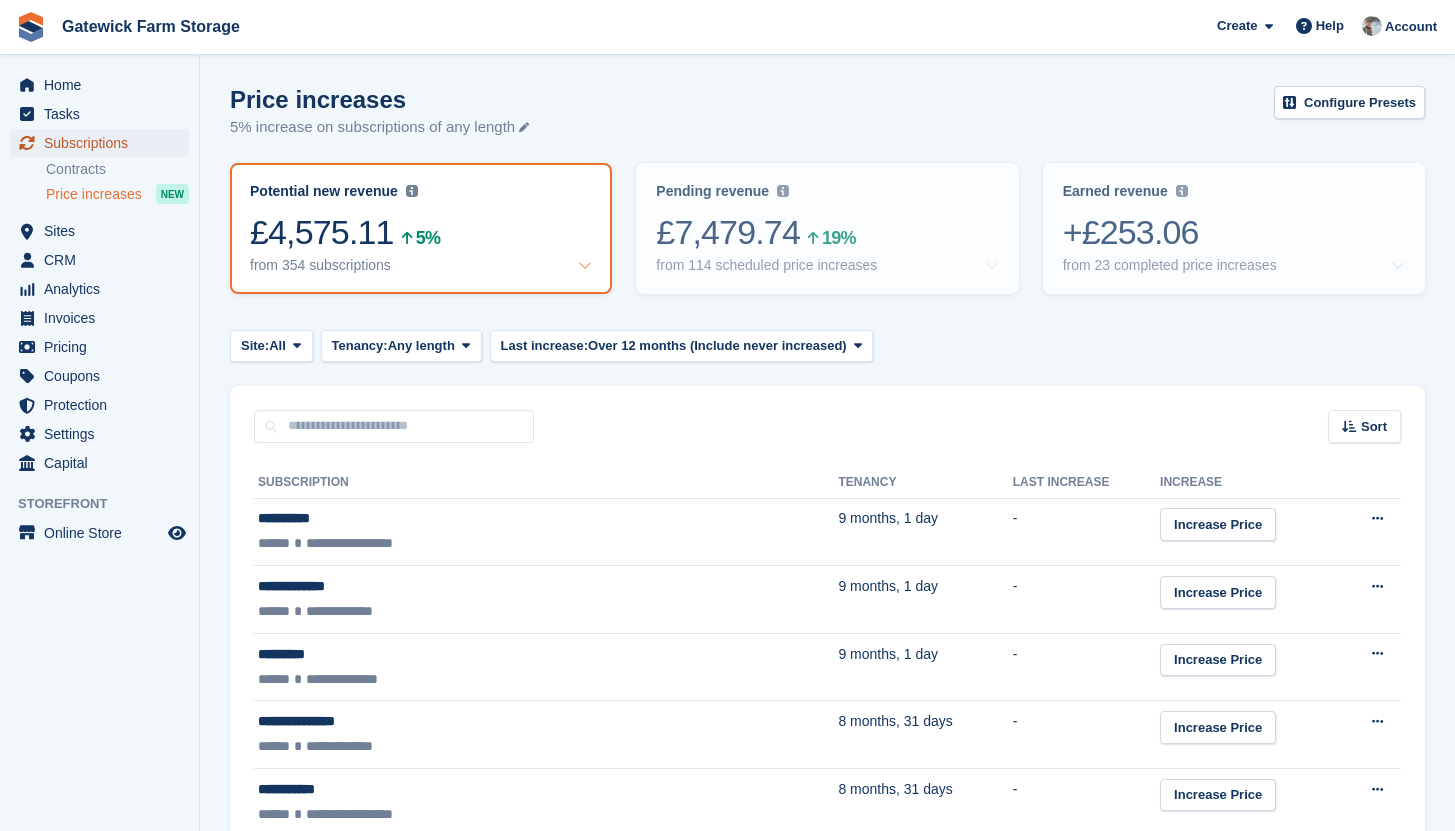 click on "Subscriptions" at bounding box center (104, 143) 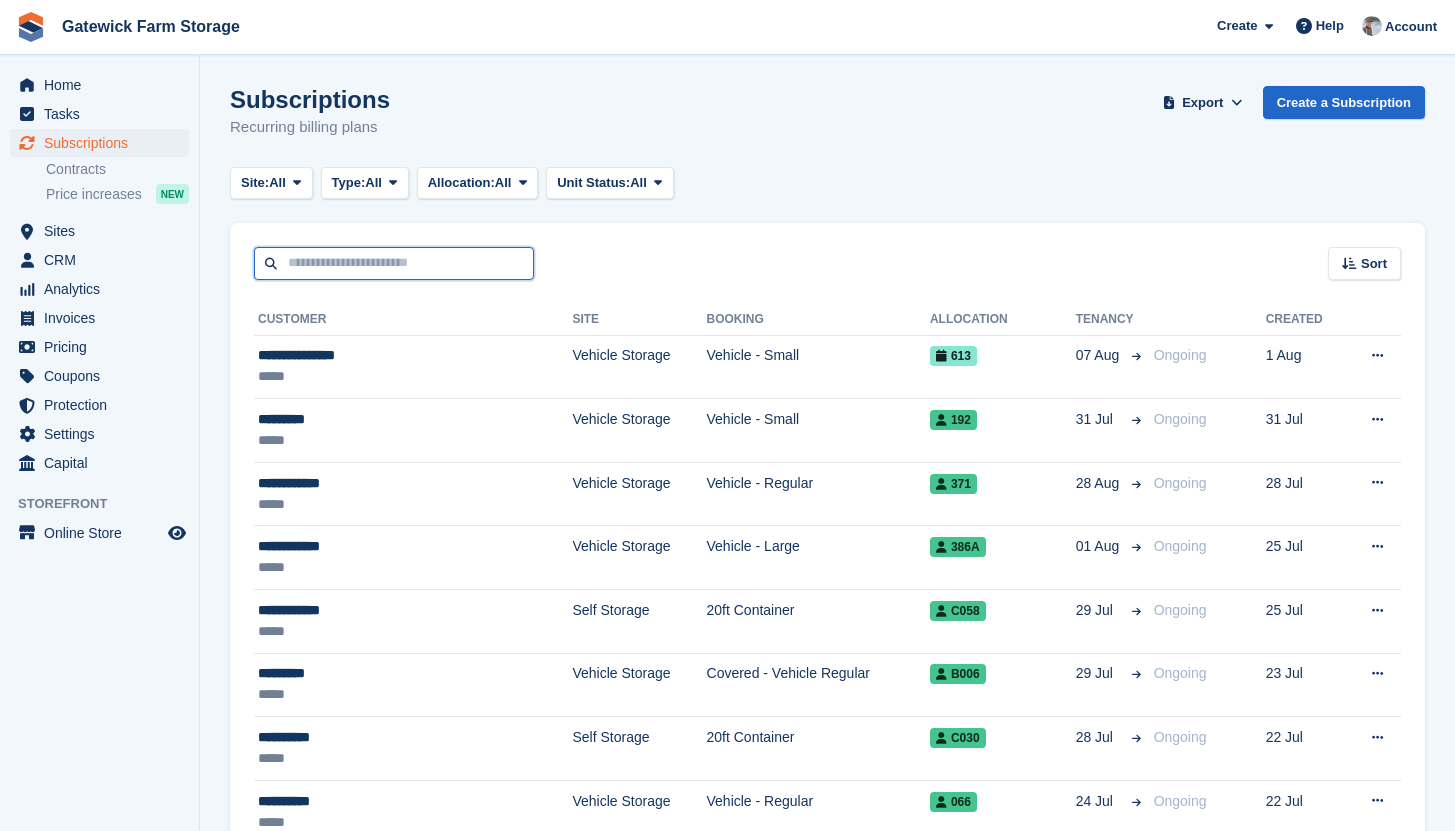 click at bounding box center (394, 263) 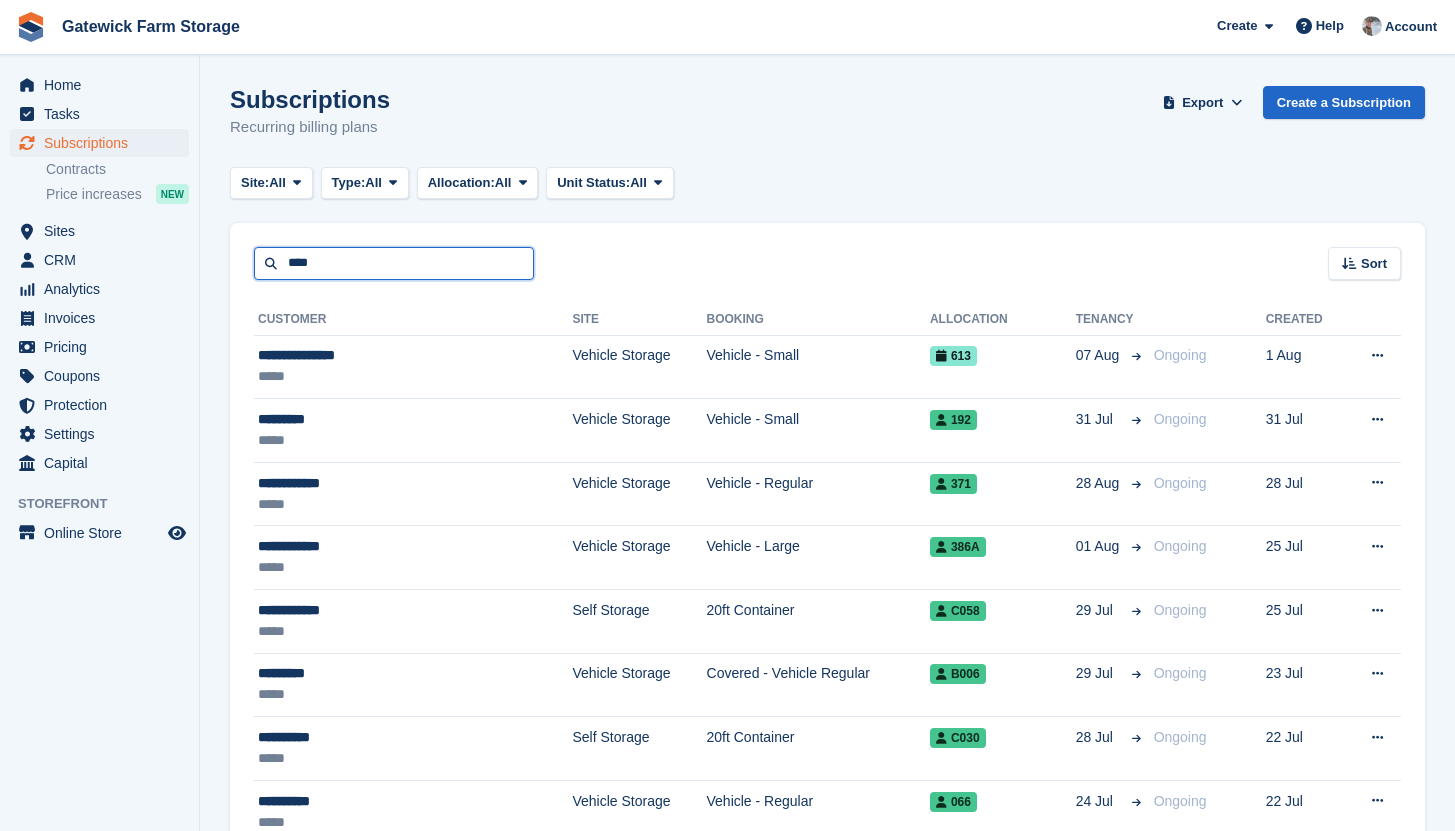 type on "****" 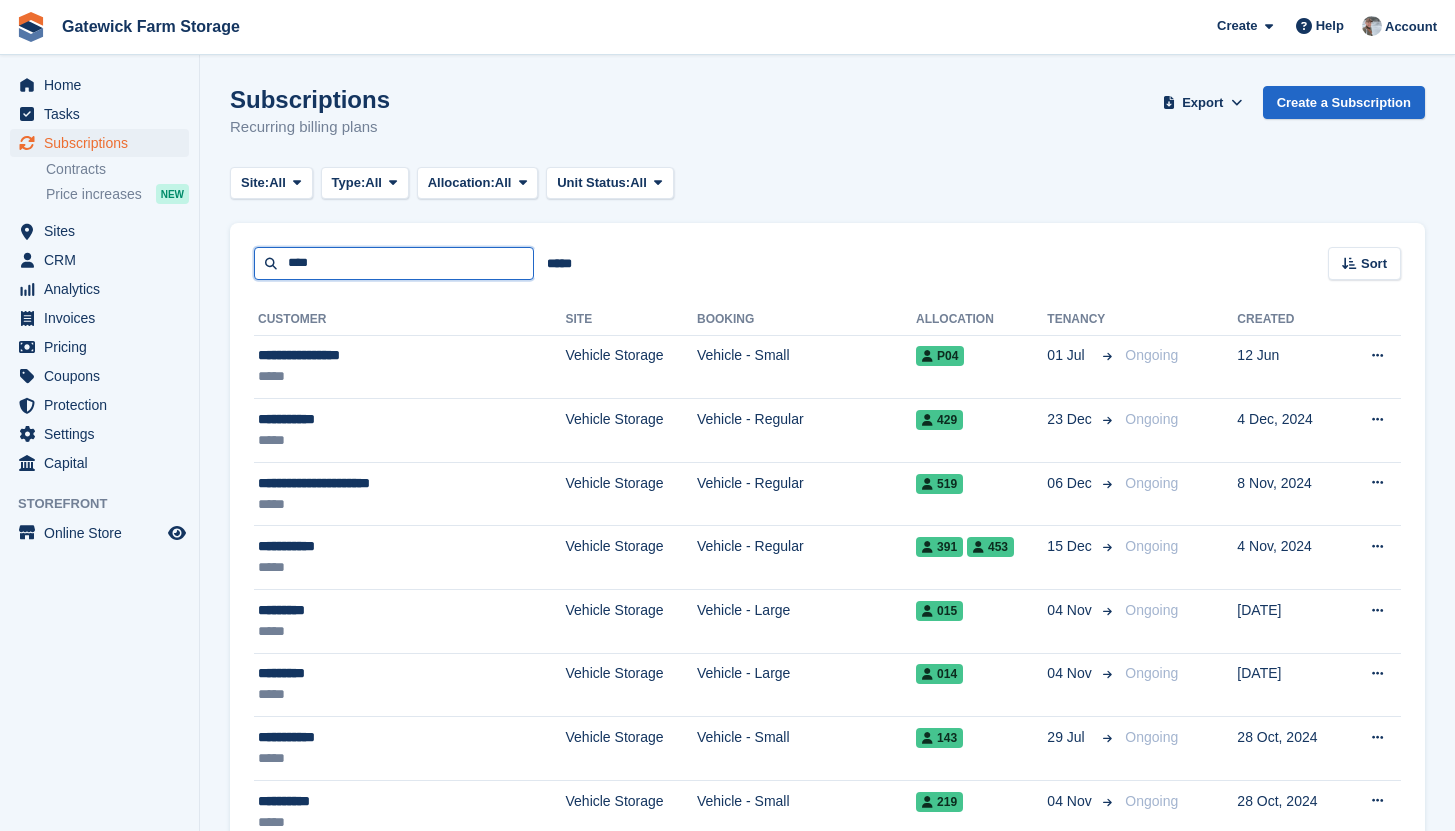 click on "****" at bounding box center (394, 263) 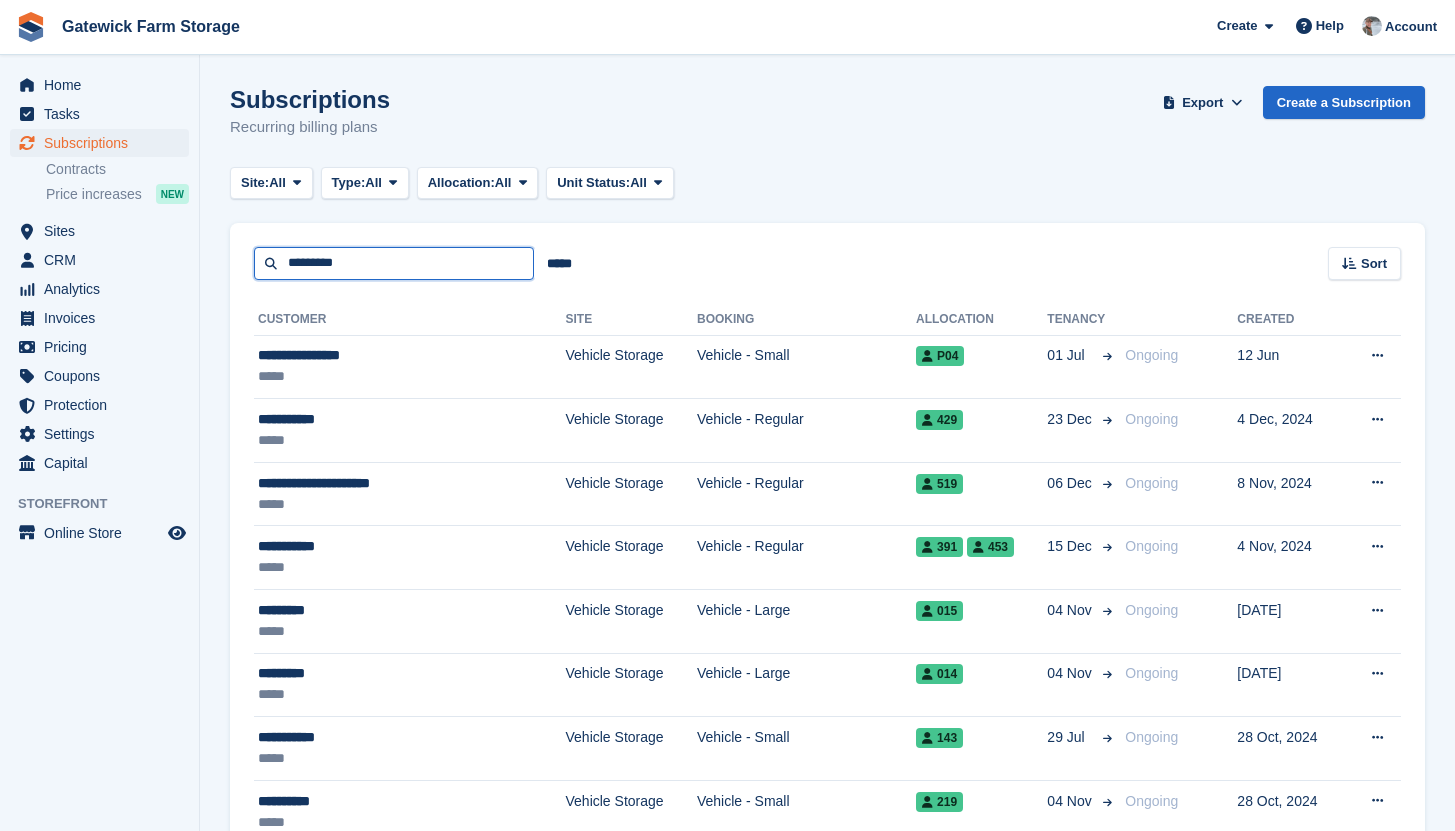 type on "*********" 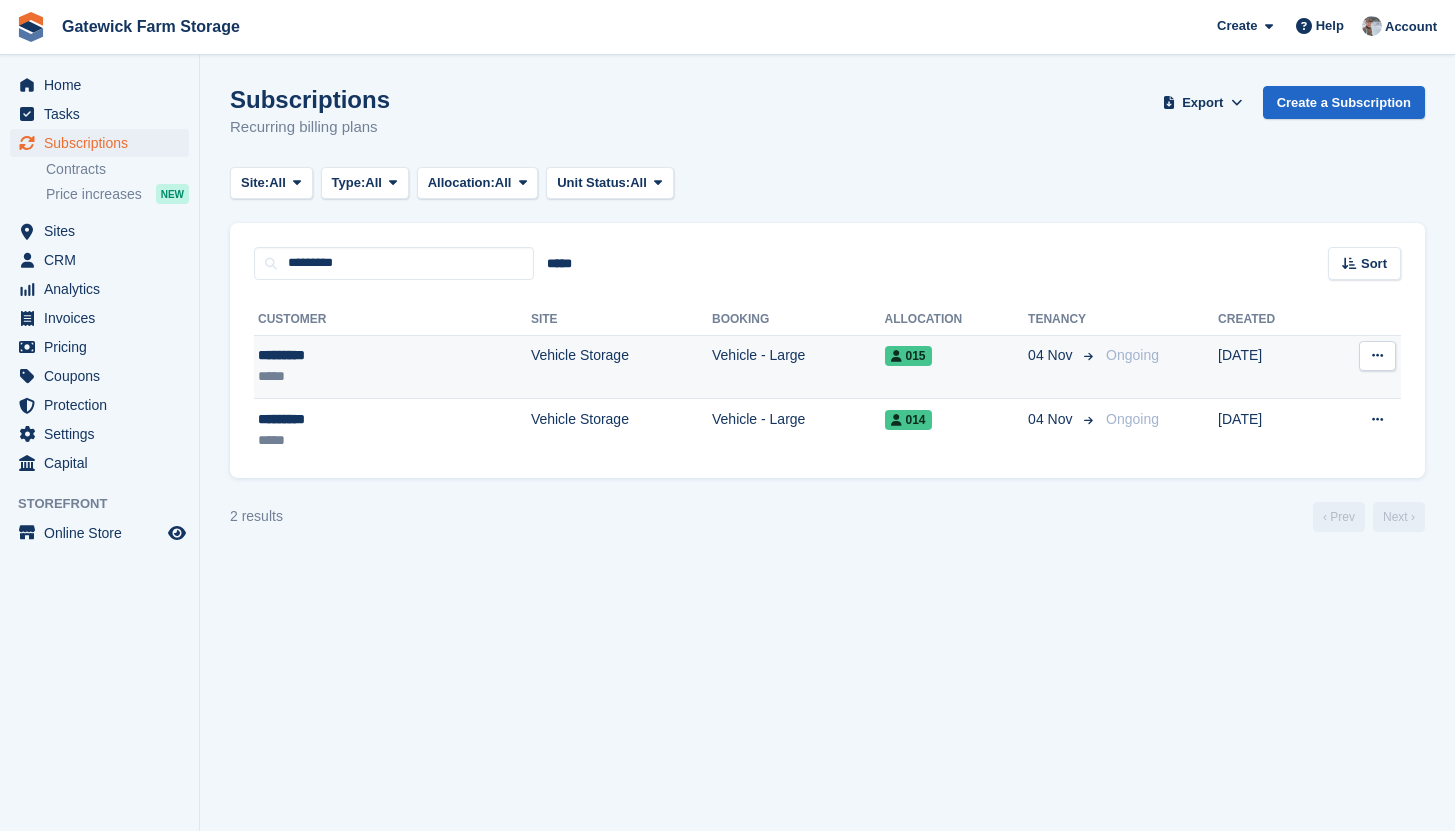 click on "Vehicle - Large" at bounding box center [798, 367] 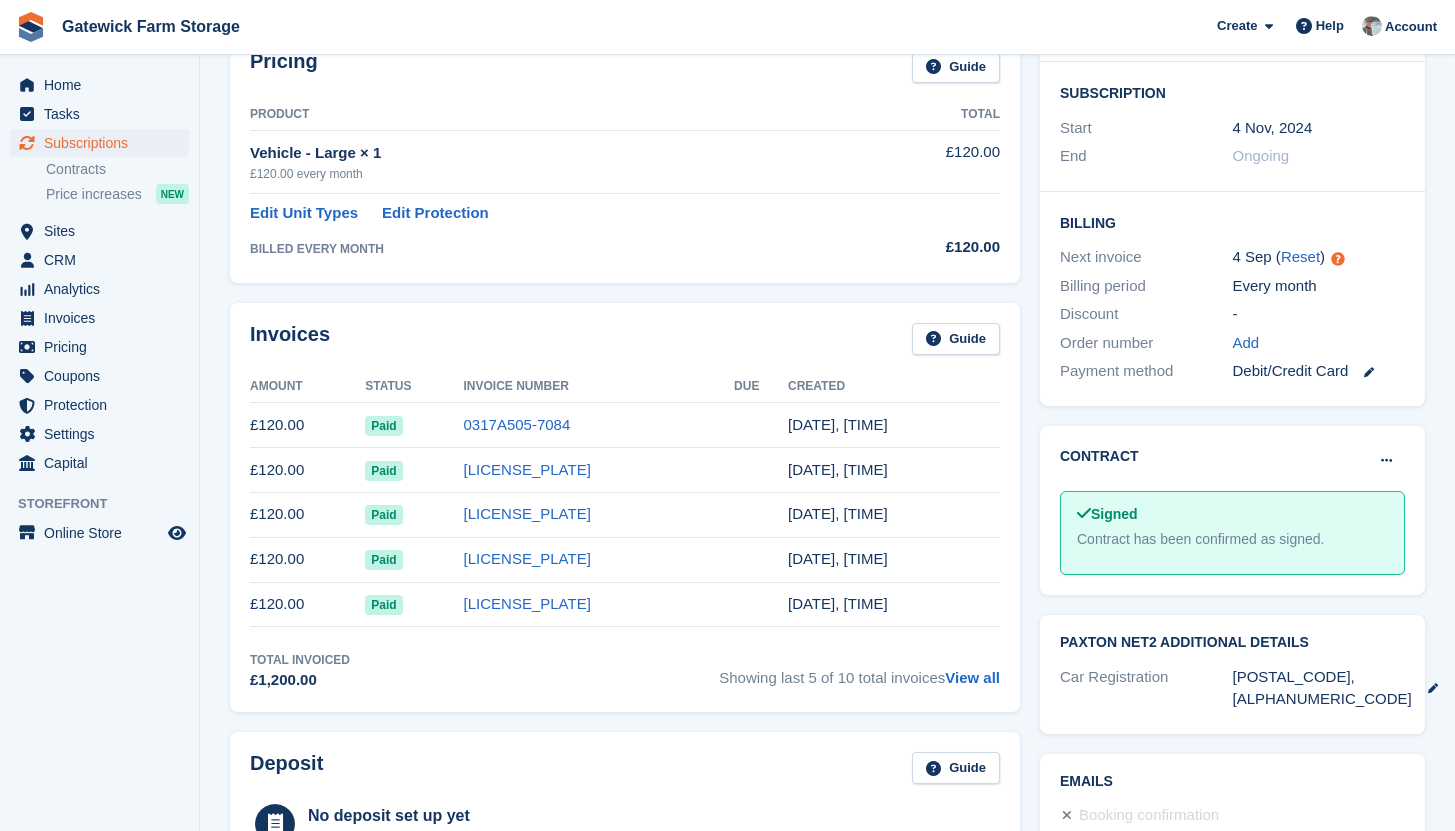 scroll, scrollTop: 0, scrollLeft: 0, axis: both 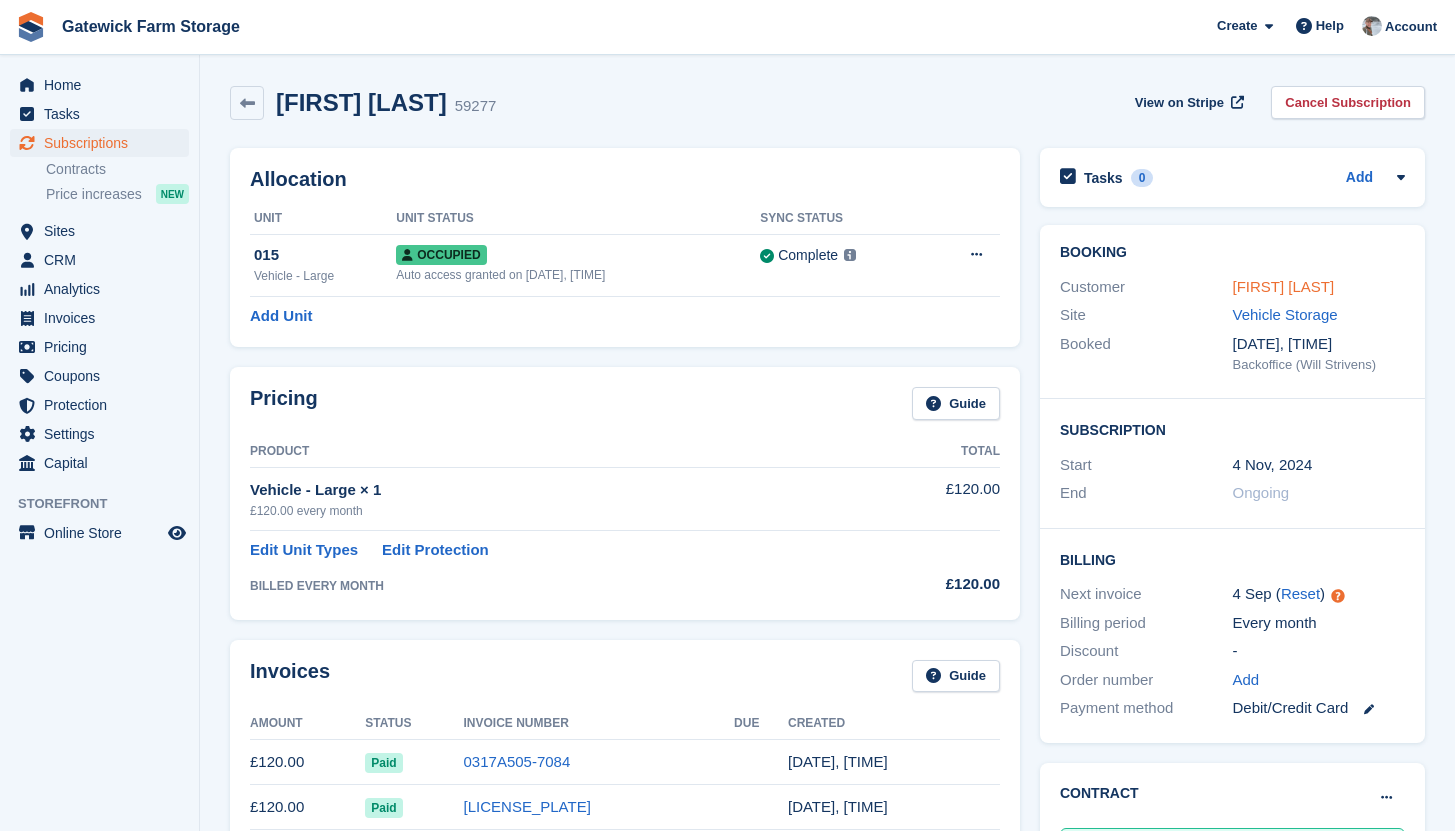 click on "[FIRST] [LAST]" at bounding box center [1284, 286] 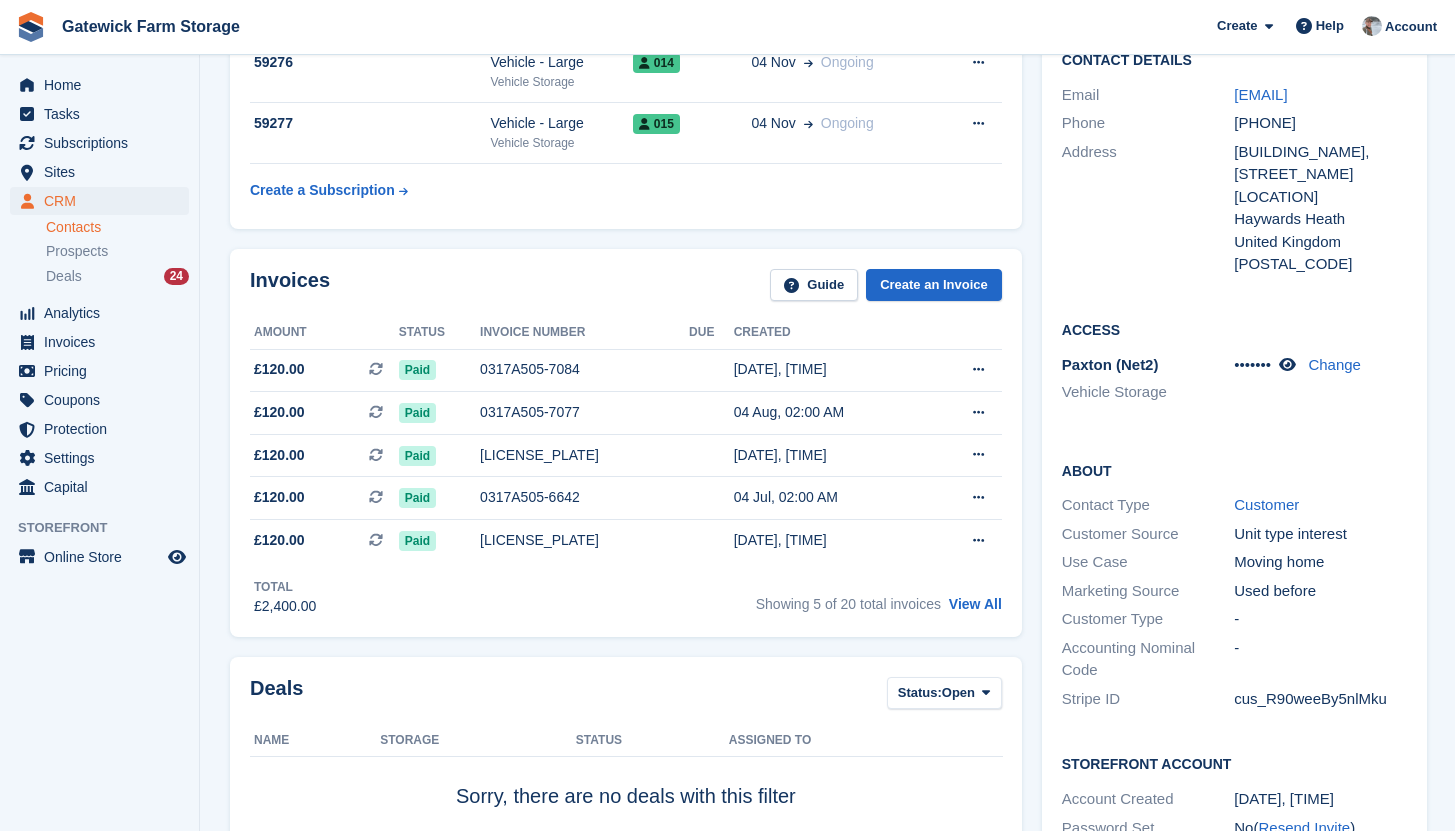 scroll, scrollTop: 27, scrollLeft: 0, axis: vertical 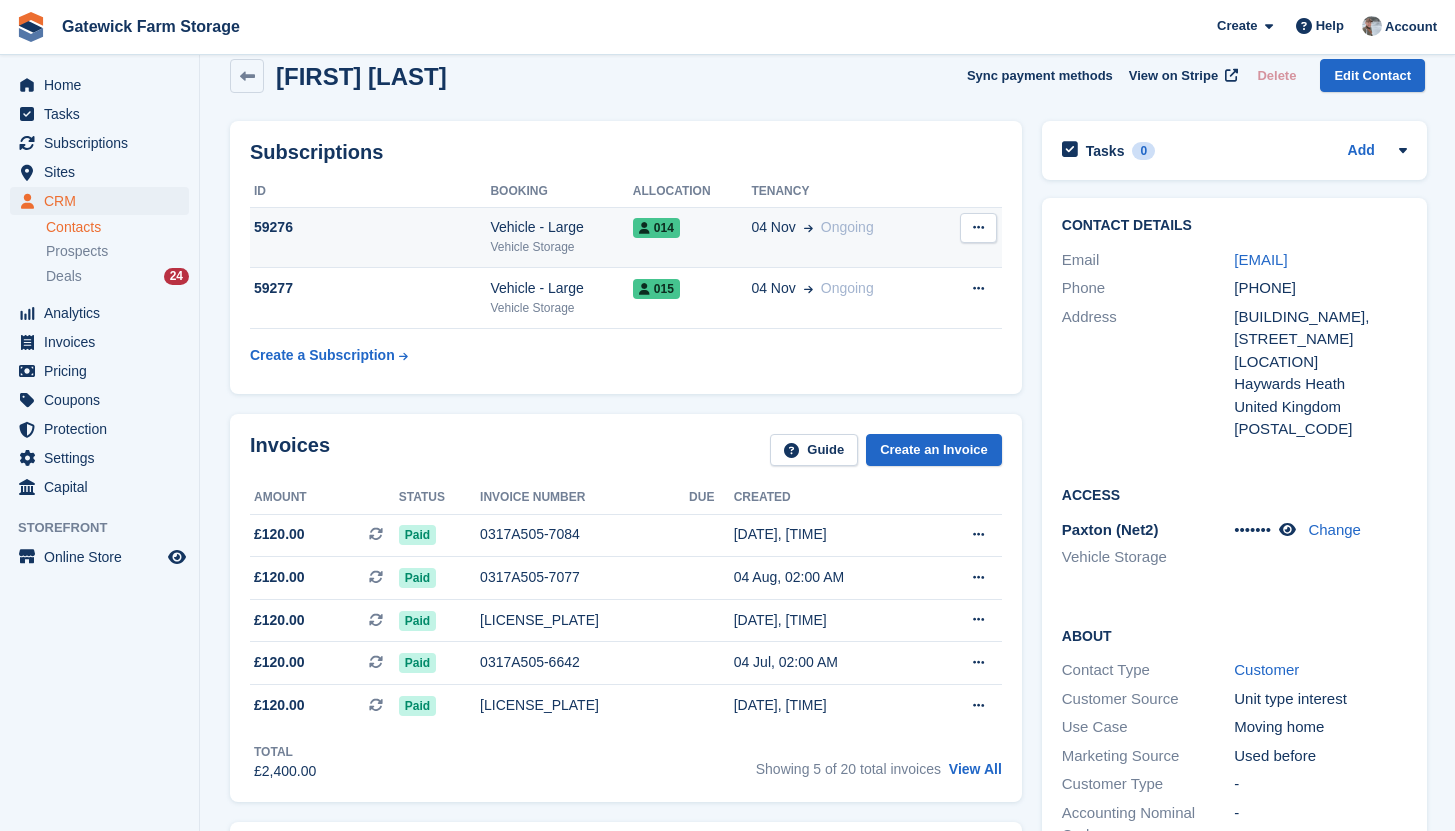 click on "Vehicle Storage" at bounding box center [561, 247] 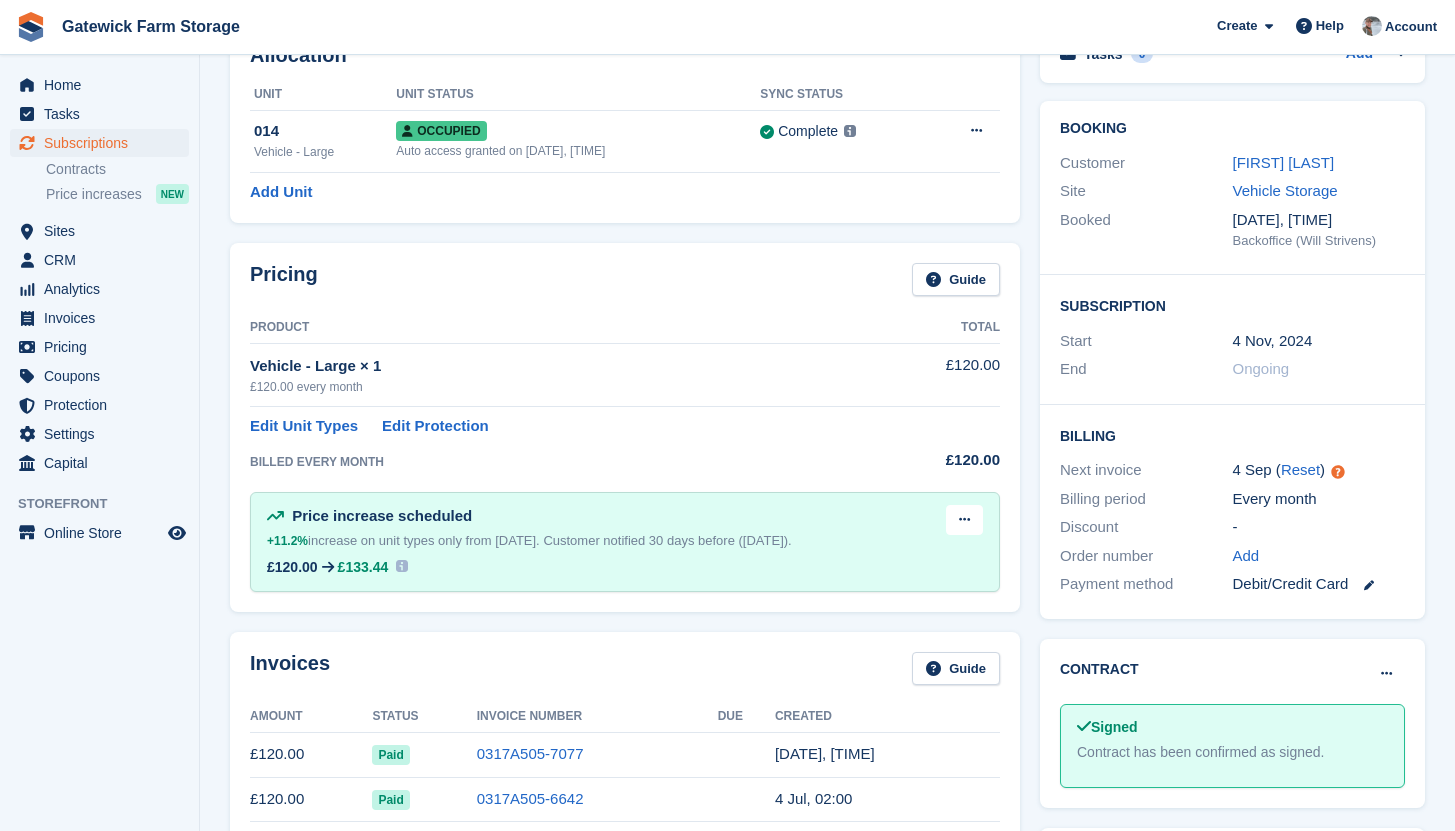 scroll, scrollTop: 162, scrollLeft: 0, axis: vertical 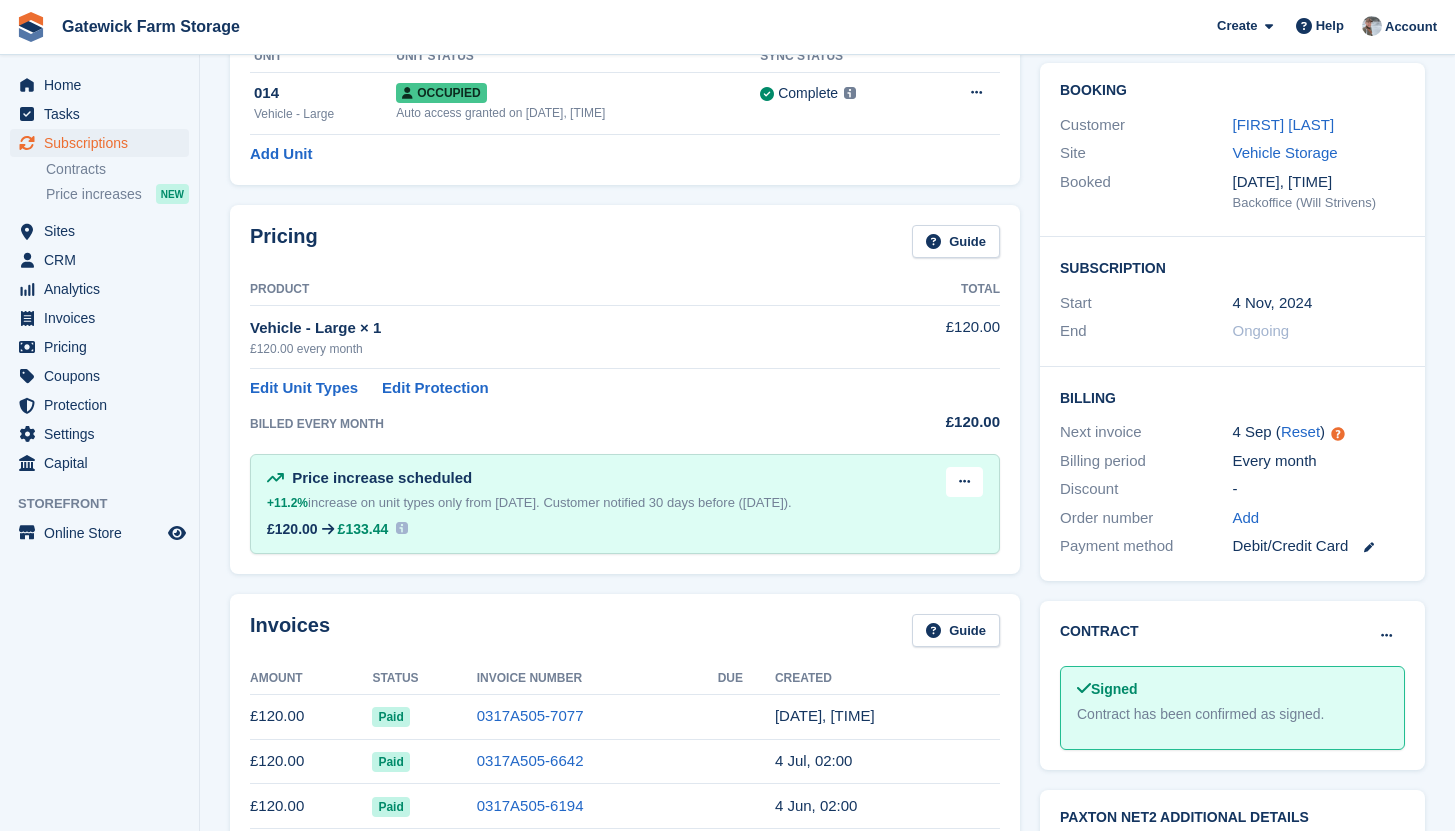 click on "Customer notified 30 days before ([DATE])." at bounding box center (667, 502) 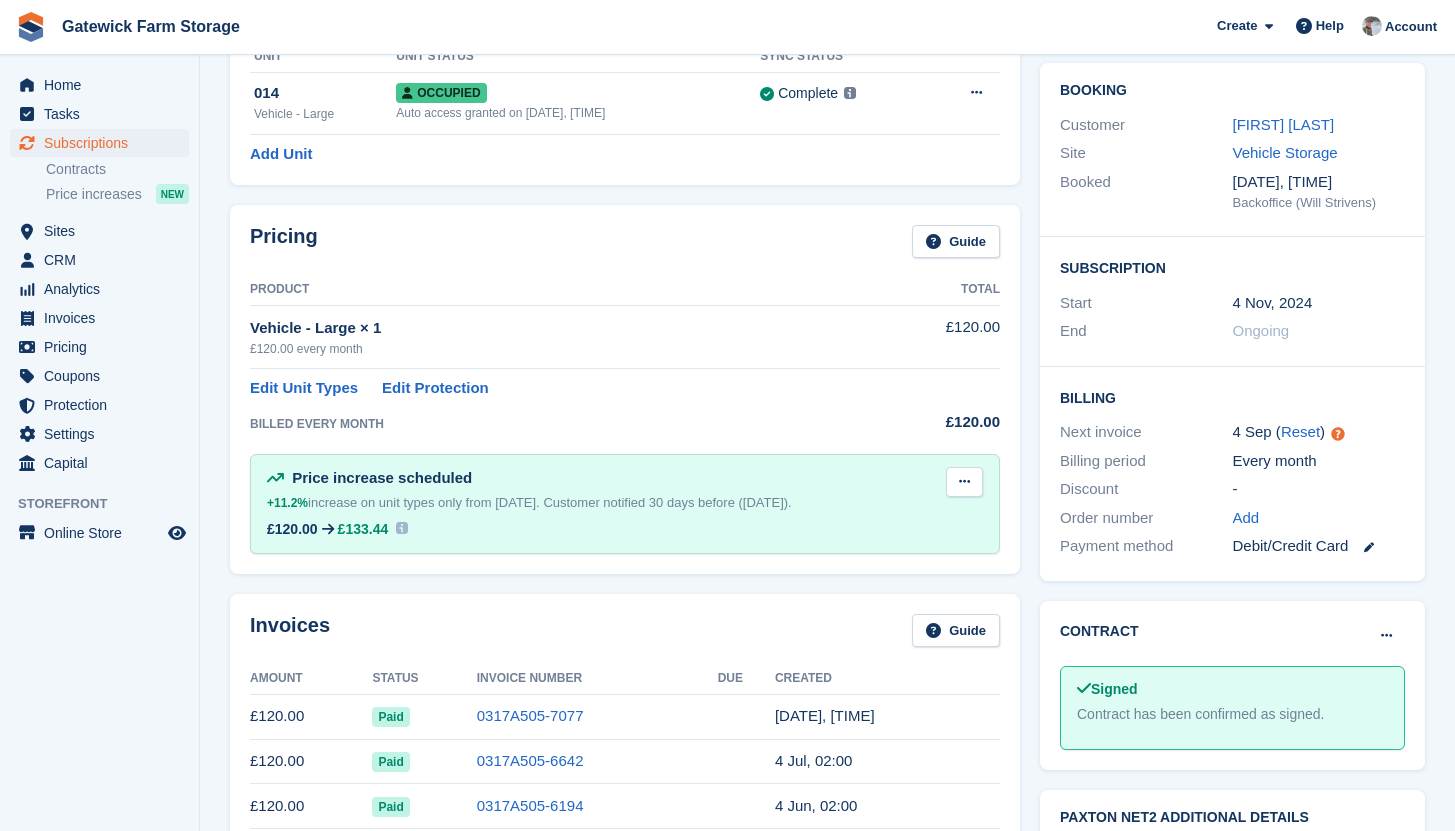 click at bounding box center [964, 482] 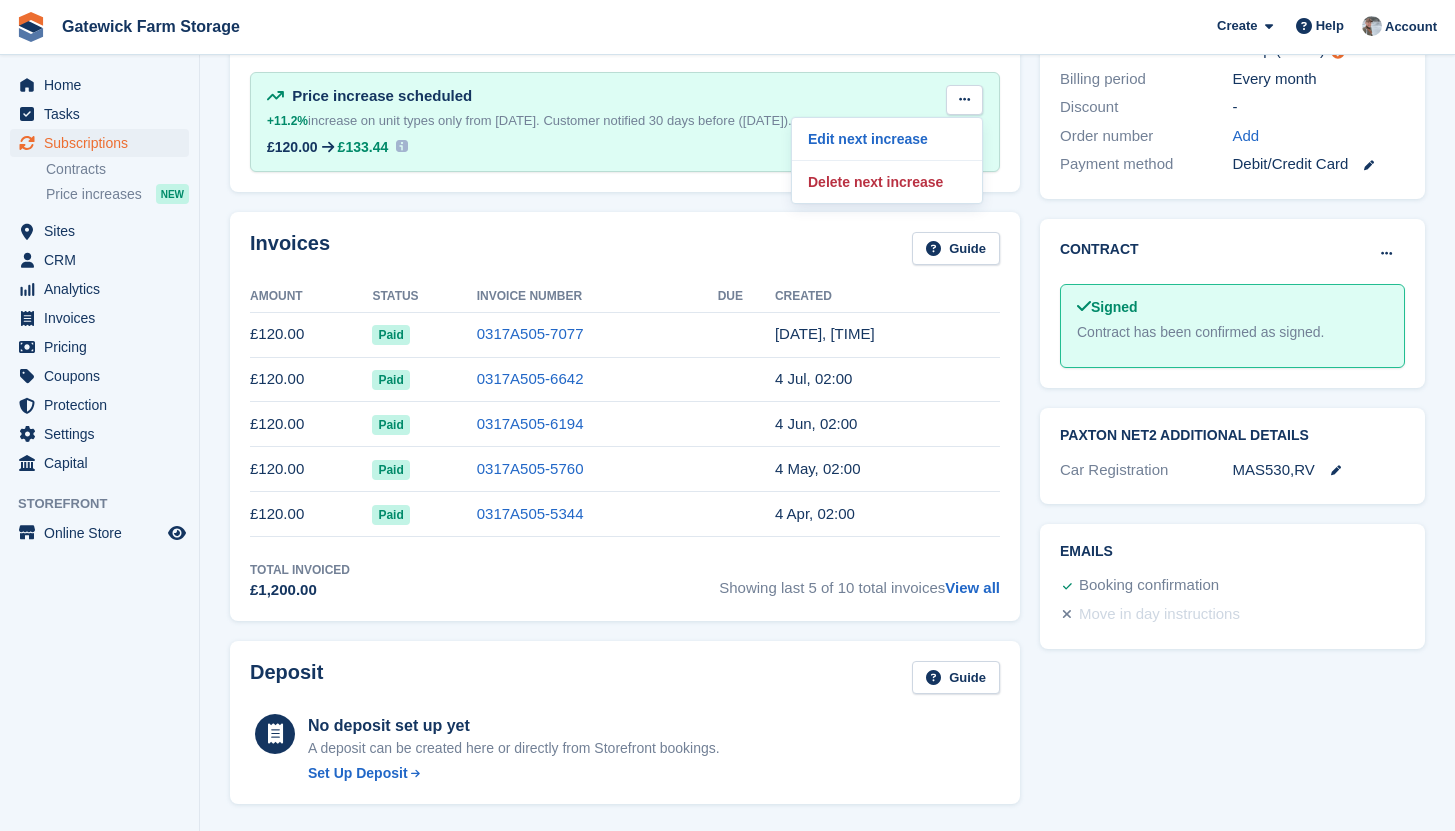 scroll, scrollTop: 440, scrollLeft: 0, axis: vertical 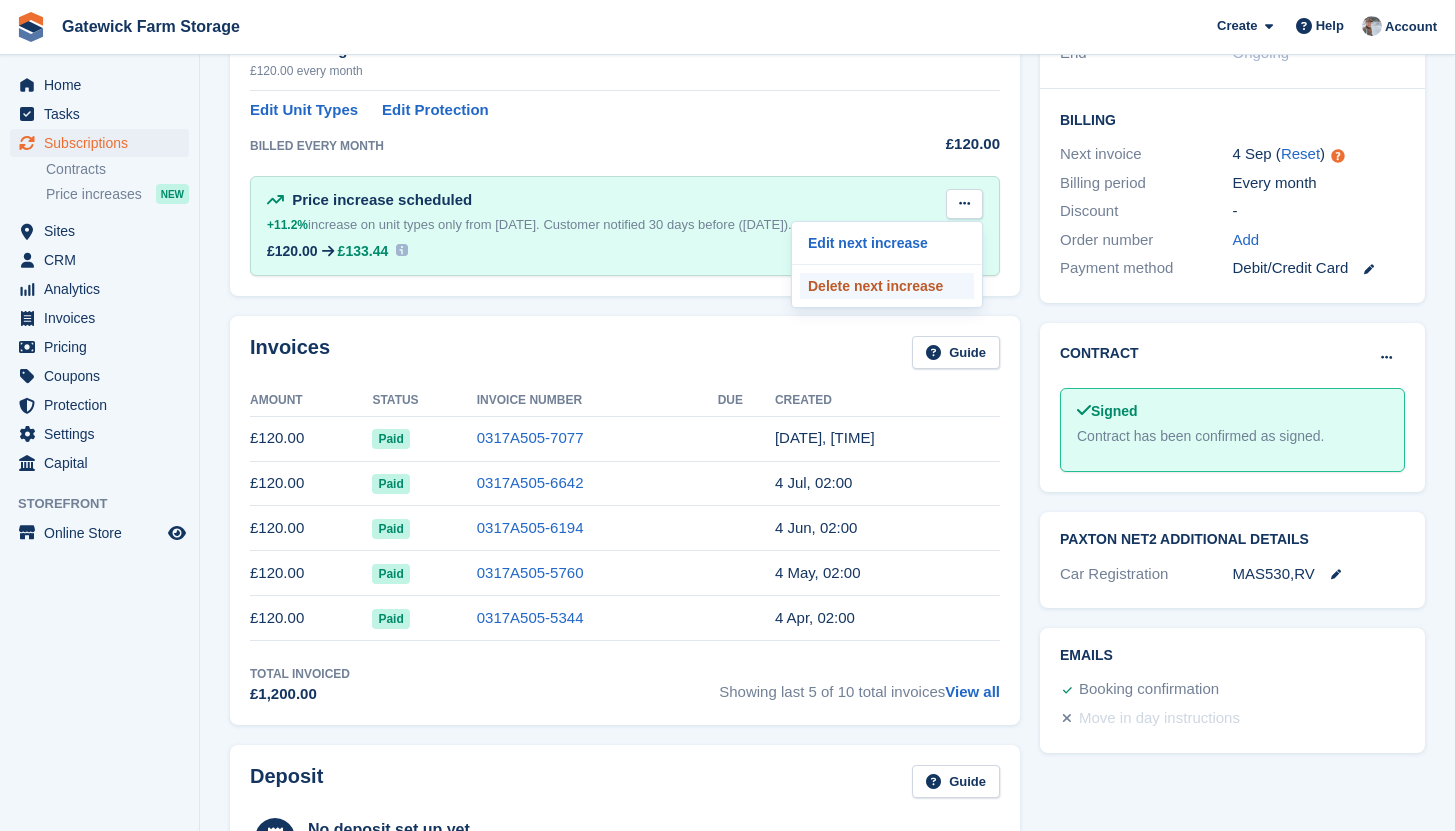 click on "Delete next increase" at bounding box center (887, 286) 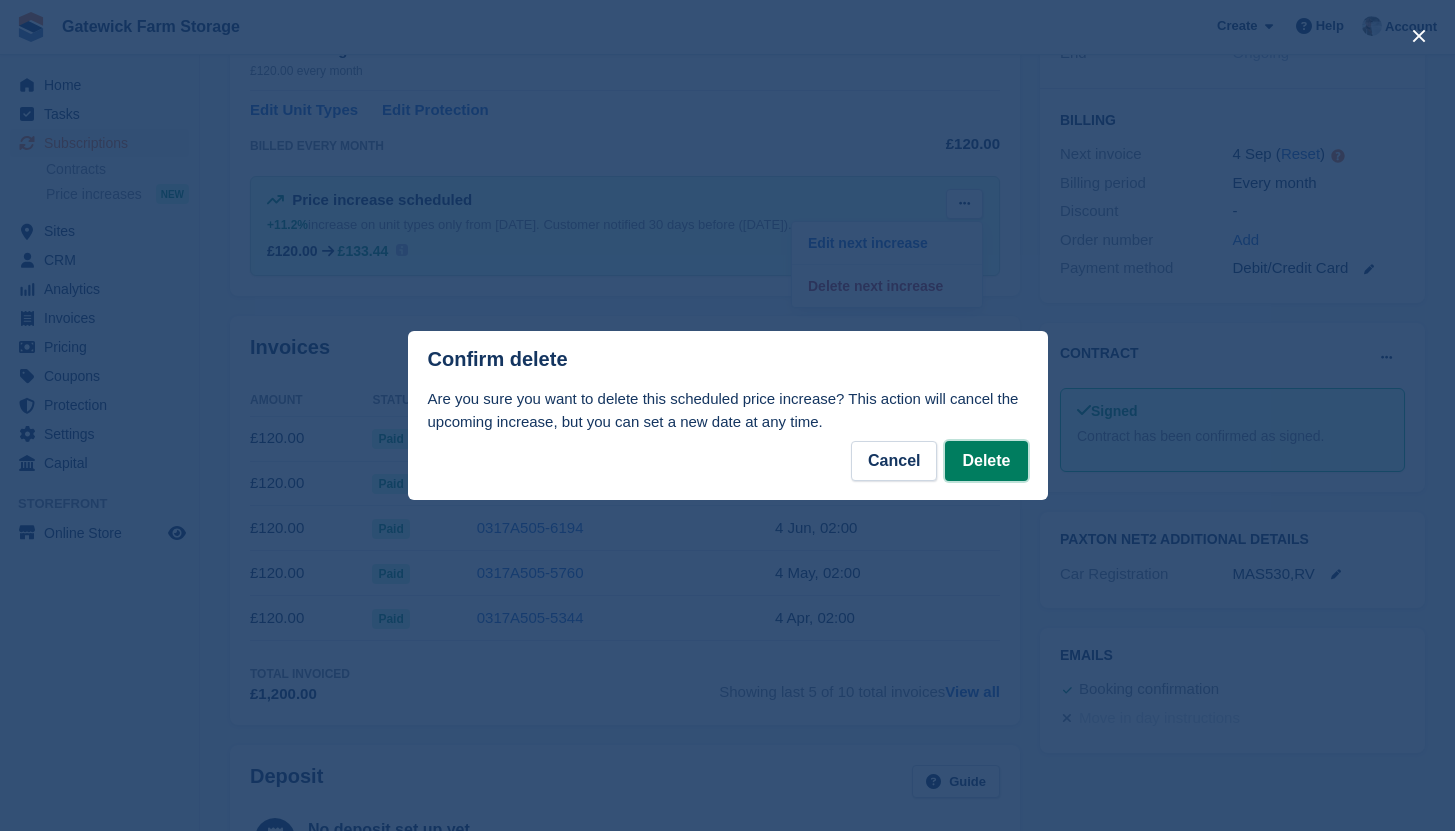 click on "Delete" at bounding box center [986, 461] 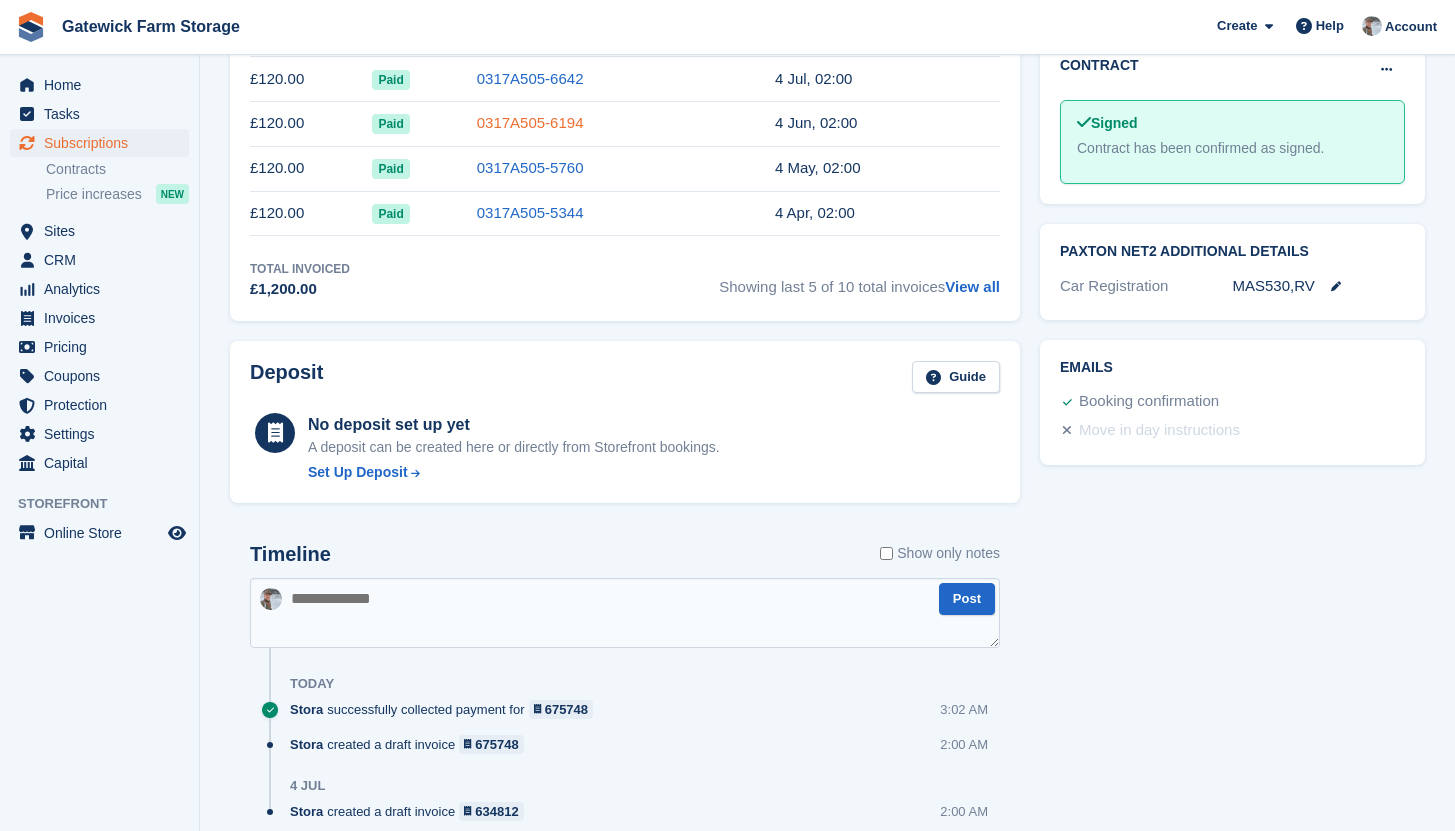 scroll, scrollTop: 729, scrollLeft: 0, axis: vertical 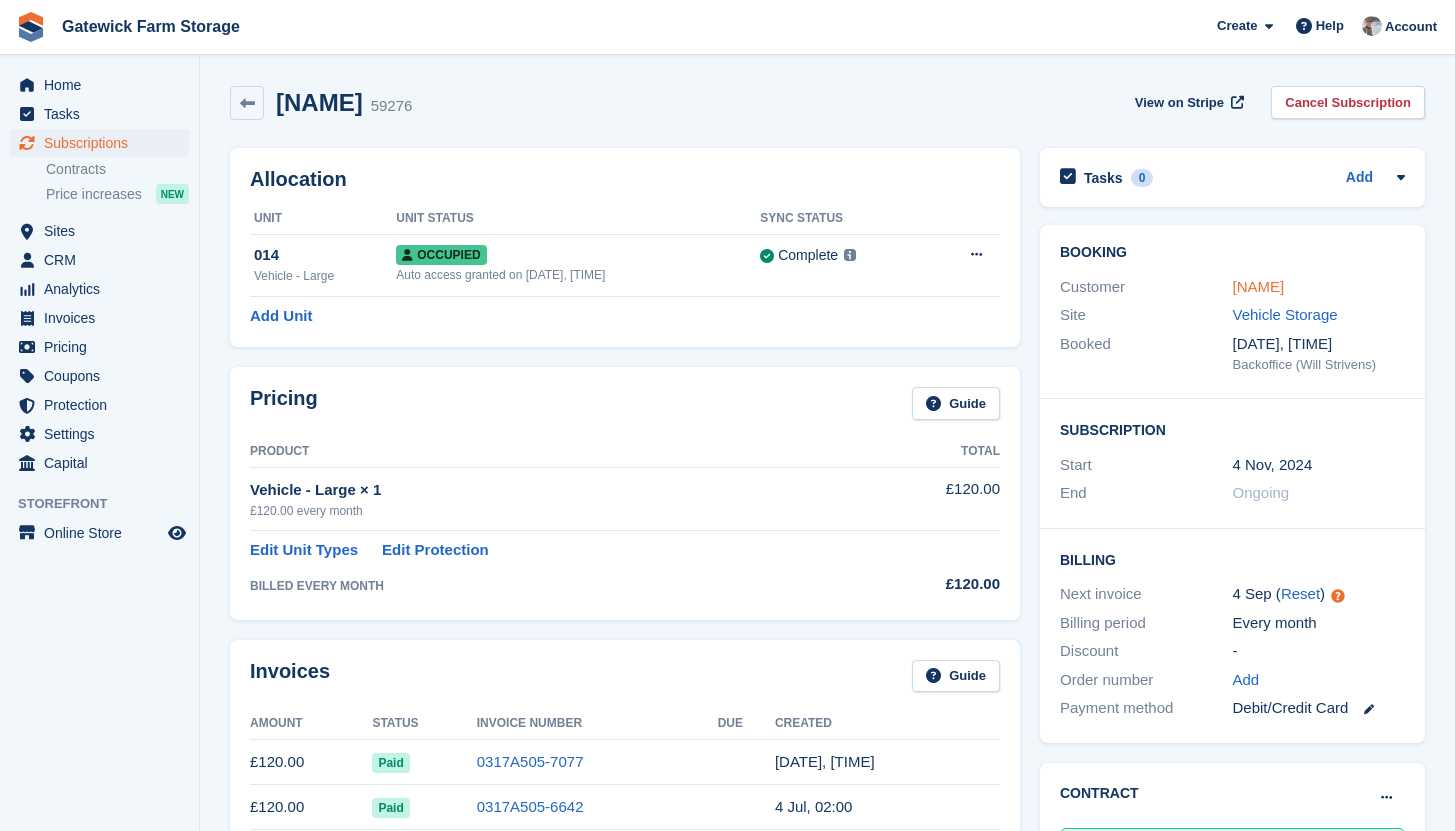 click on "[NAME]" at bounding box center (1259, 286) 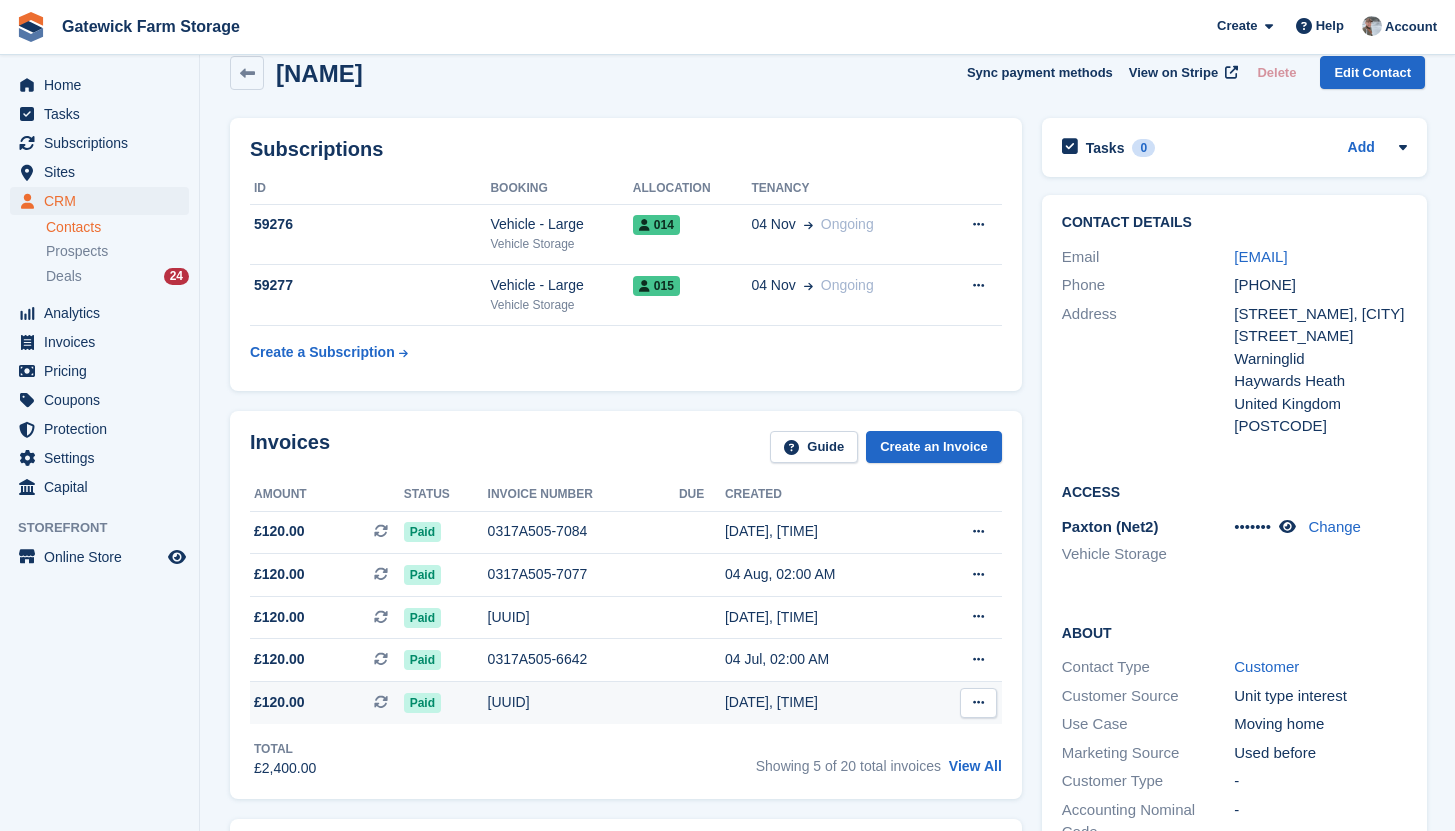 scroll, scrollTop: 0, scrollLeft: 0, axis: both 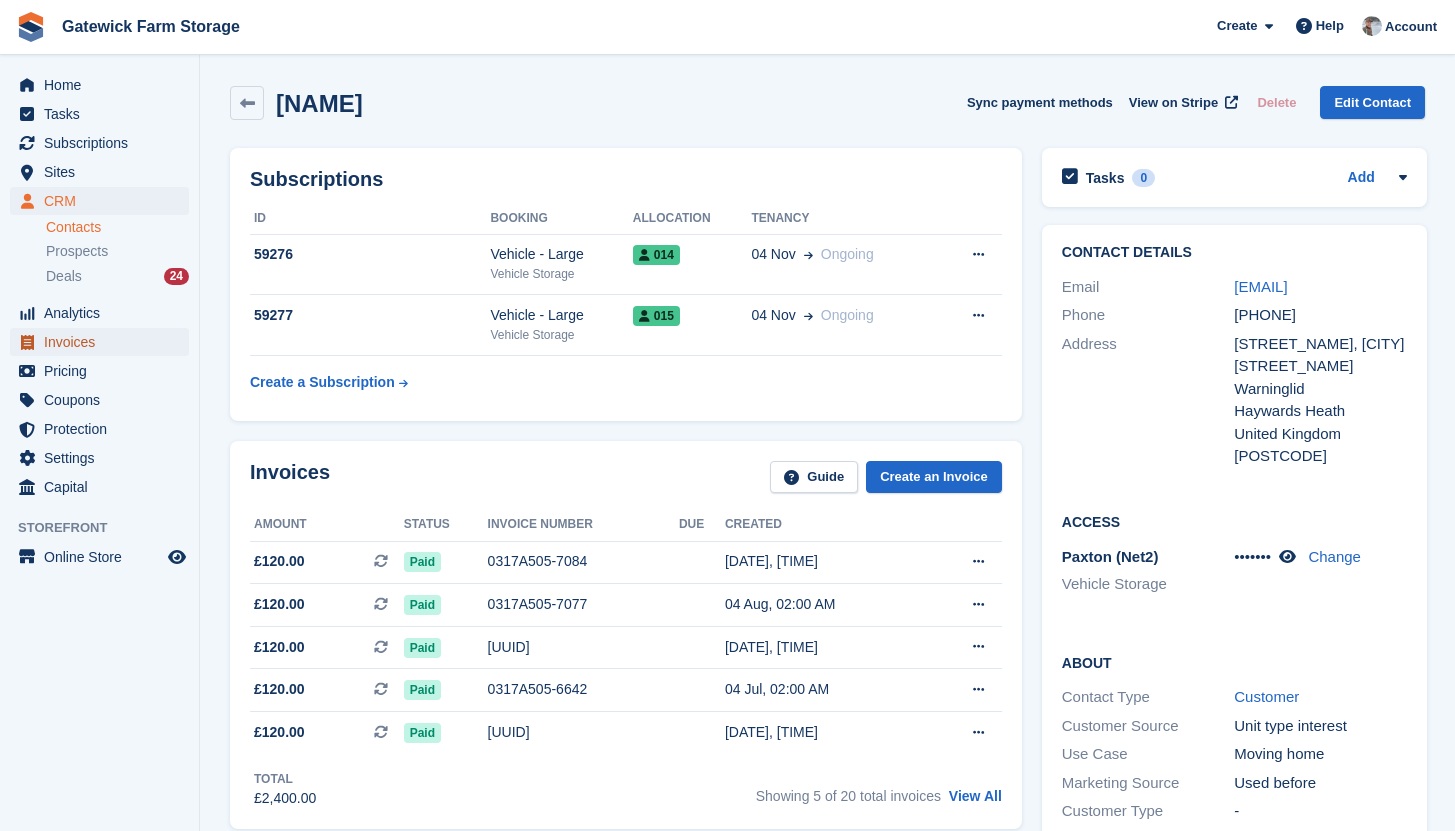 click on "Invoices" at bounding box center [104, 342] 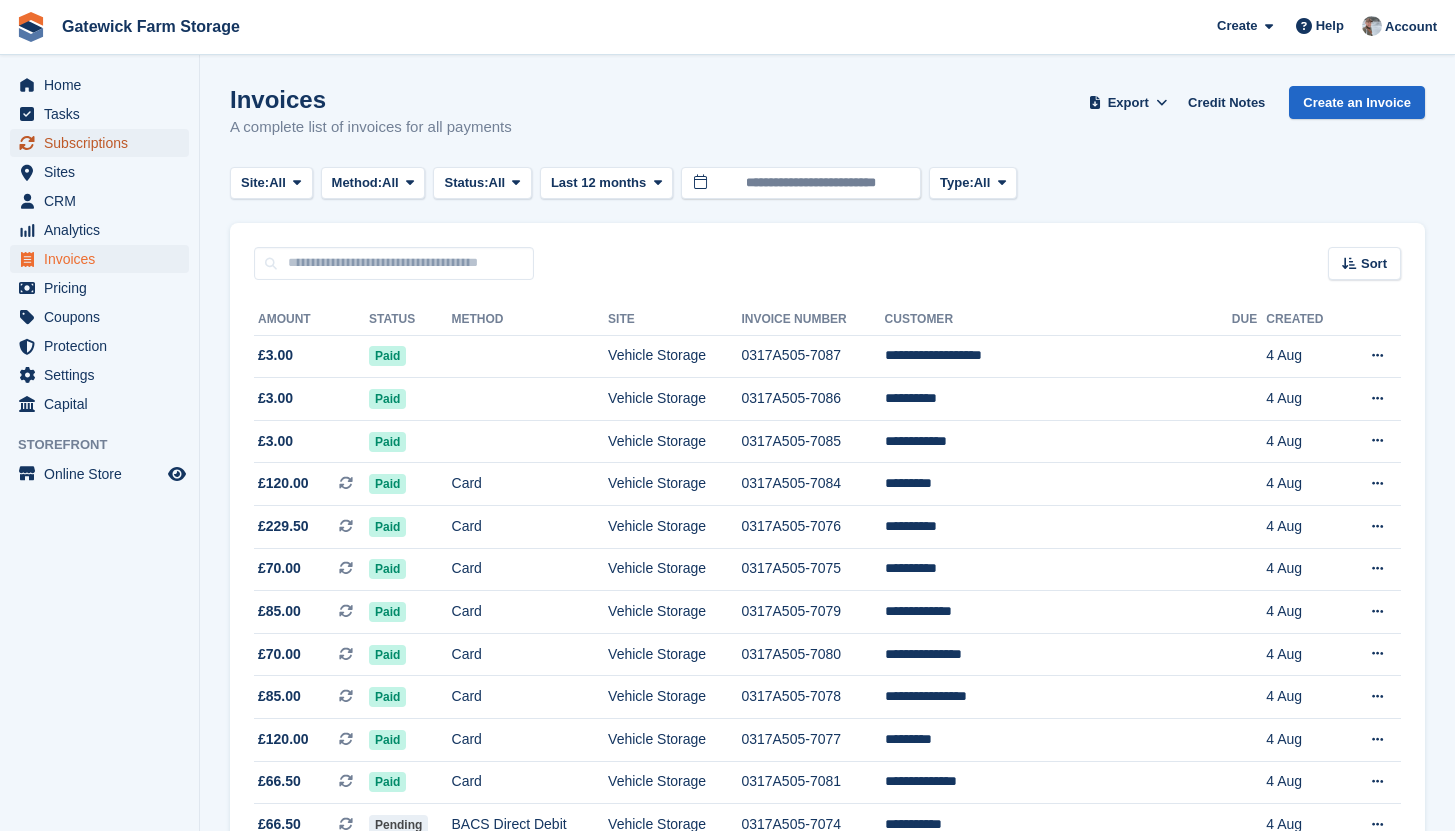 click on "Subscriptions" at bounding box center [104, 143] 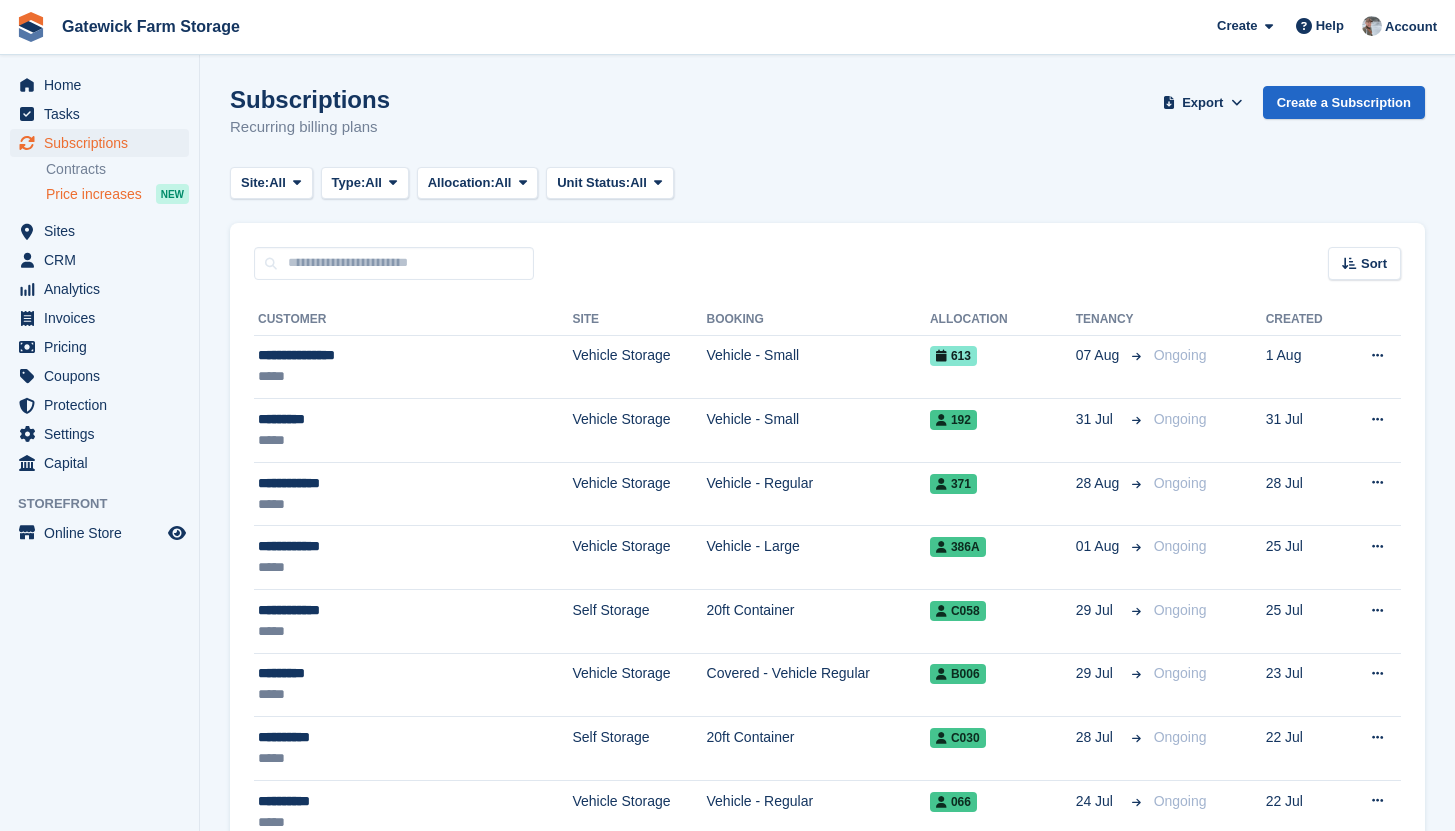 click on "Price increases" at bounding box center [94, 194] 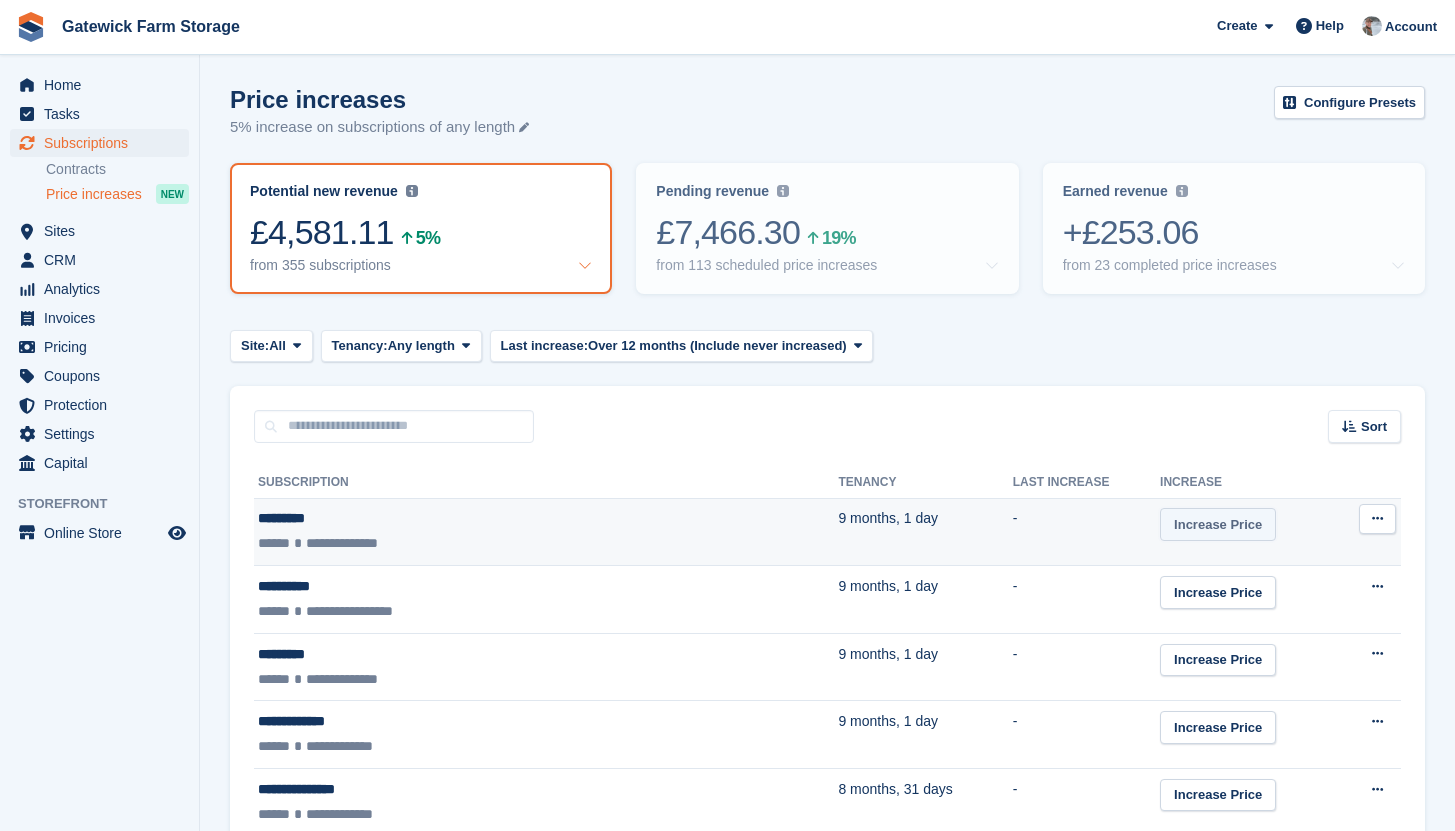 click on "Increase Price" at bounding box center [1218, 524] 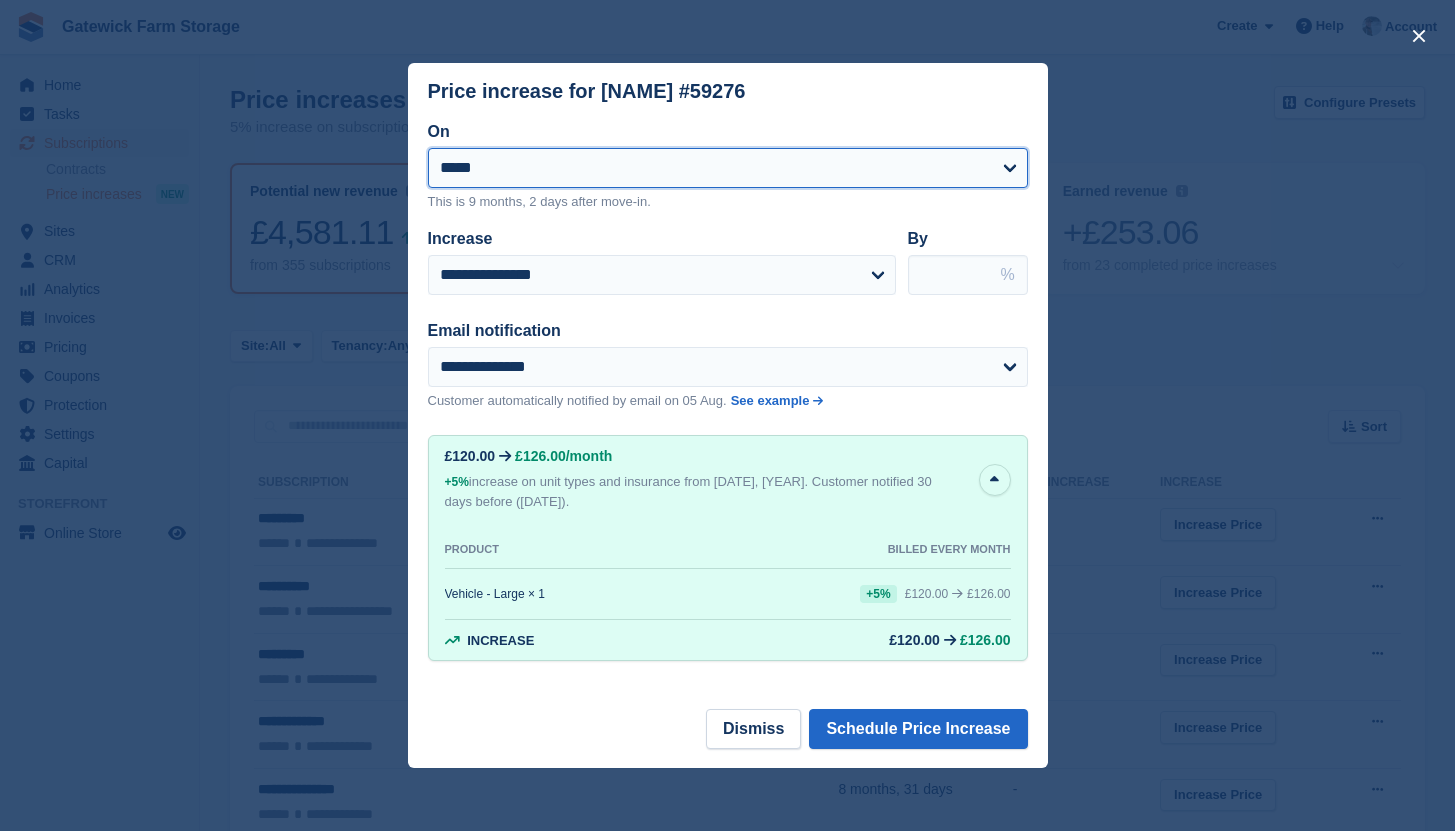 click on "**********" at bounding box center [728, 168] 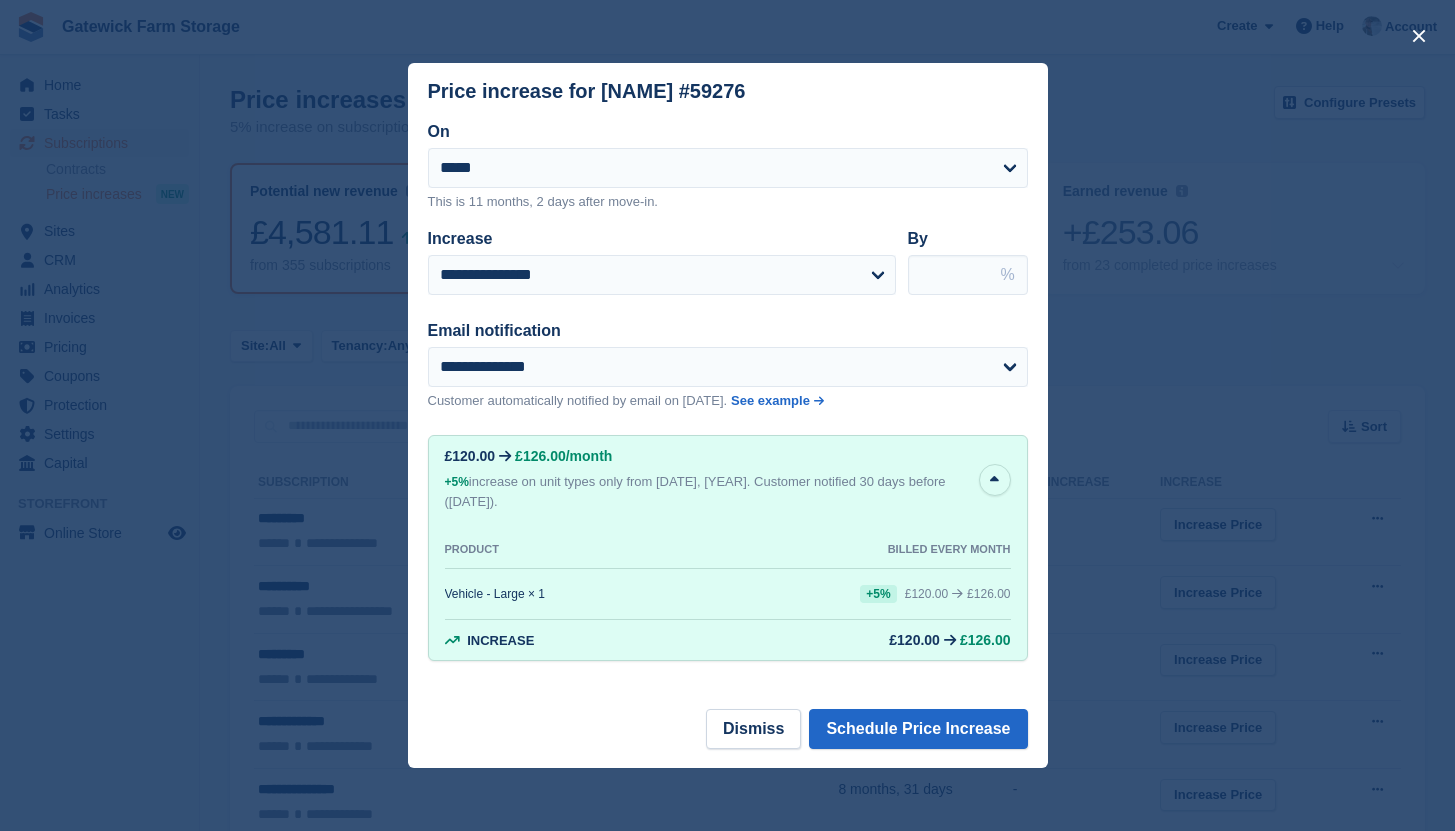 click on "Email notification" at bounding box center [716, 331] 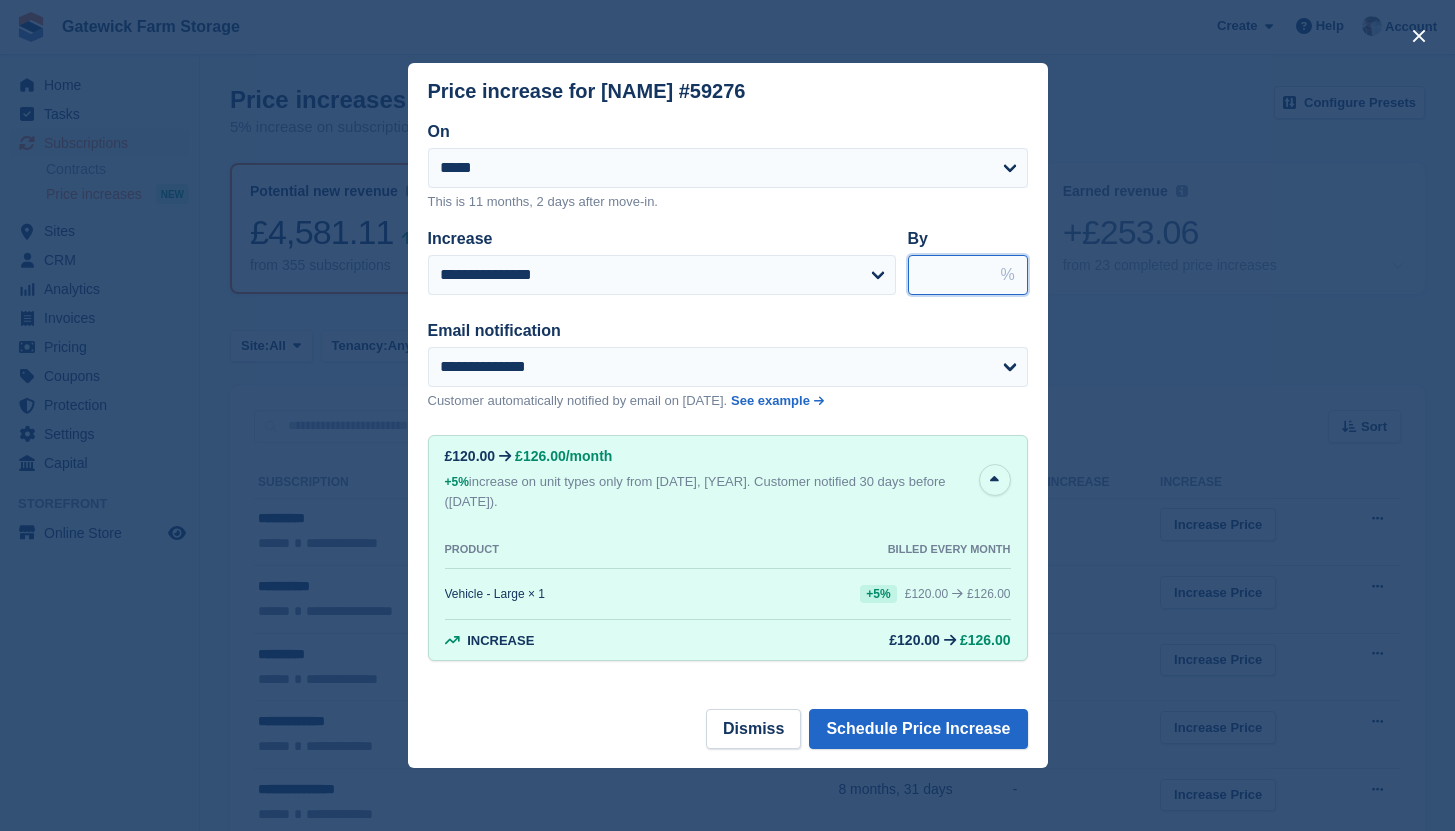 click on "***" at bounding box center (968, 275) 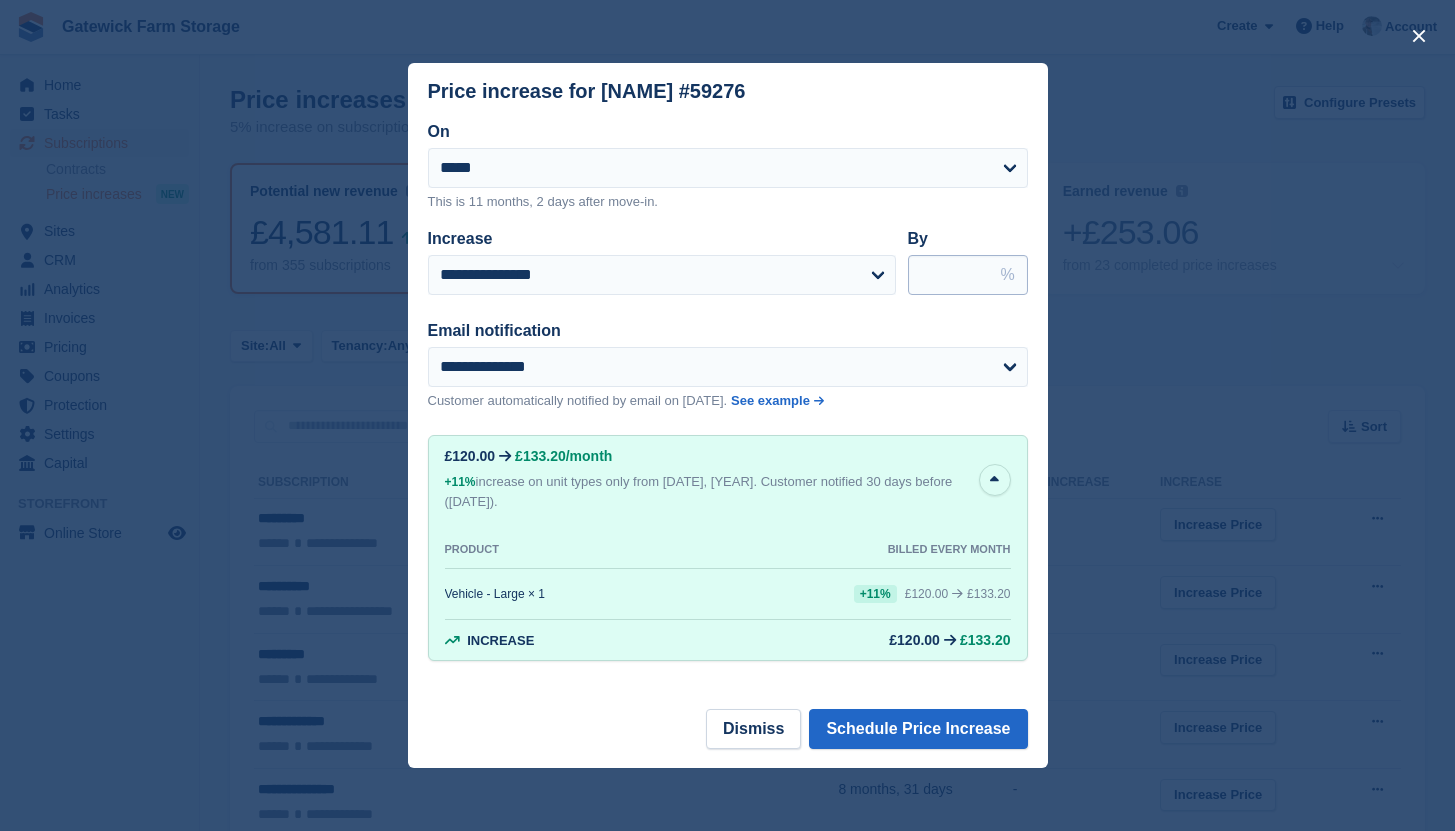 type on "*****" 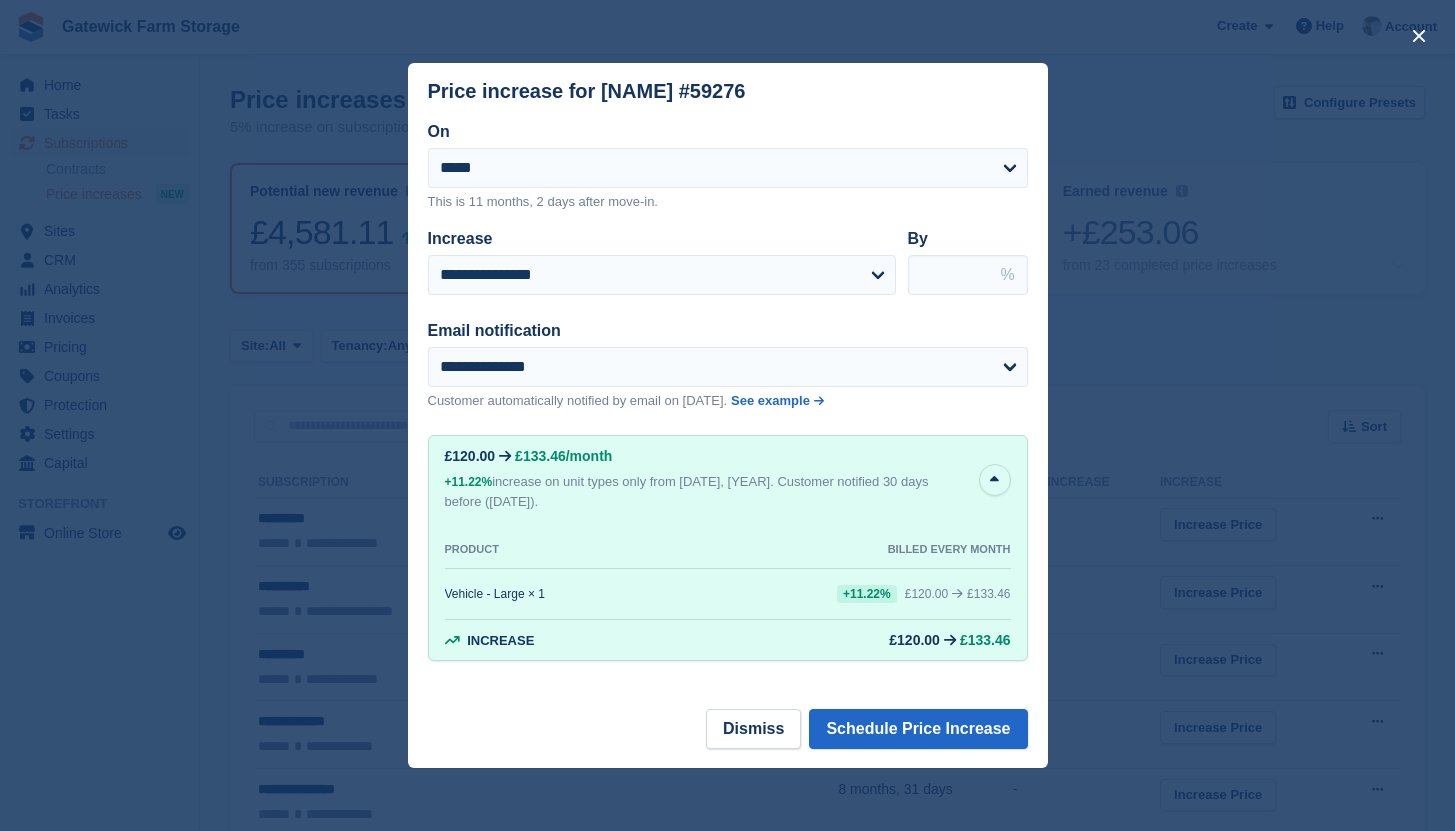 click on "*****" at bounding box center (968, 275) 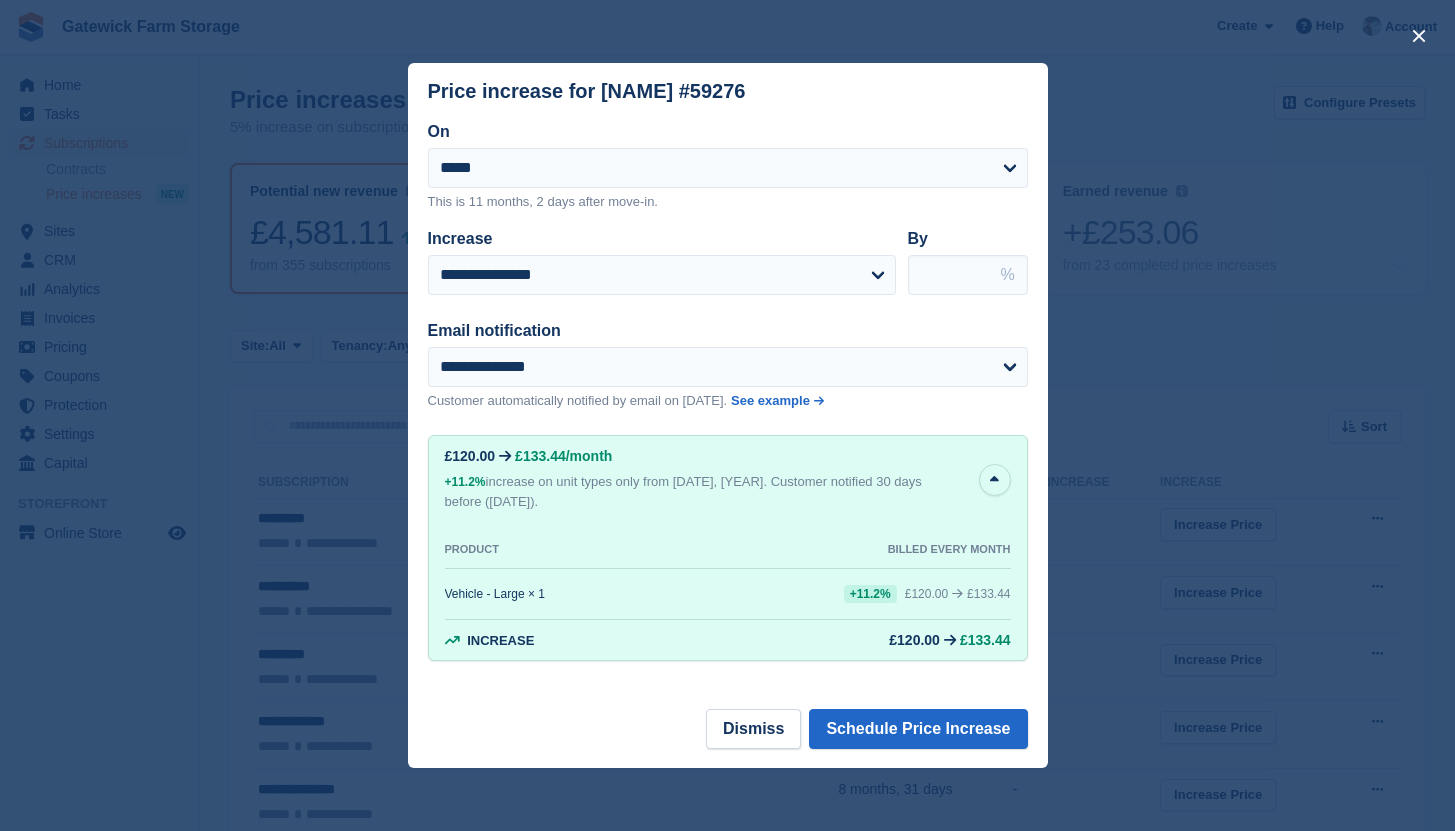 click on "Email notification" at bounding box center (716, 331) 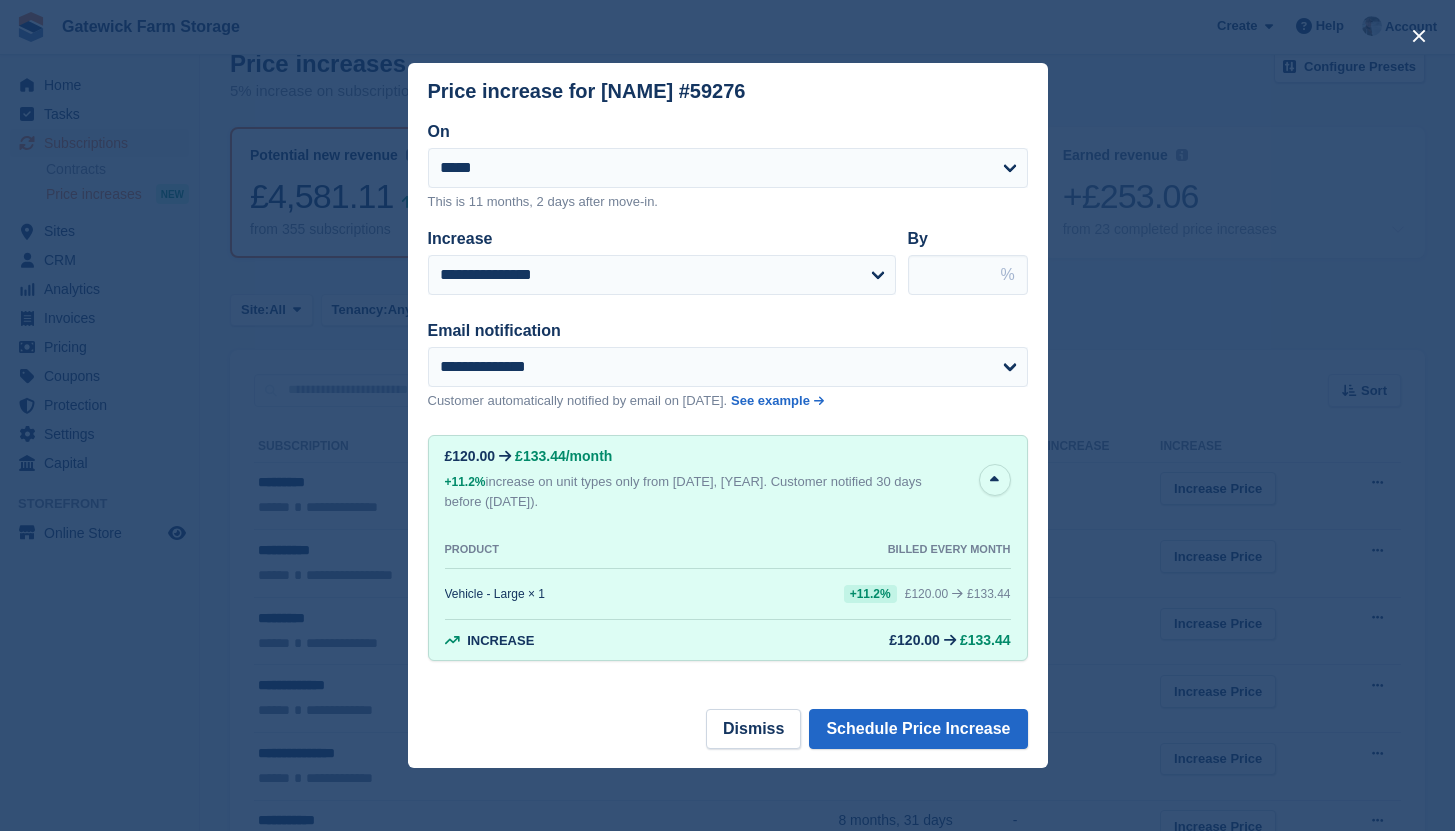 scroll, scrollTop: 39, scrollLeft: 0, axis: vertical 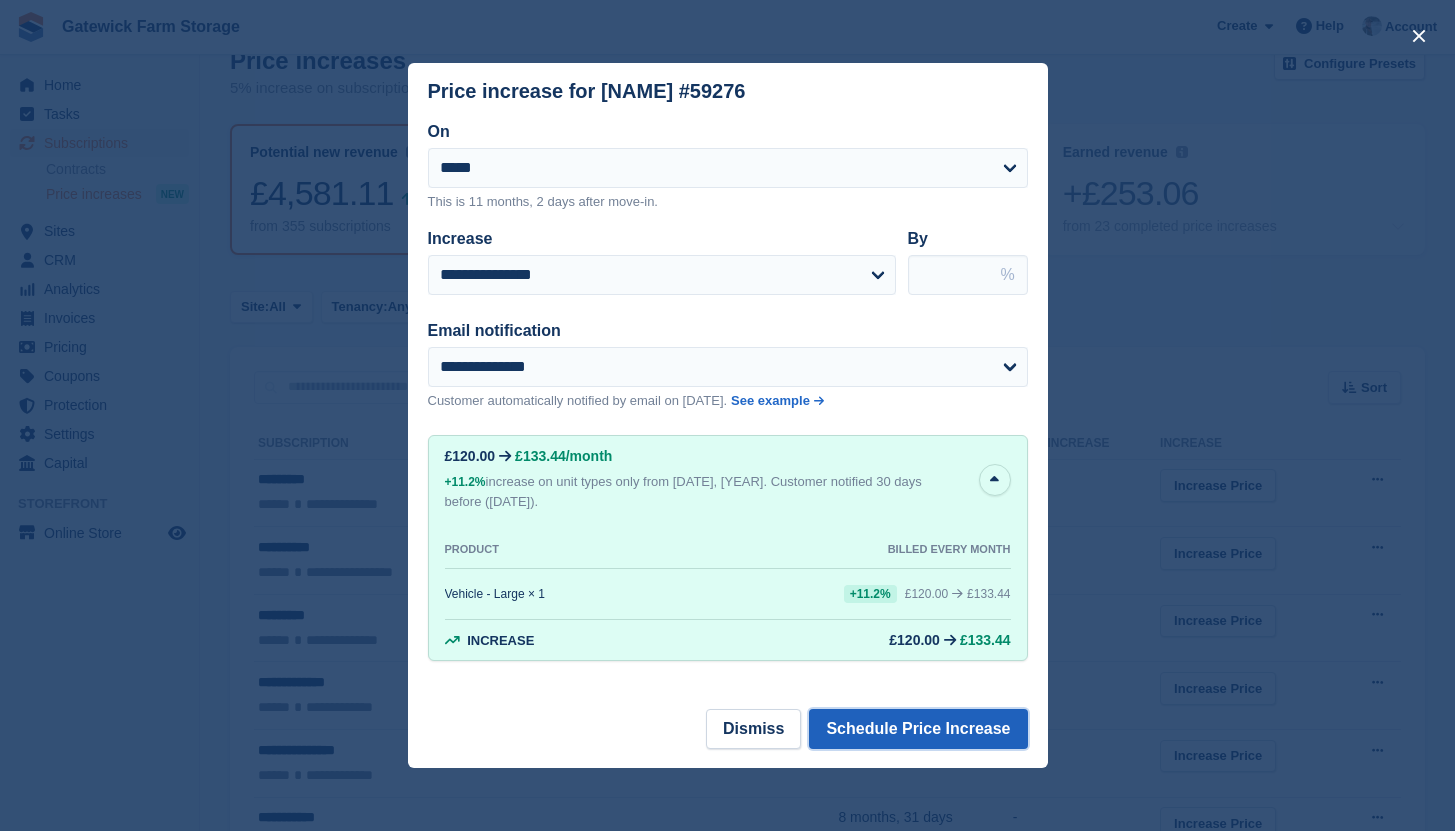 click on "Schedule Price Increase" at bounding box center [918, 729] 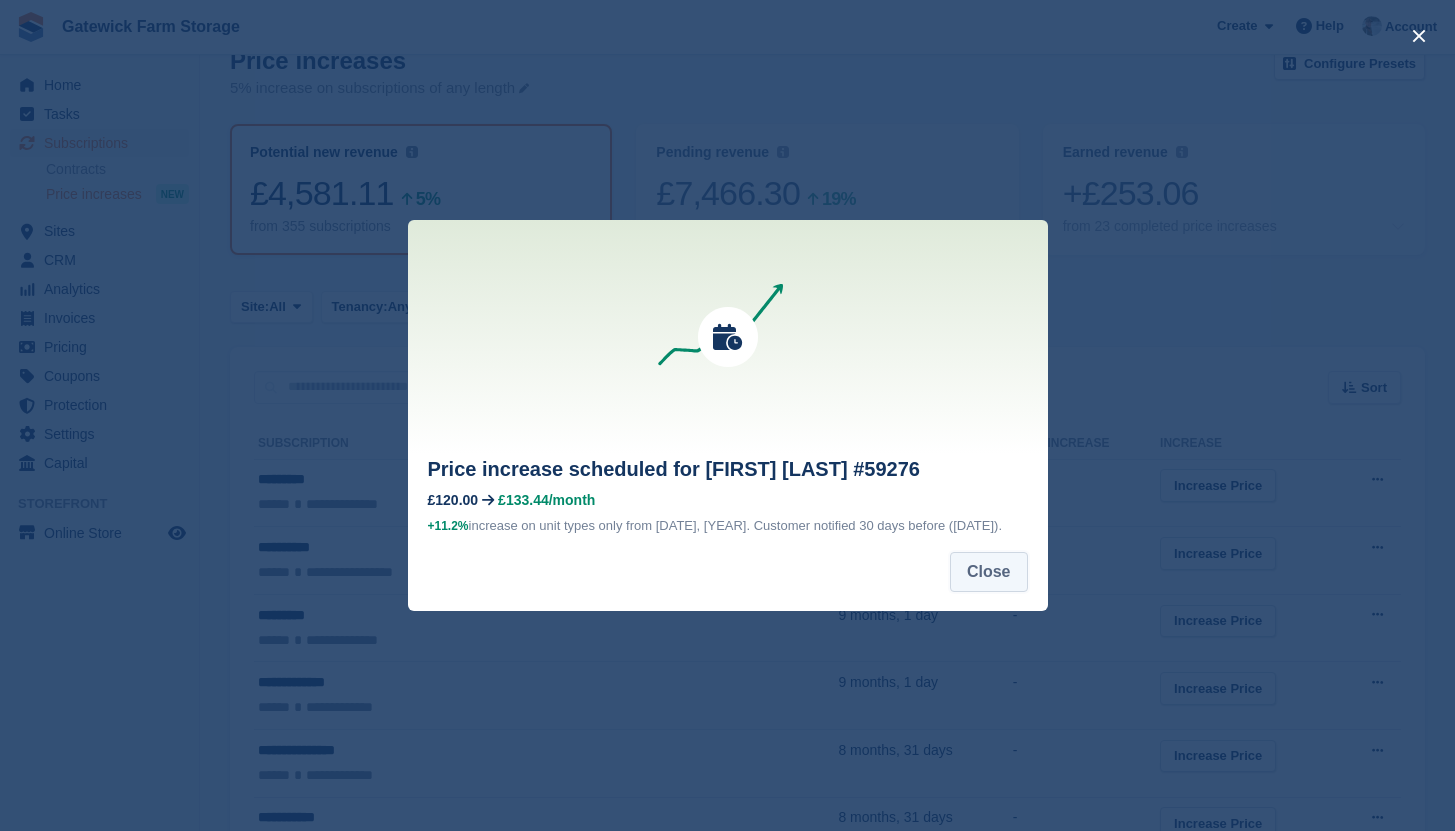 click on "Close" at bounding box center (989, 572) 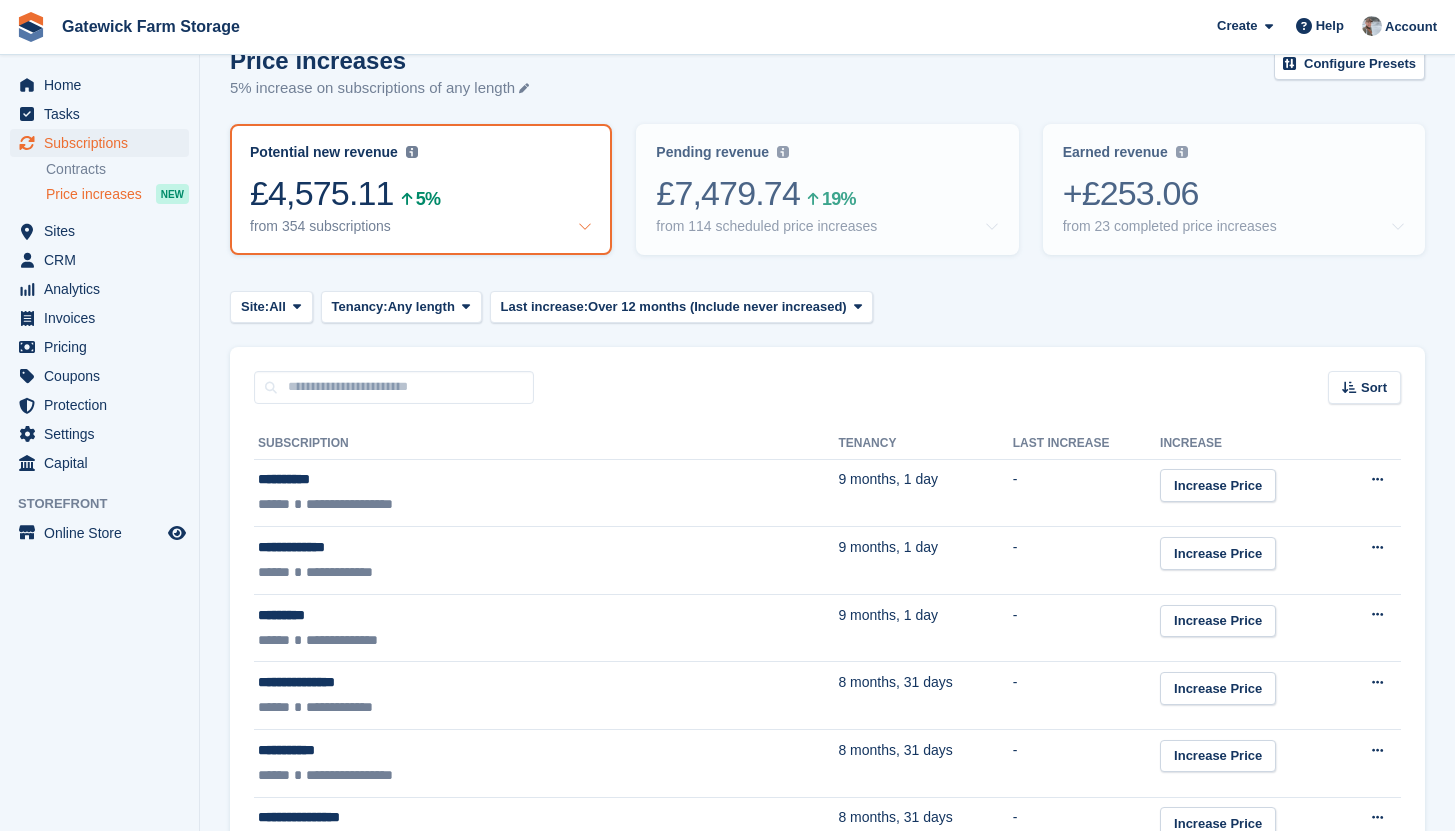 click on "**********" at bounding box center (827, 2129) 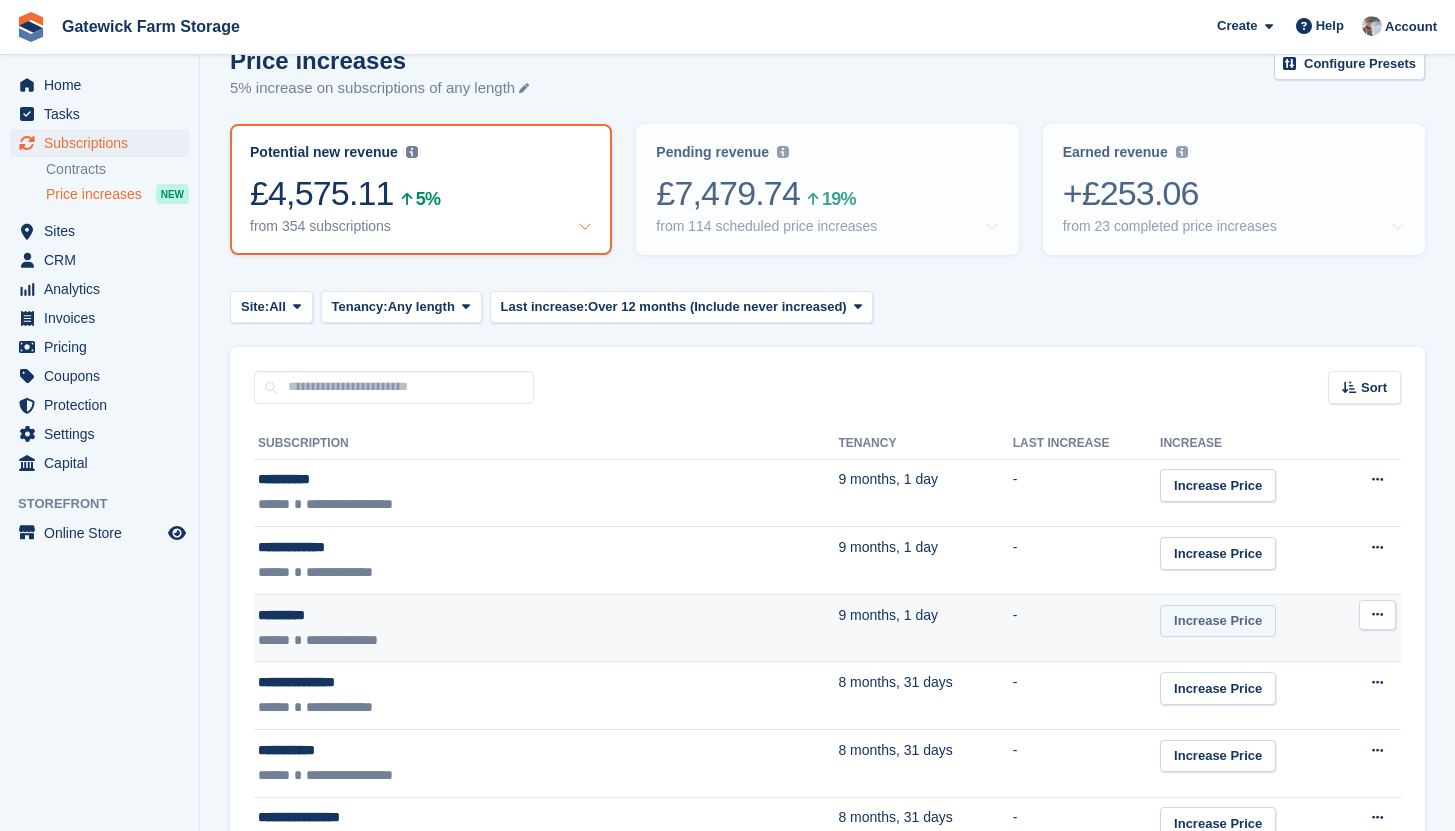 click on "Increase Price" at bounding box center [1218, 621] 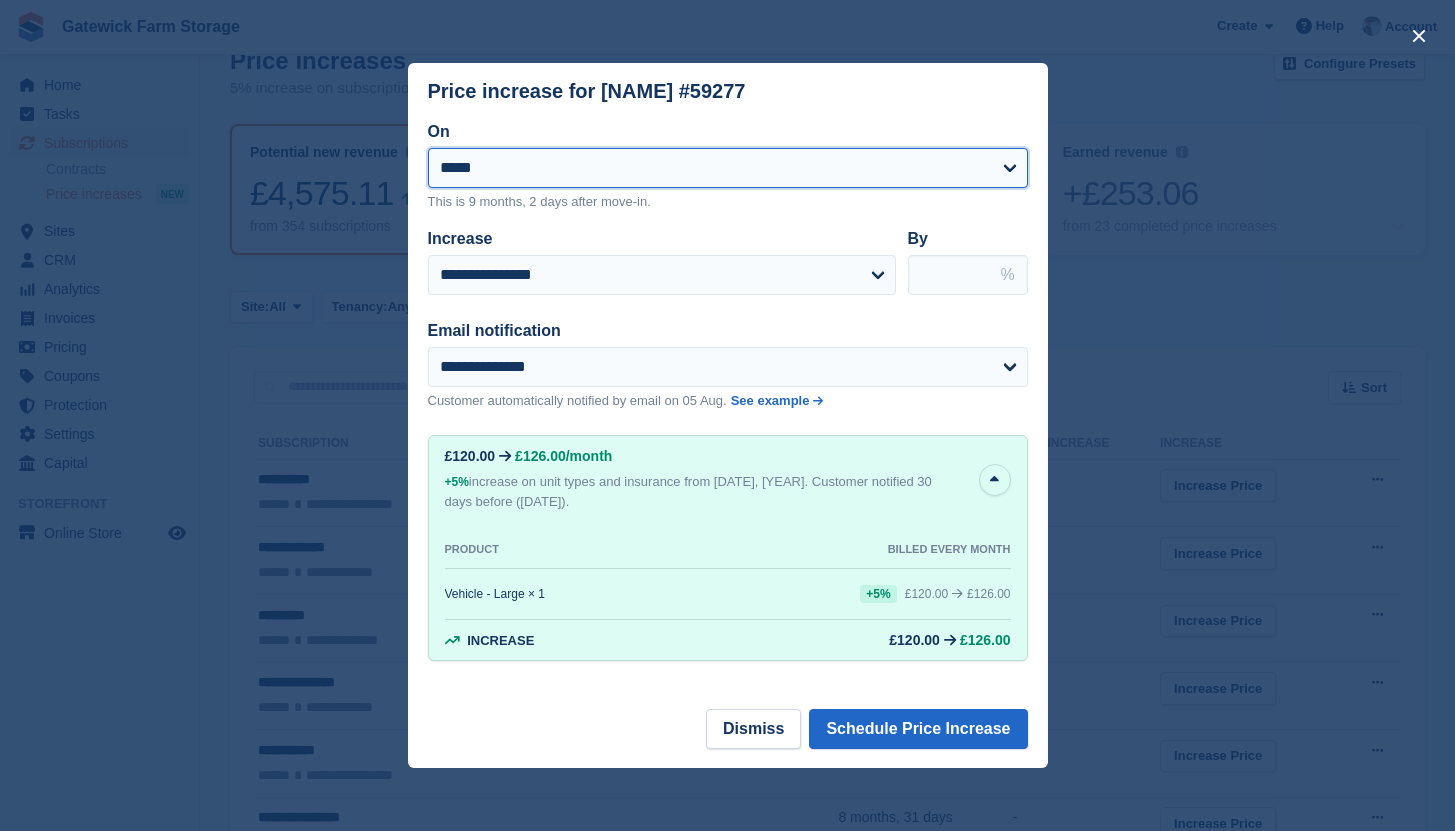 click on "**********" at bounding box center (728, 168) 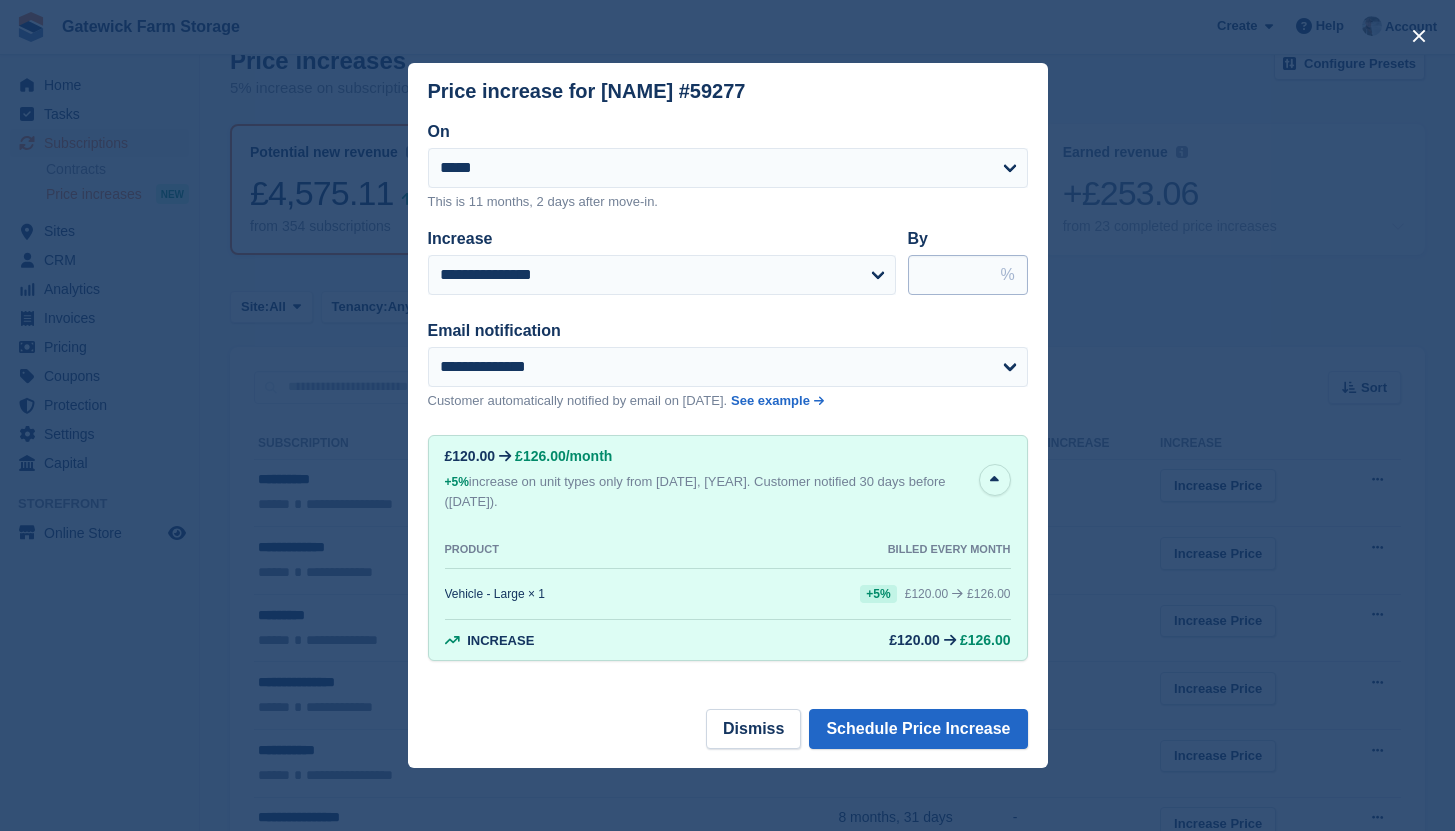 click on "***" at bounding box center [968, 275] 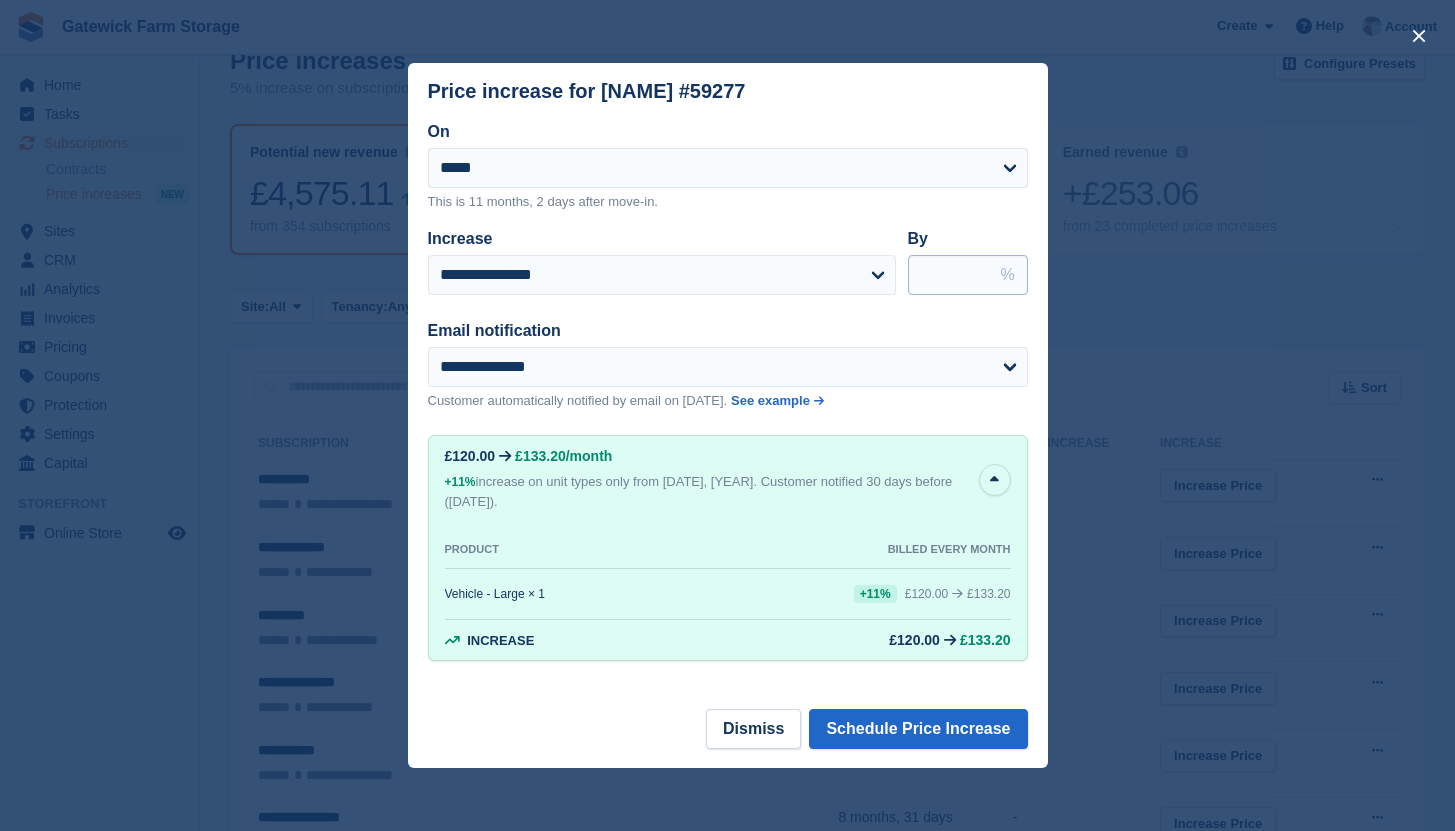 click on "*****" at bounding box center (968, 275) 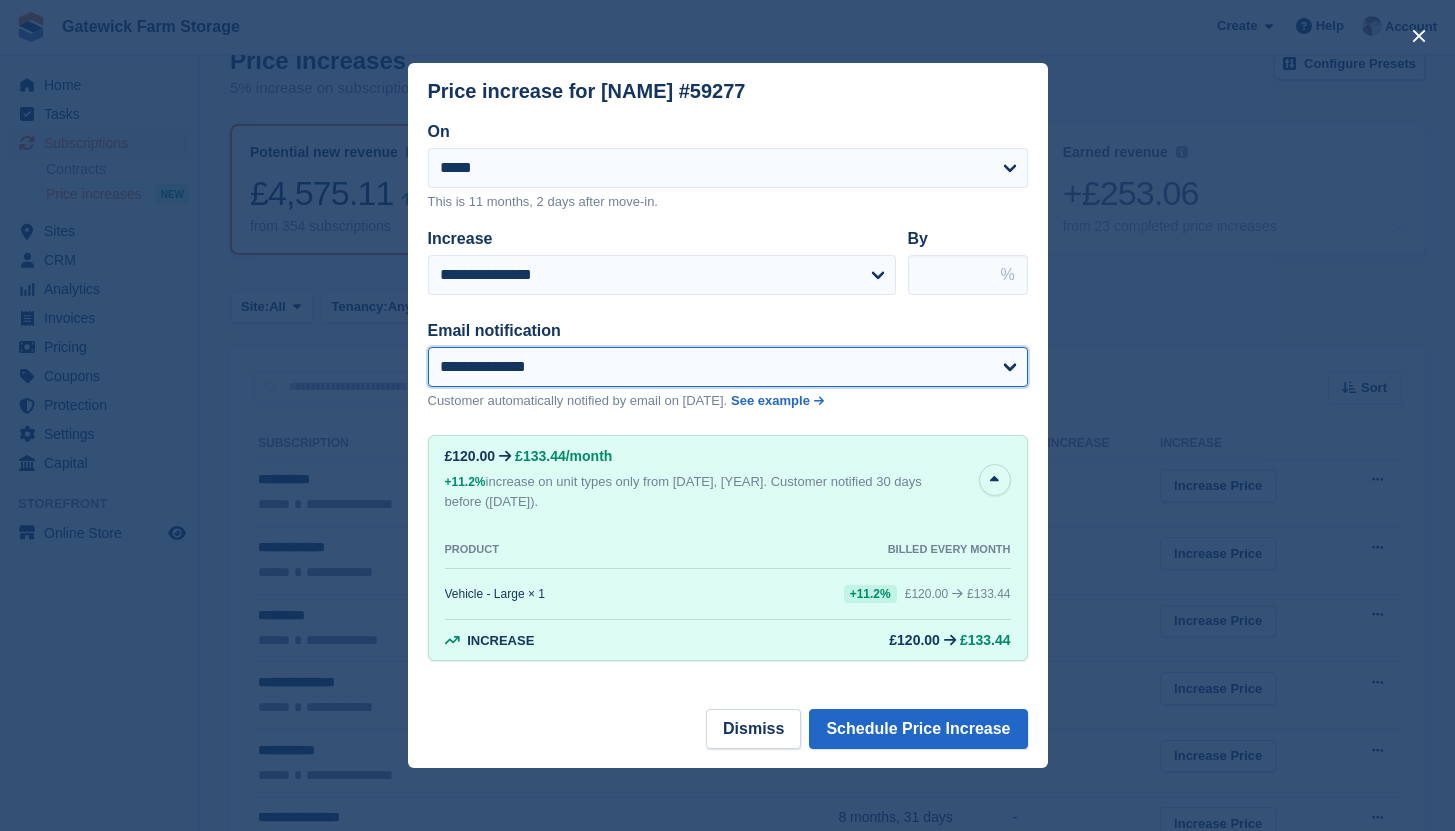 click on "**********" at bounding box center [728, 367] 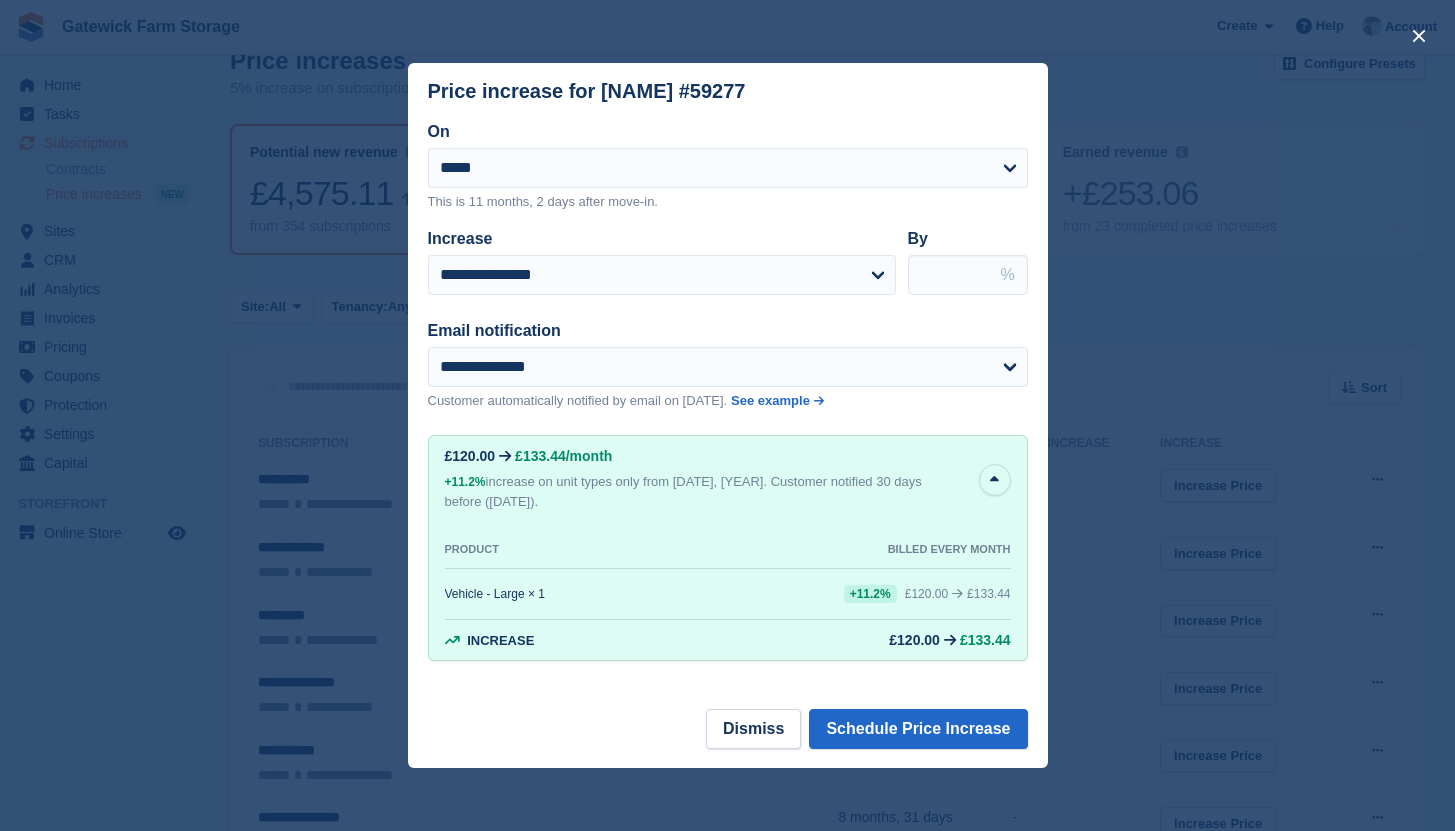 click on "Email notification" at bounding box center [716, 331] 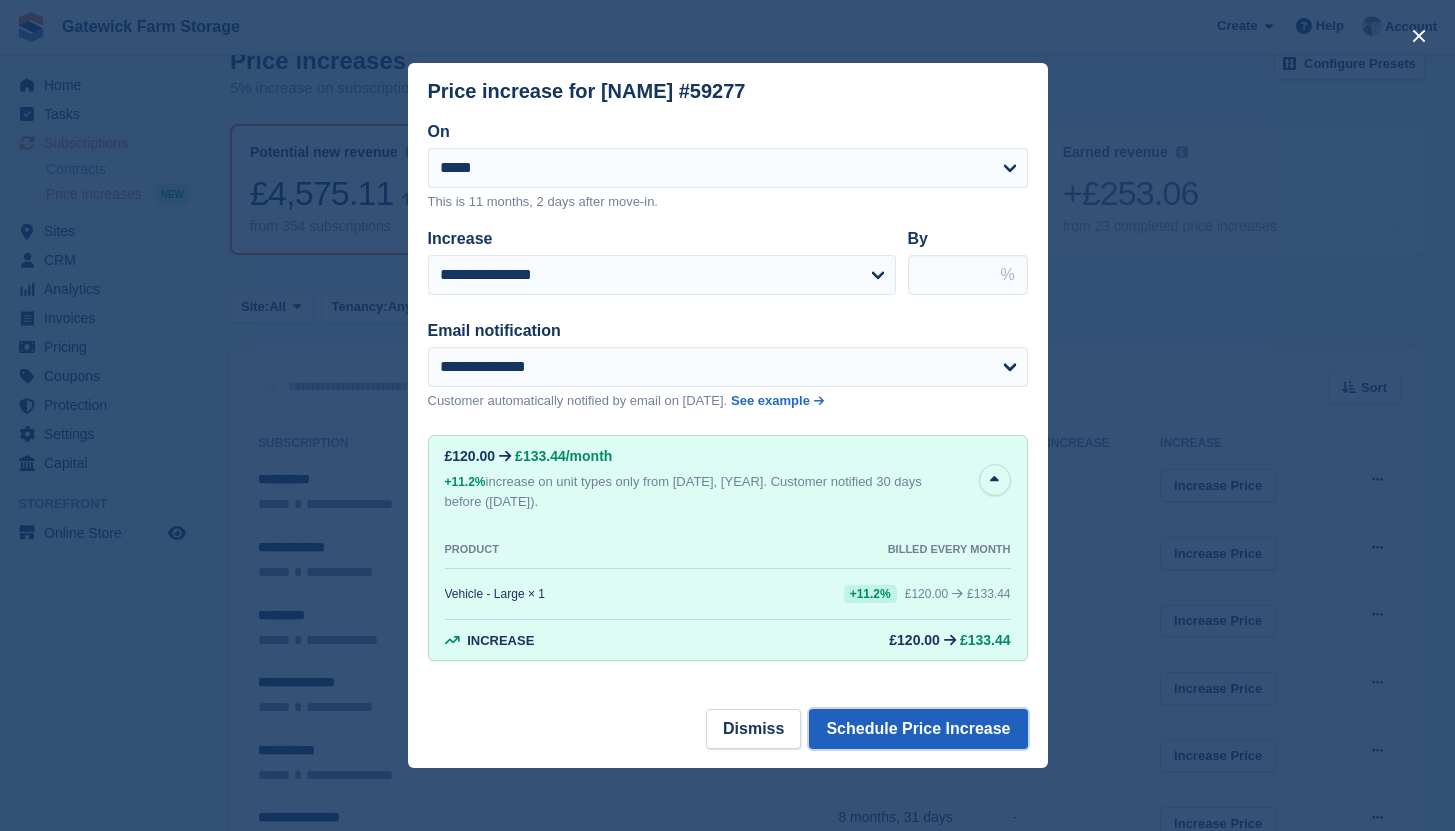 click on "Schedule Price Increase" at bounding box center [918, 729] 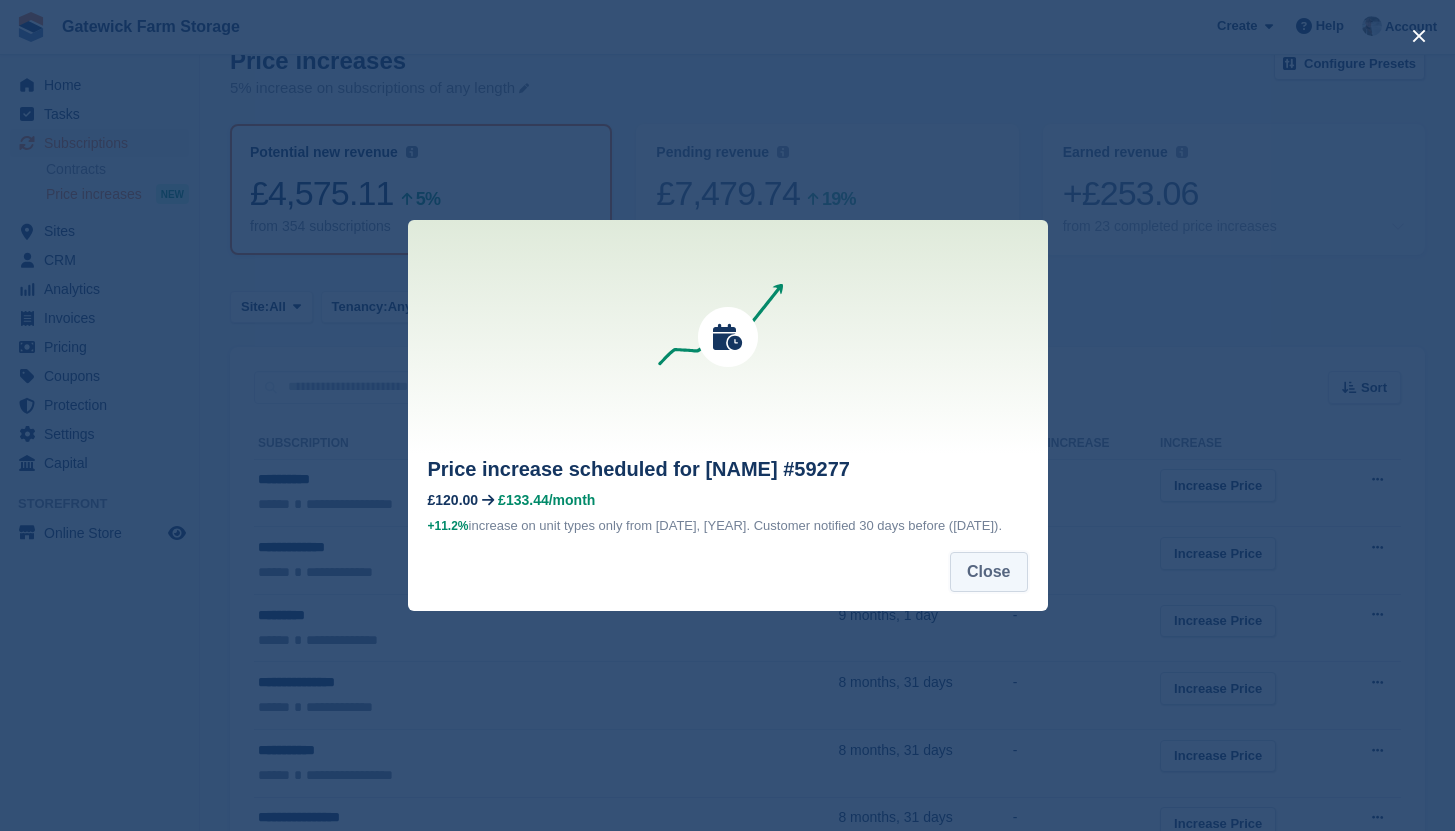 click on "Close" at bounding box center (989, 572) 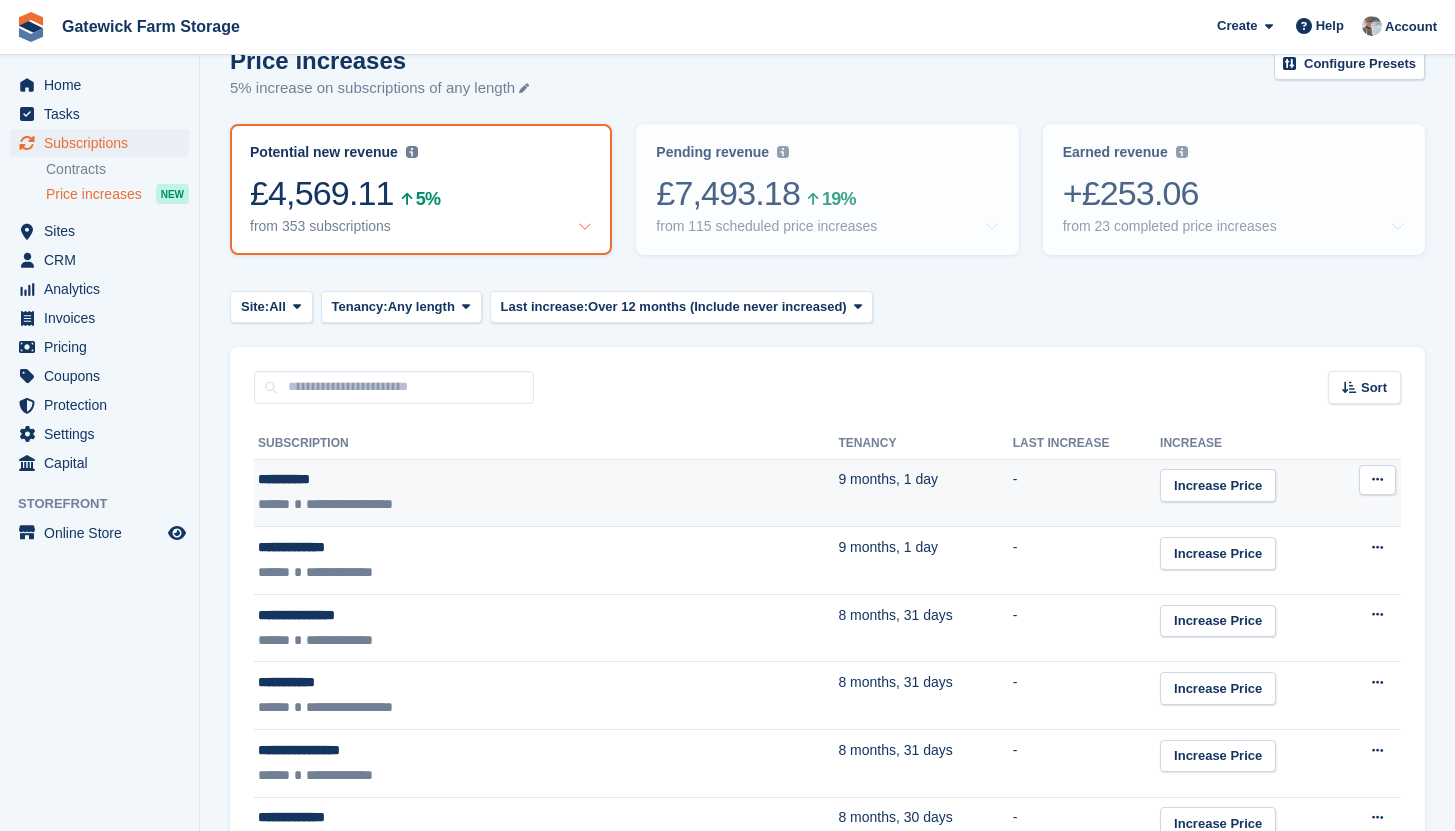 click on "9 months, 1 day" at bounding box center (925, 493) 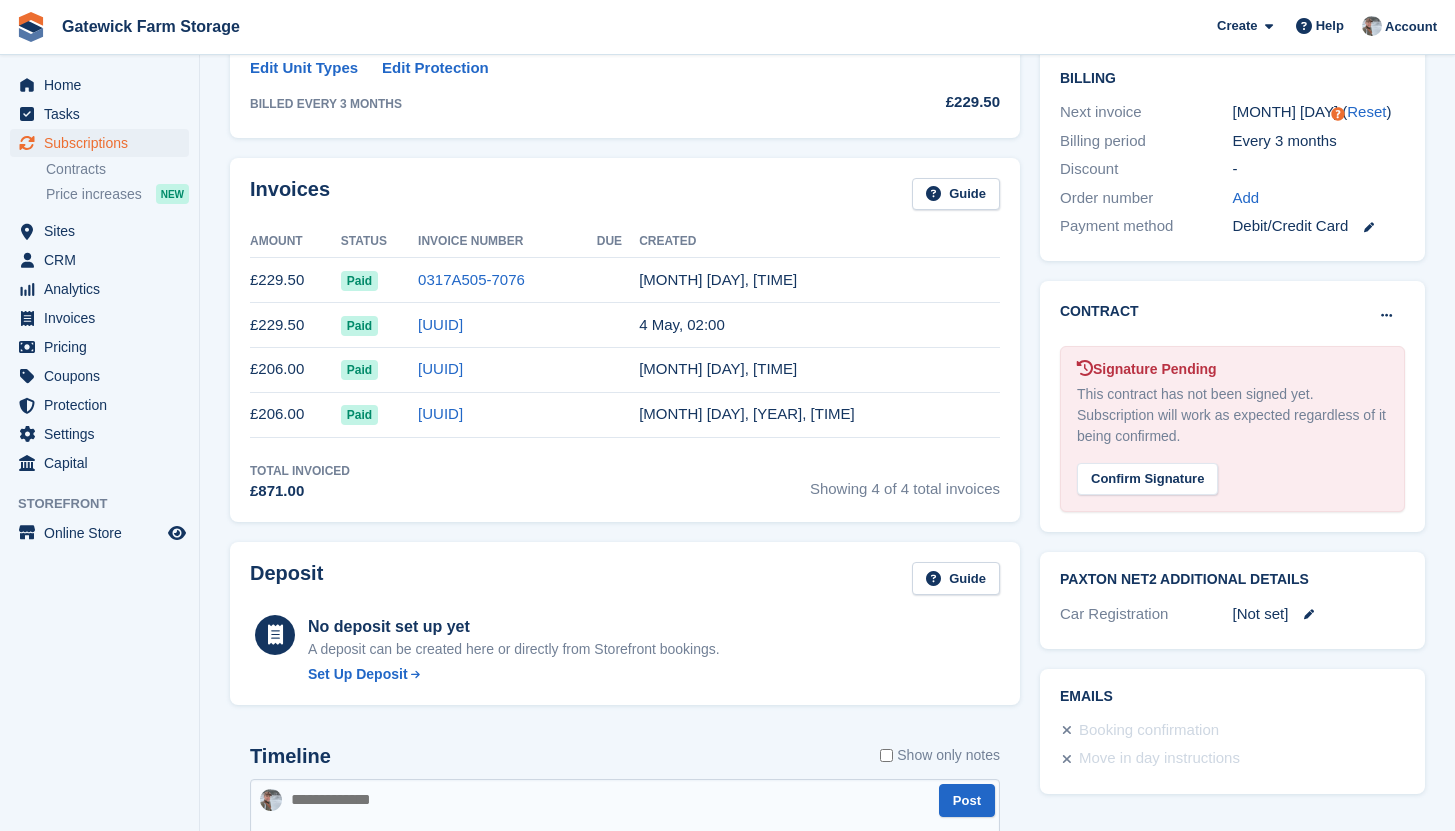 scroll, scrollTop: 483, scrollLeft: 0, axis: vertical 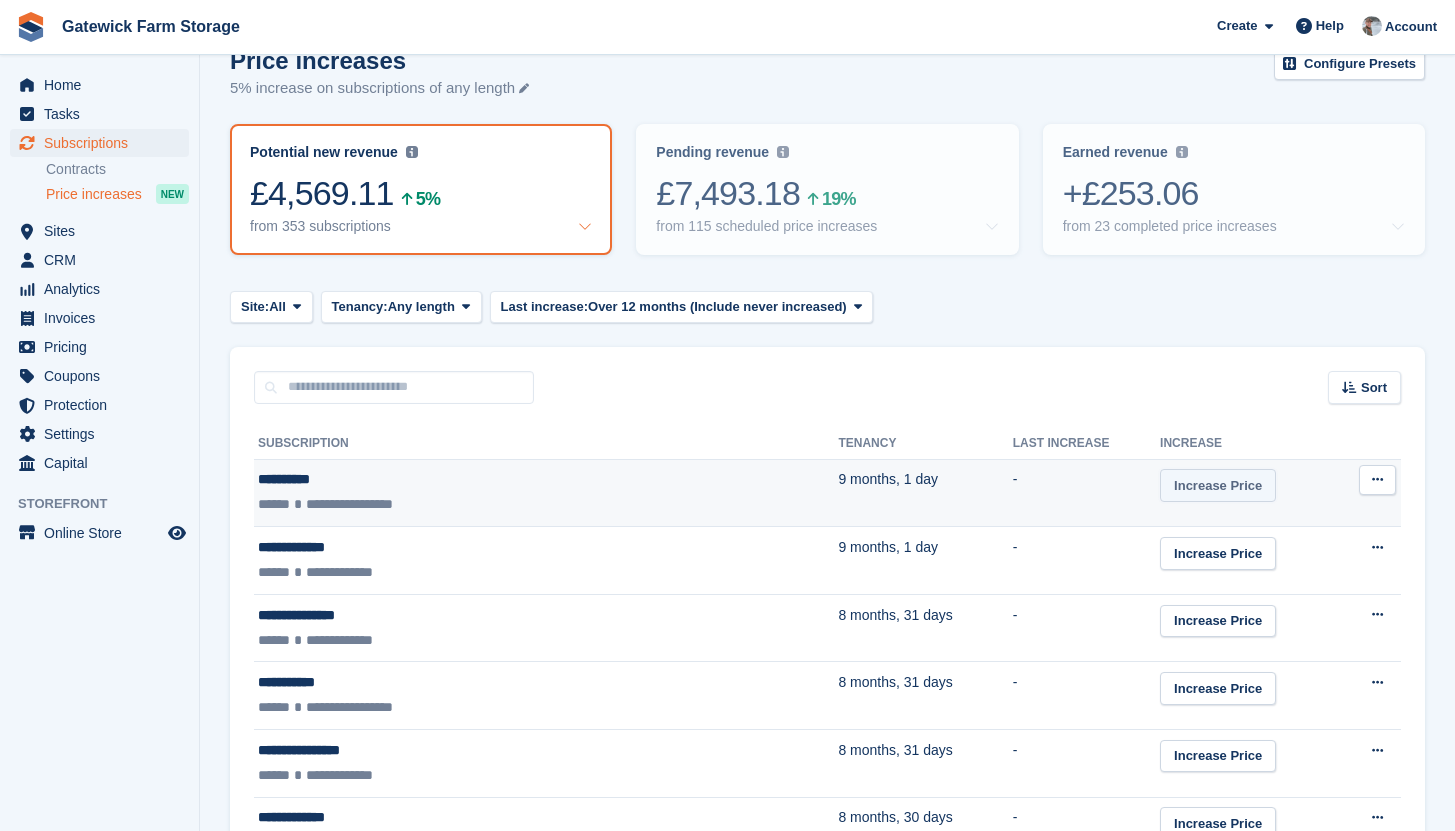 click on "Increase Price" at bounding box center (1218, 485) 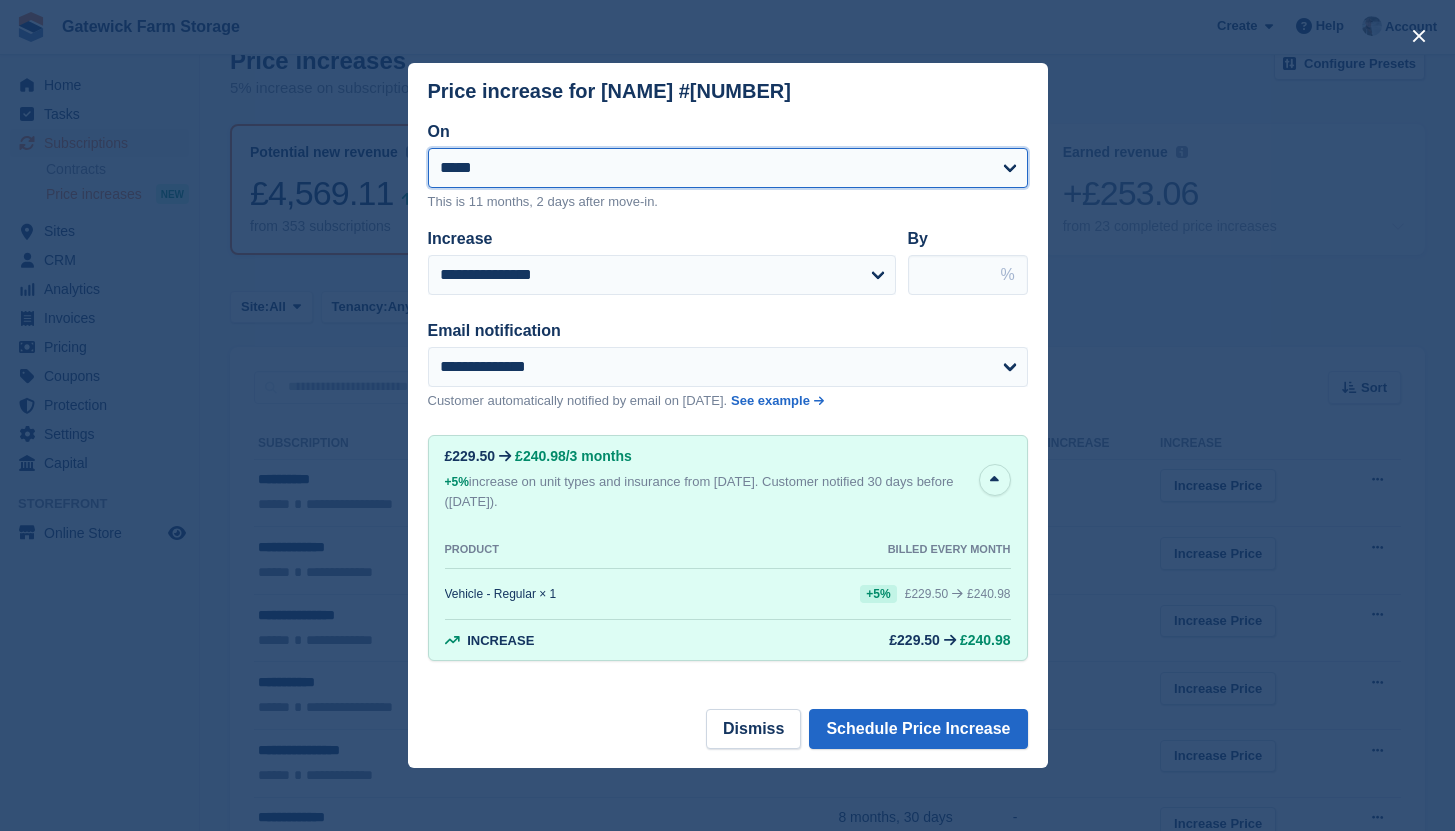click on "**********" at bounding box center (728, 168) 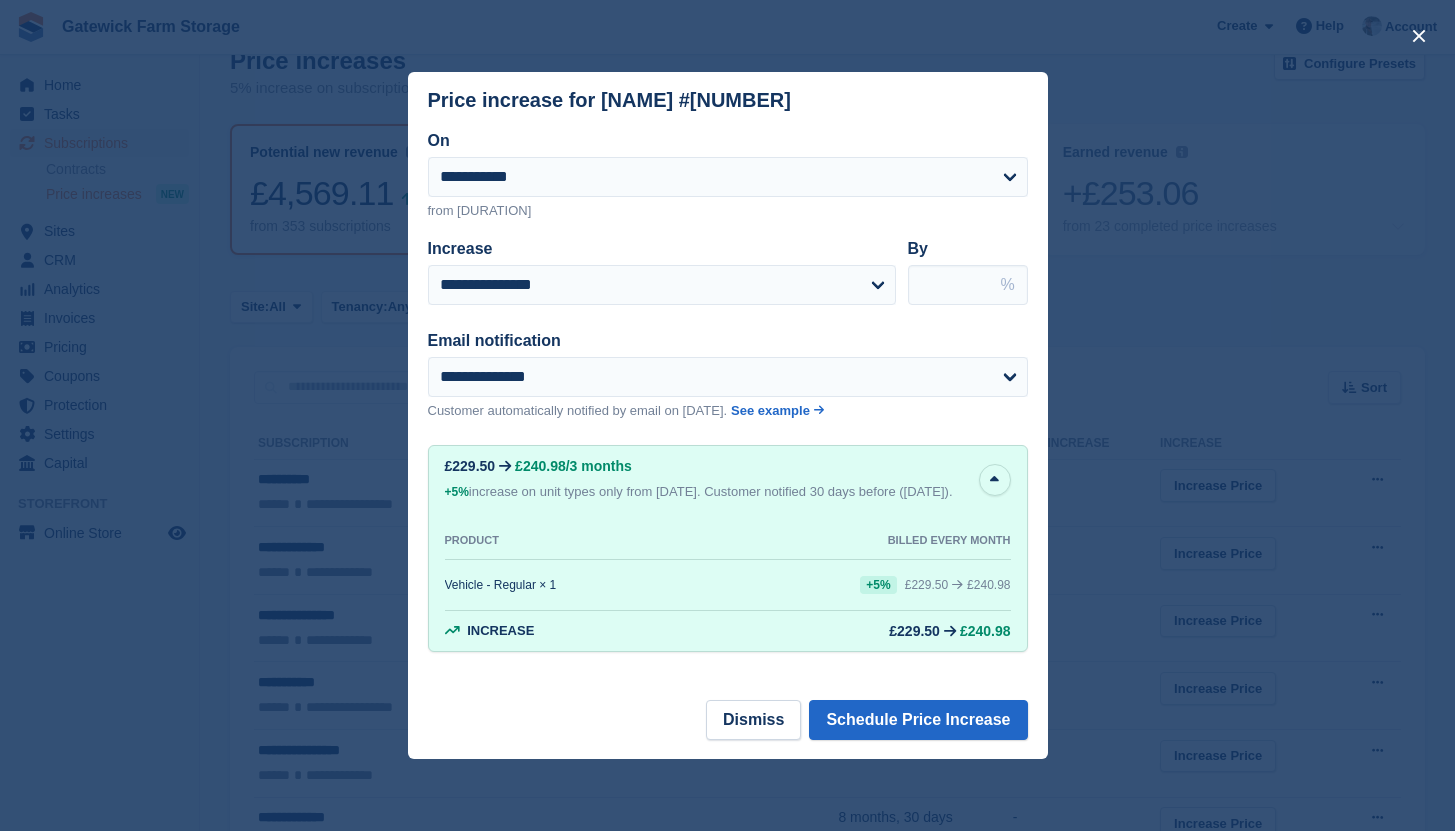 click on "**********" at bounding box center (662, 271) 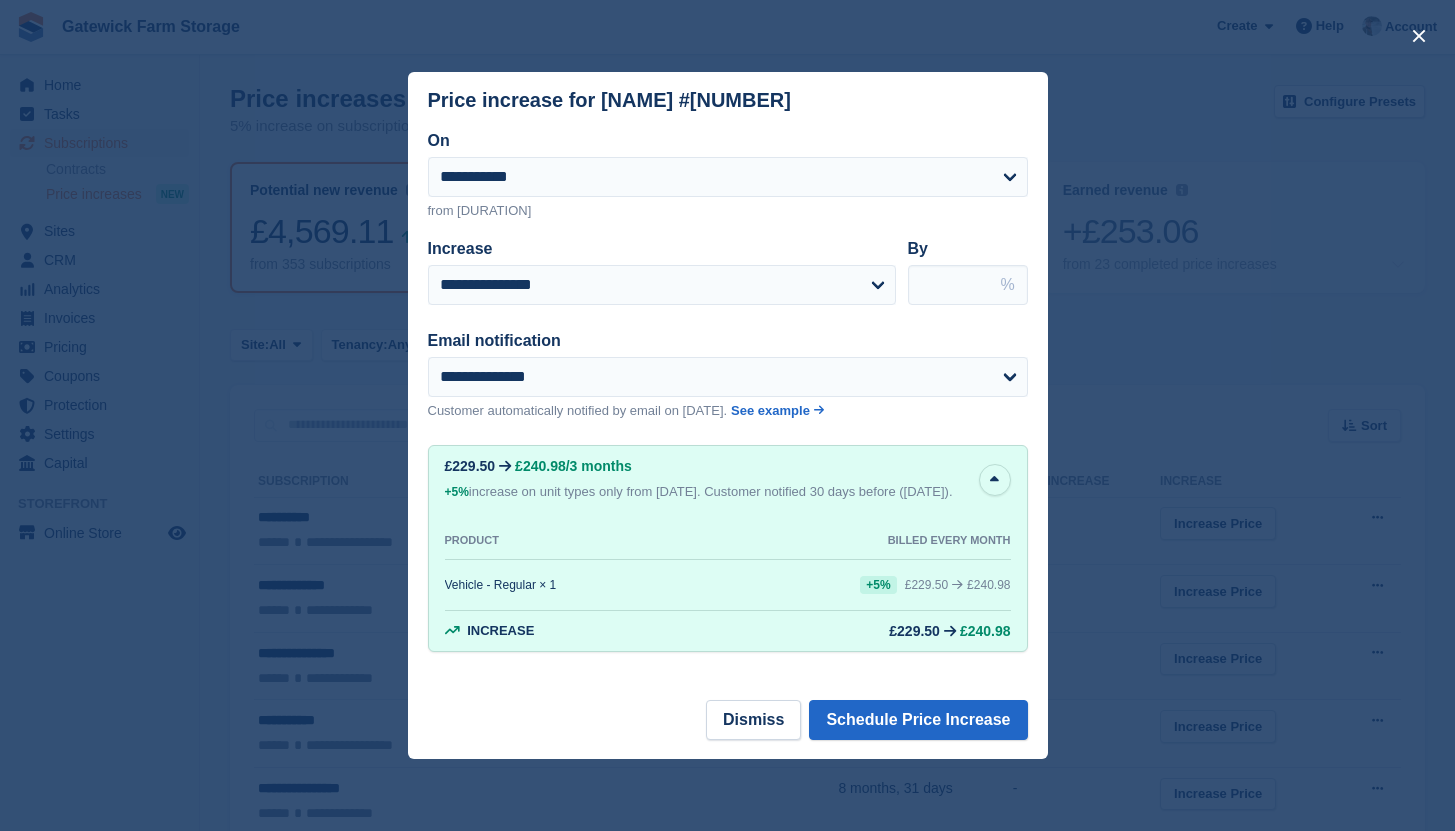 scroll, scrollTop: 0, scrollLeft: 0, axis: both 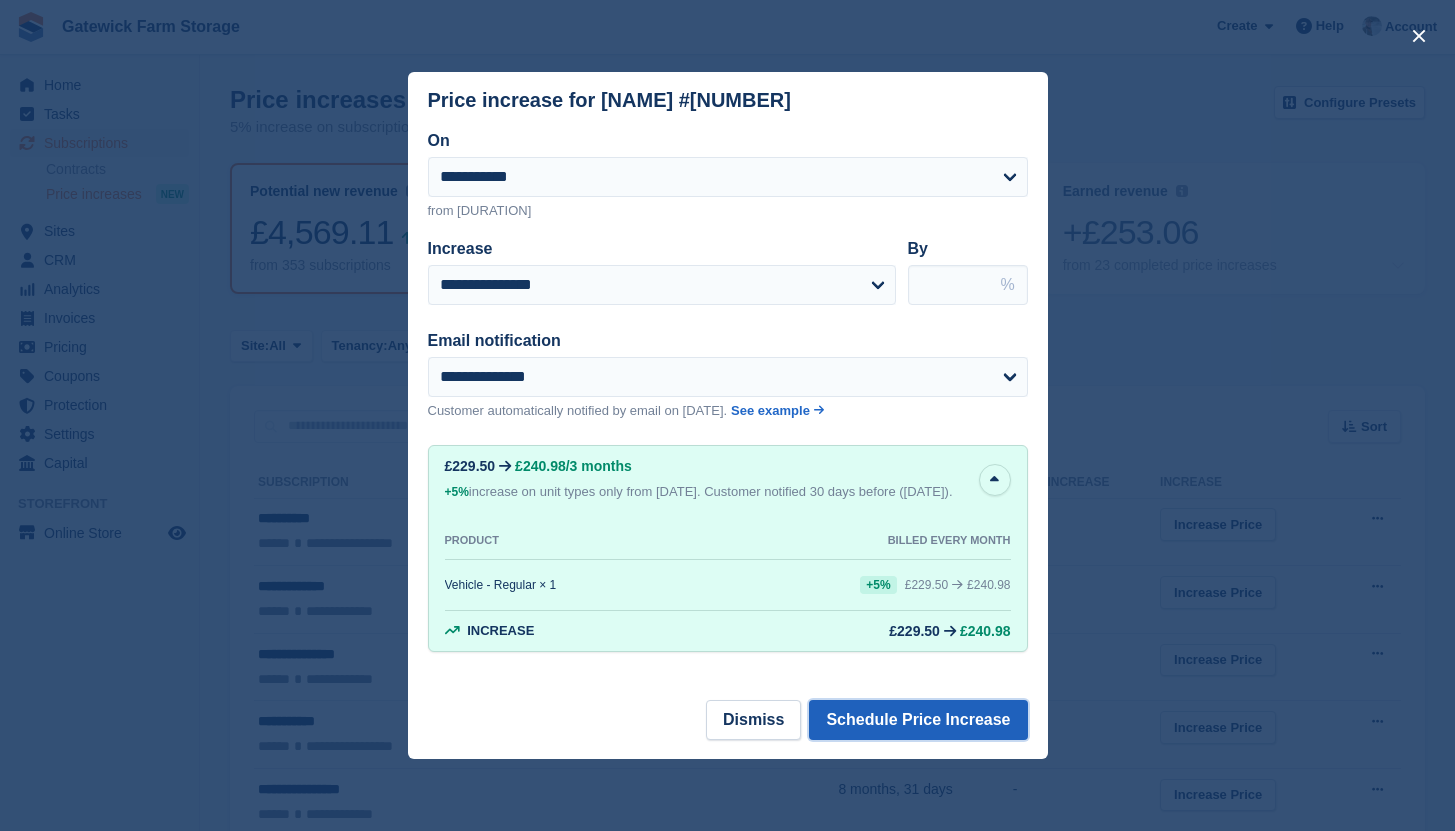 click on "Schedule Price Increase" at bounding box center (918, 720) 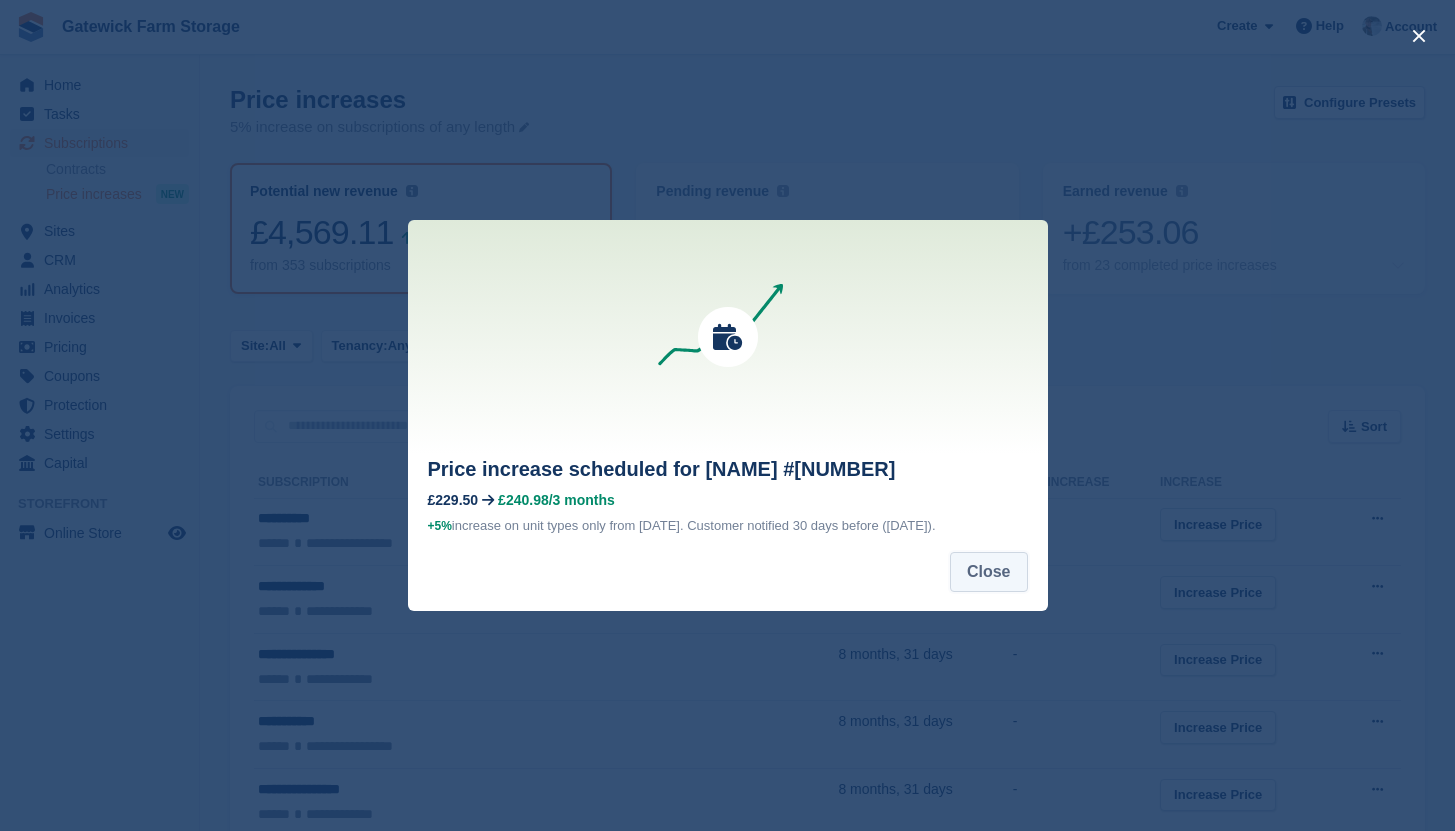 click on "Close" at bounding box center [989, 572] 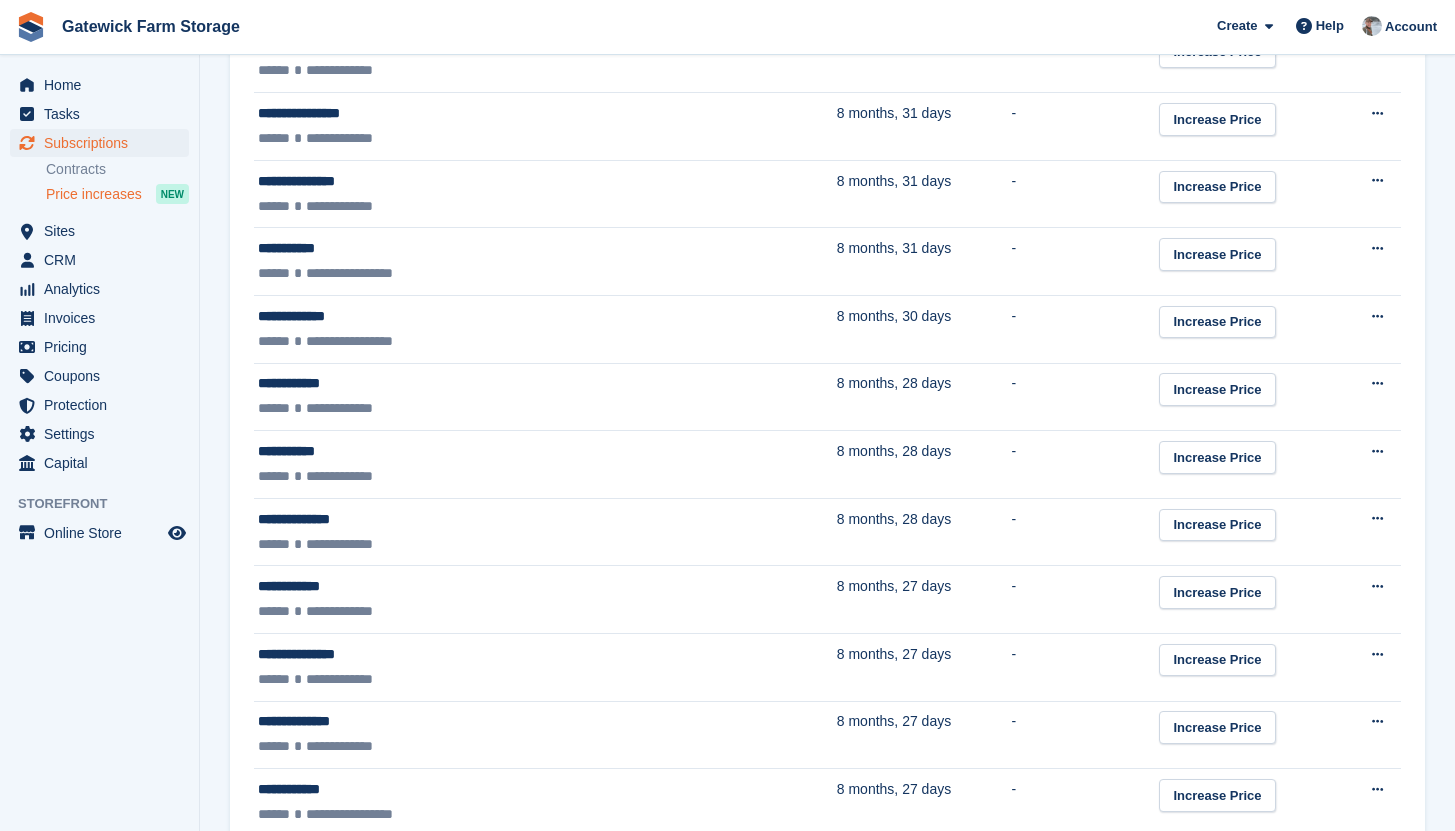 scroll, scrollTop: 0, scrollLeft: 0, axis: both 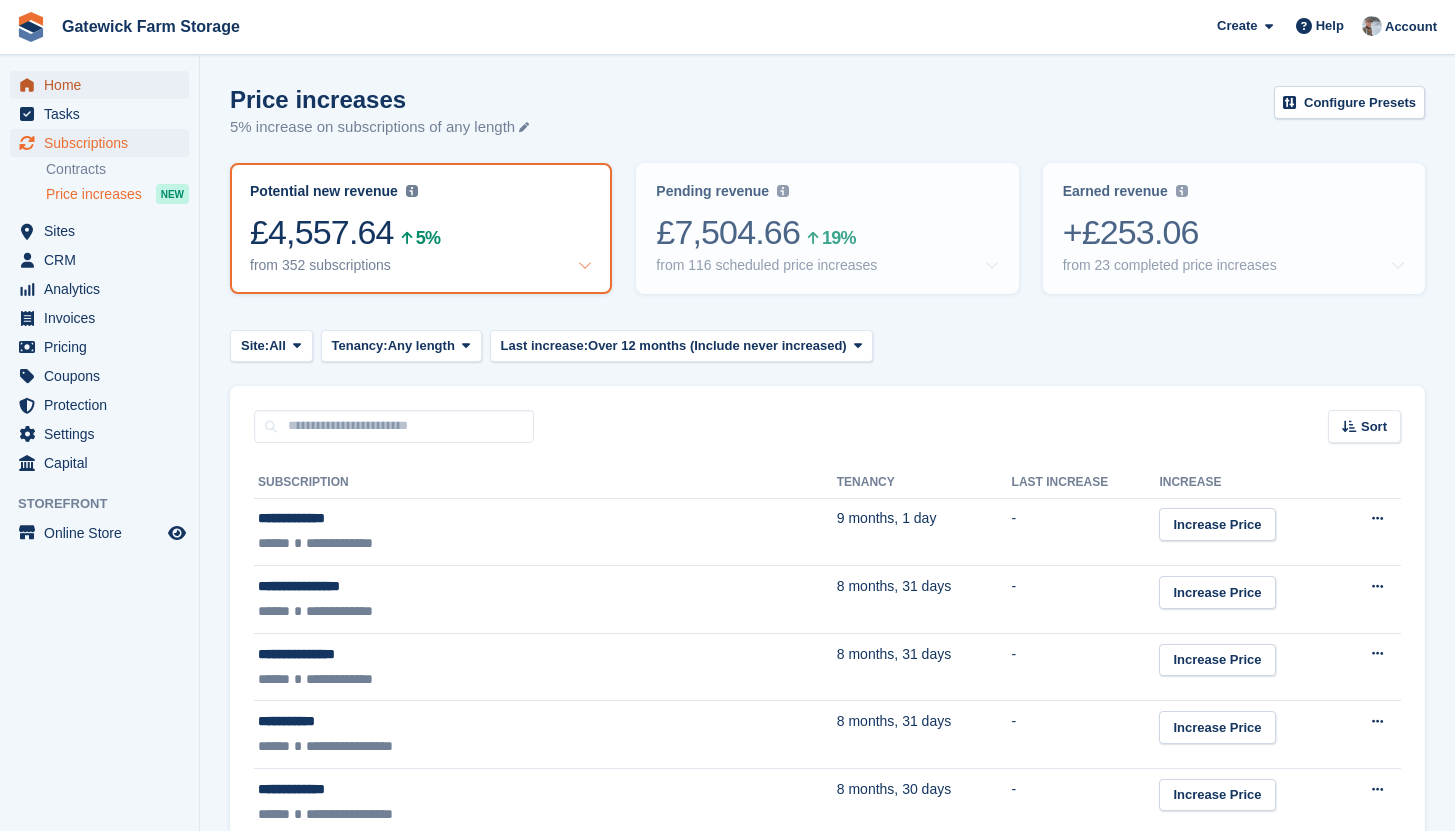 click on "Home" at bounding box center [104, 85] 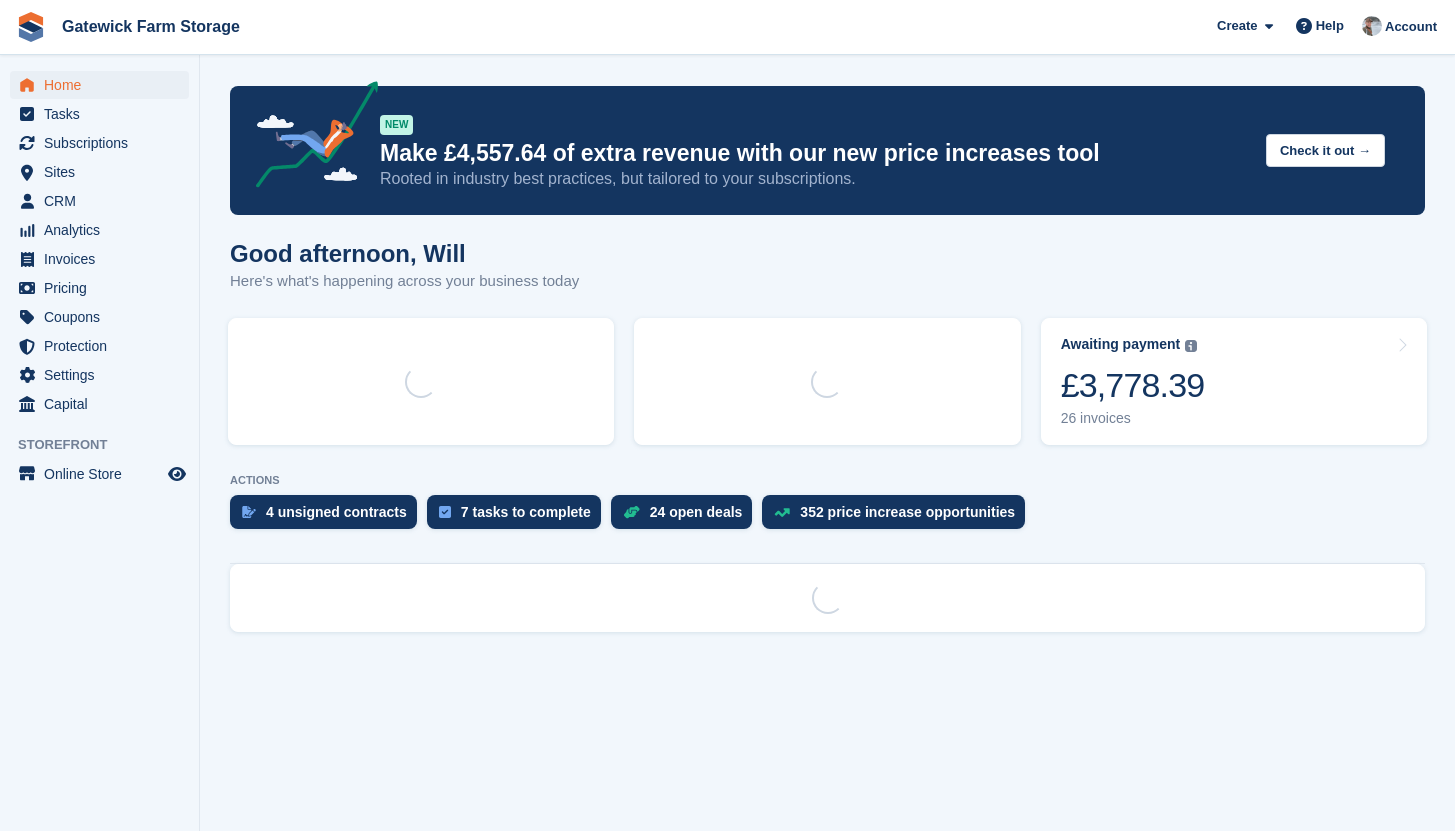 scroll, scrollTop: 0, scrollLeft: 0, axis: both 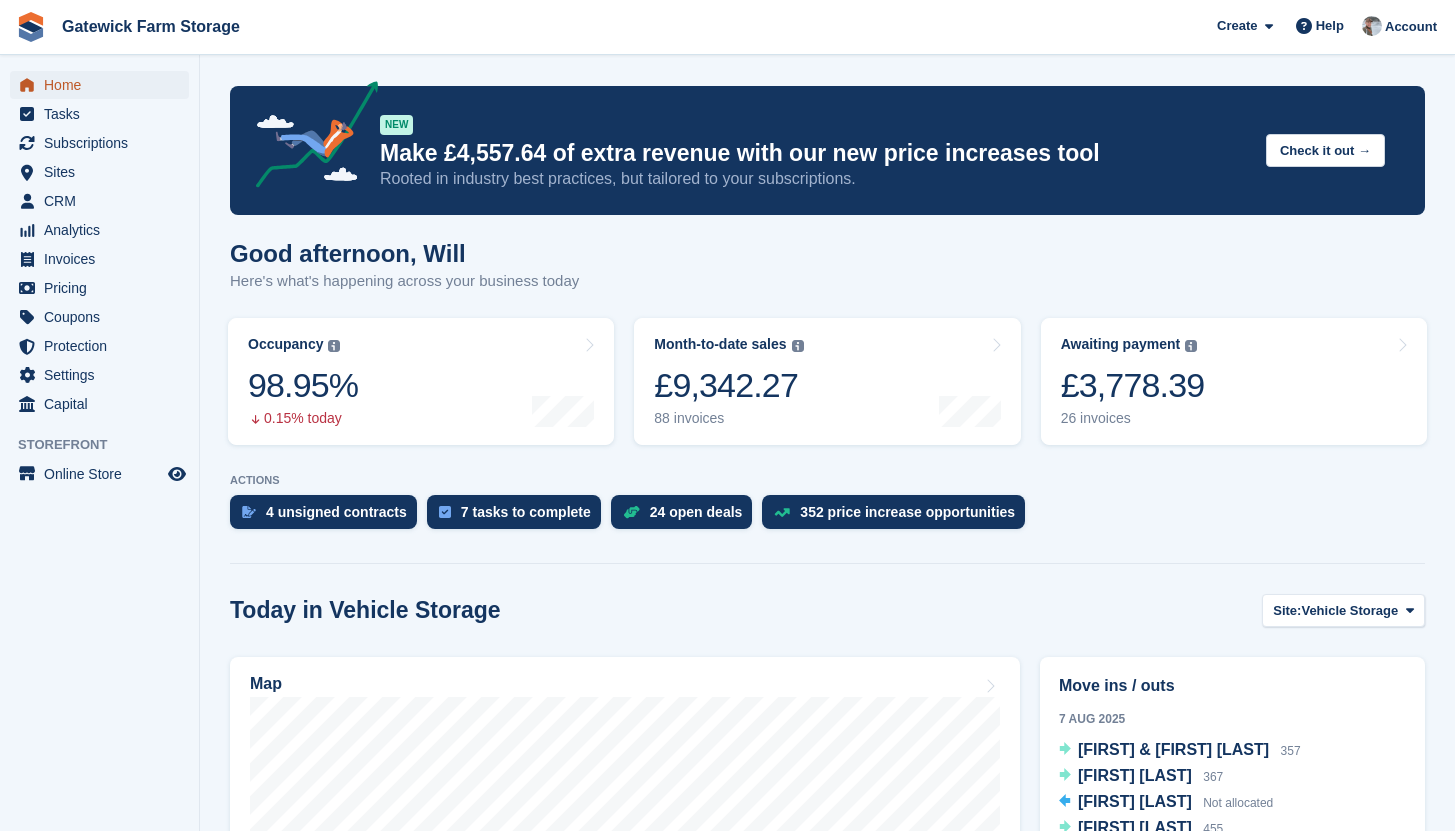 click on "Home" at bounding box center (104, 85) 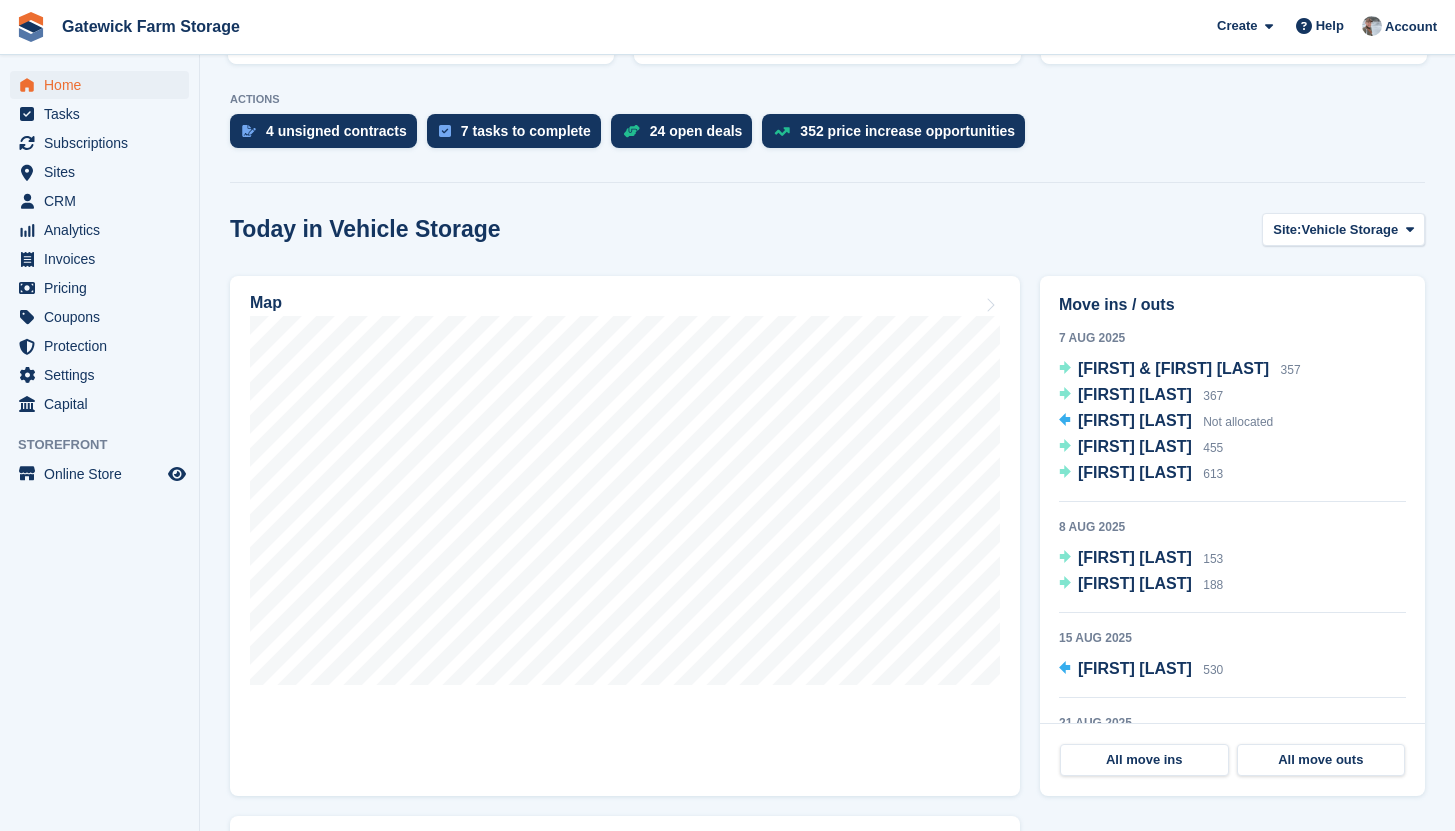 scroll, scrollTop: 0, scrollLeft: 0, axis: both 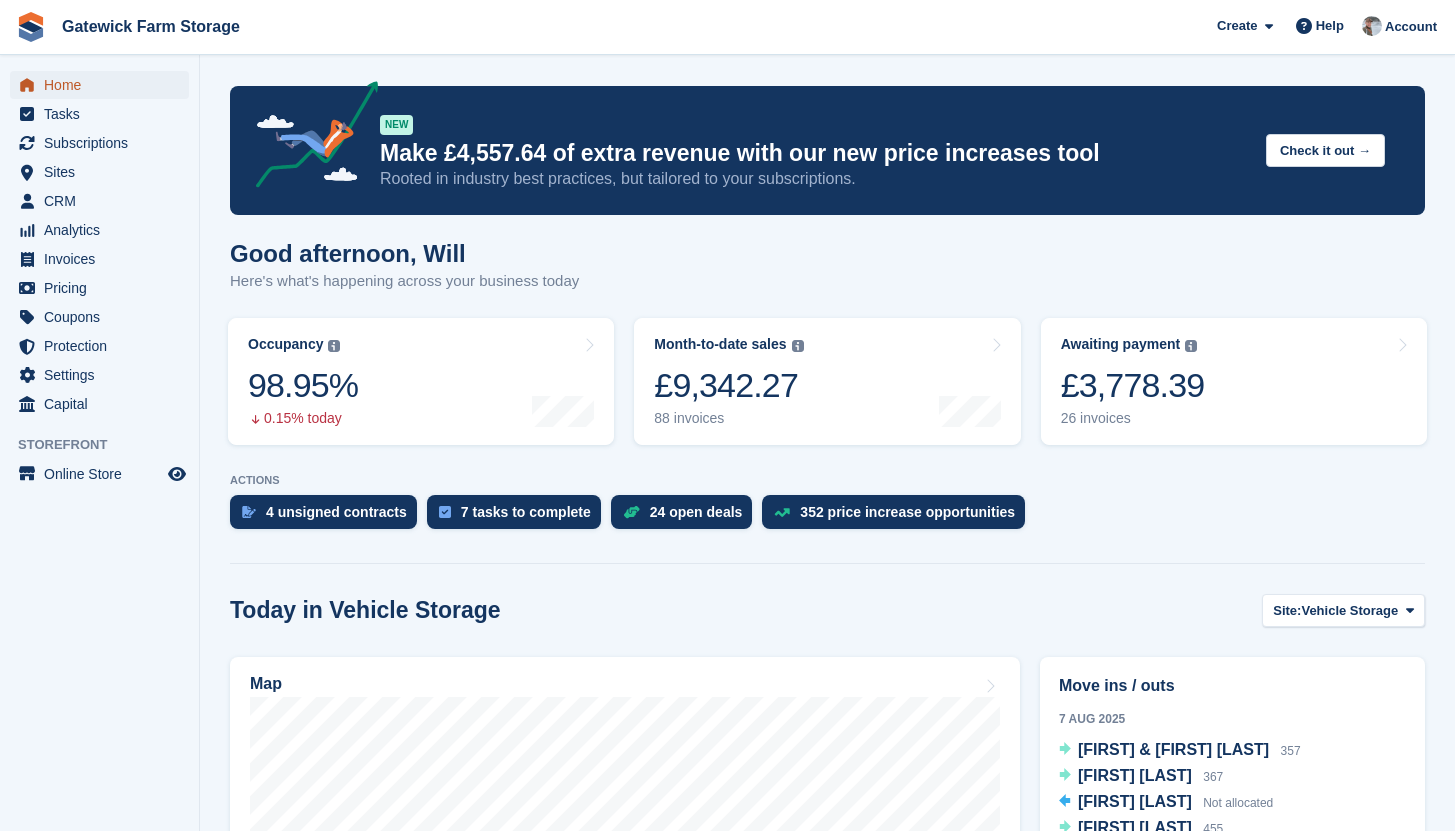 click on "Home" at bounding box center (104, 85) 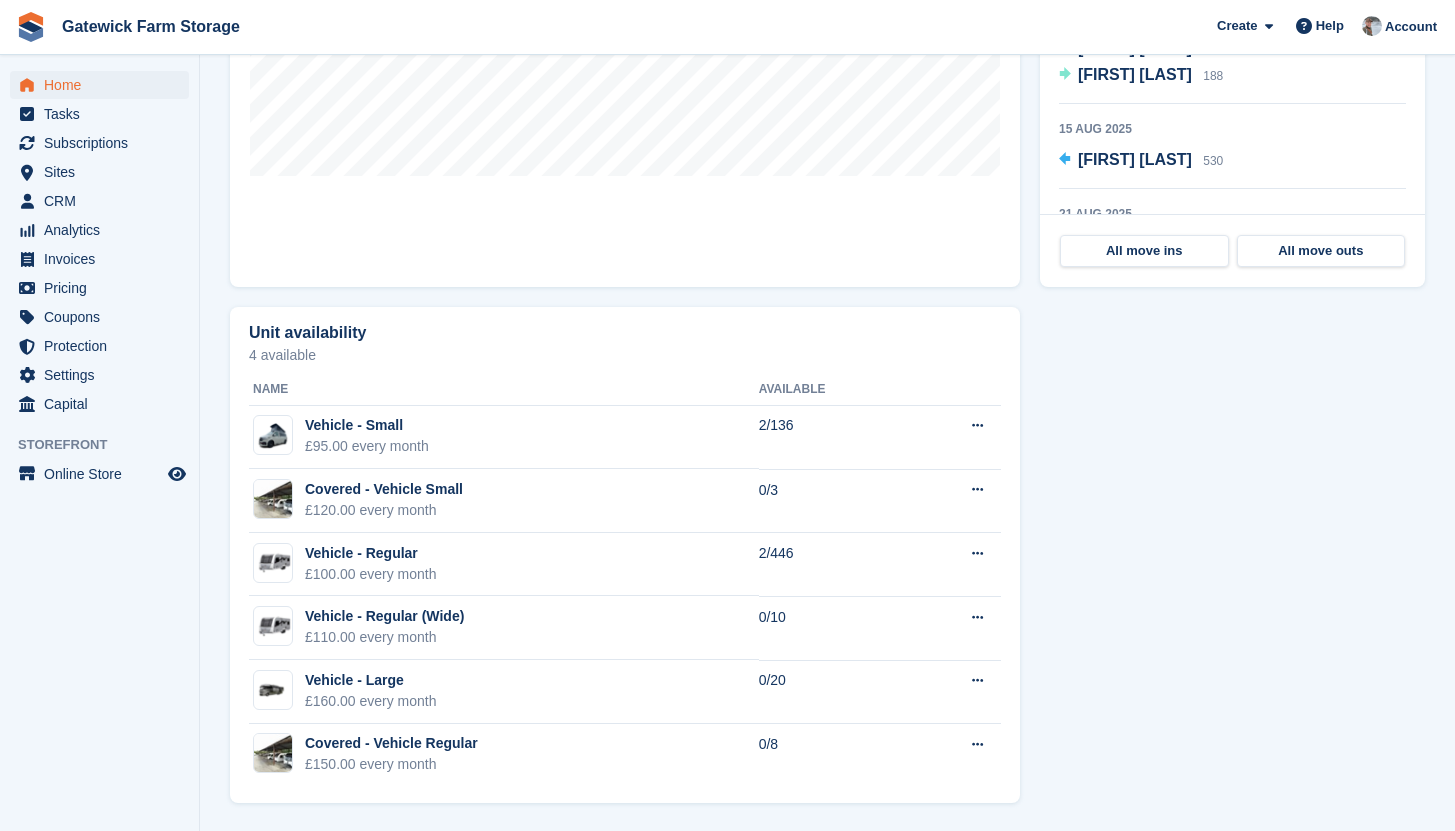 scroll, scrollTop: 0, scrollLeft: 0, axis: both 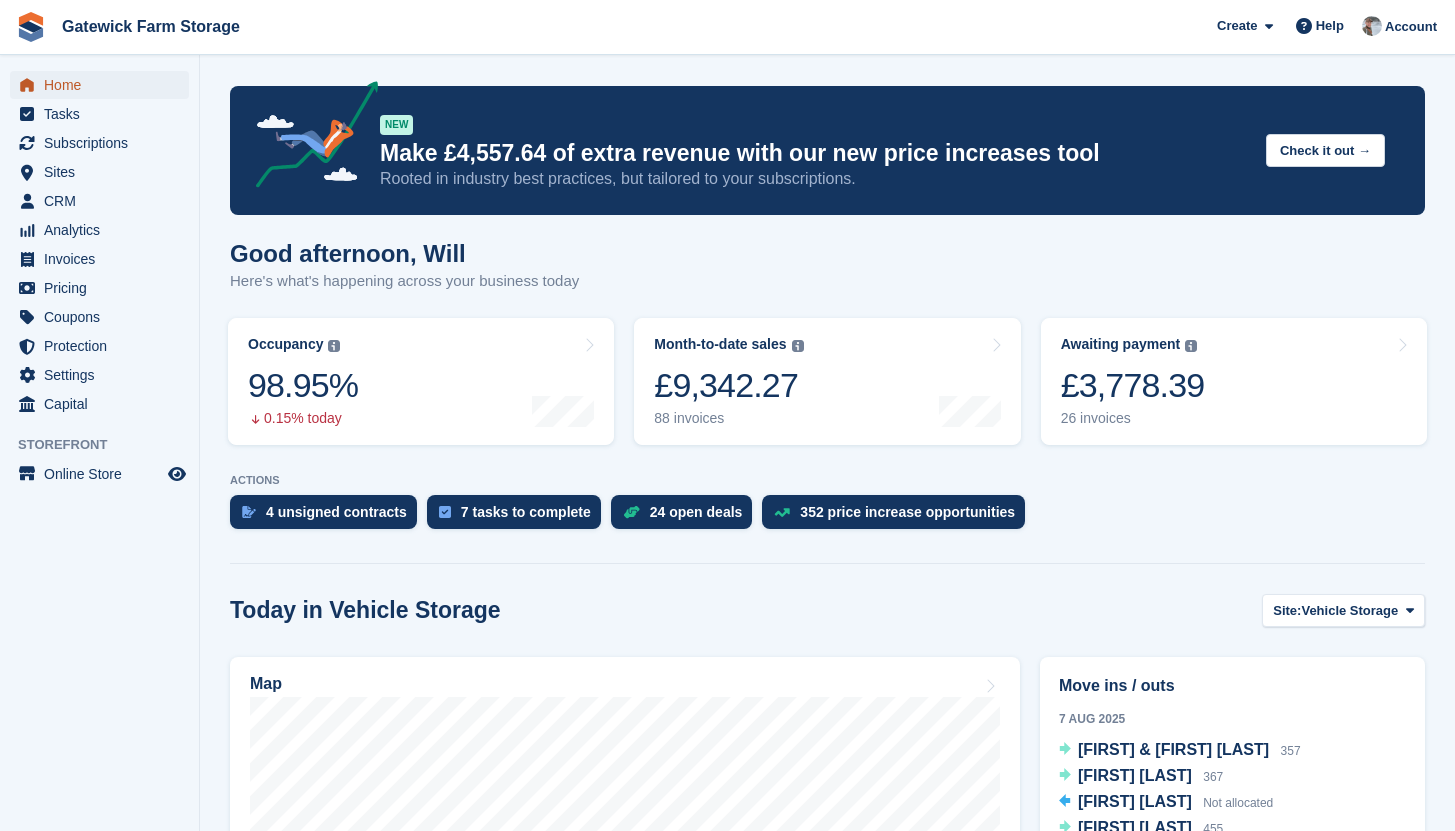 click on "Home" at bounding box center (104, 85) 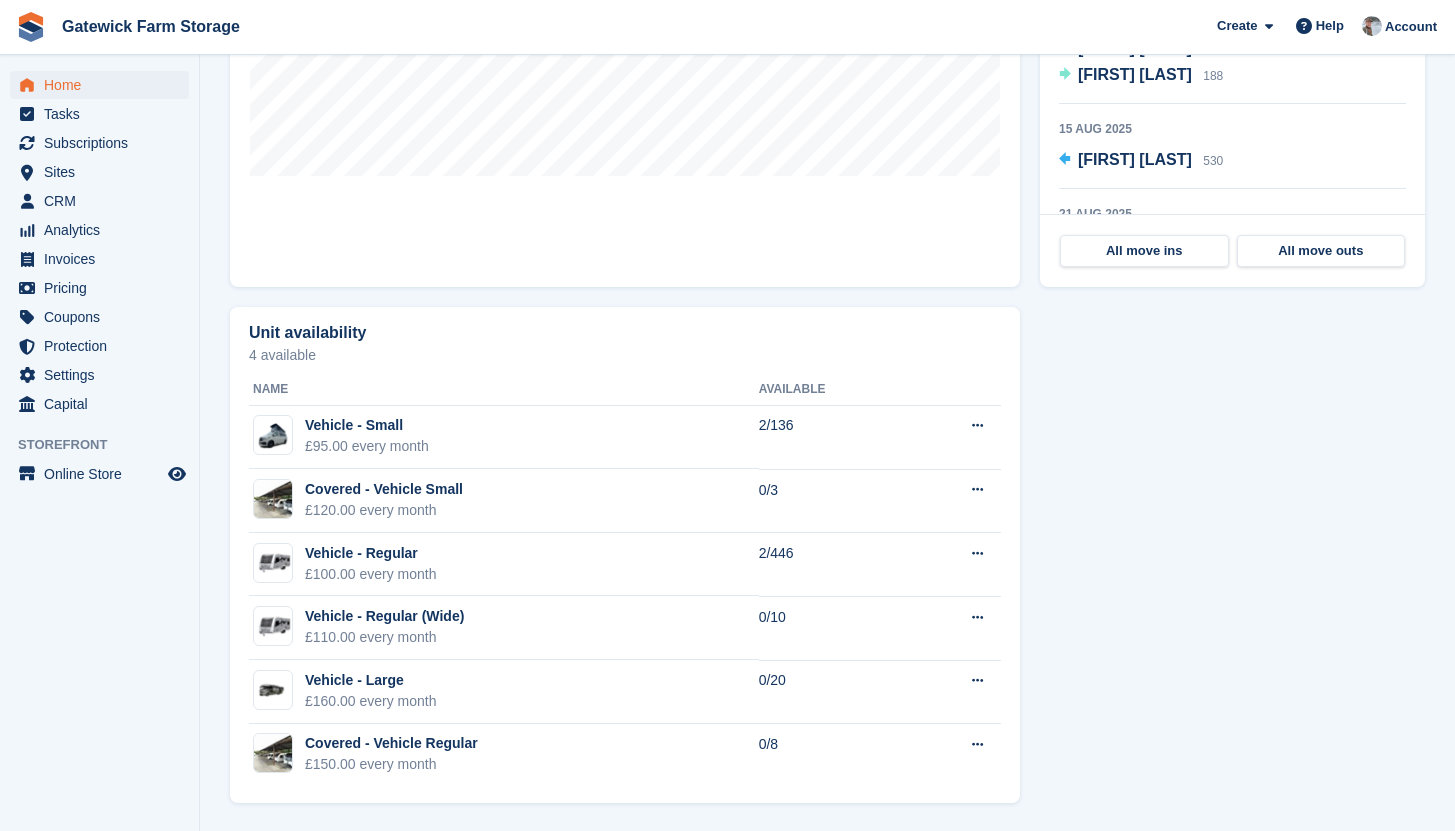 scroll, scrollTop: 0, scrollLeft: 0, axis: both 